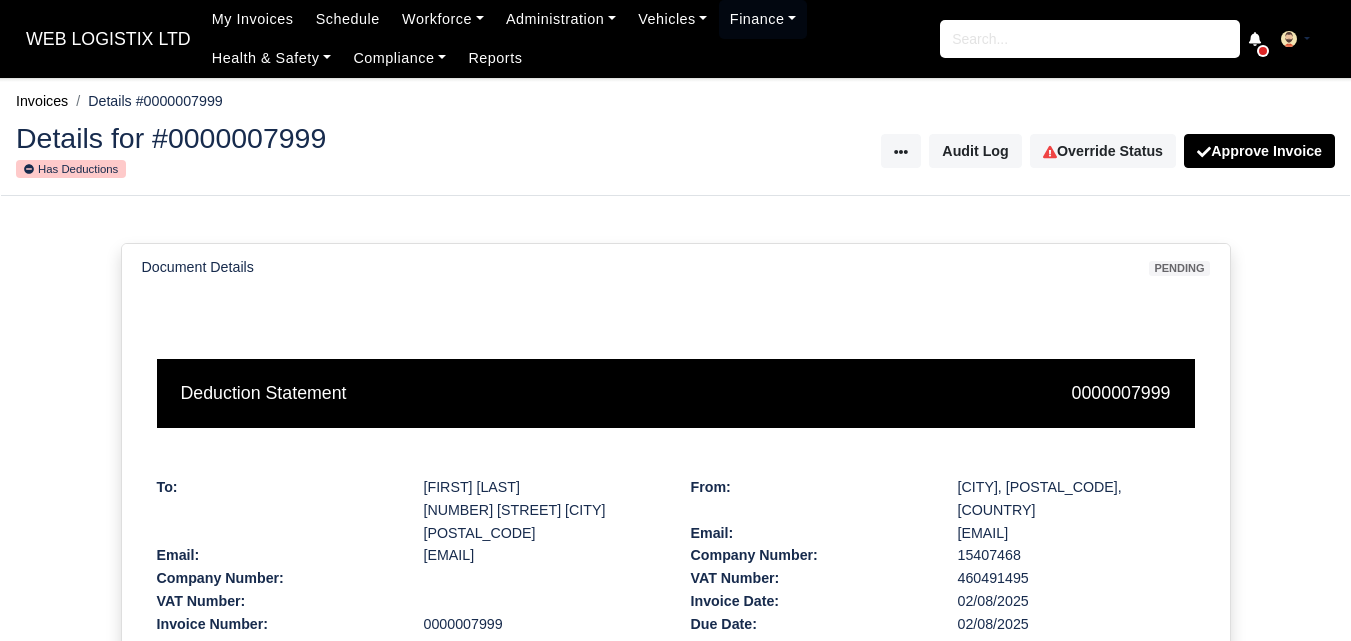 scroll, scrollTop: 824, scrollLeft: 0, axis: vertical 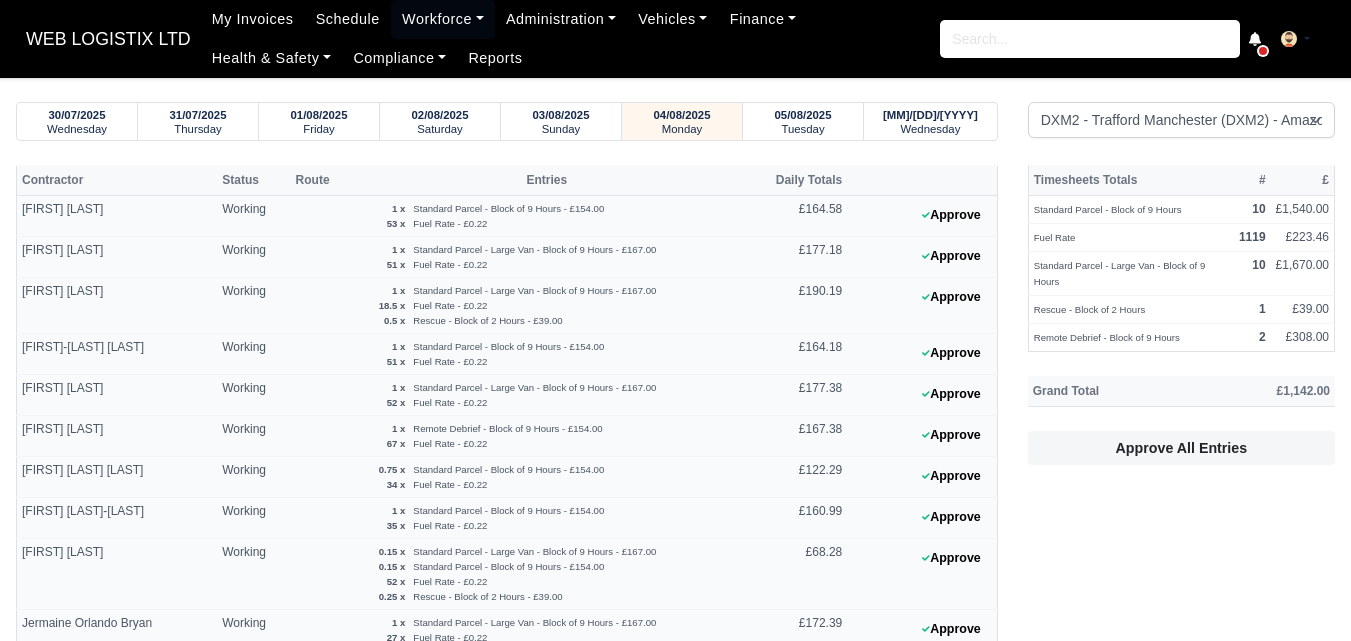 select on "1" 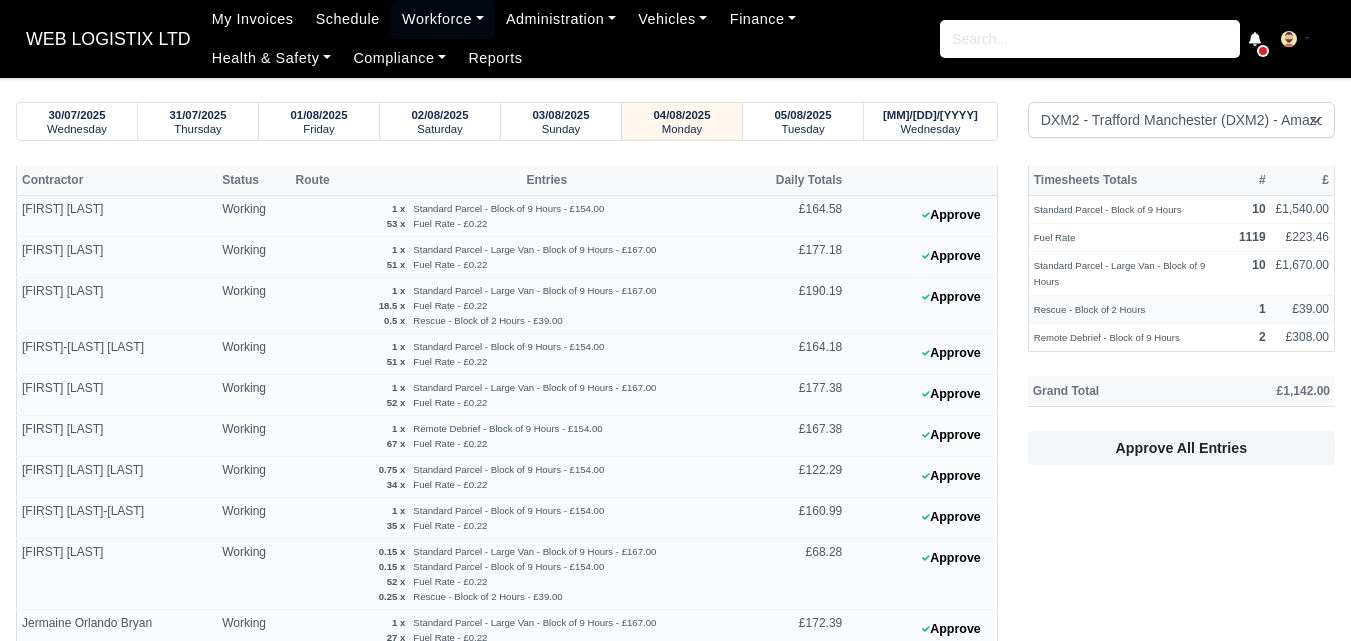 click on "WEB LOGISTIX LTD
My Invoices Schedule Workforce Manpower Expiring Documents Leave Requests Daily Attendance Daily Timesheet Onboardings Feedback Administration Depots Operating Centres Management Schedule Tasks Tasks Metrics Vehicles Fleet Schedule Rental Agreements Today's Inspections Forms Customers Offences Incidents Service Entries Renewal Dates Vehicle Groups Fleet Insurance B2B Contractors Finance Invoices Disputes Payment Types Service Types Assets Credit Instalments Bulk Payment Custom Invoices Health & Safety Vehicle Inspections Support Portal Incidents Compliance Compliance Dashboard E-Sign Documents Communication Center Trainings Reports
×" at bounding box center (675, 320) 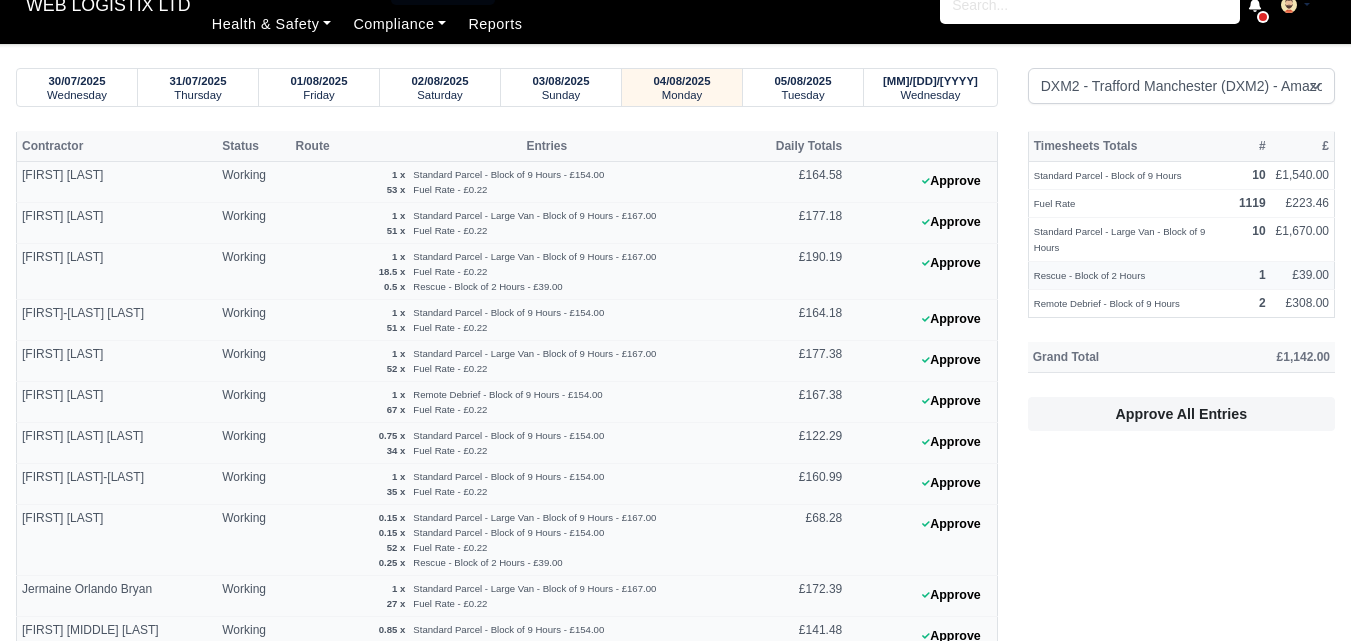 scroll, scrollTop: 34, scrollLeft: 0, axis: vertical 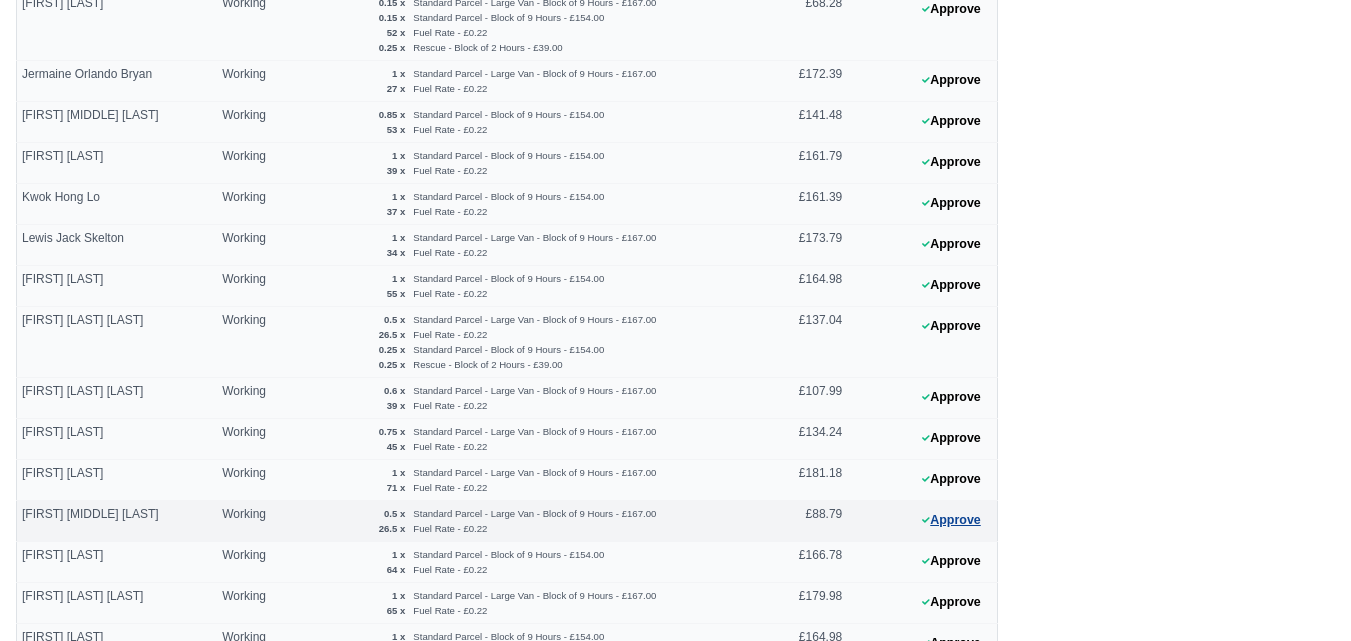 click on "Approve" at bounding box center [951, 520] 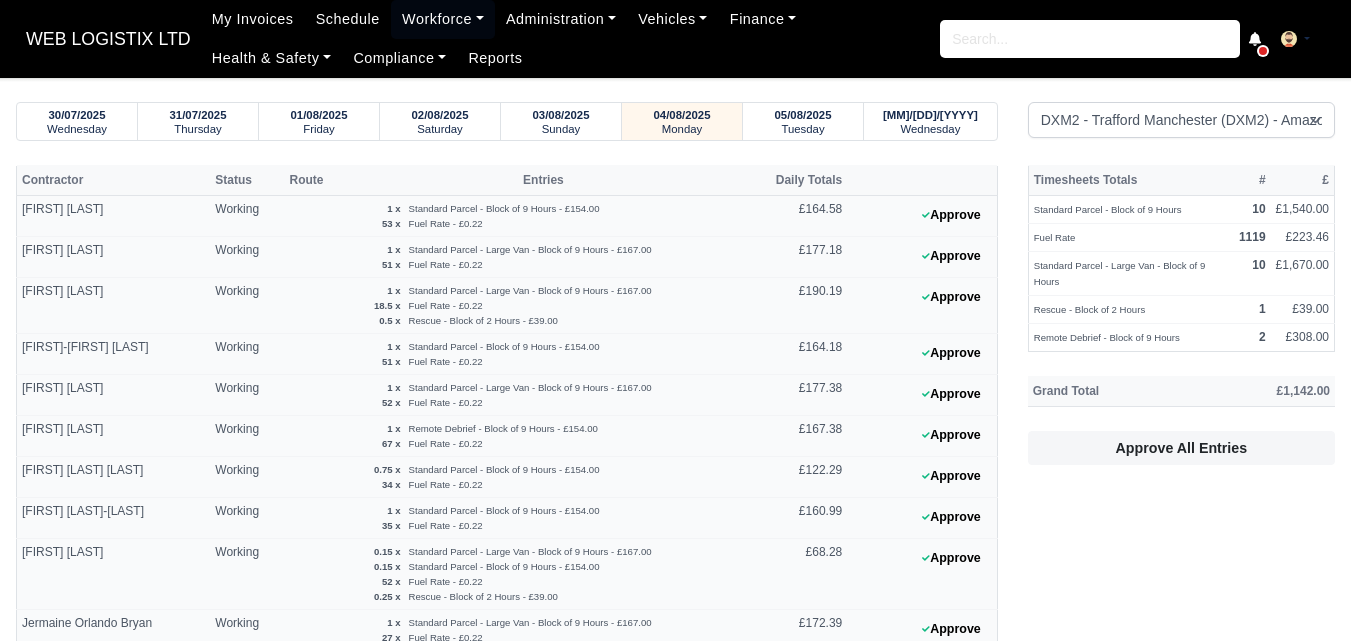select on "1" 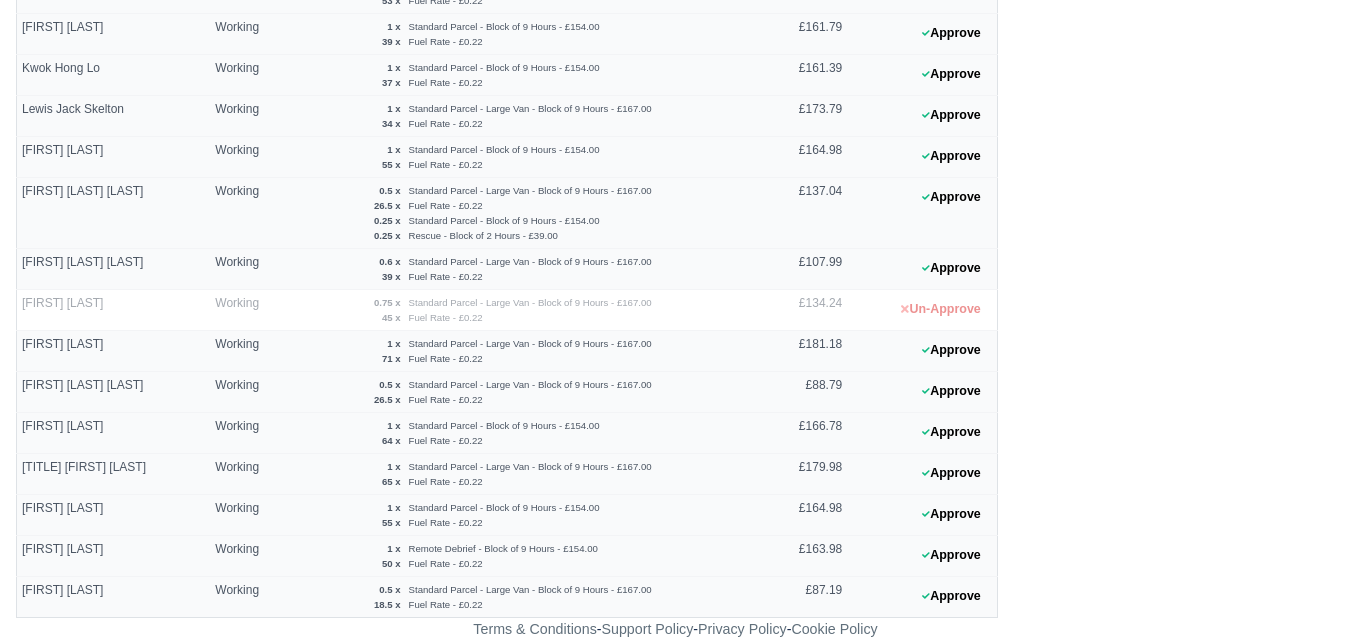 scroll, scrollTop: 678, scrollLeft: 0, axis: vertical 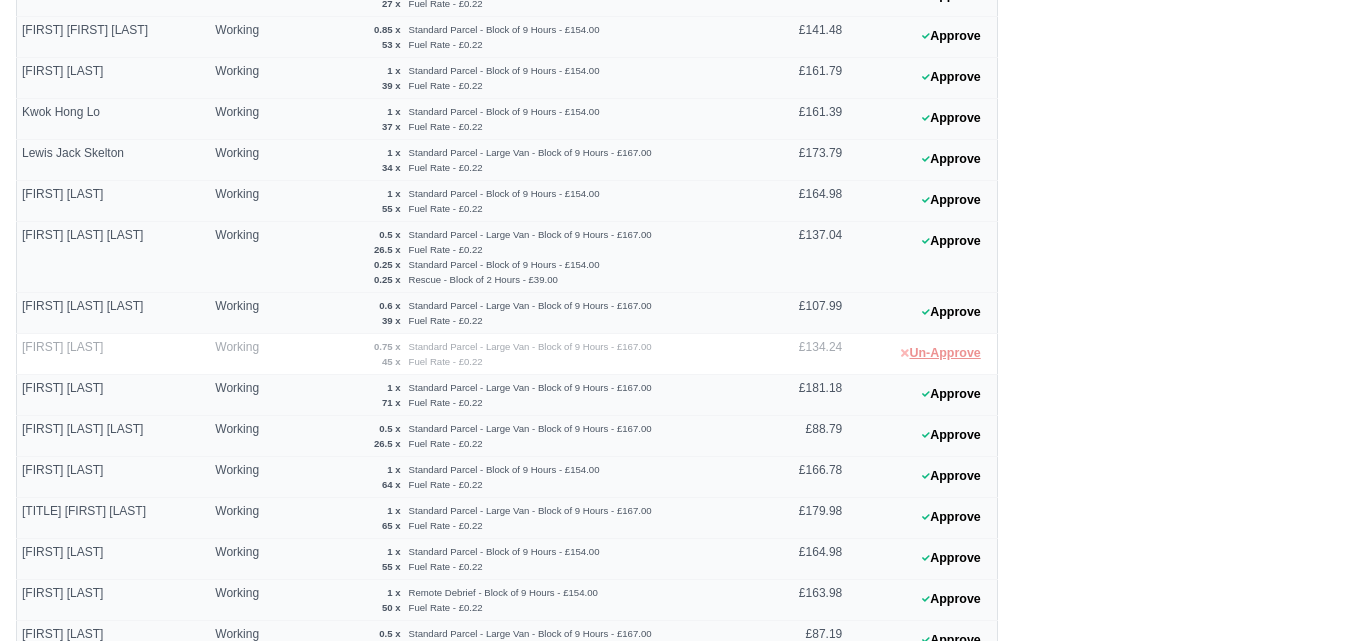 click on "Un-Approve" at bounding box center [940, 353] 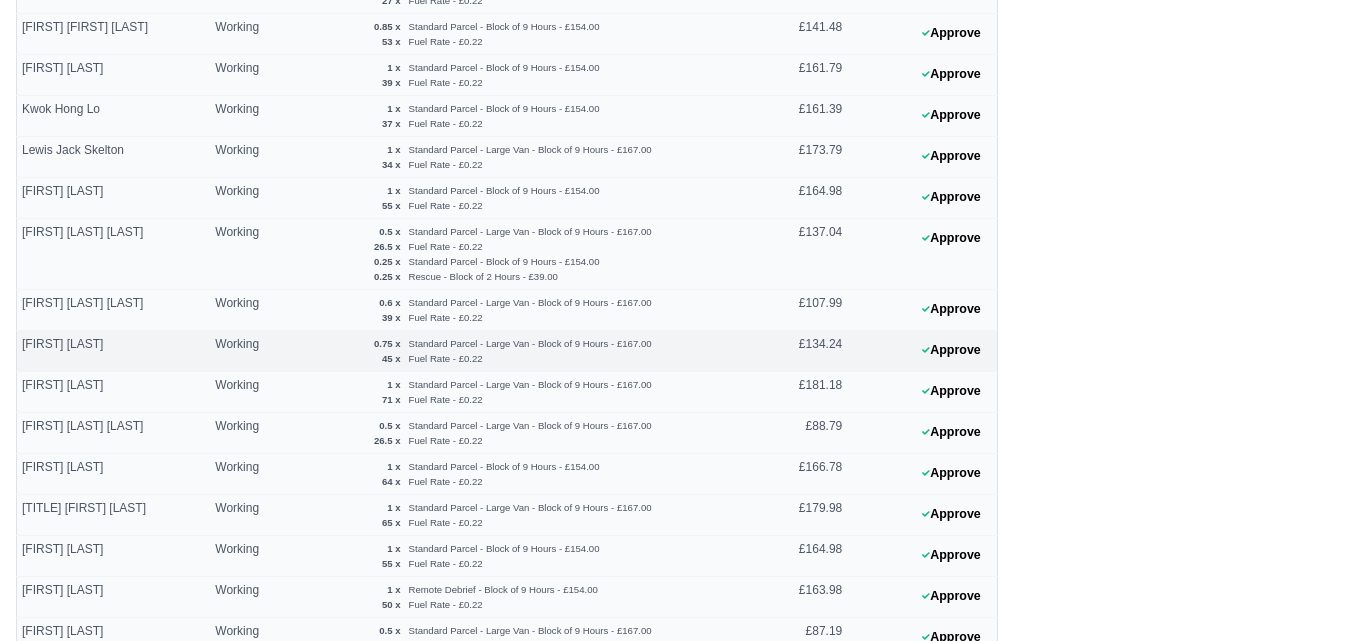 scroll, scrollTop: 661, scrollLeft: 0, axis: vertical 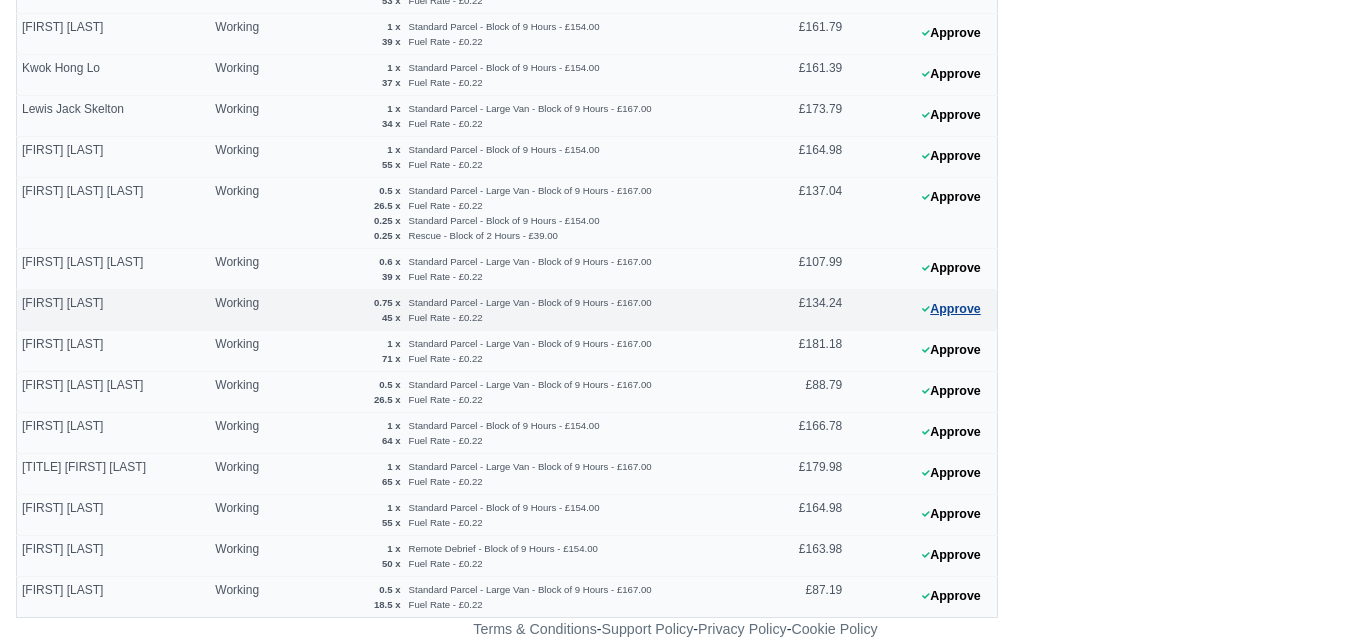click on "Approve" at bounding box center (951, 309) 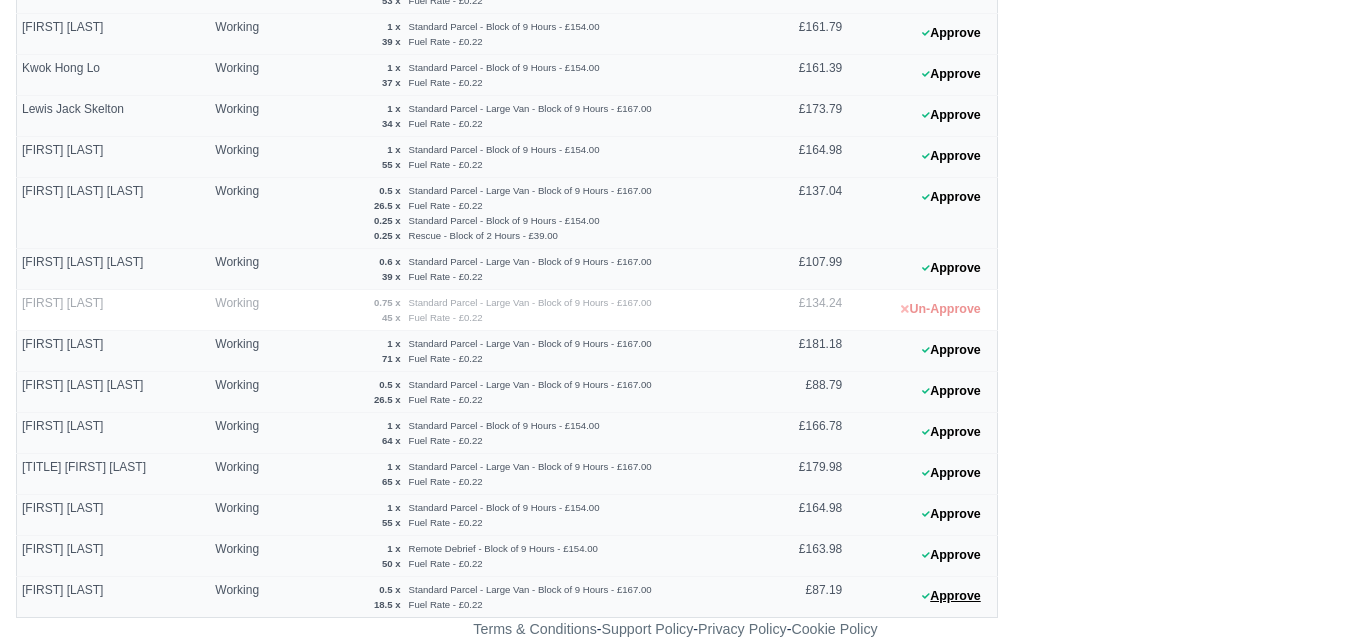 click on "Approve" at bounding box center (951, 596) 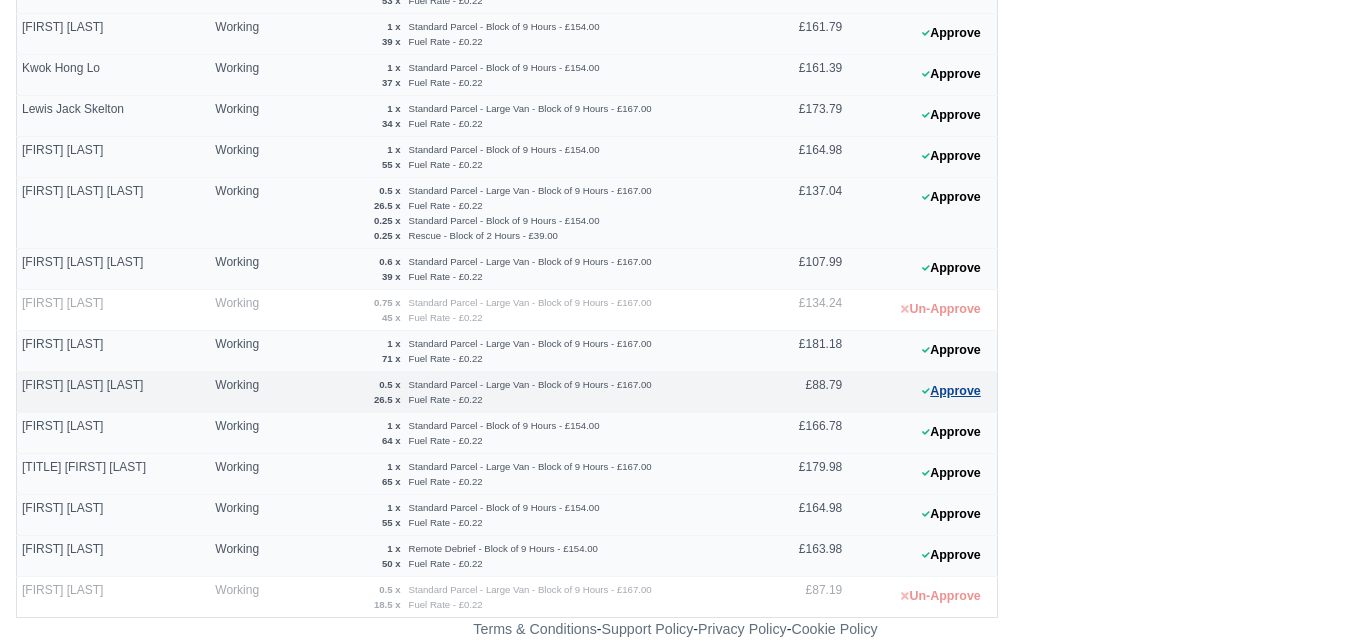 click on "Approve" at bounding box center (951, 391) 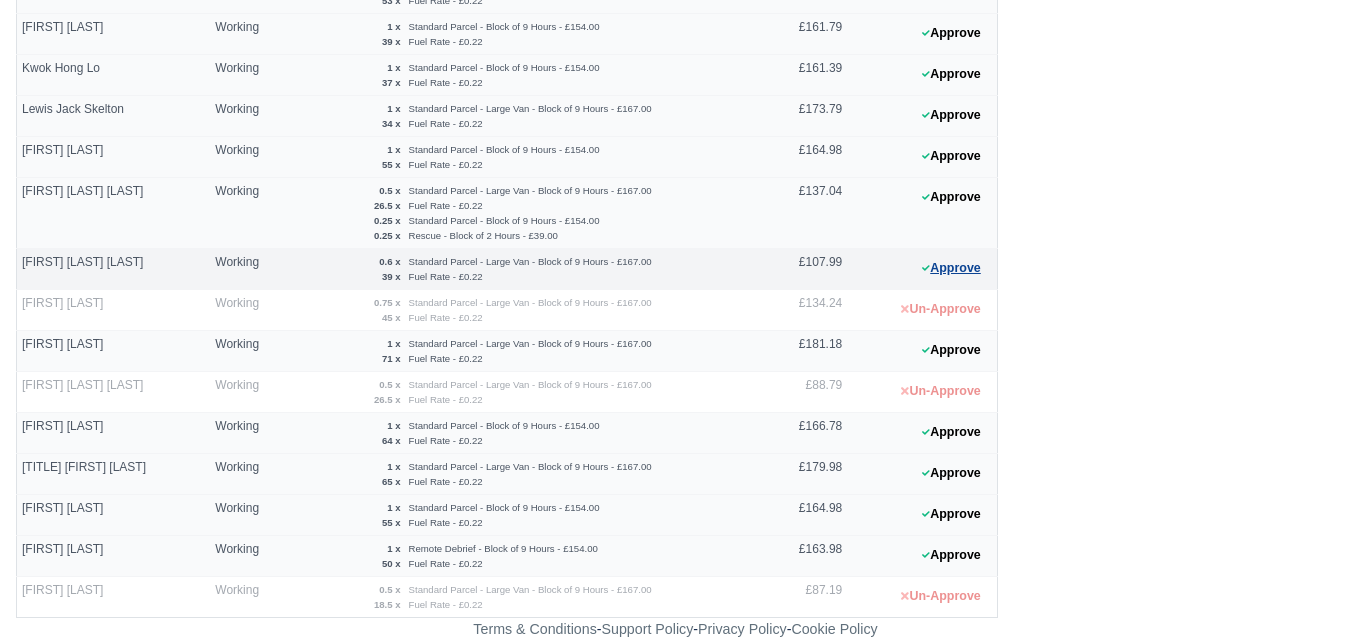 click on "Approve" at bounding box center [951, 268] 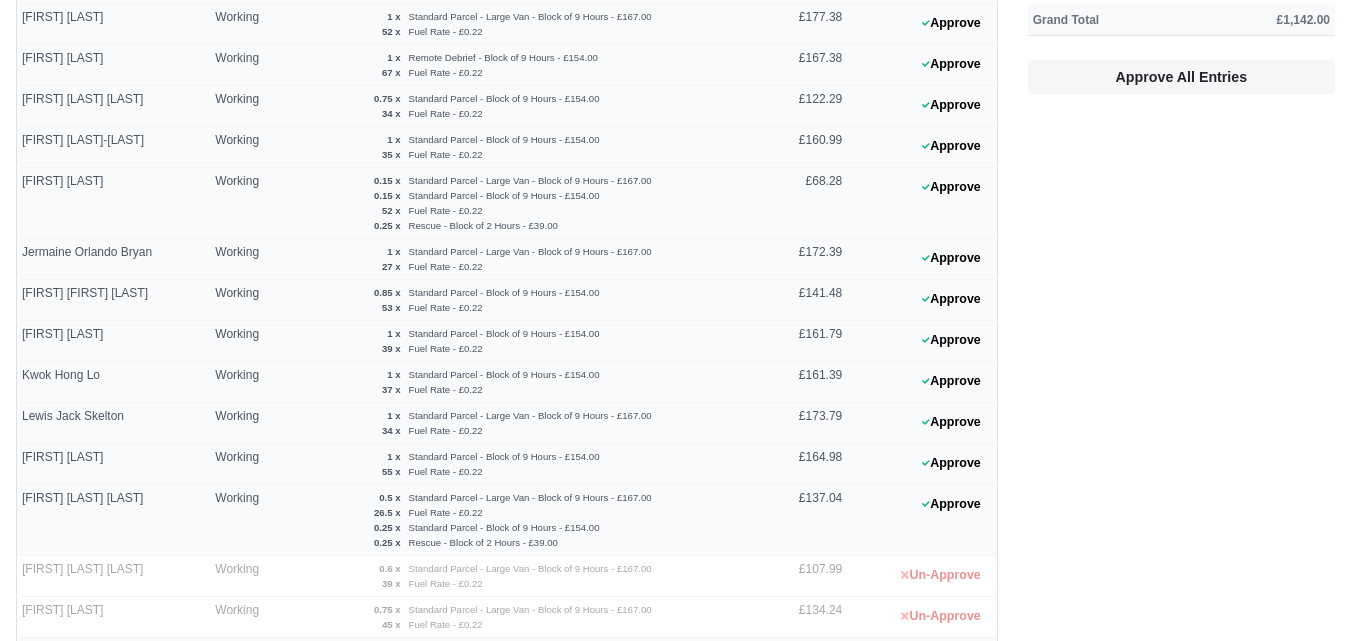 scroll, scrollTop: 364, scrollLeft: 0, axis: vertical 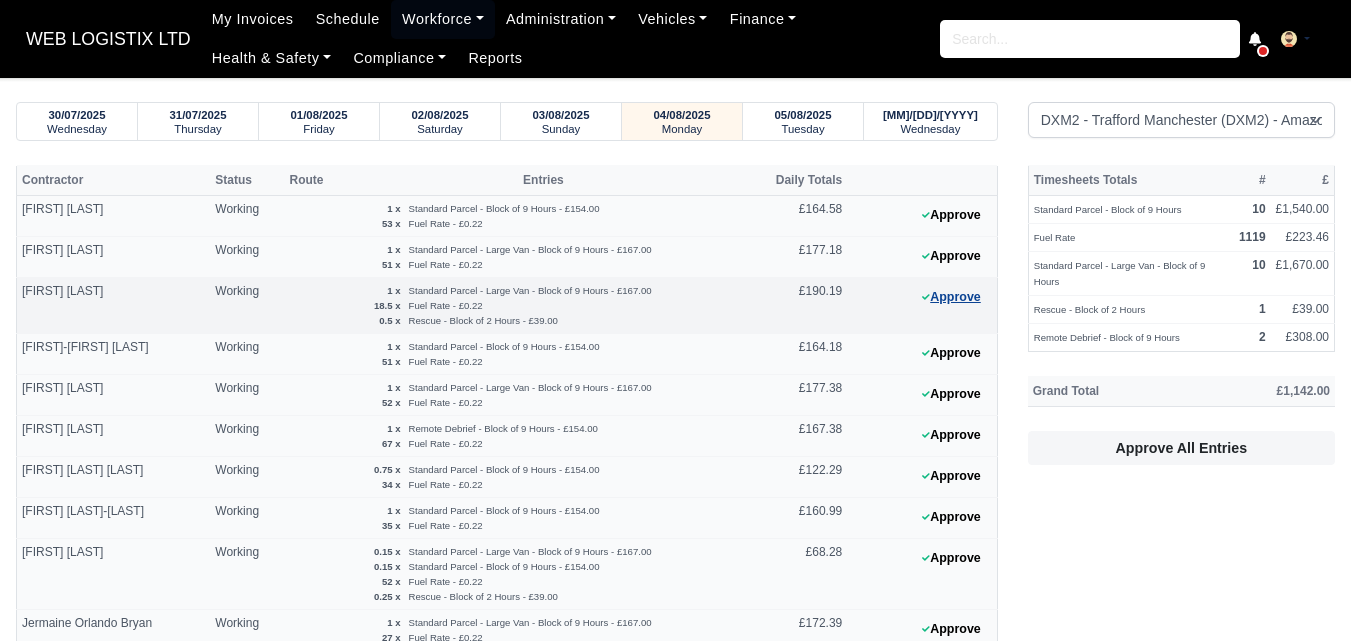click on "Approve" at bounding box center [951, 297] 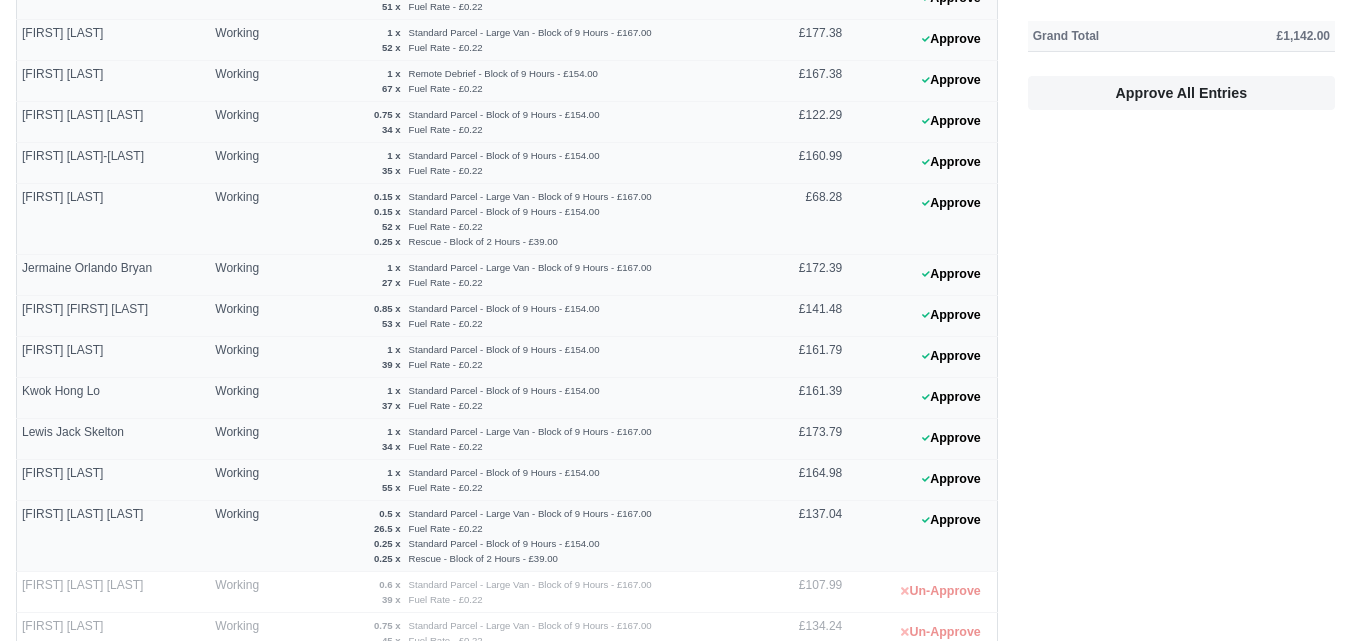 scroll, scrollTop: 351, scrollLeft: 0, axis: vertical 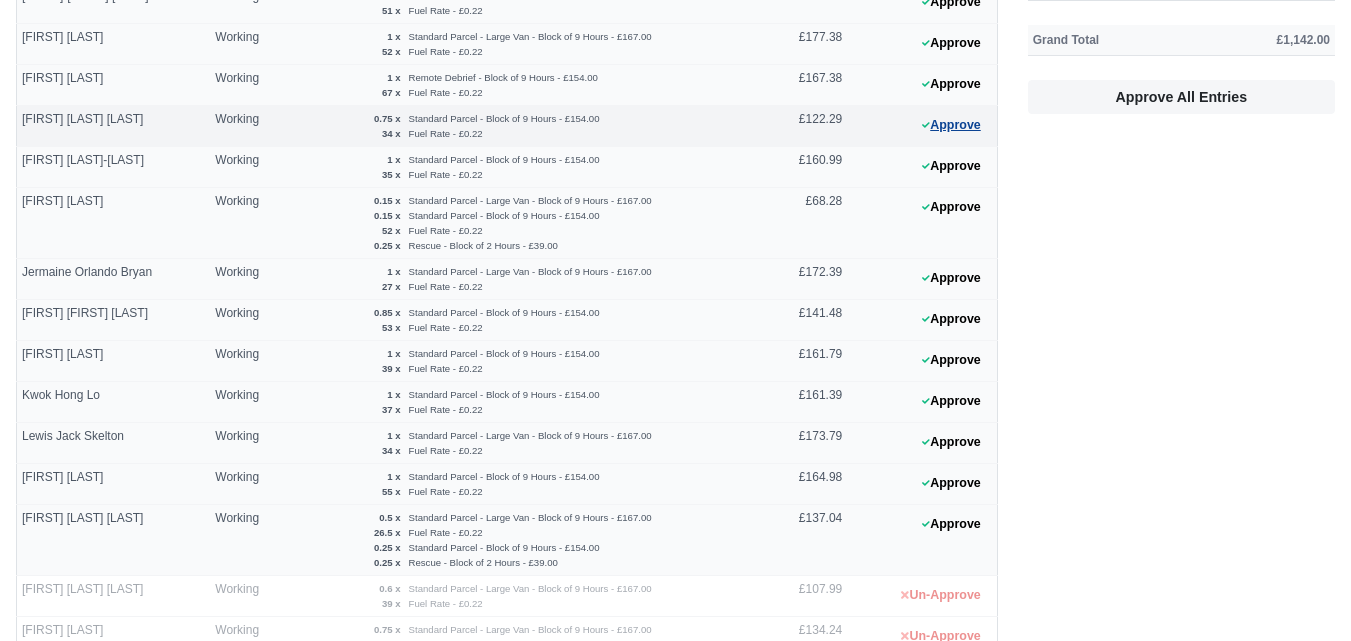 click on "Approve" at bounding box center (951, 125) 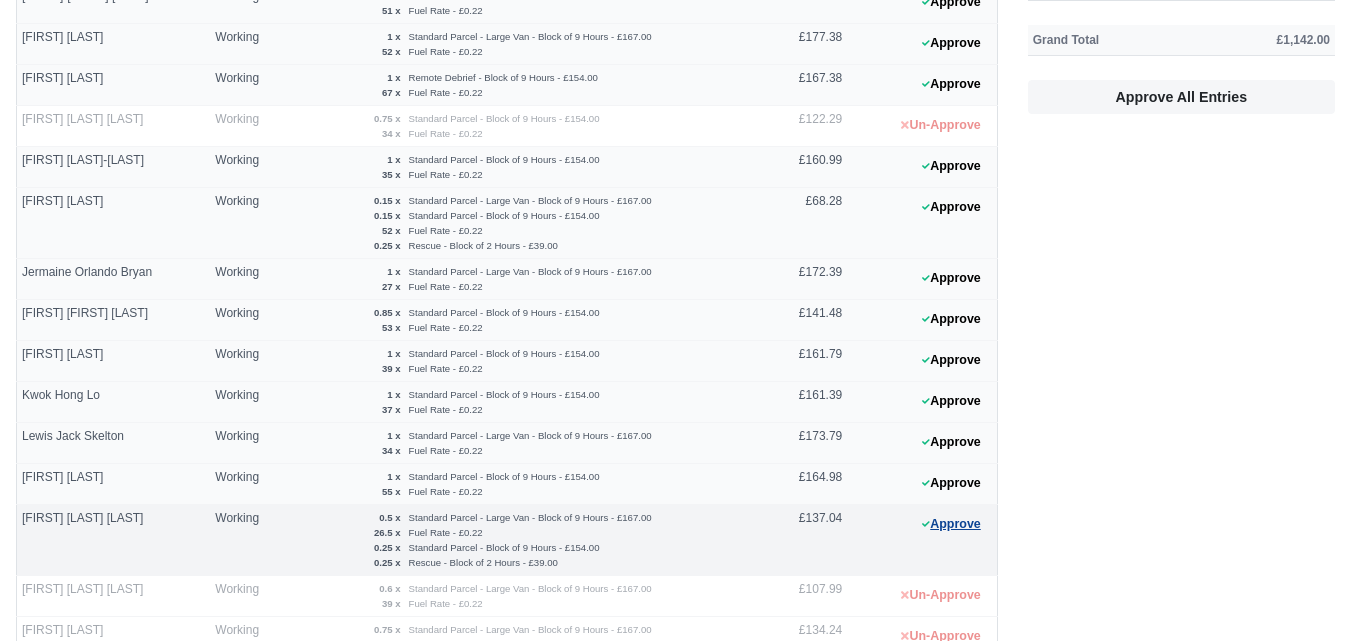 click on "Approve" at bounding box center [951, 524] 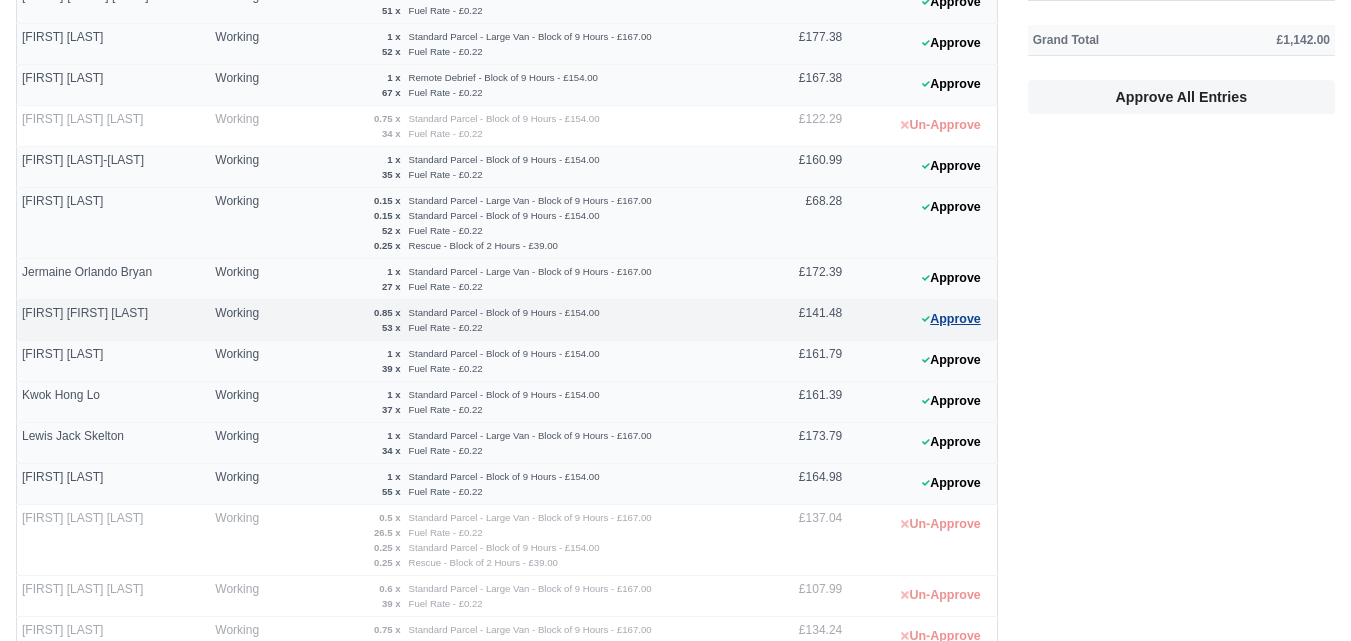 click on "Approve" at bounding box center [951, 319] 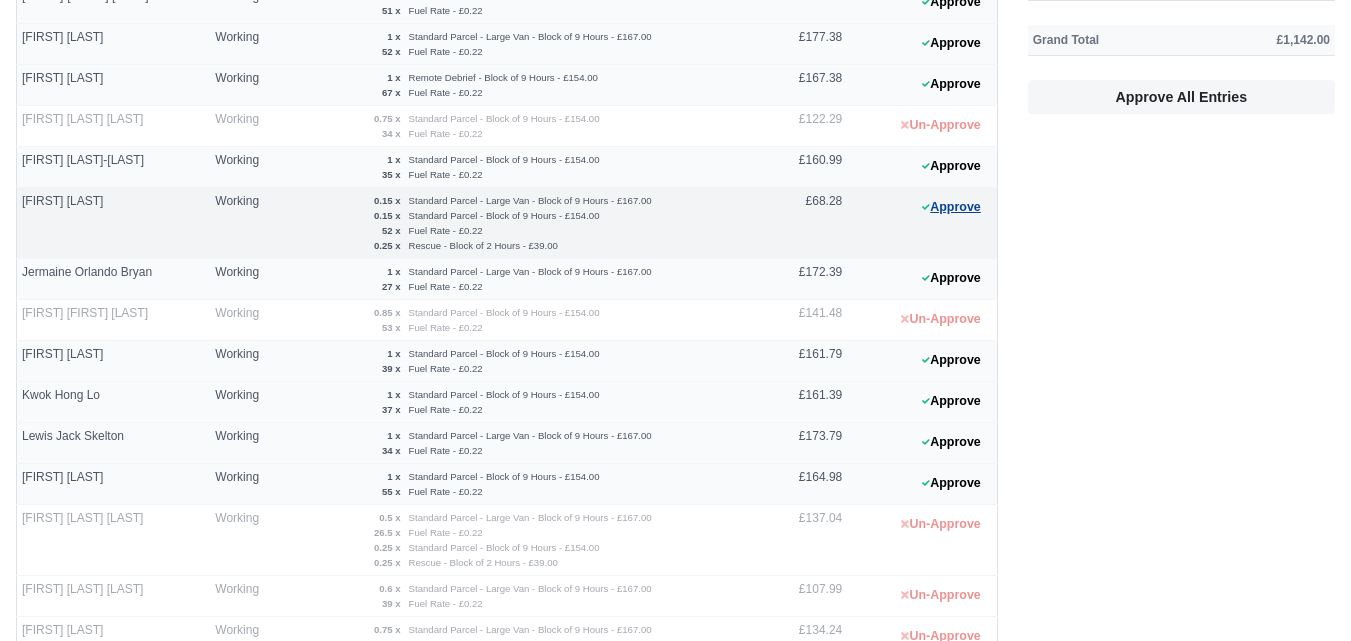 click on "Approve" at bounding box center (951, 207) 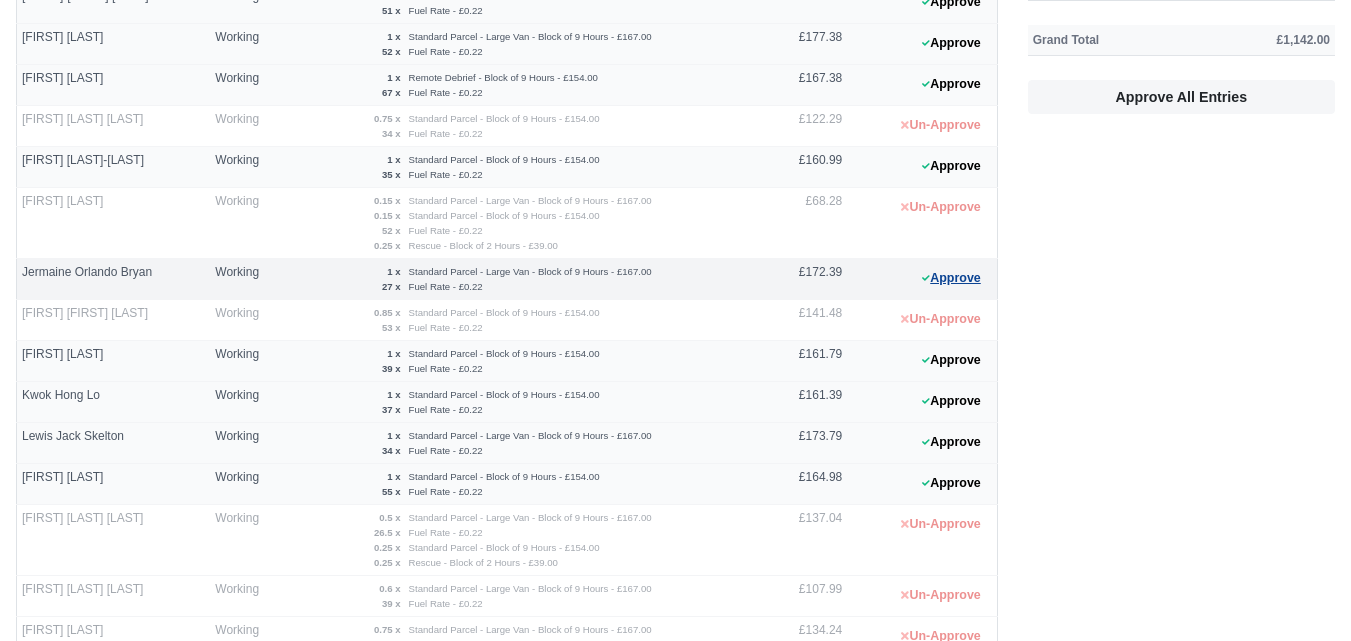 click 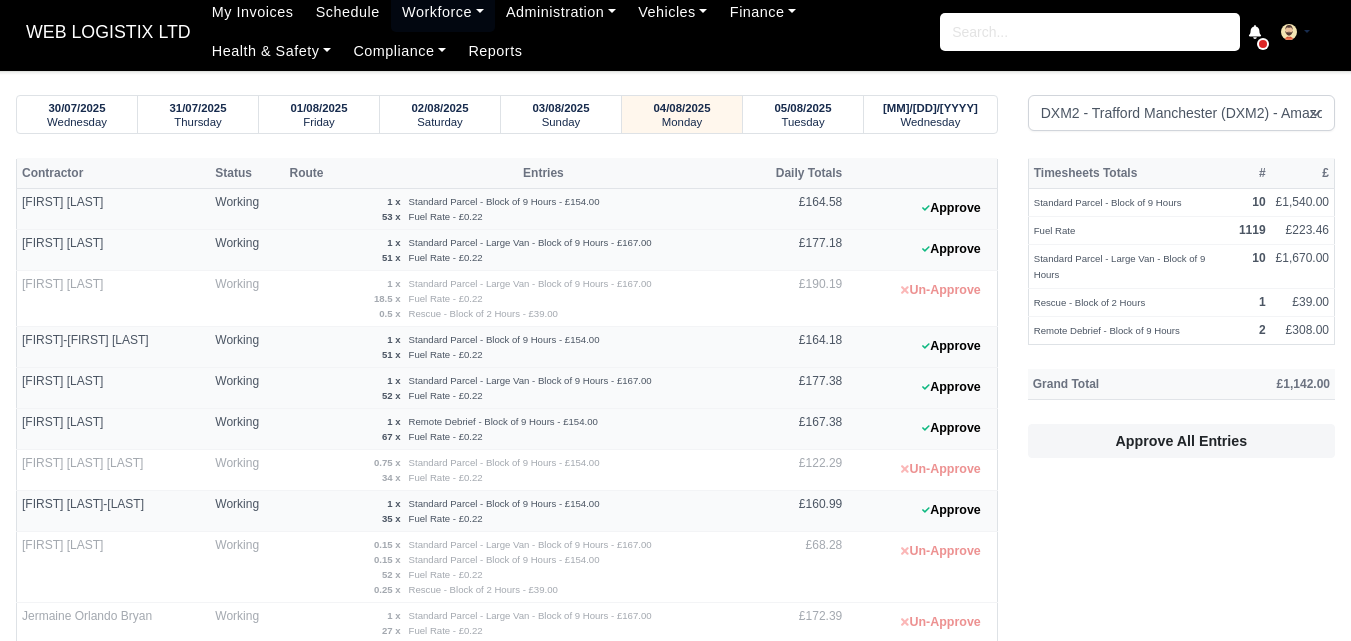 scroll, scrollTop: 0, scrollLeft: 0, axis: both 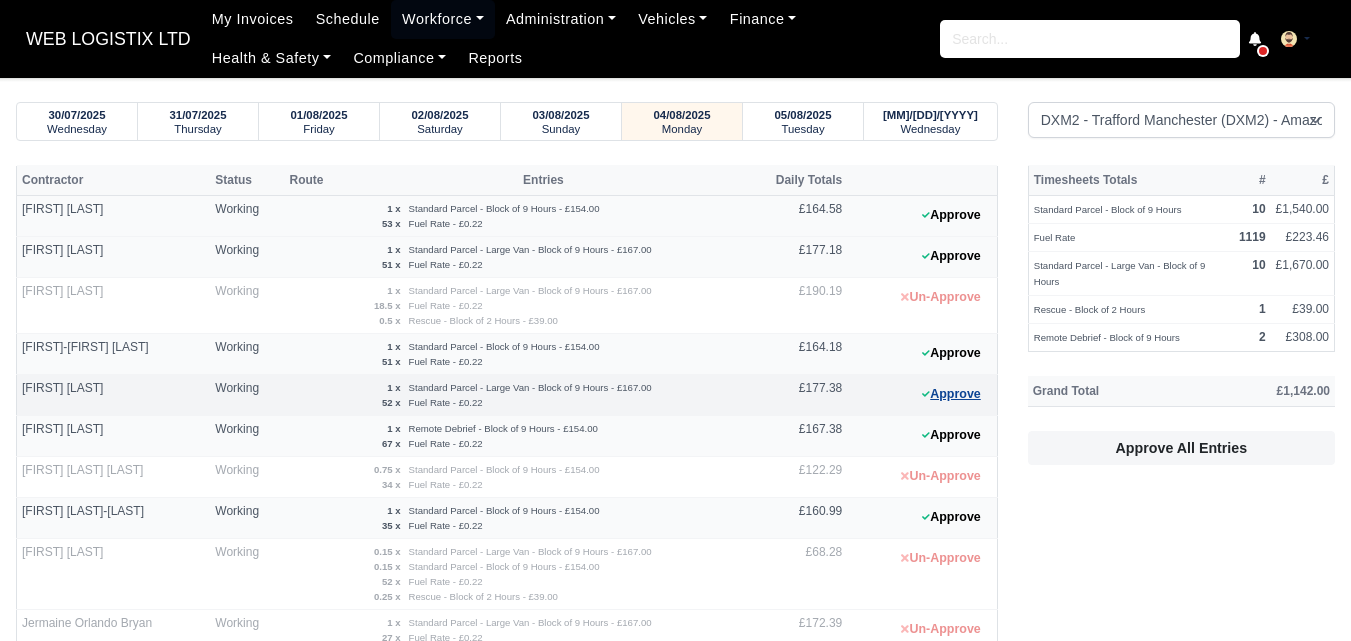click on "Approve" at bounding box center (951, 394) 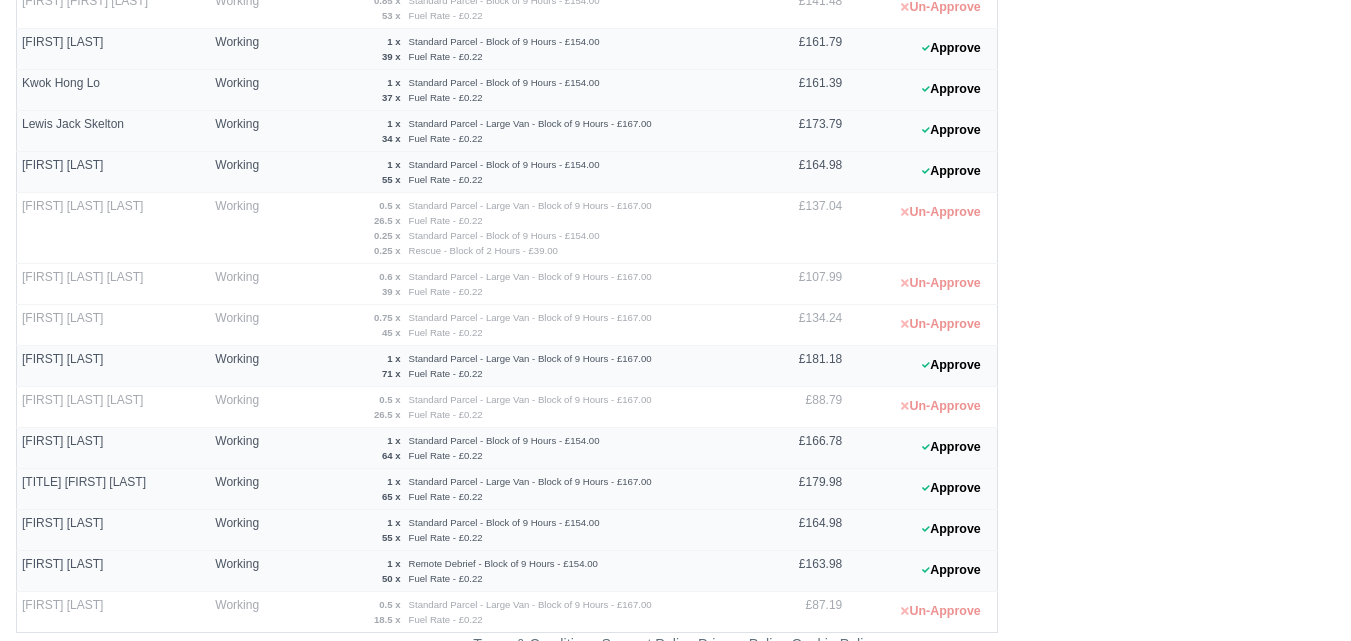 scroll, scrollTop: 678, scrollLeft: 0, axis: vertical 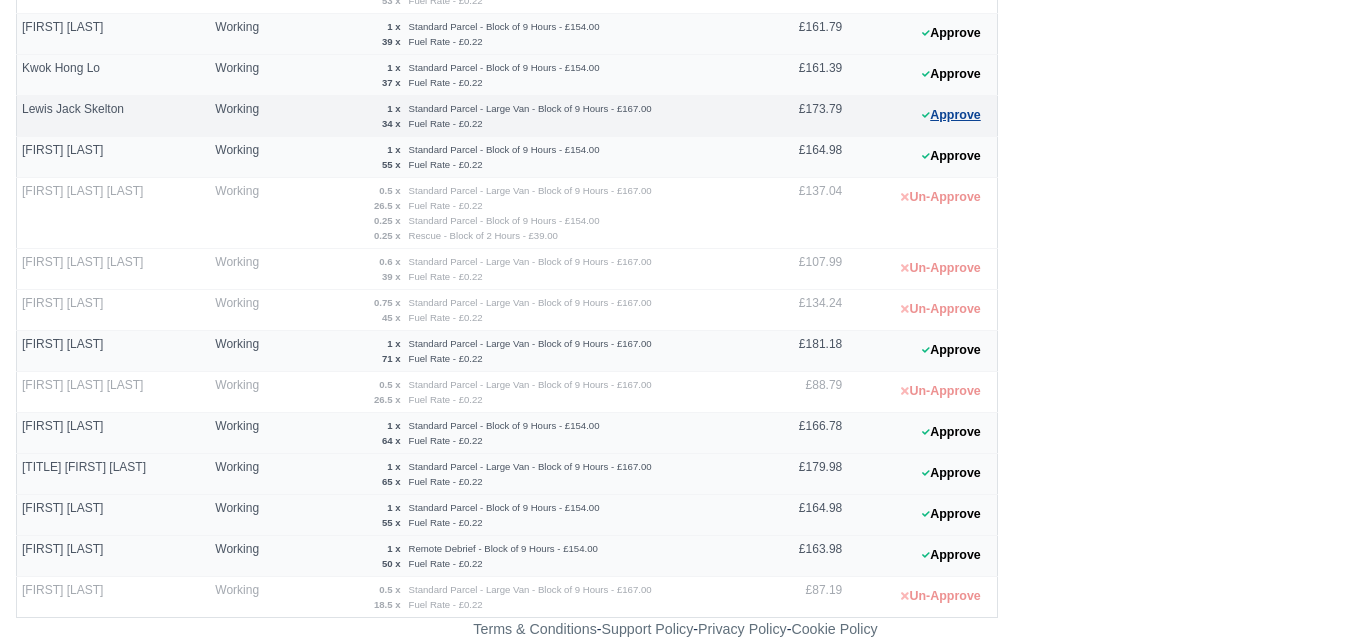 click on "Approve" at bounding box center (951, 115) 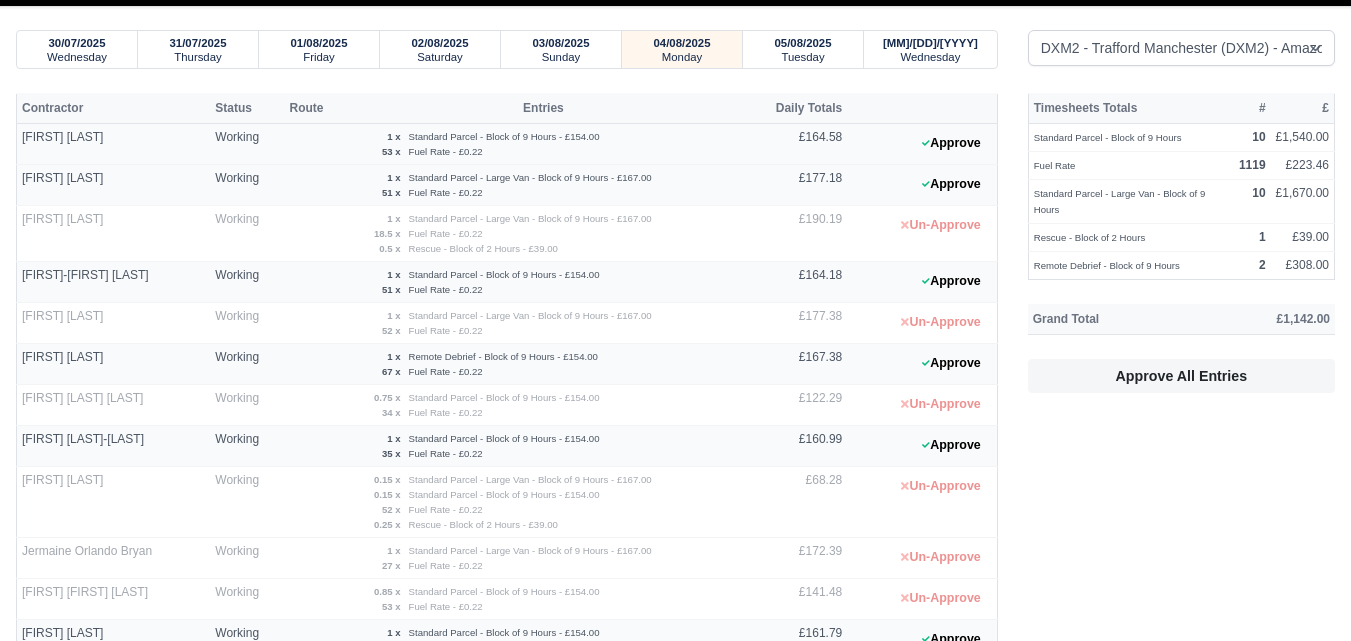 scroll, scrollTop: 17, scrollLeft: 0, axis: vertical 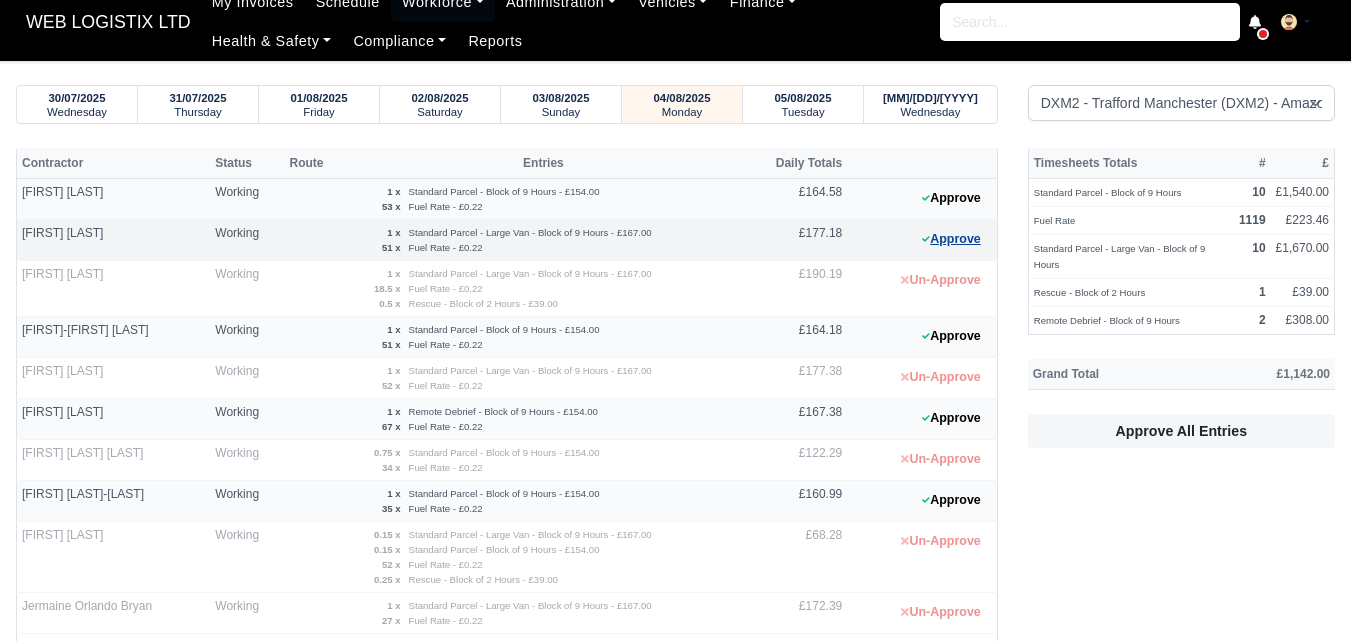 click on "Approve" at bounding box center (951, 239) 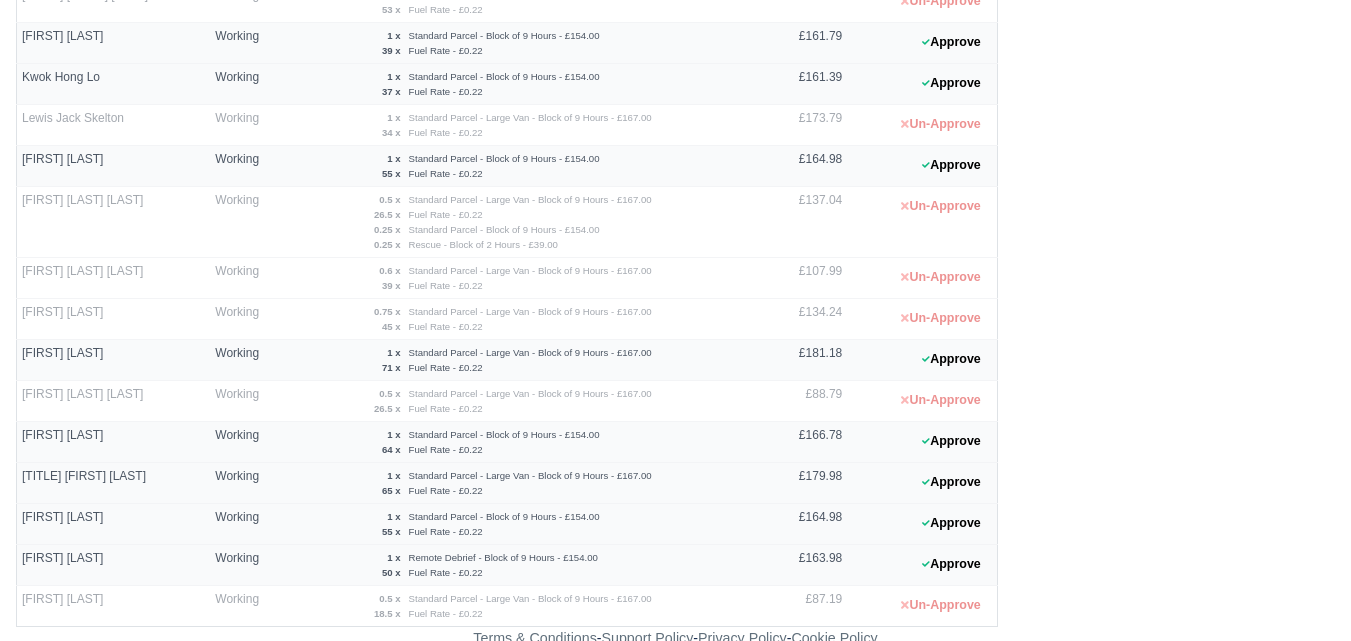 scroll, scrollTop: 671, scrollLeft: 0, axis: vertical 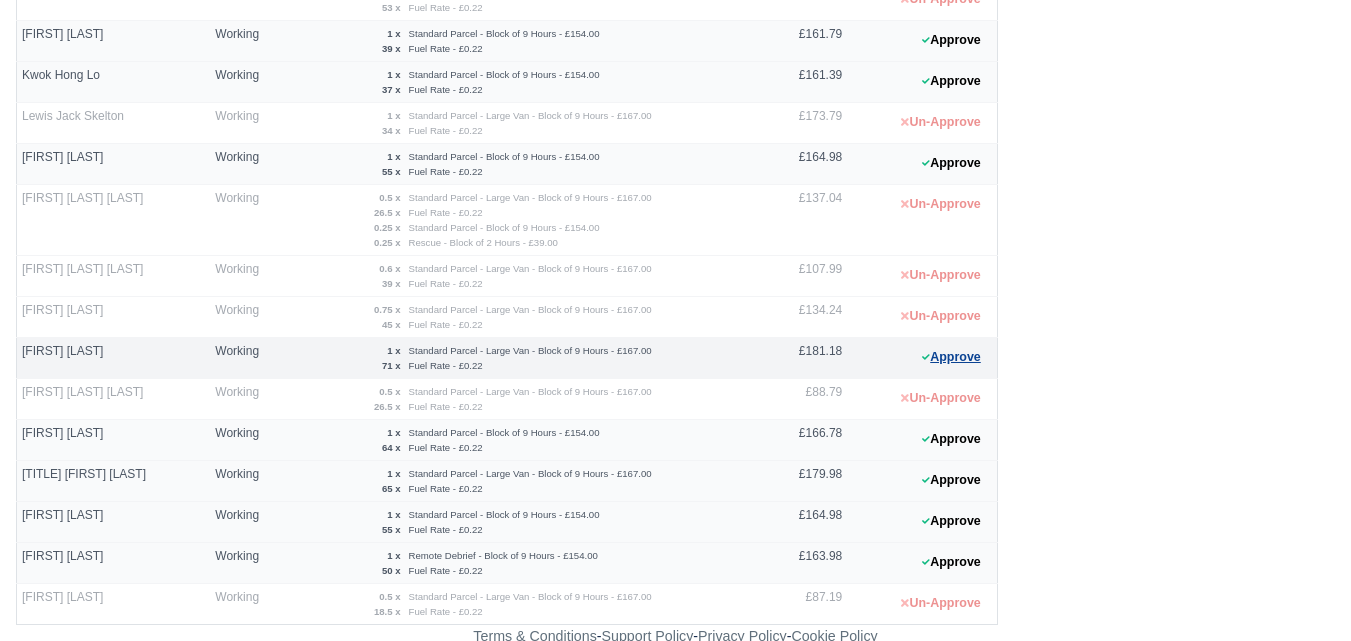 click on "Approve" at bounding box center [951, 357] 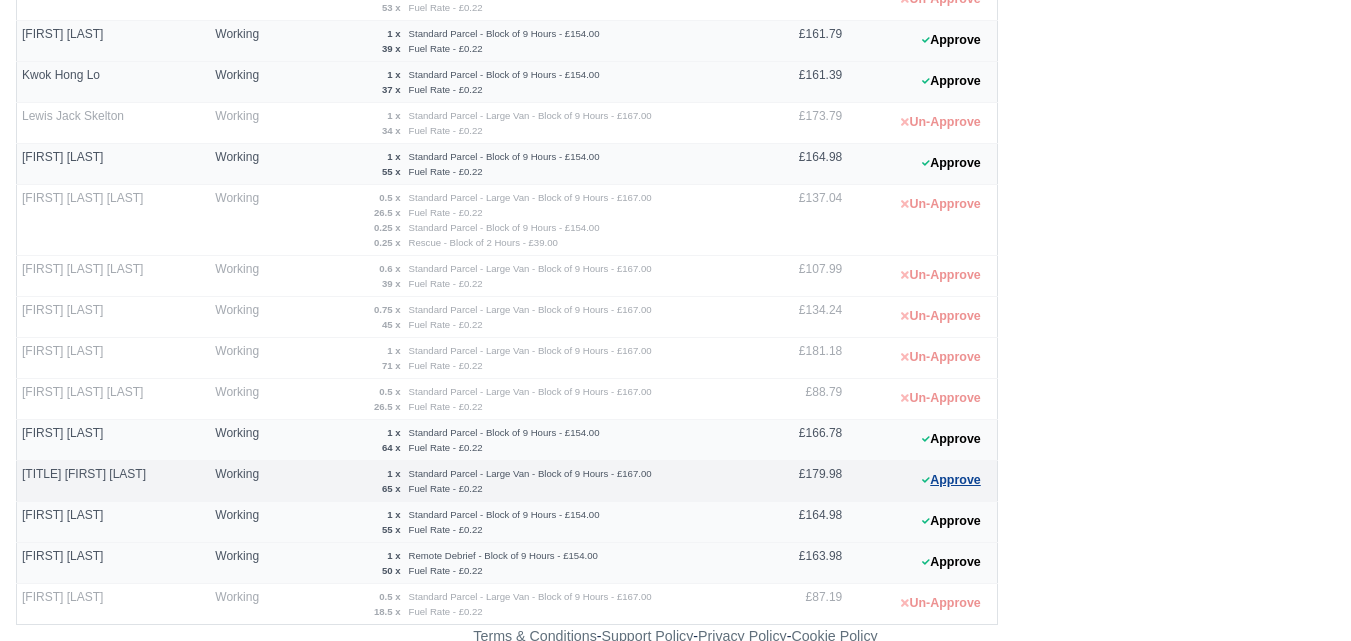 click on "Approve" at bounding box center (951, 480) 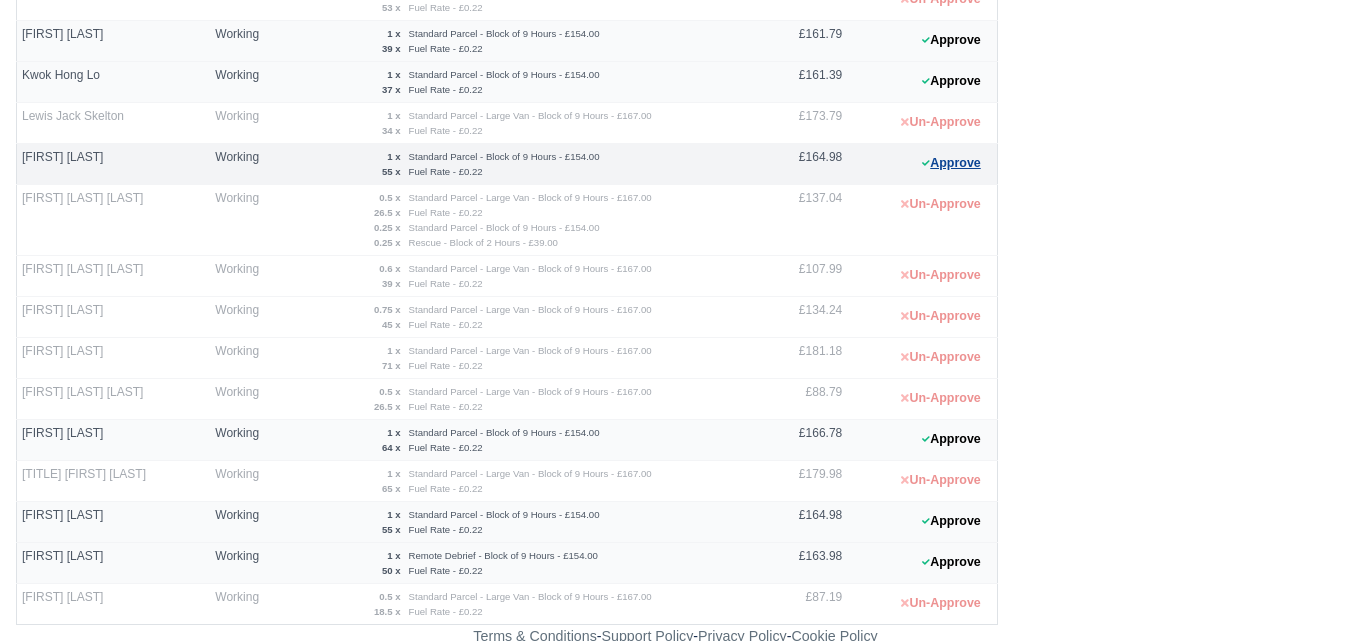 click 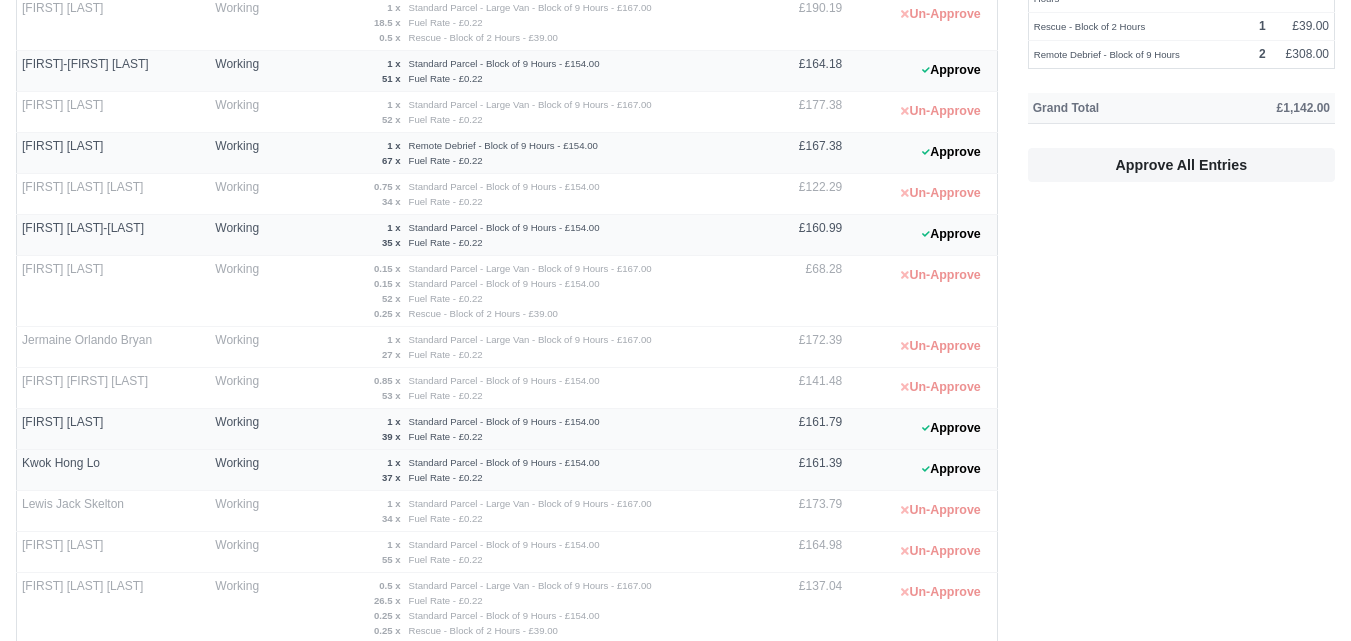 scroll, scrollTop: 275, scrollLeft: 0, axis: vertical 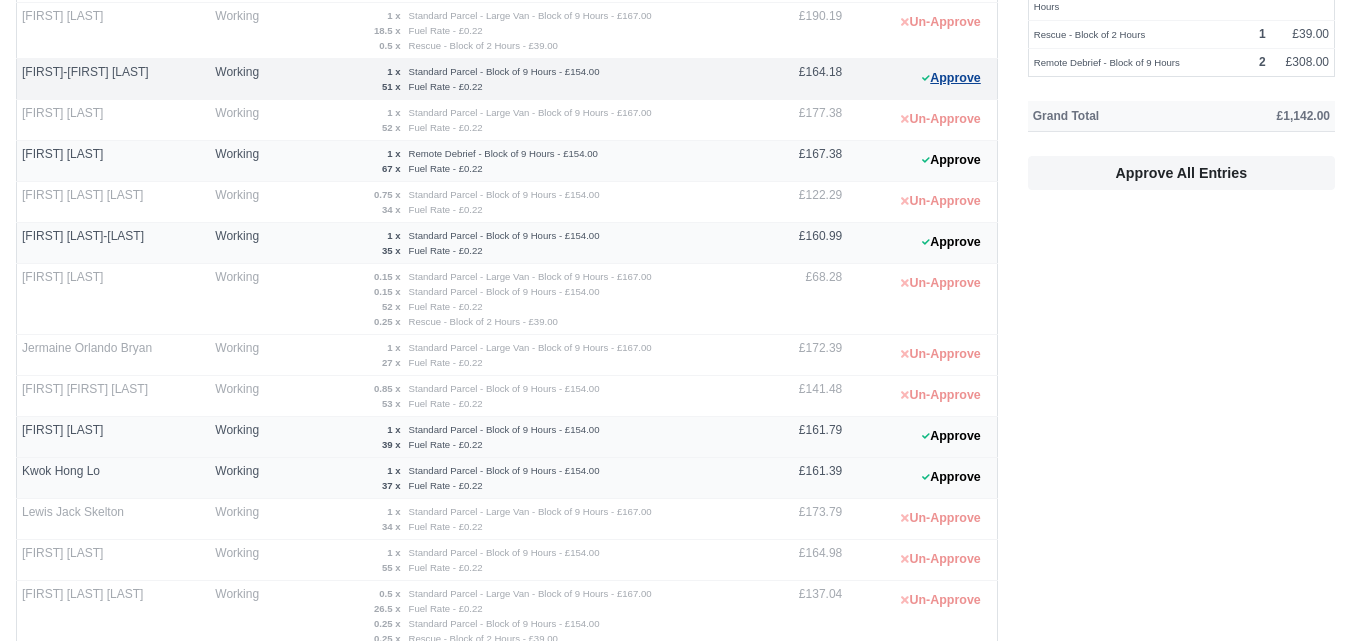 click on "Approve" at bounding box center (951, 78) 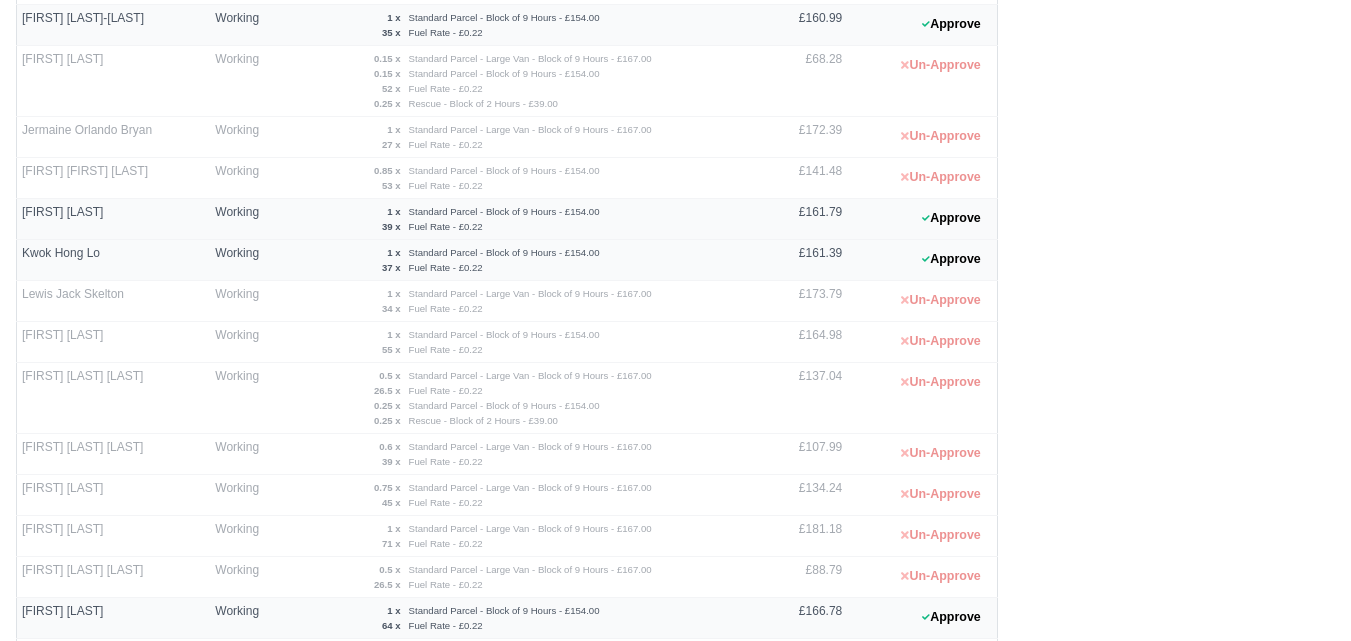 scroll, scrollTop: 678, scrollLeft: 0, axis: vertical 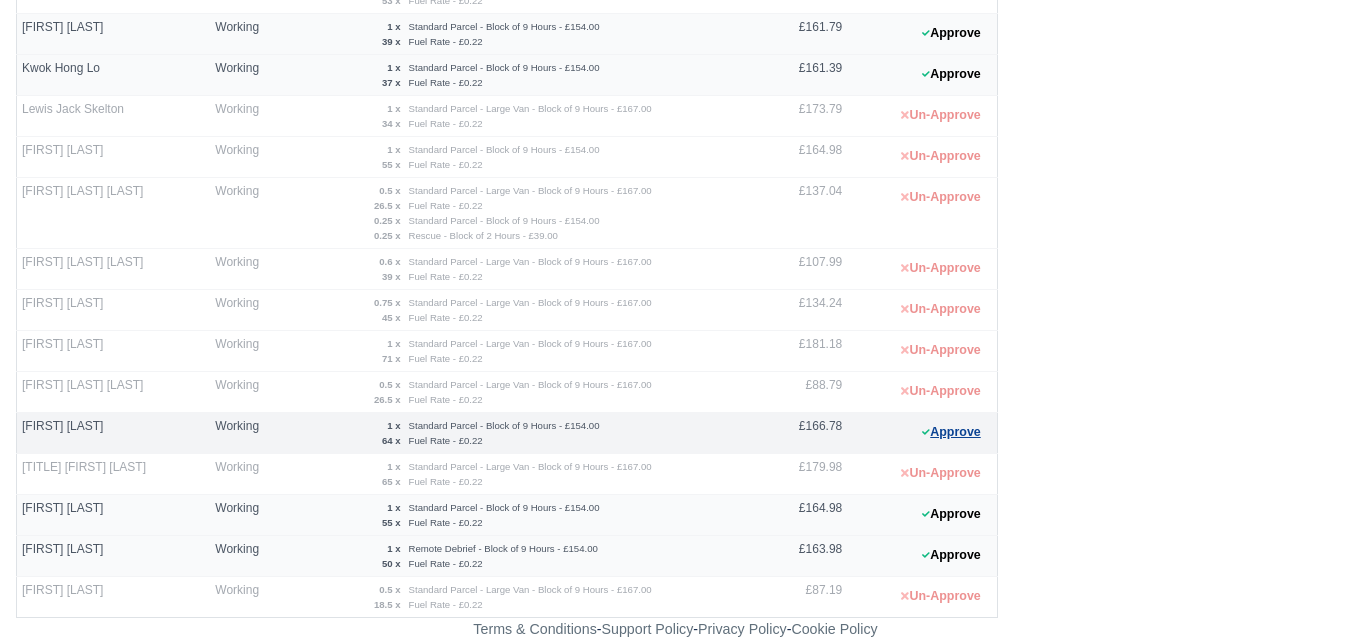 click on "Approve" at bounding box center [951, 432] 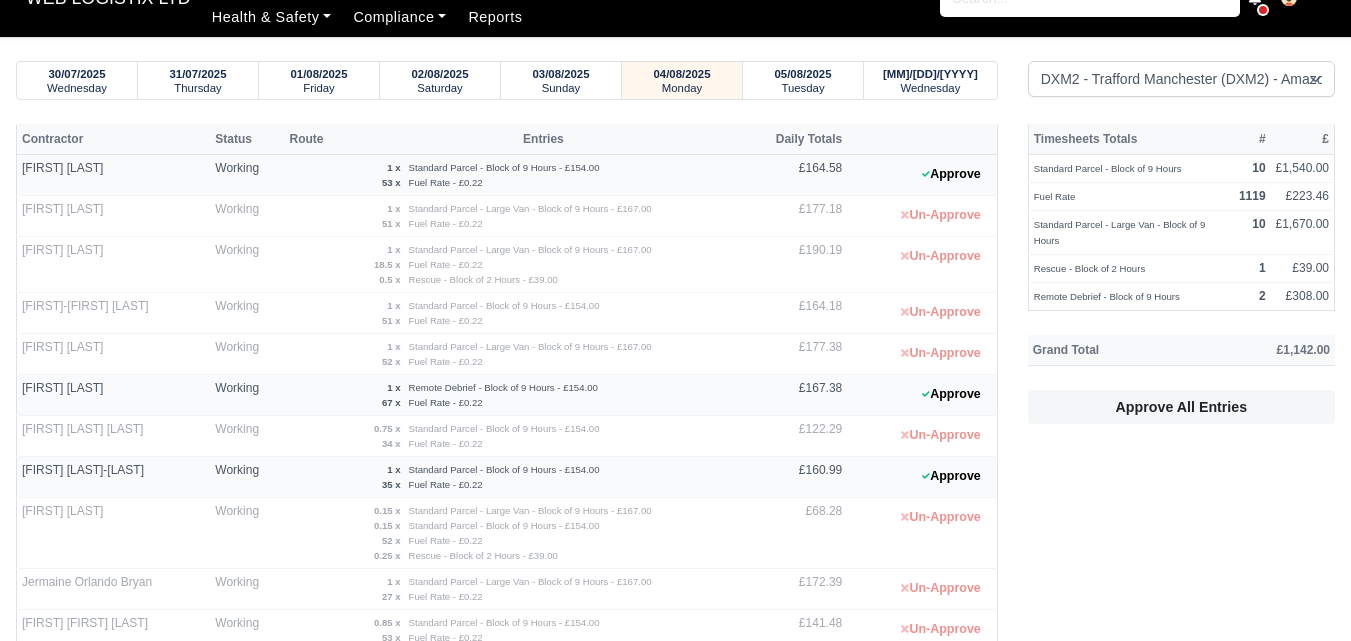 scroll, scrollTop: 0, scrollLeft: 0, axis: both 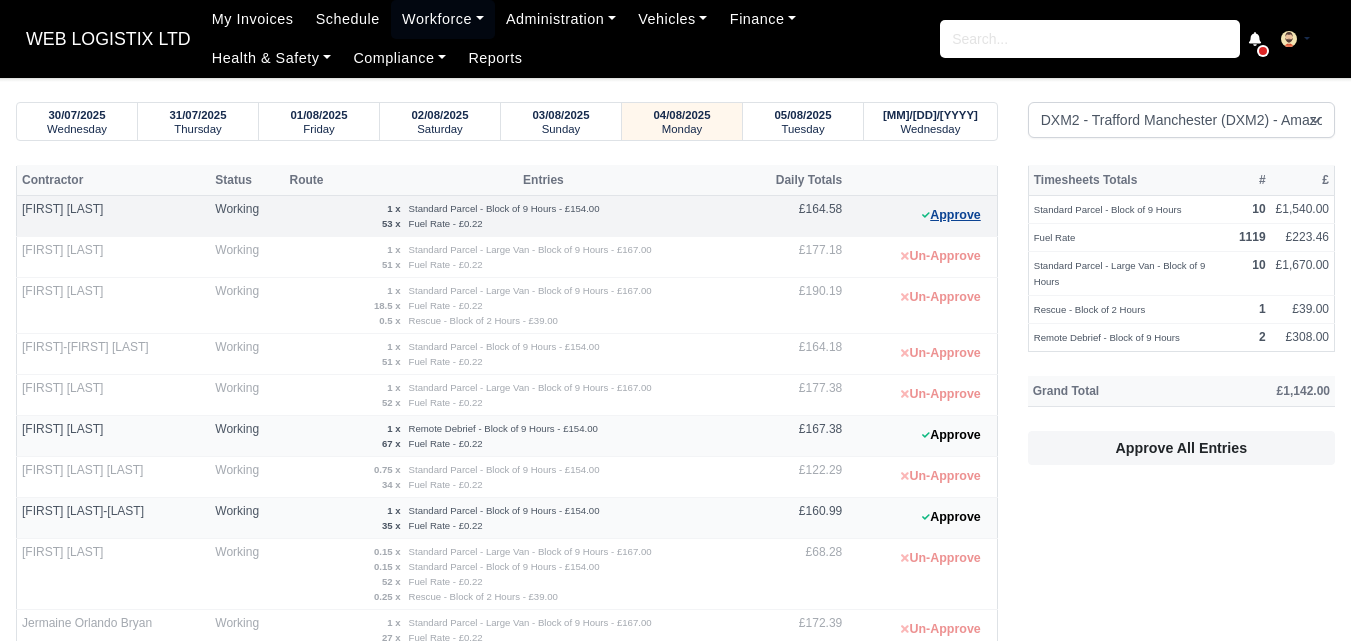 click on "Approve" at bounding box center [951, 215] 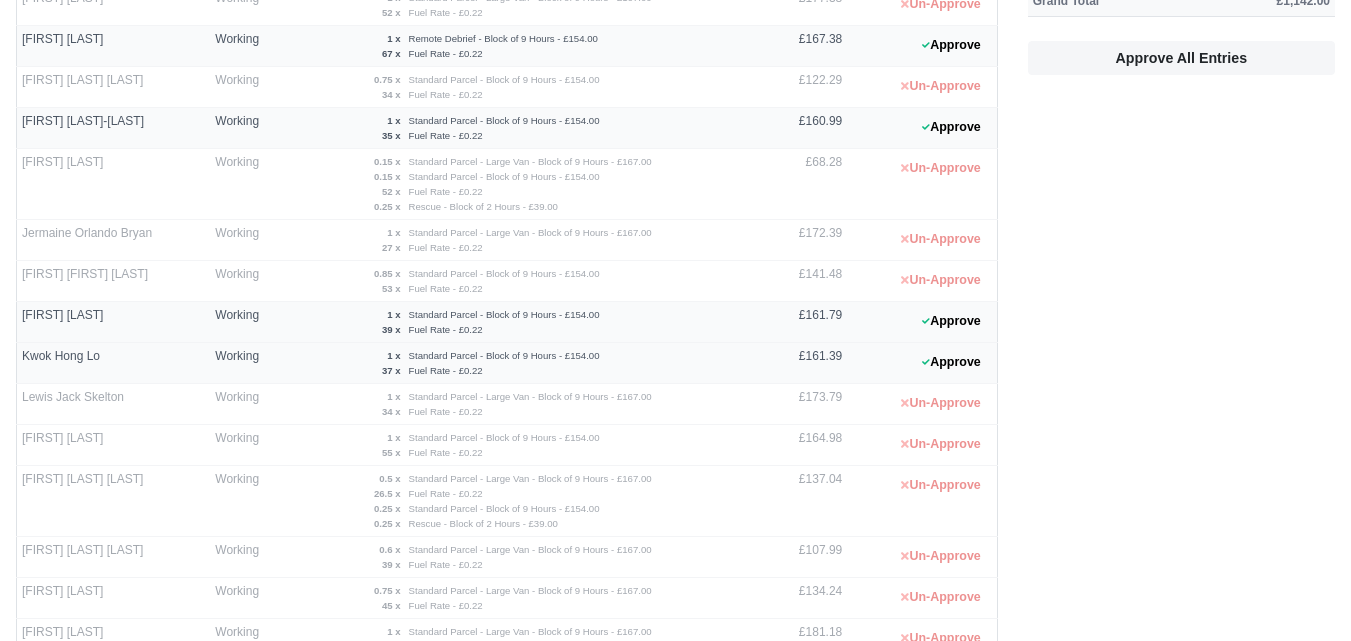 scroll, scrollTop: 399, scrollLeft: 0, axis: vertical 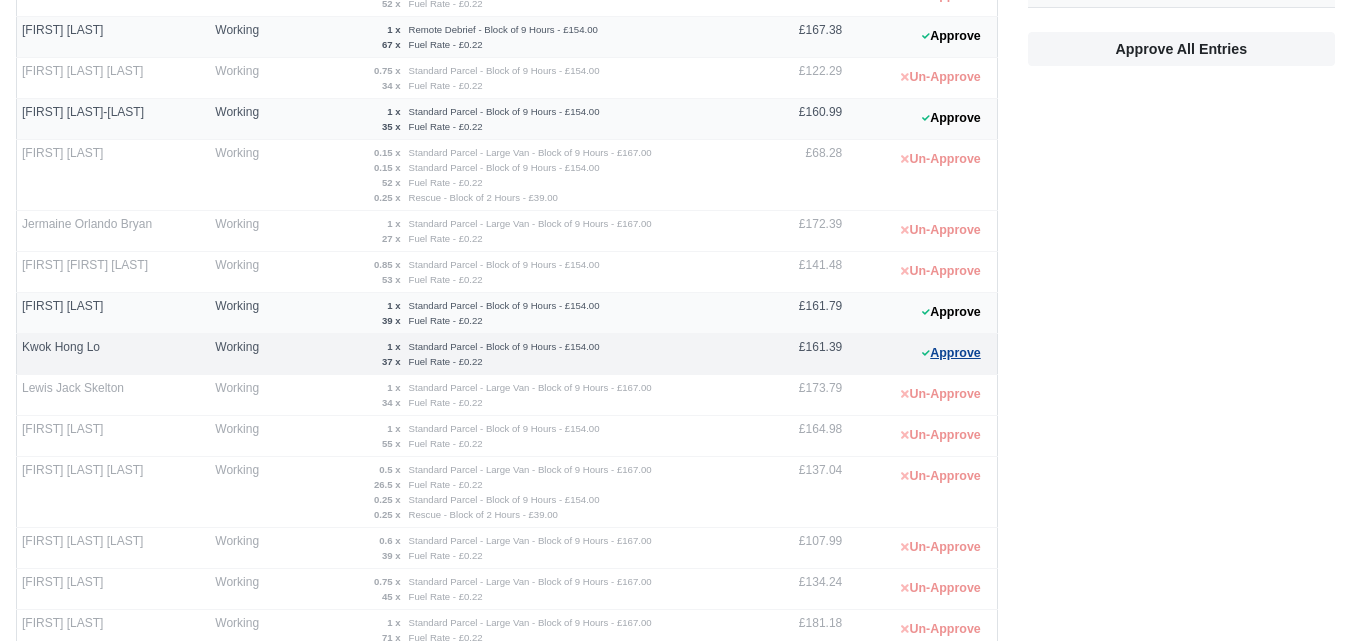 click on "Approve" at bounding box center [951, 353] 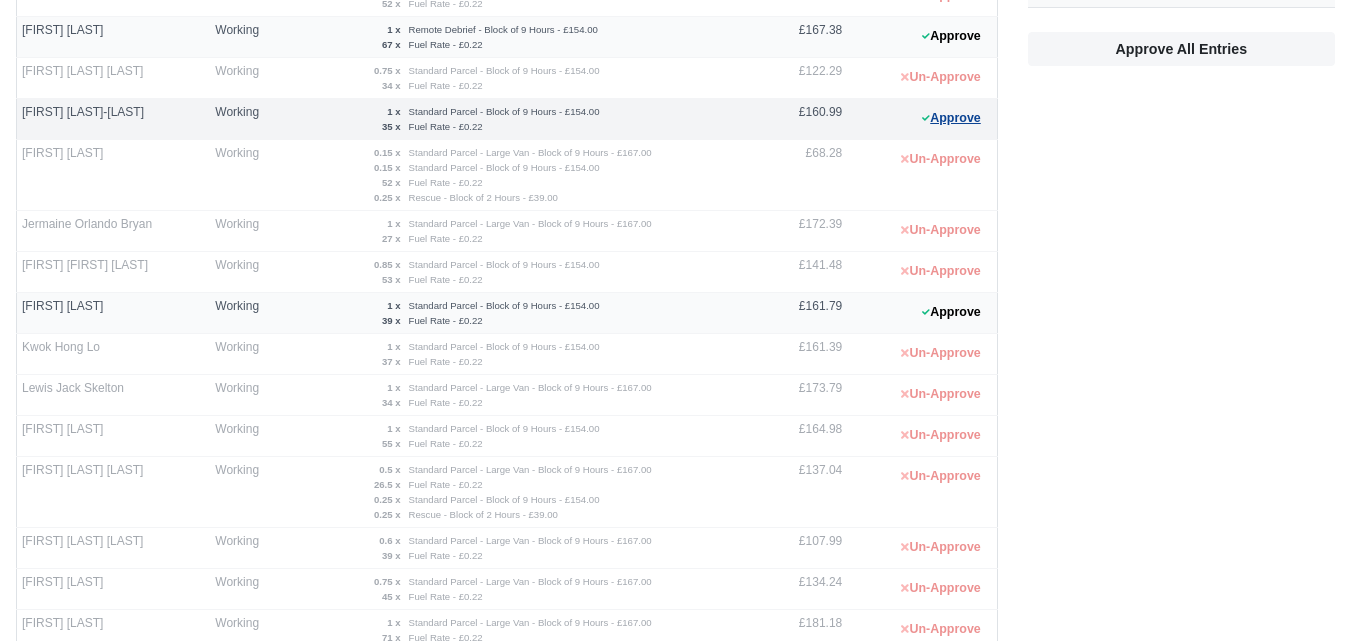 click on "Approve" at bounding box center [951, 118] 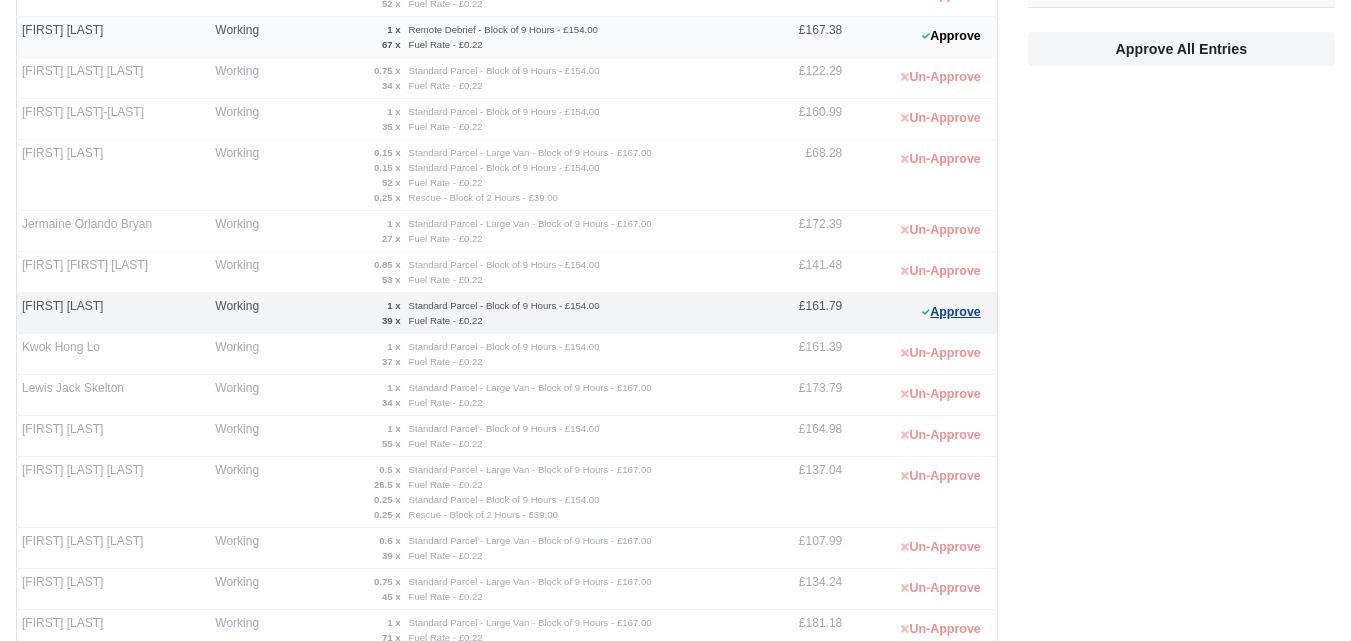click on "Approve" at bounding box center (951, 312) 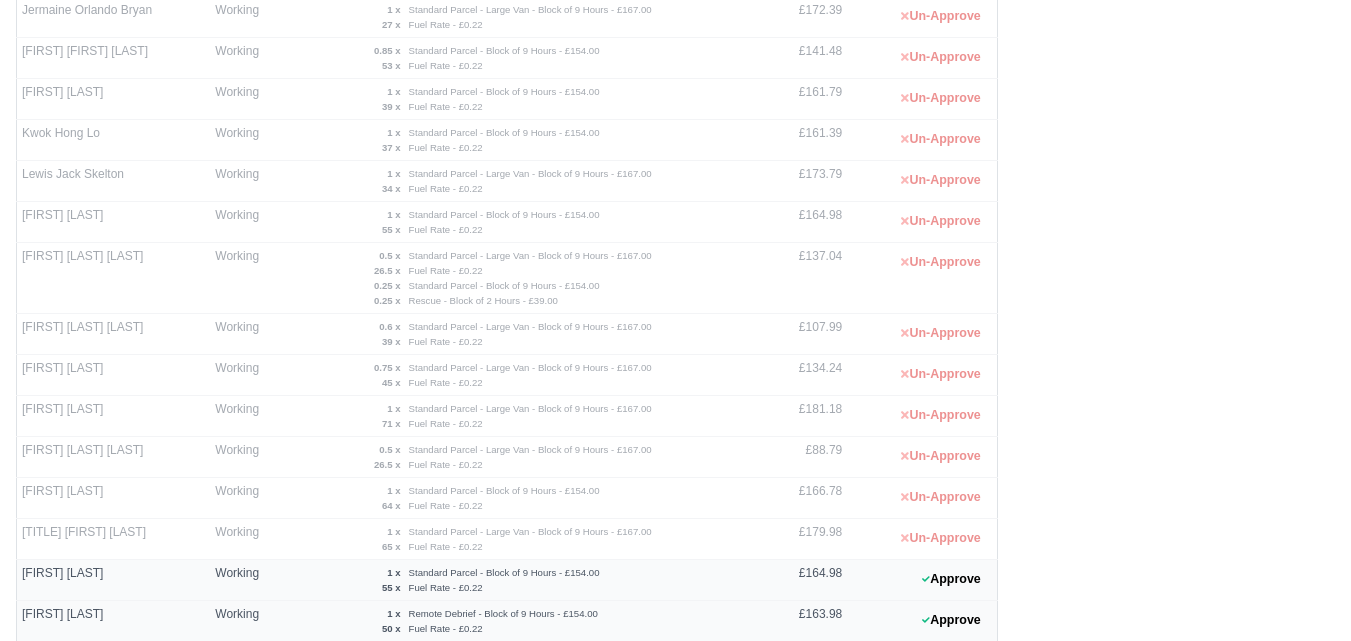 scroll, scrollTop: 678, scrollLeft: 0, axis: vertical 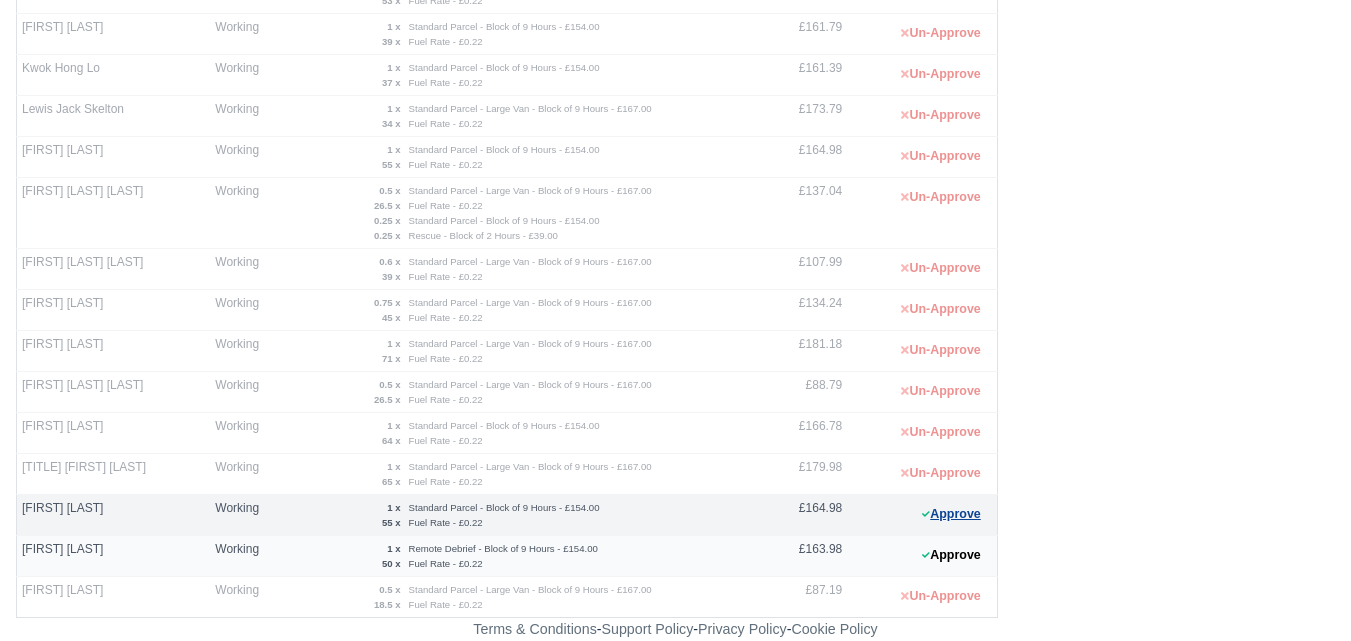 click on "Approve" at bounding box center (951, 514) 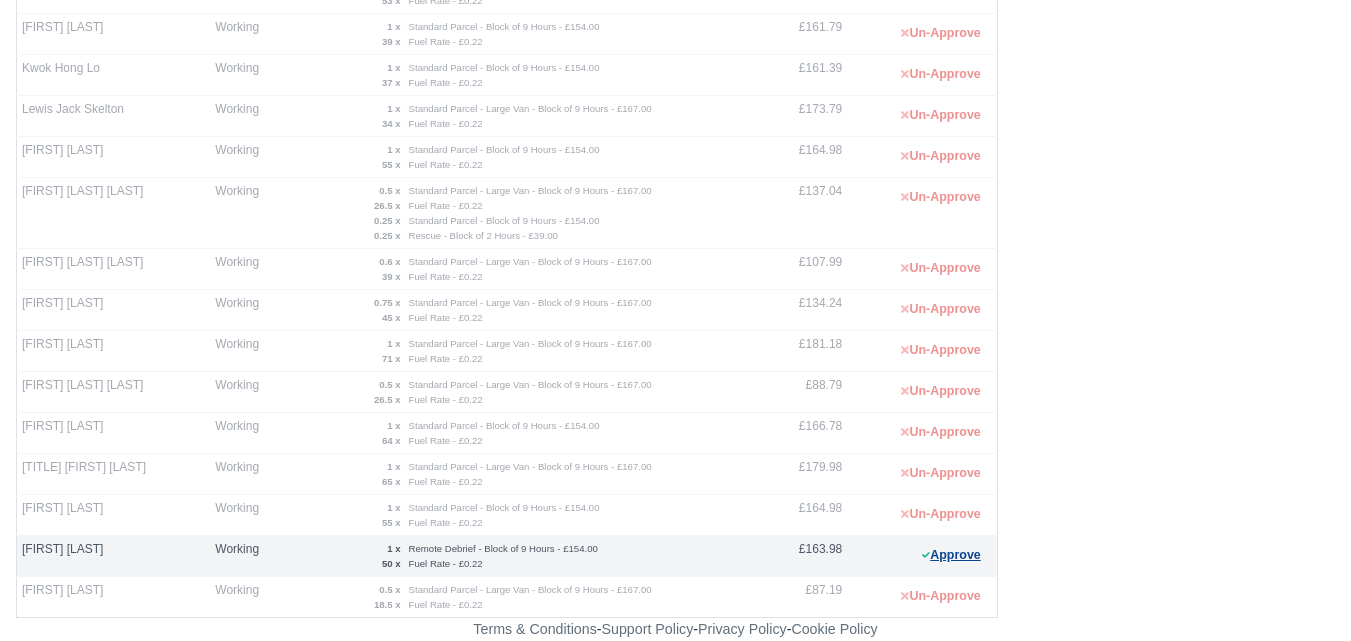 click on "Approve" at bounding box center [951, 555] 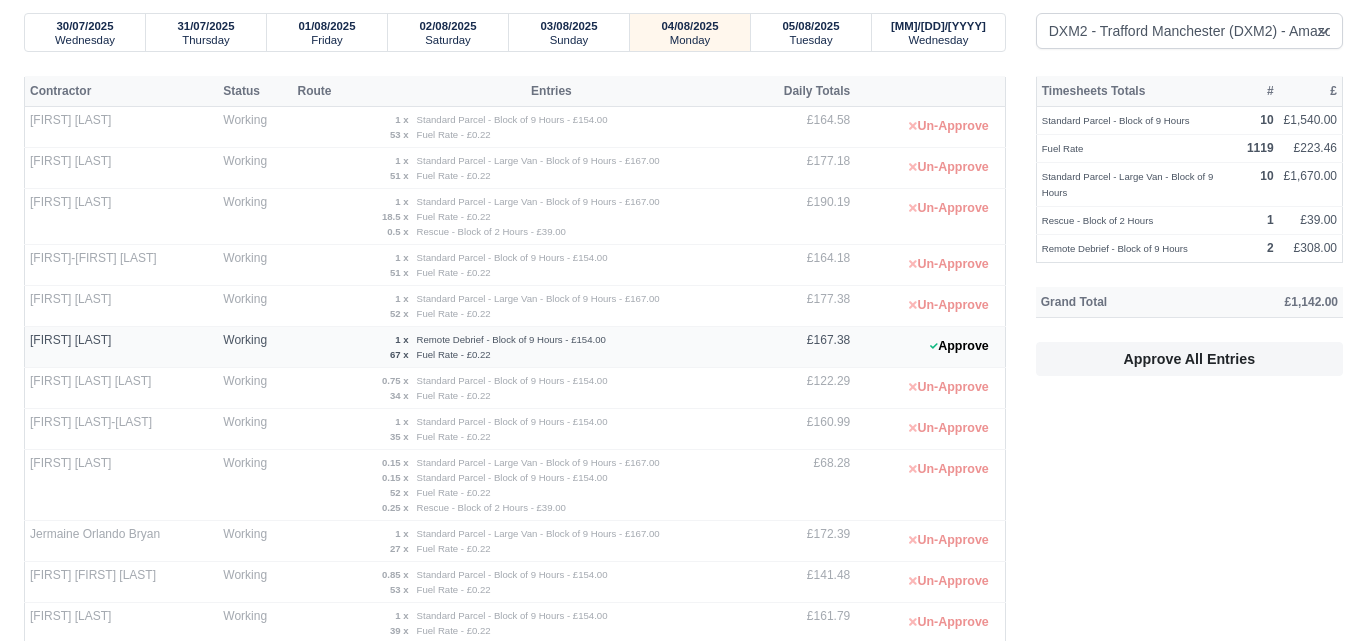 scroll, scrollTop: 0, scrollLeft: 0, axis: both 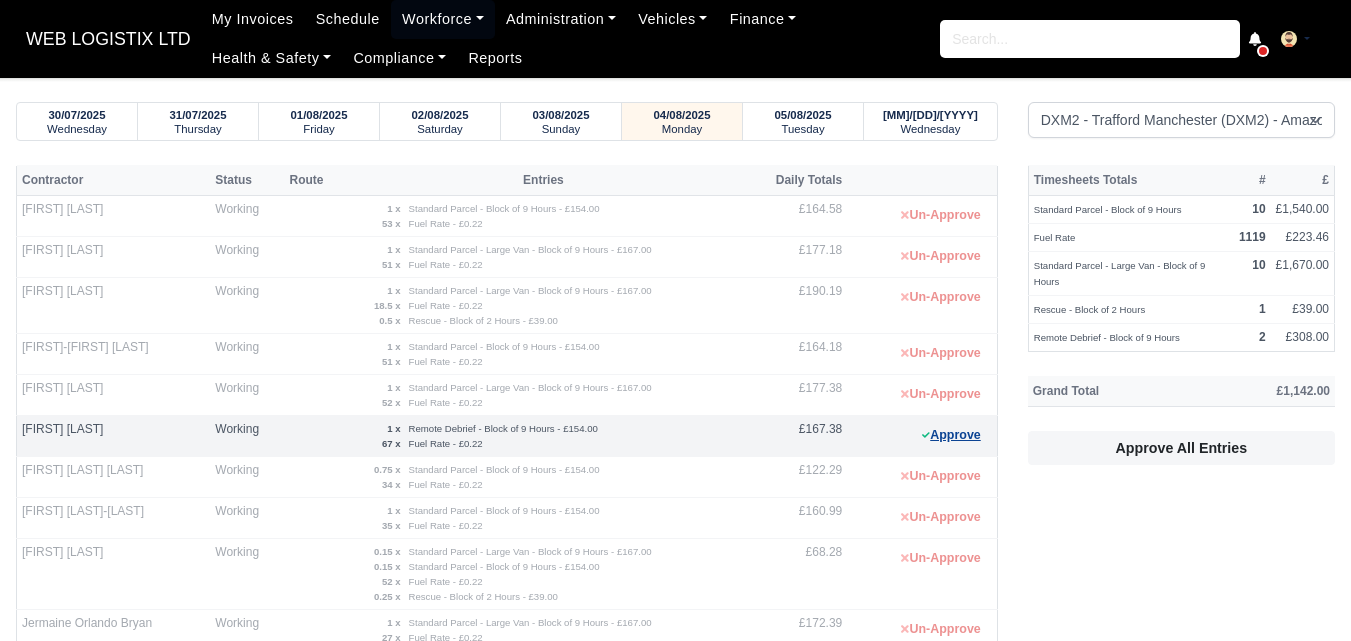 click 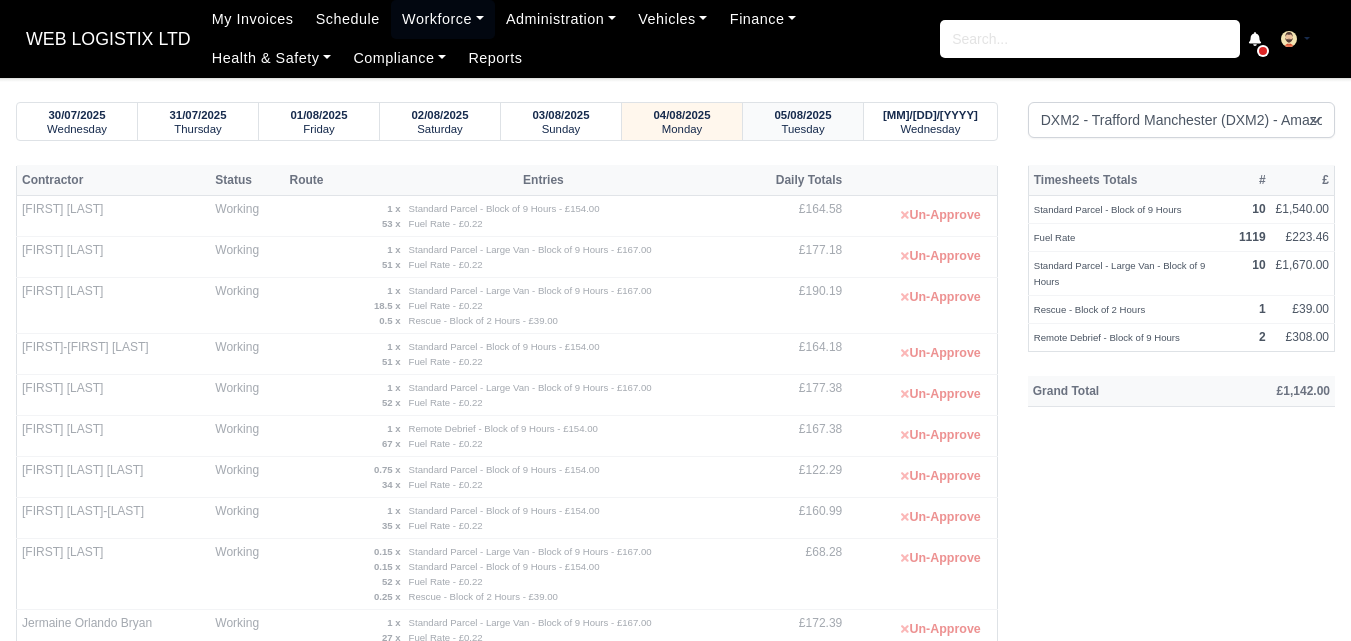 click on "05/08/2025" at bounding box center [803, 115] 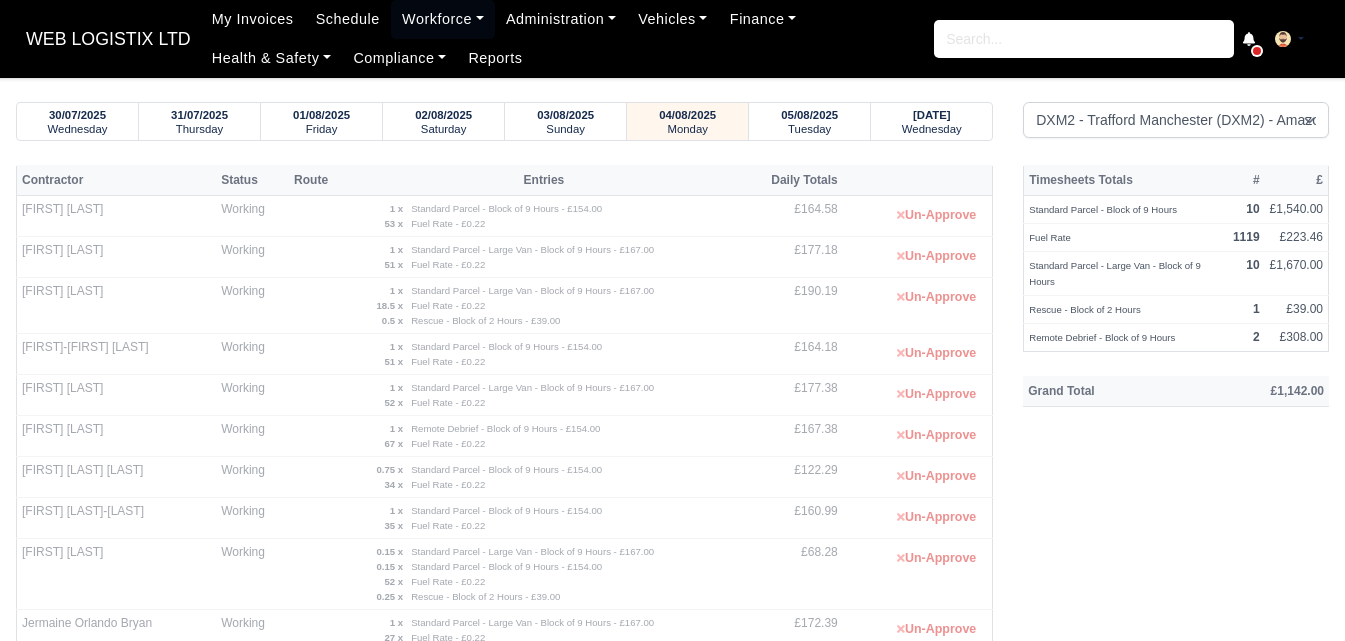 select on "1" 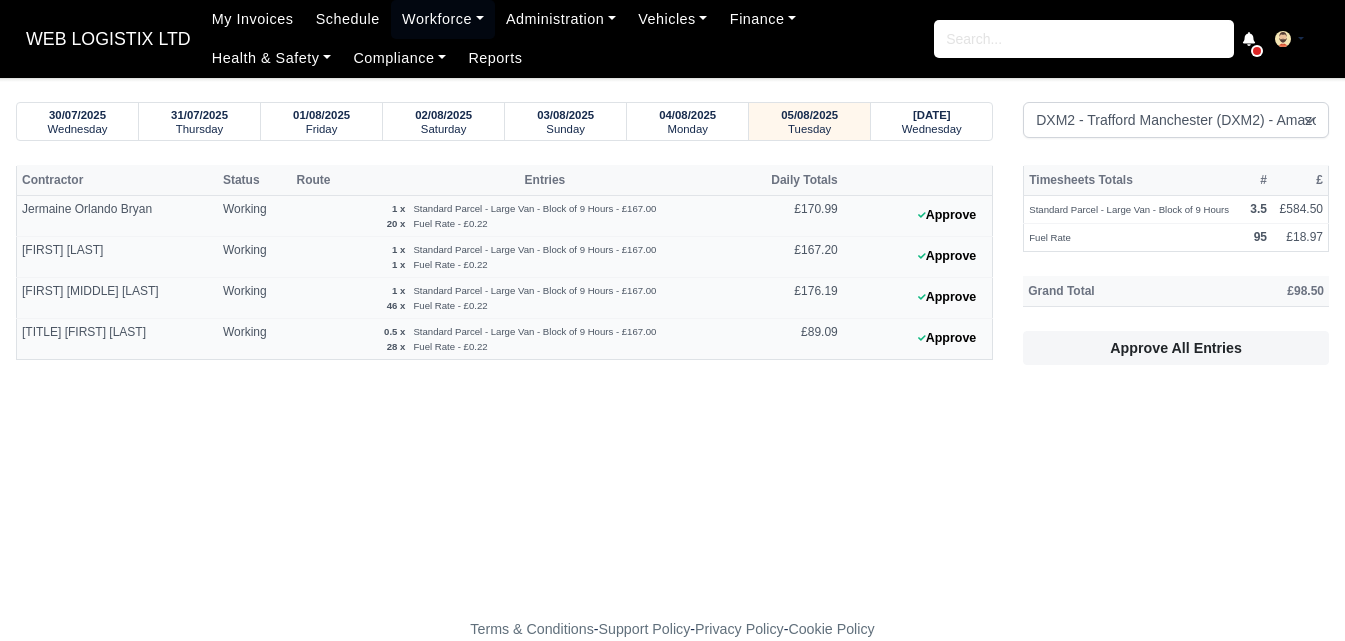scroll, scrollTop: 0, scrollLeft: 0, axis: both 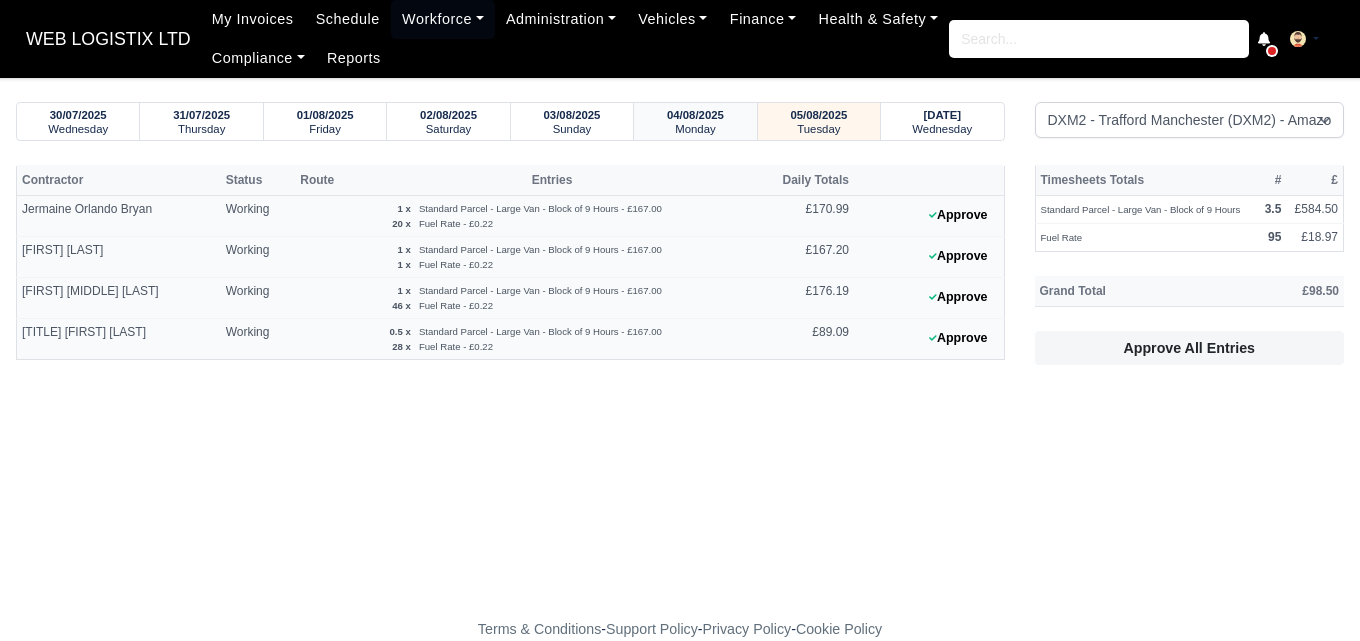 click on "Monday" at bounding box center (695, 128) 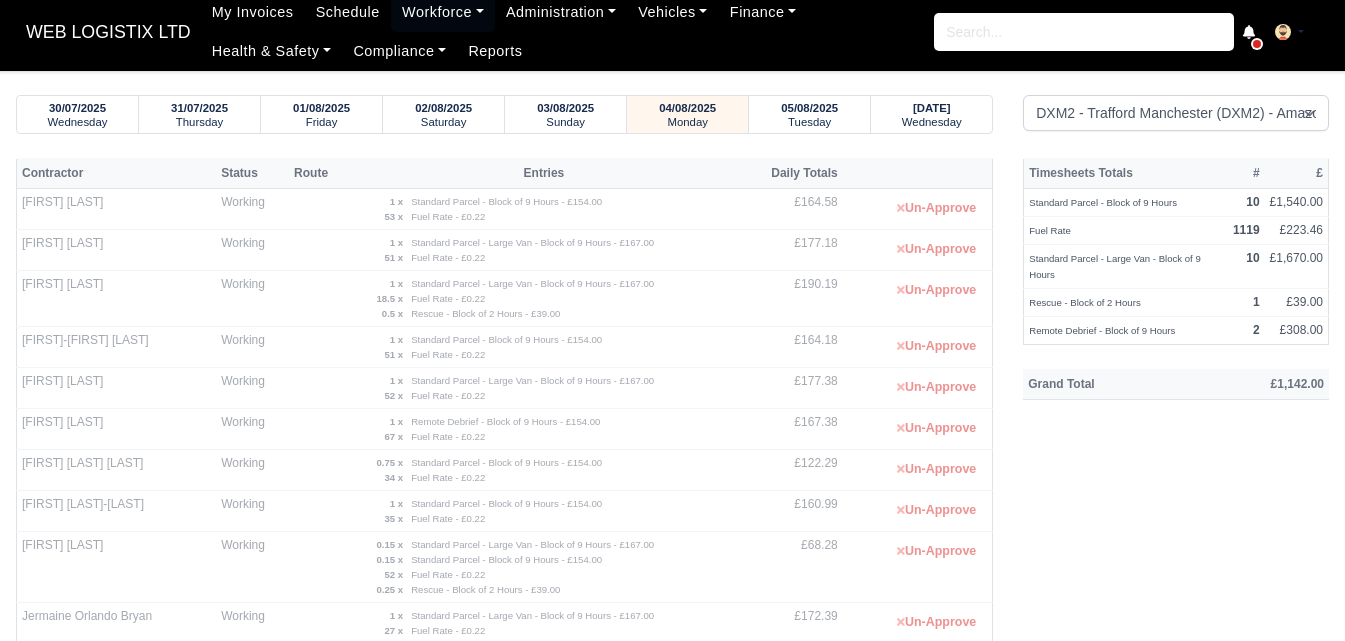 scroll, scrollTop: 20, scrollLeft: 0, axis: vertical 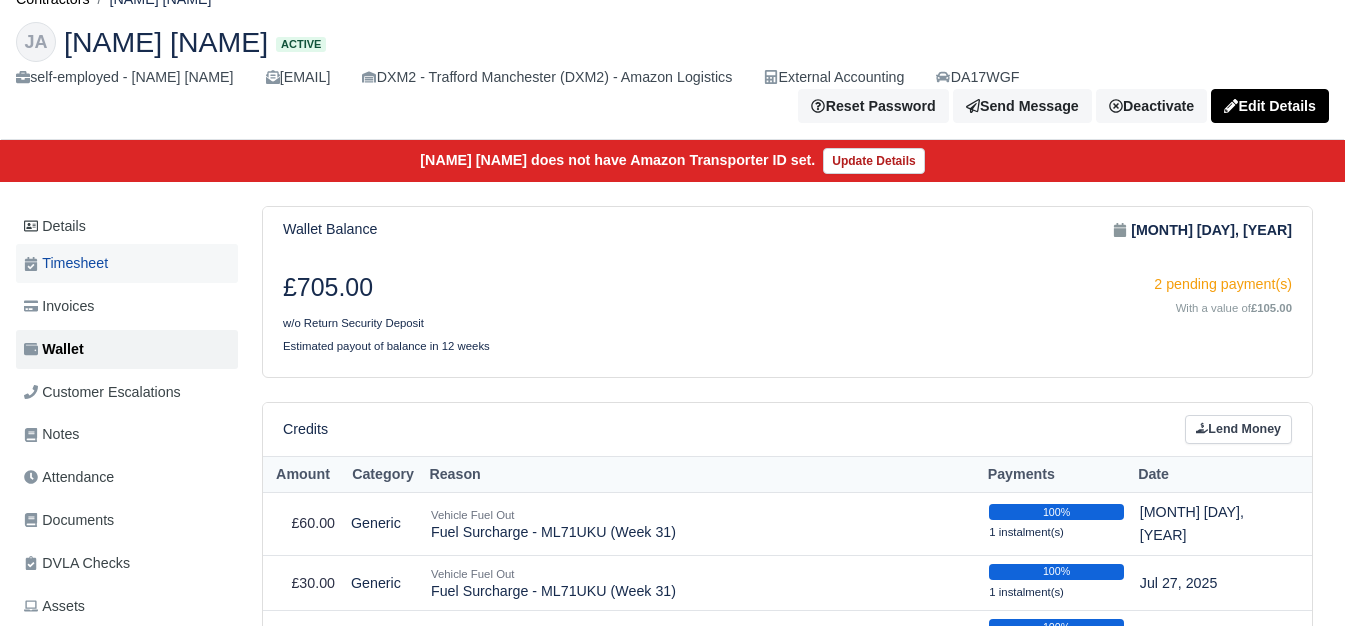 click on "Timesheet" at bounding box center [127, 263] 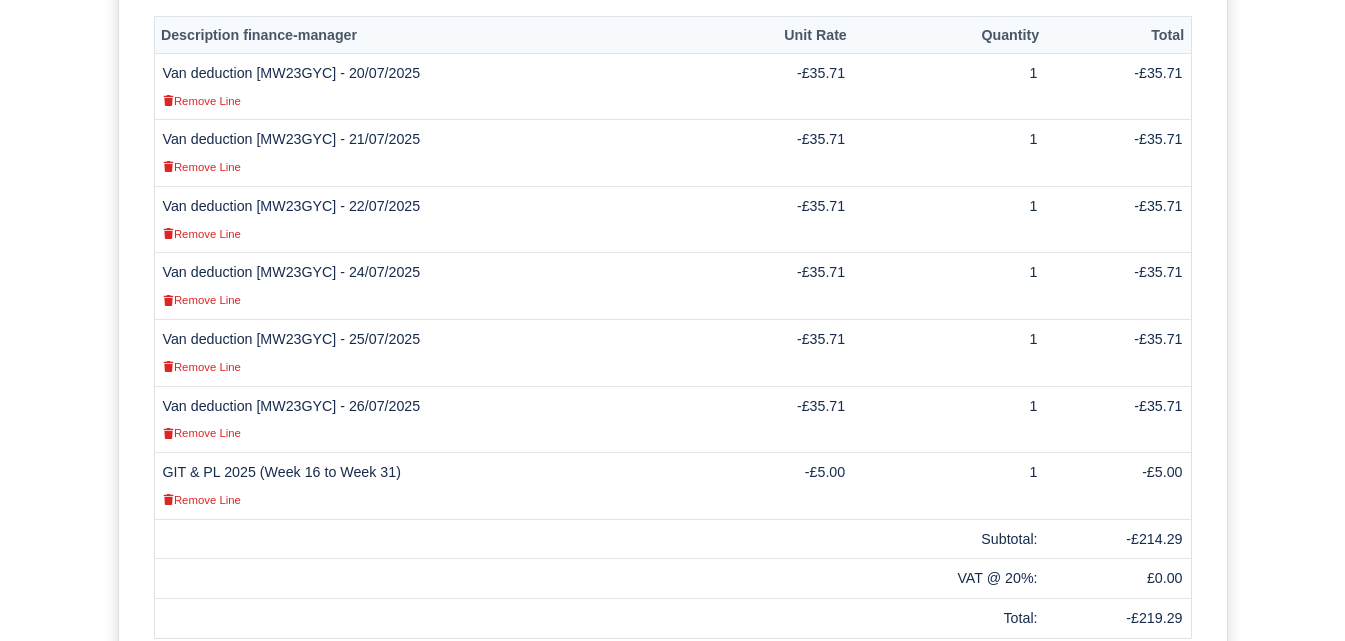 scroll, scrollTop: 613, scrollLeft: 0, axis: vertical 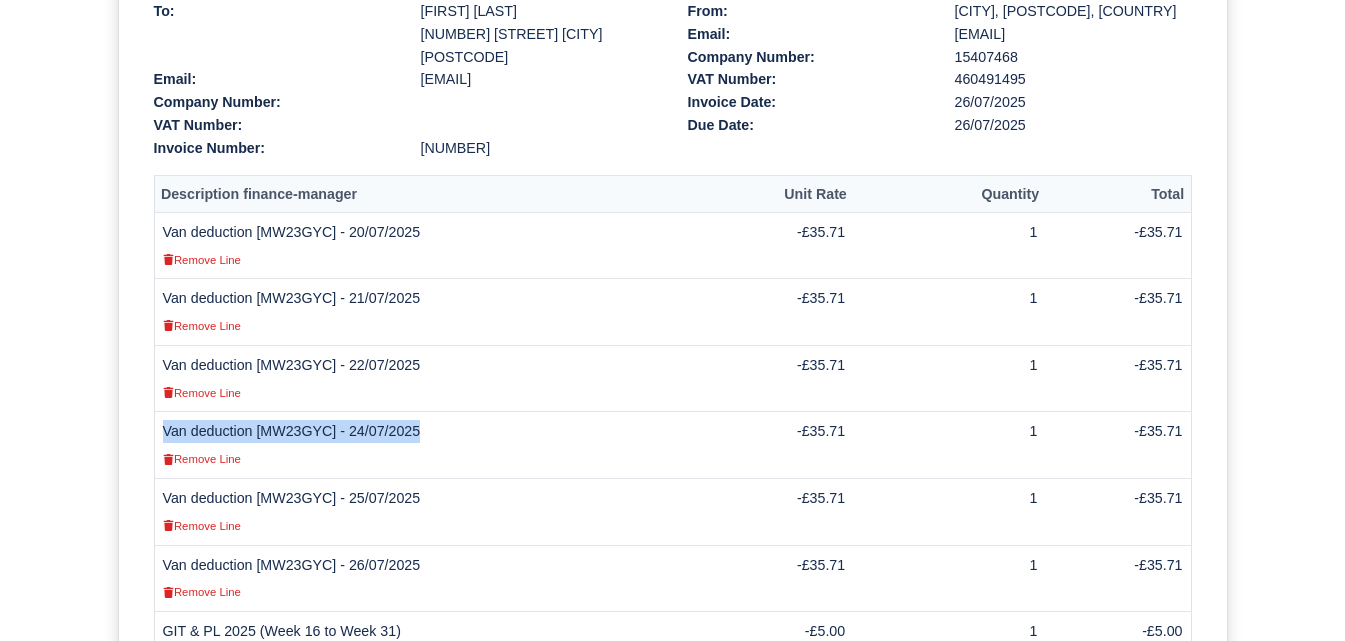 drag, startPoint x: 163, startPoint y: 433, endPoint x: 419, endPoint y: 437, distance: 256.03125 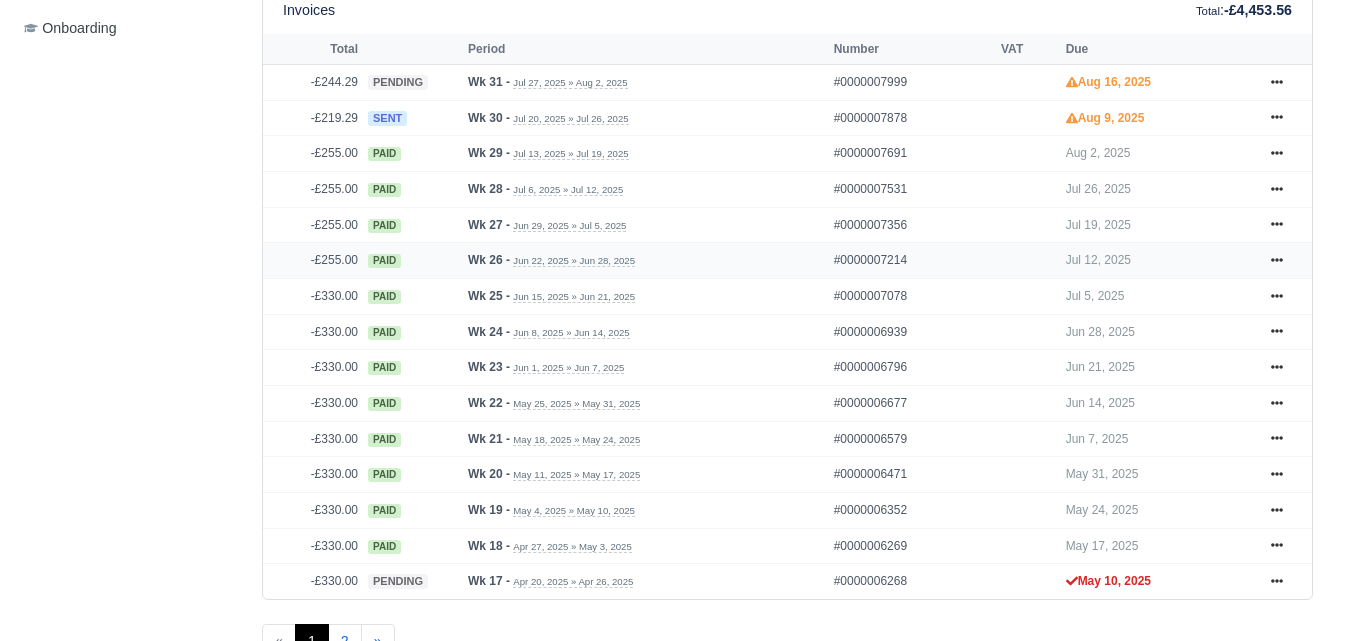 scroll, scrollTop: 883, scrollLeft: 0, axis: vertical 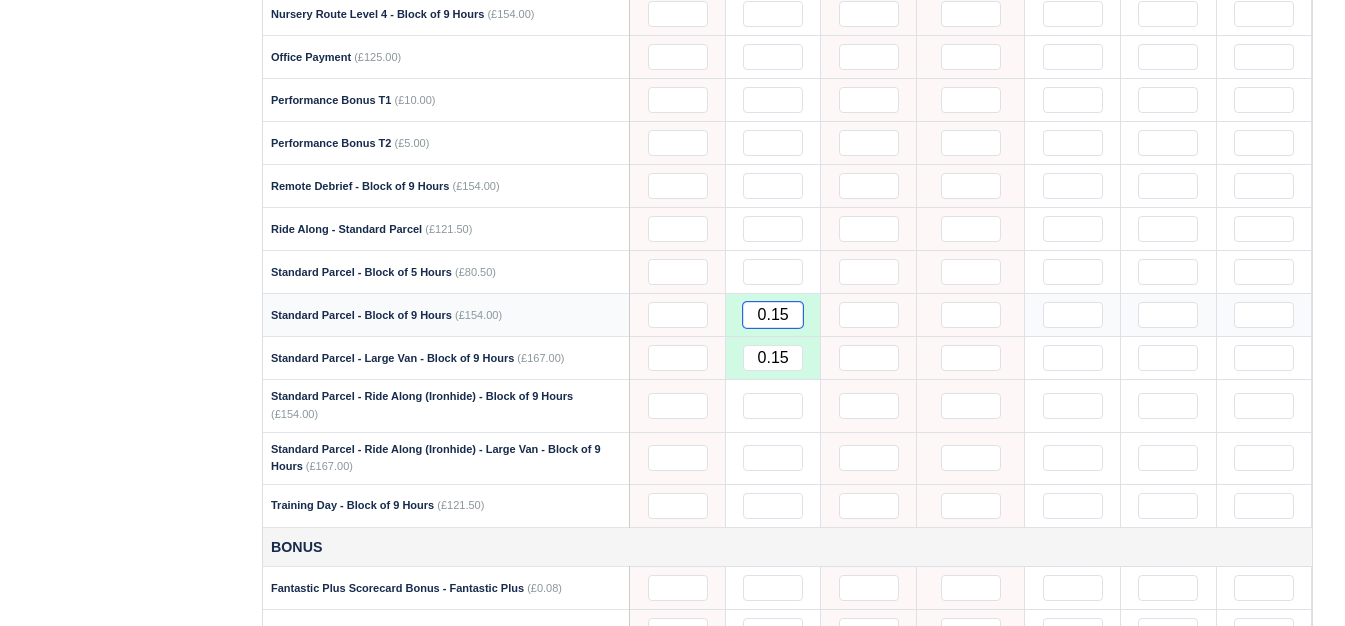 click on "0.15" at bounding box center (773, 315) 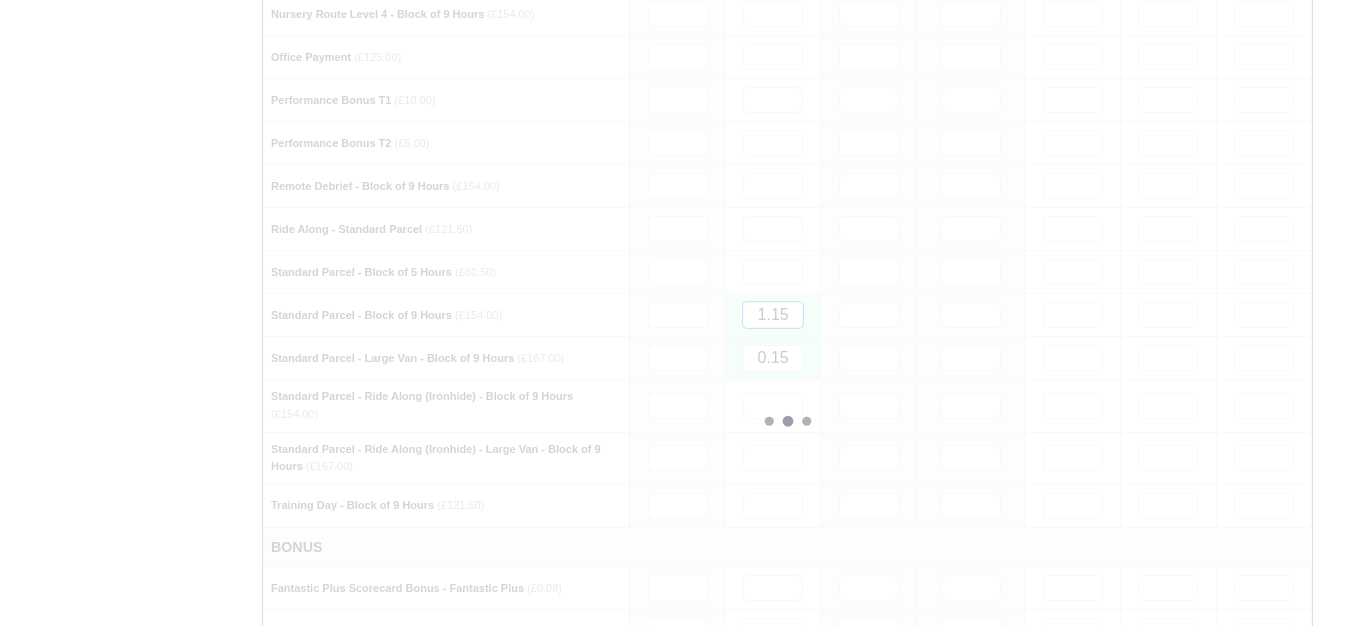 type on "1.15" 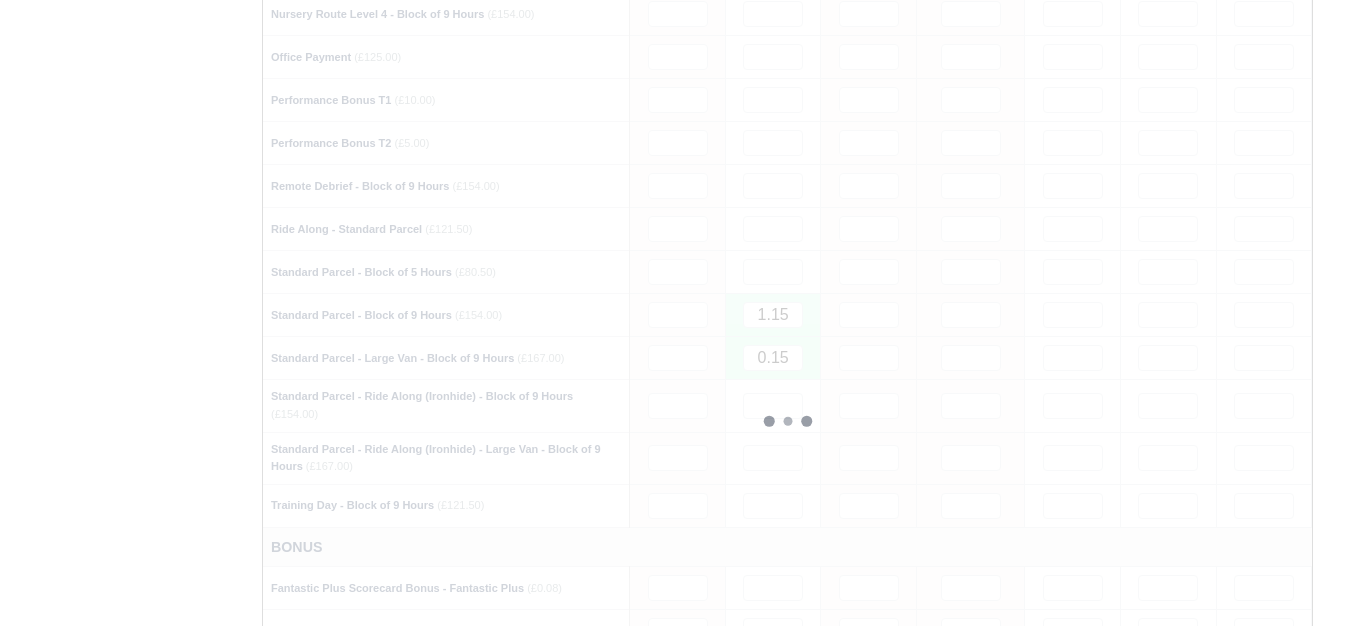 click on "Details
Timesheet
Invoices
Wallet
Customer Escalations
Notes
Attendance
Documents" at bounding box center (131, 162) 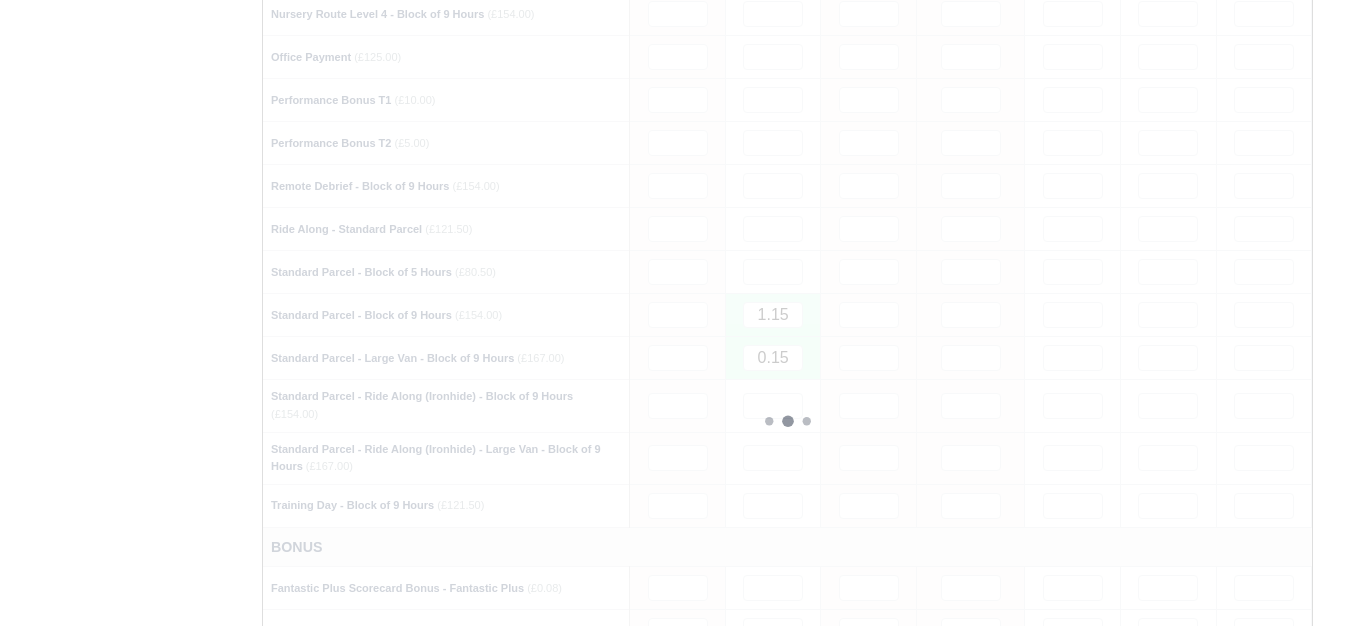 type 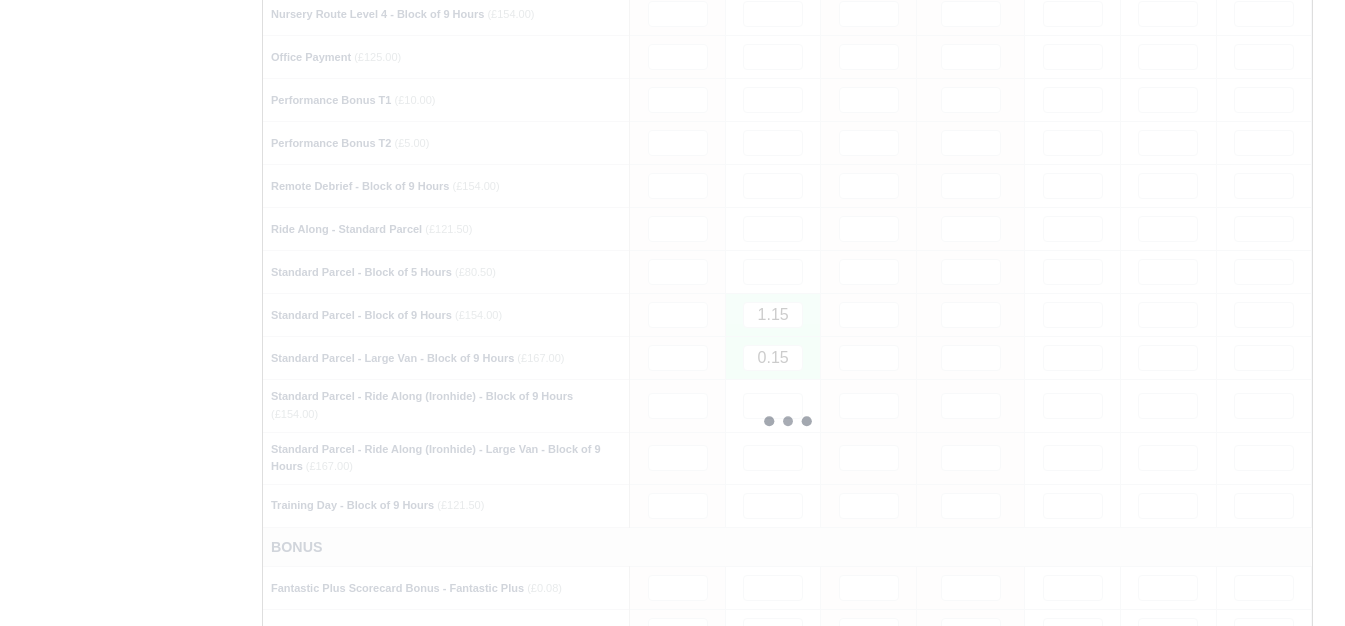 type 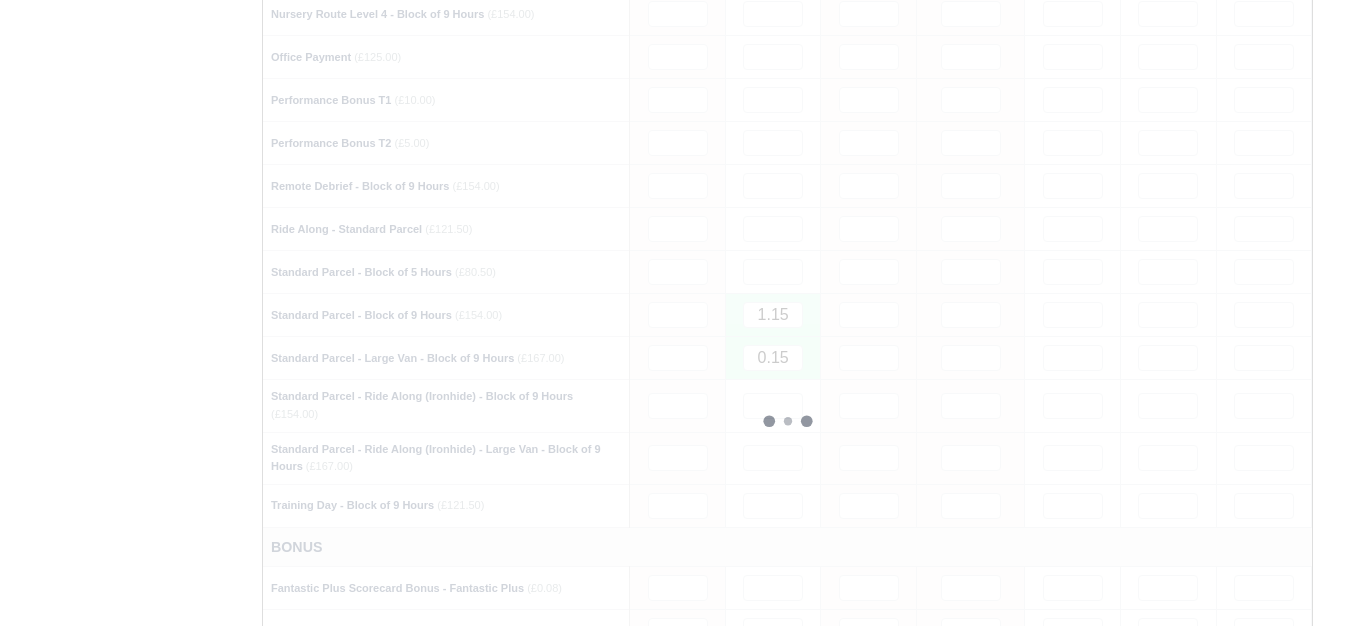 type 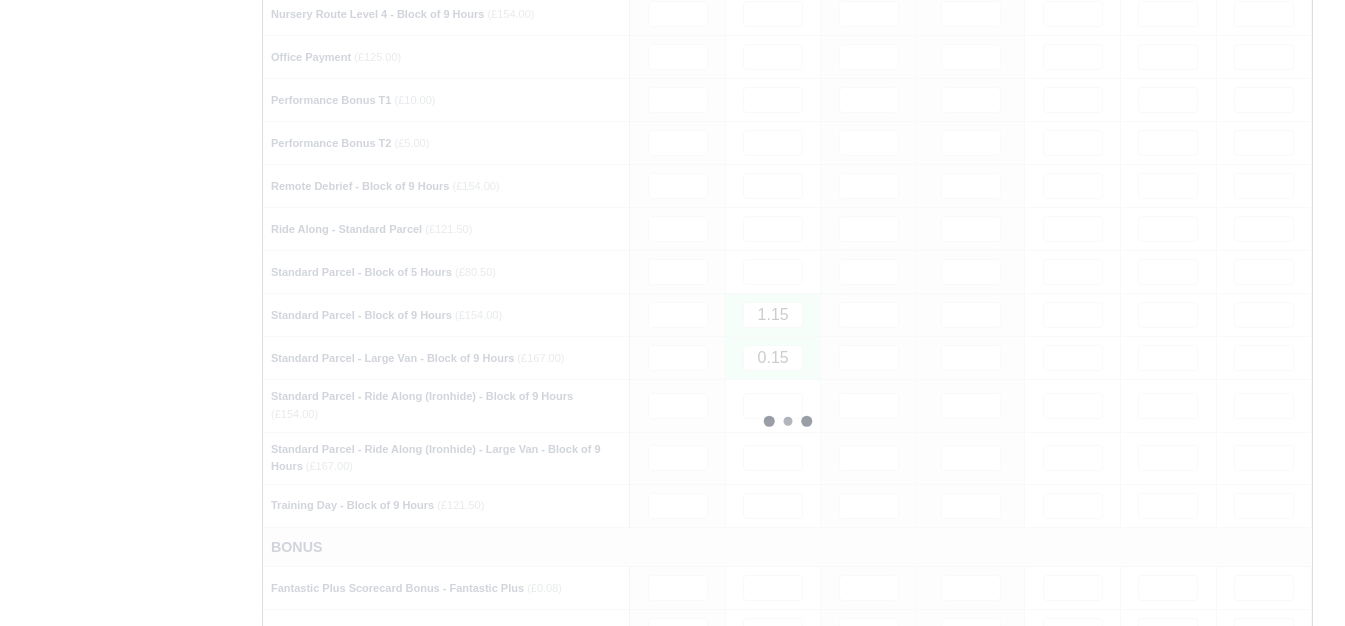 type 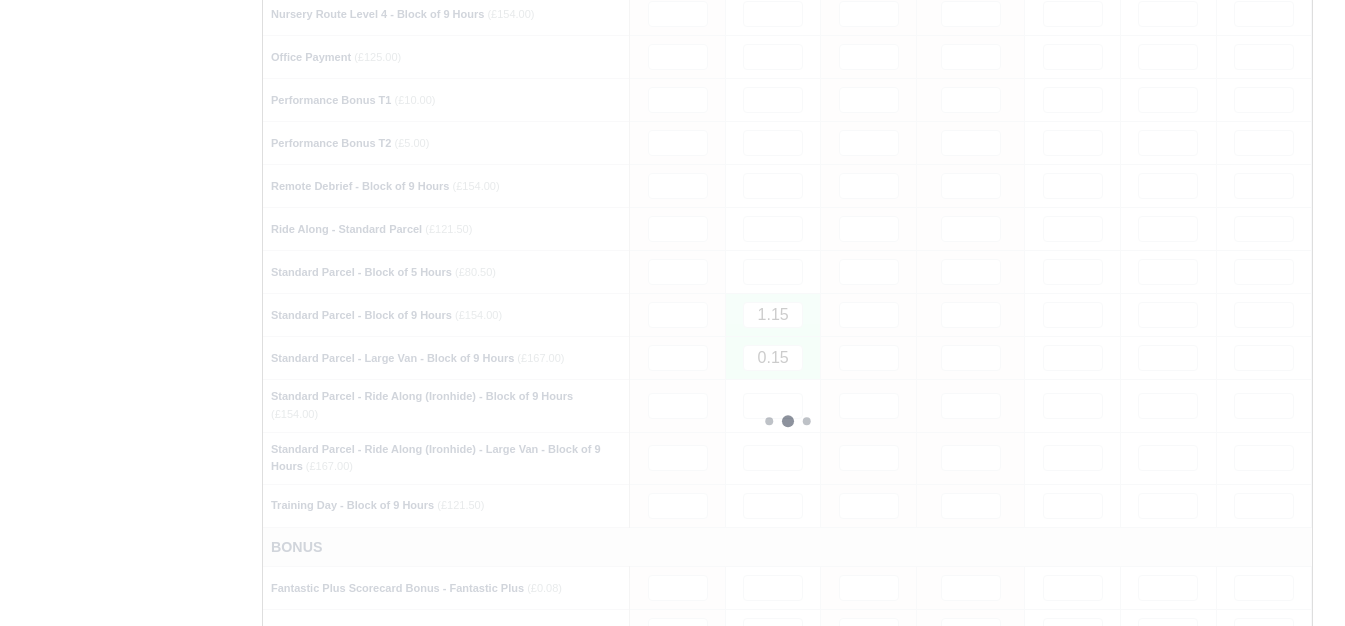 type 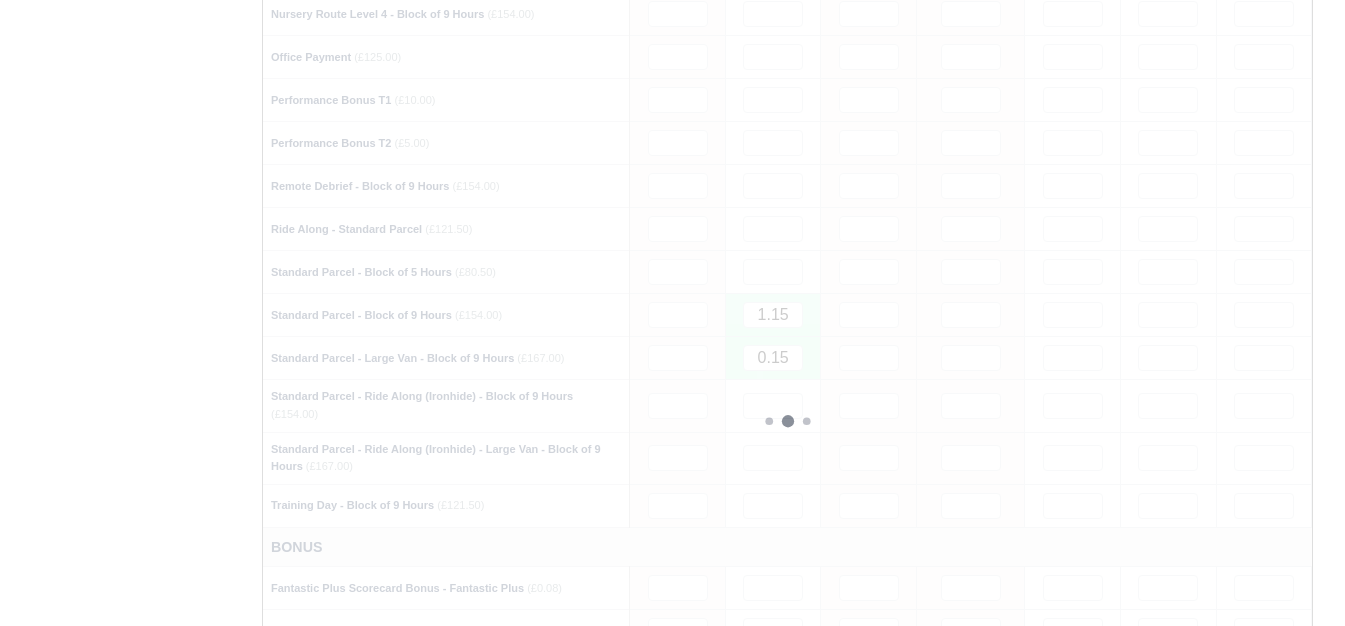 type 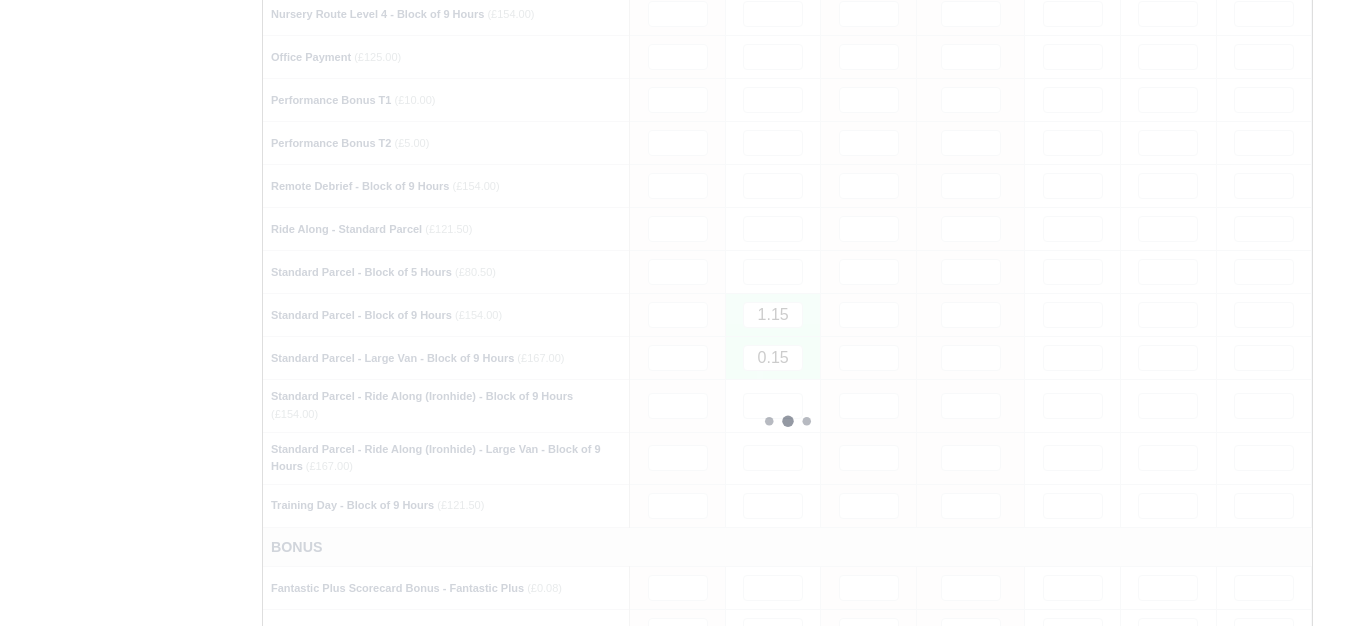 type 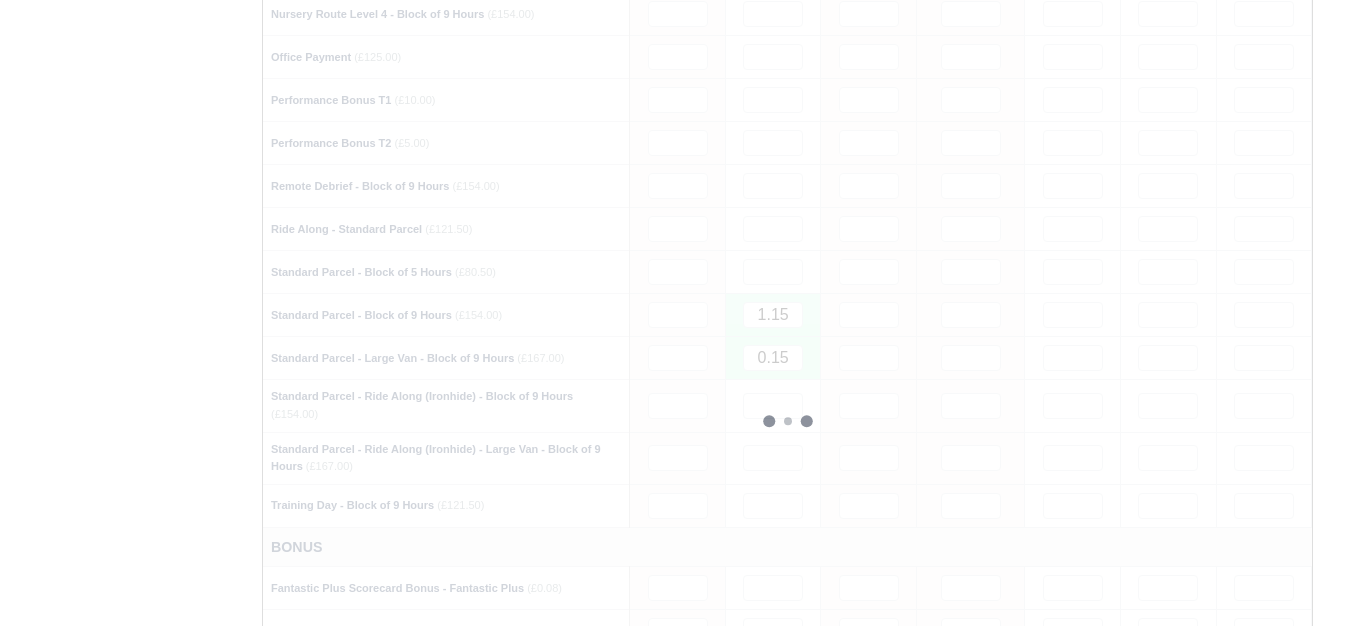 type 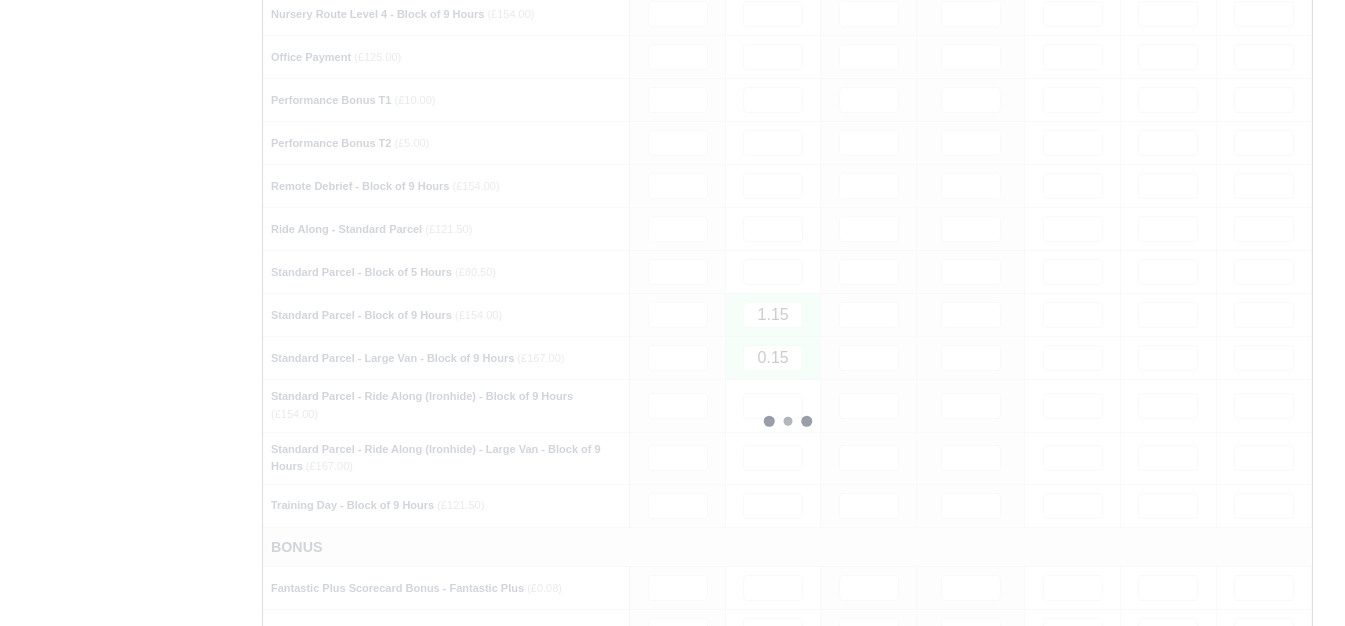 type 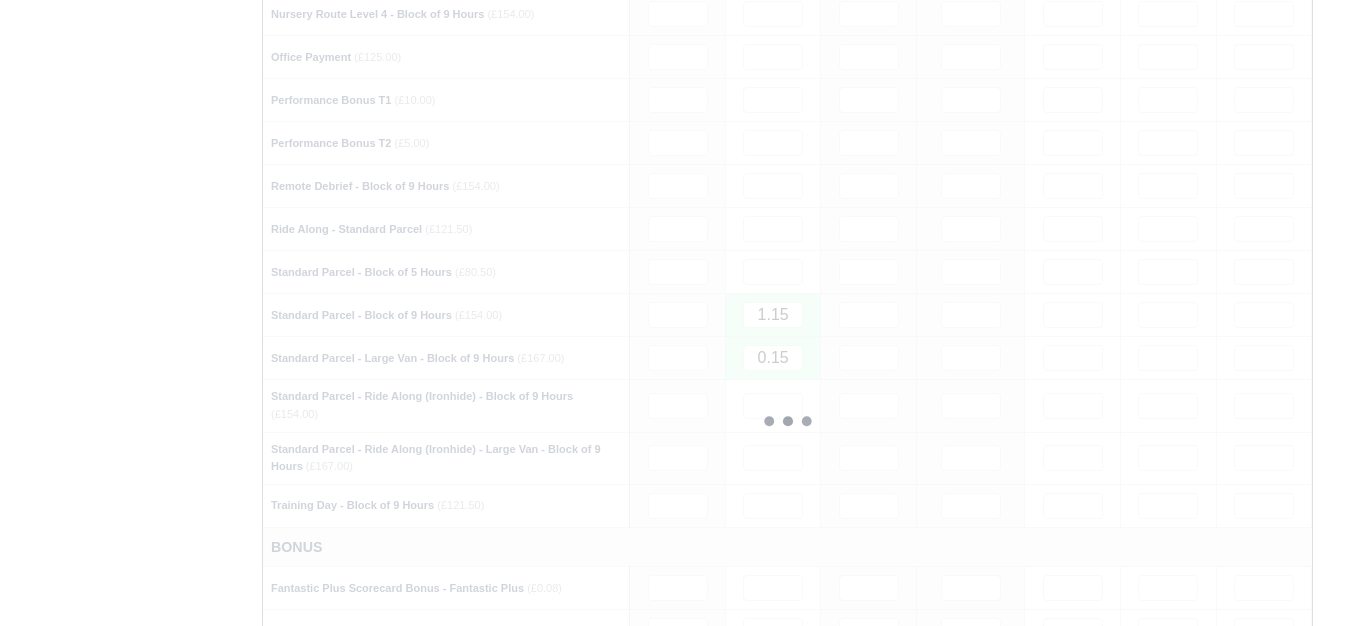 type 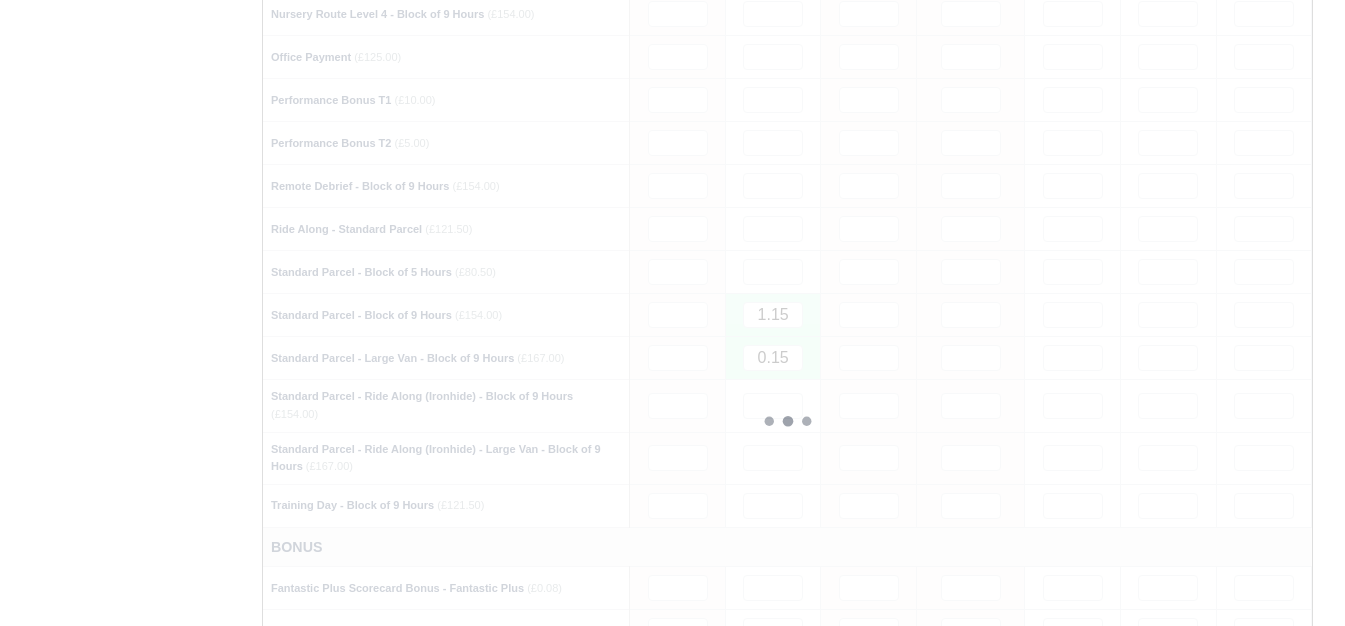 type 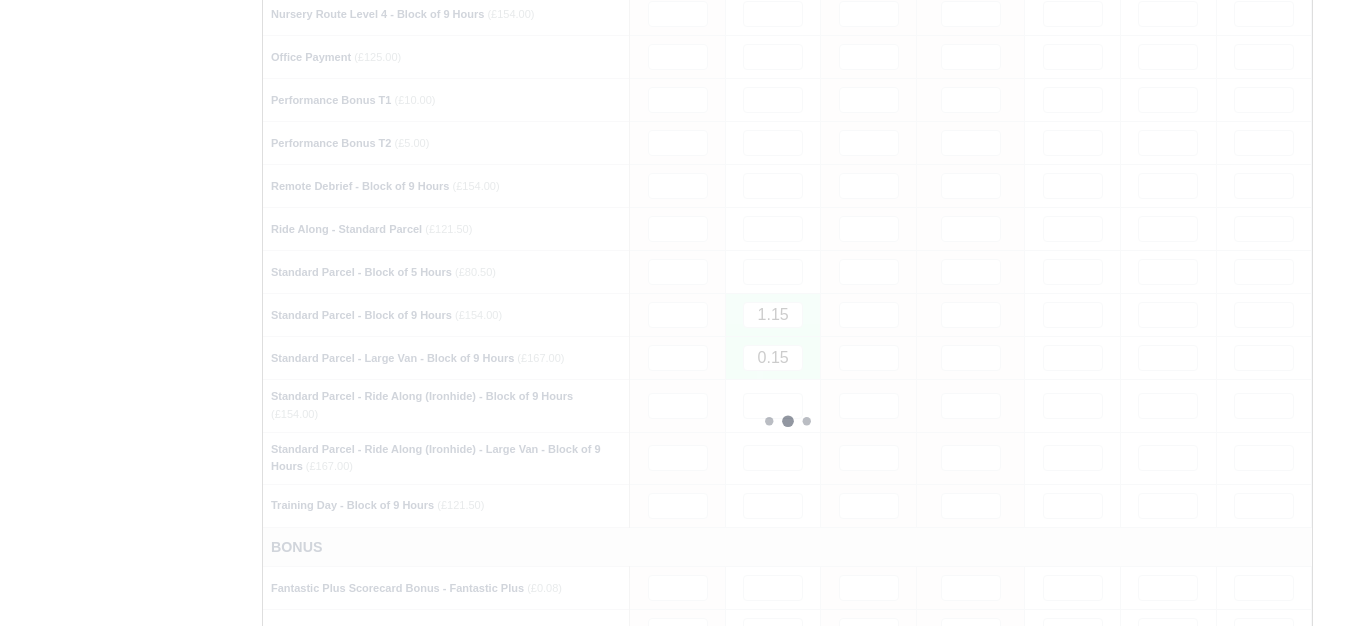 type 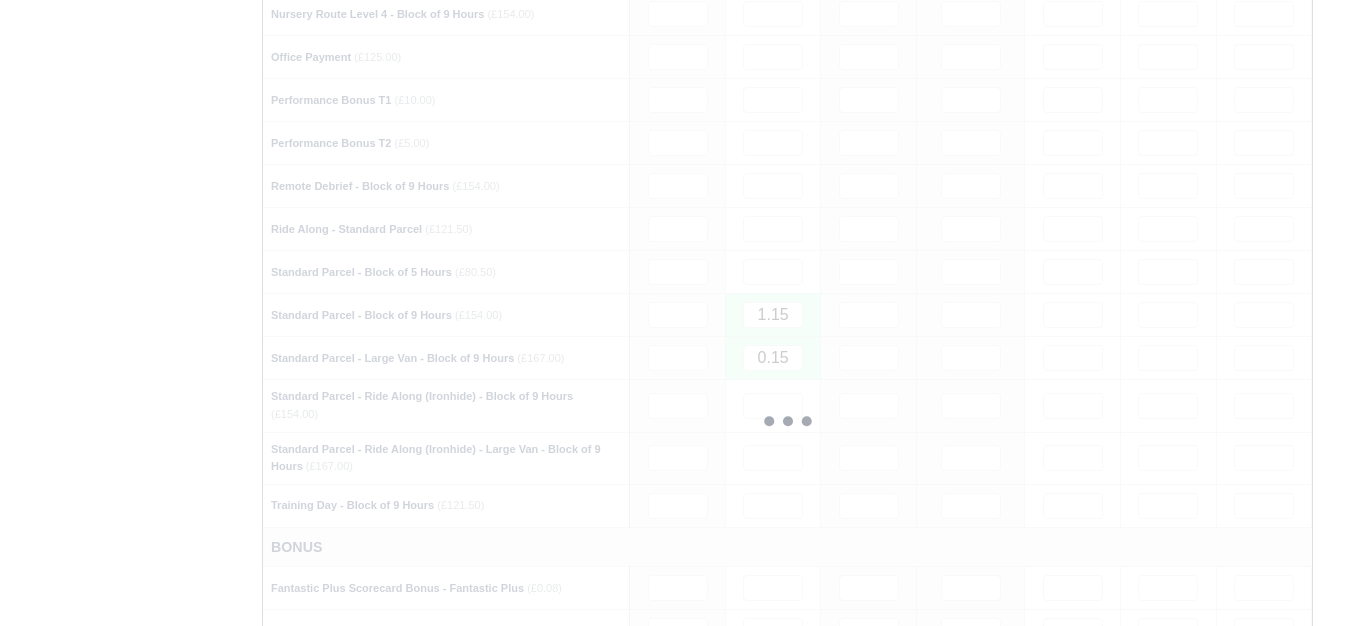 type 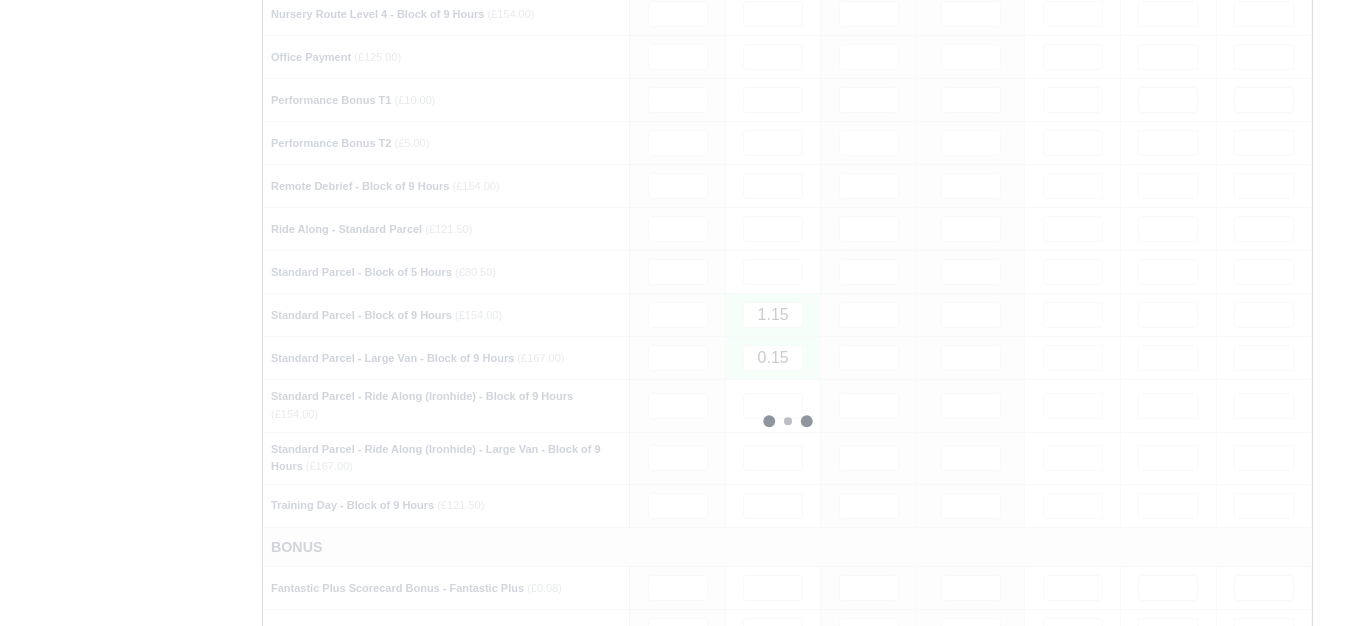 type 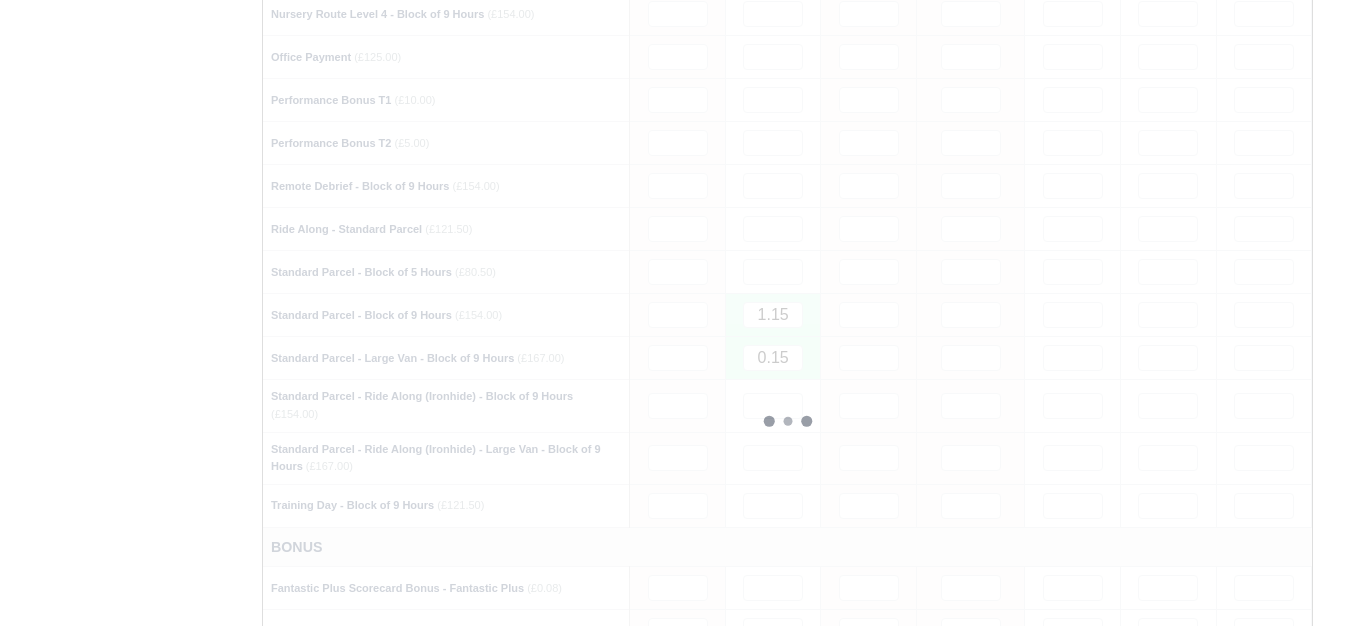 type 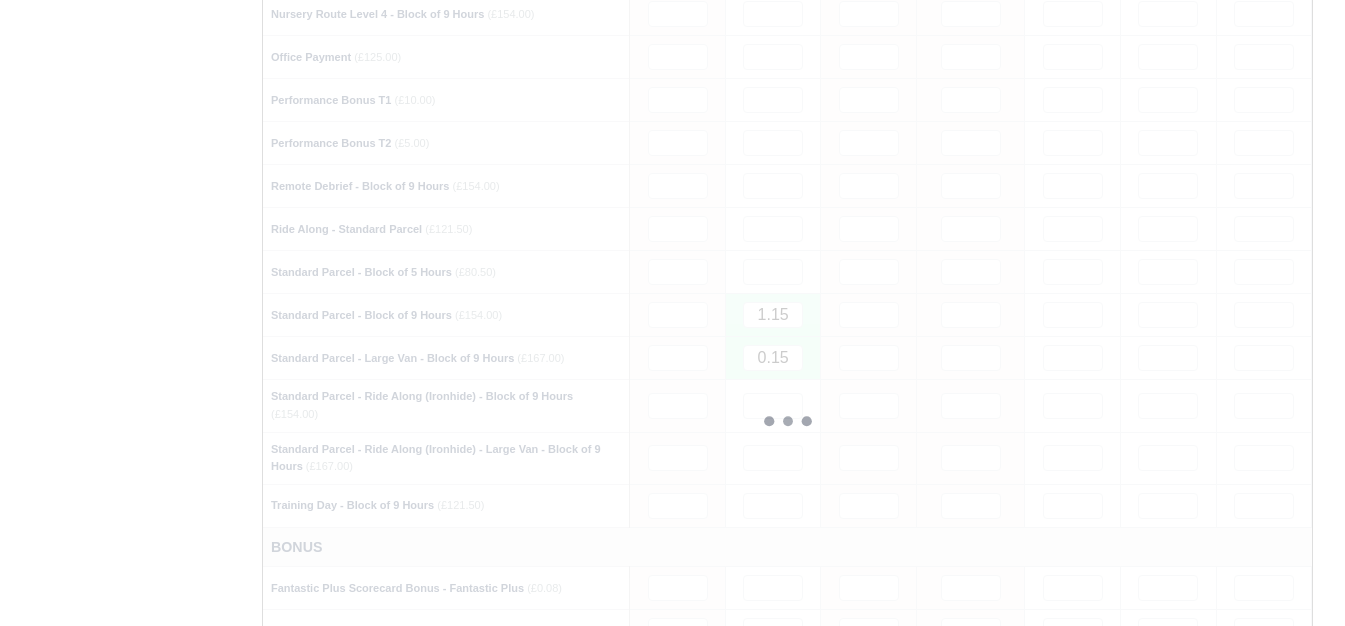 type 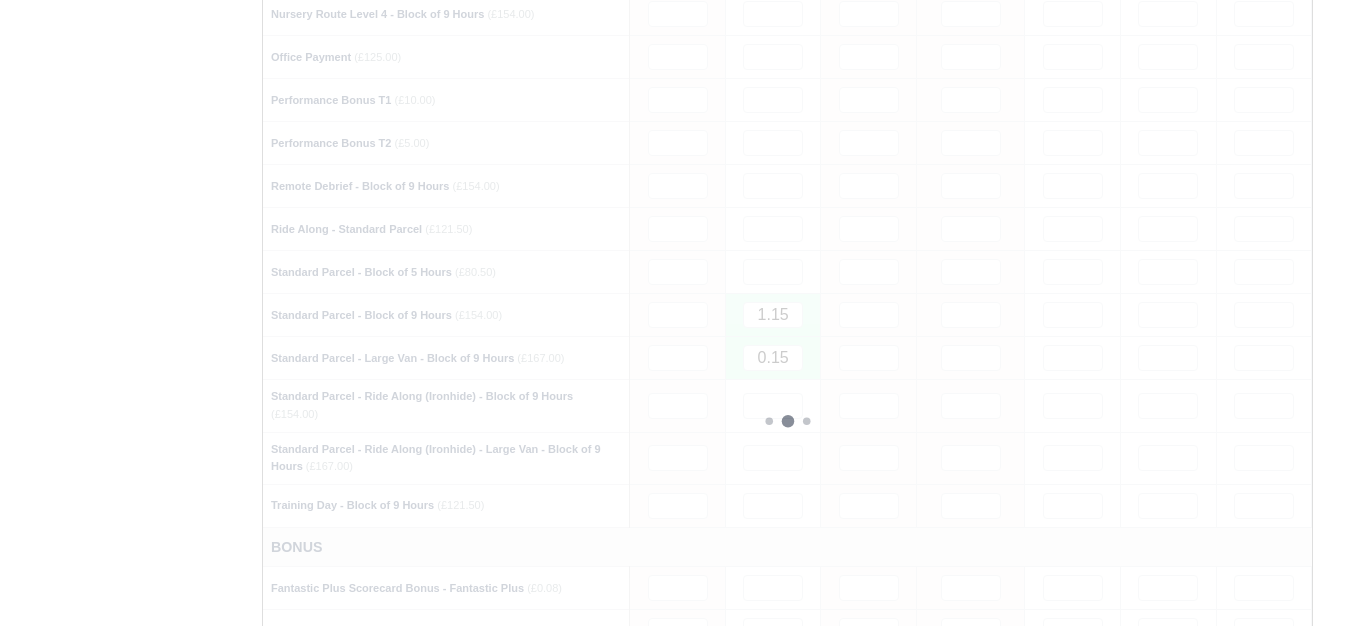 type 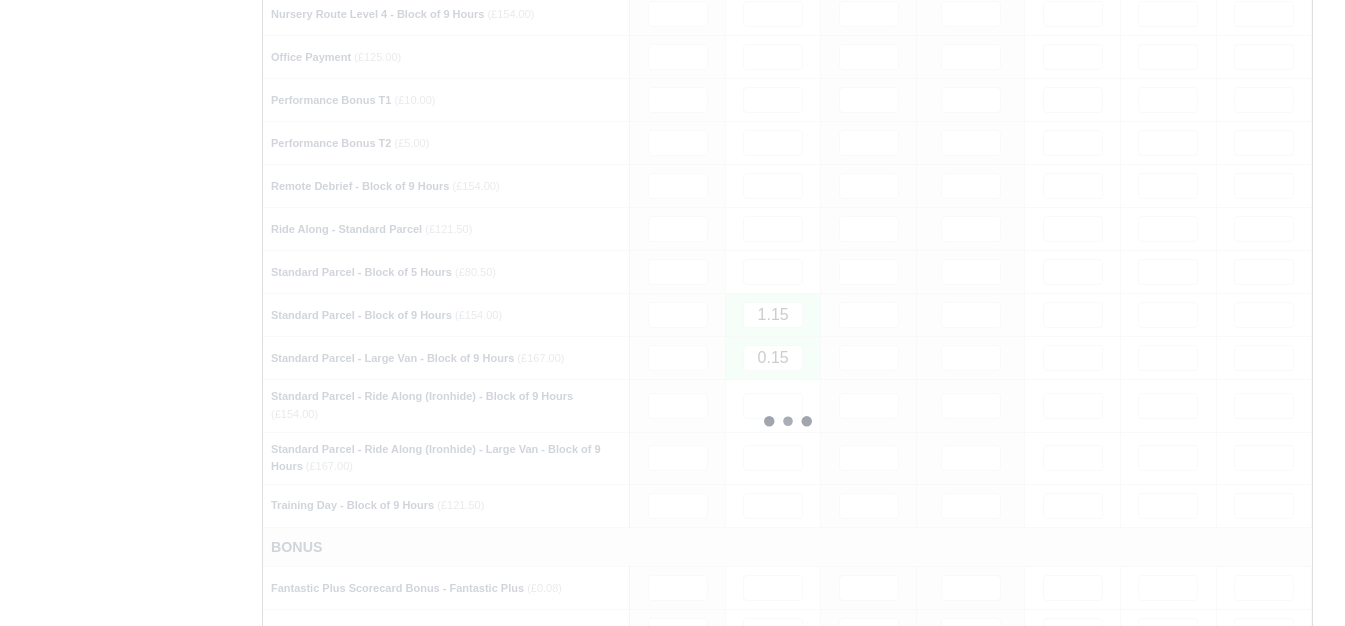 type 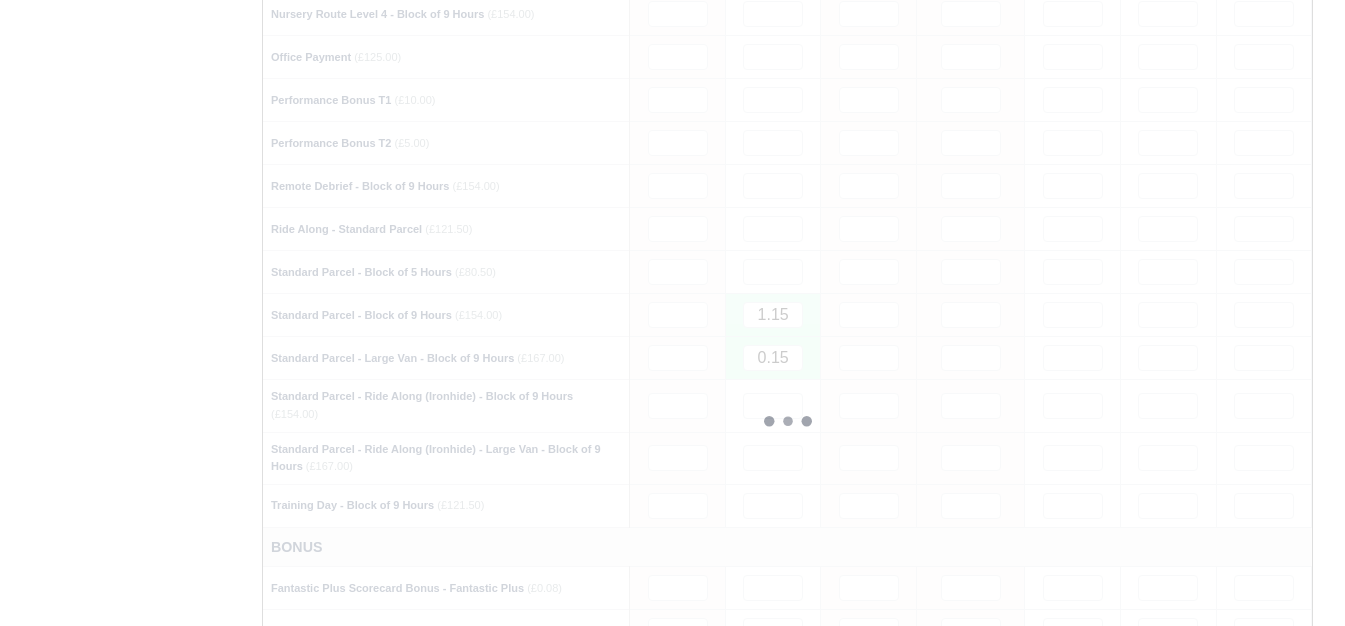 type 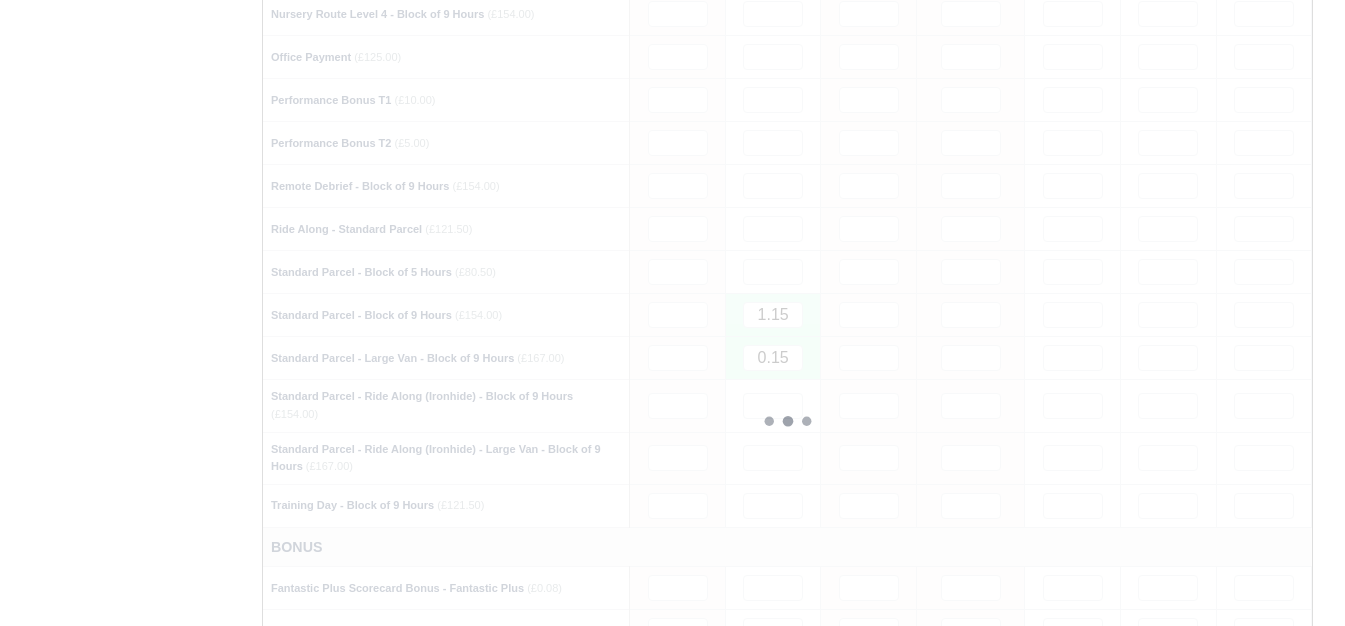 type 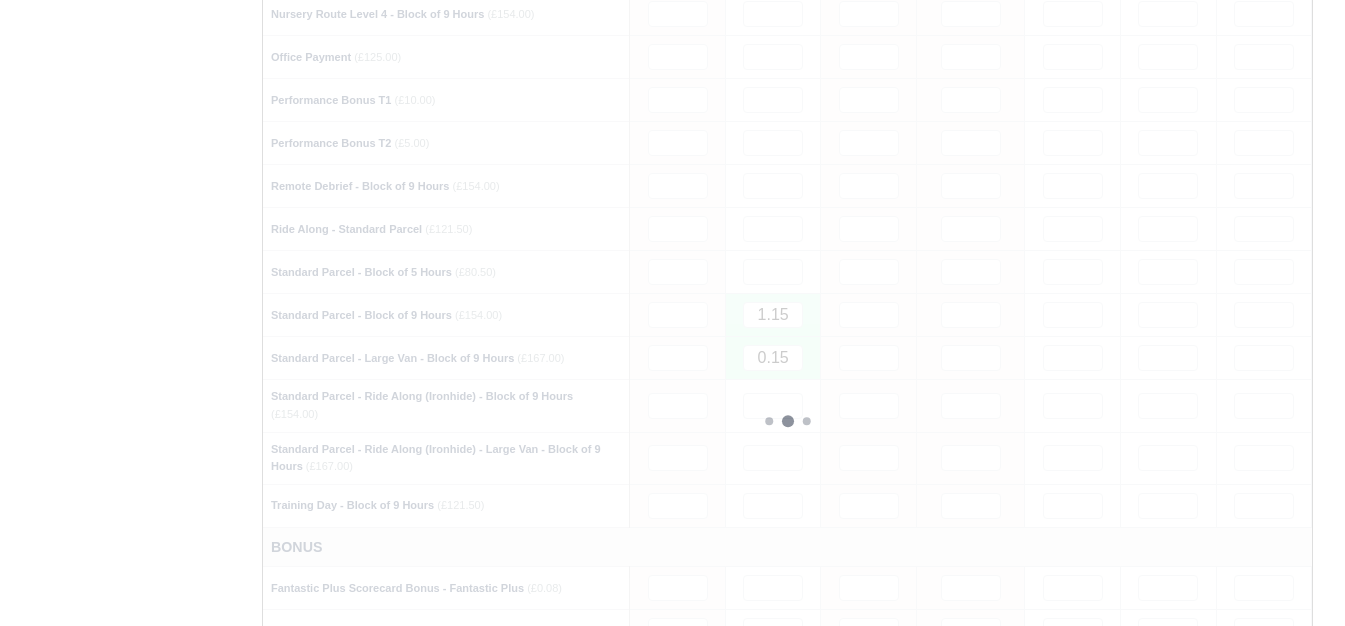 type 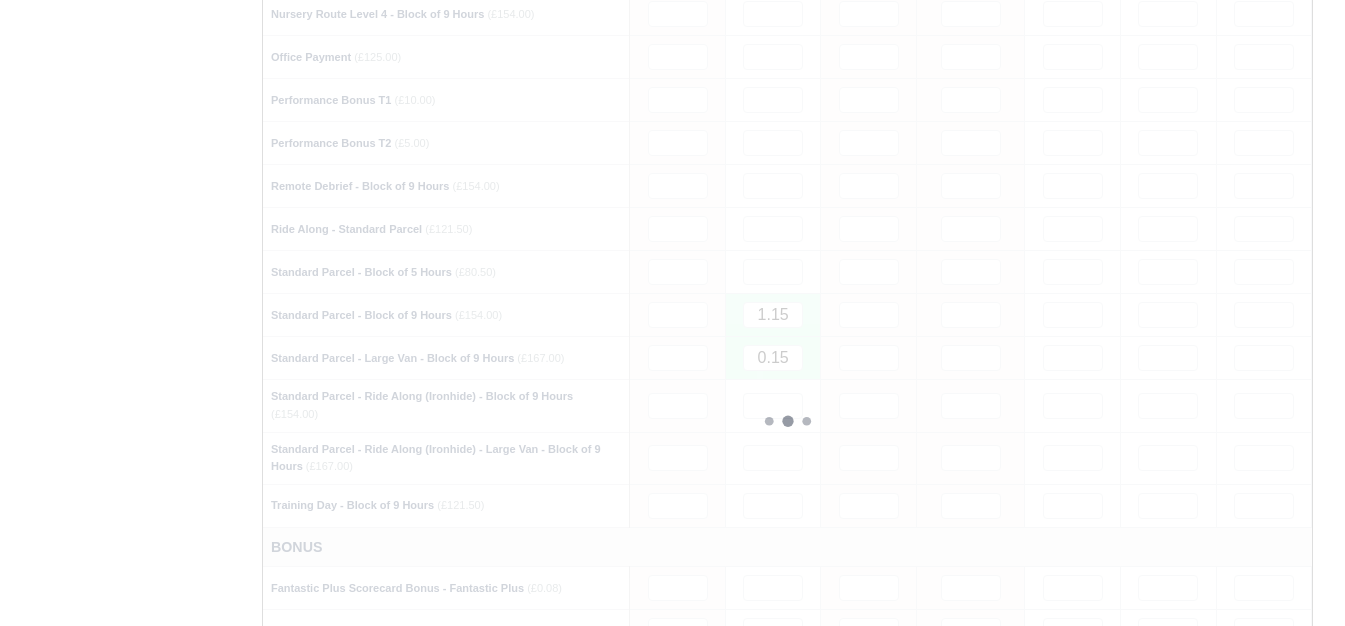 type 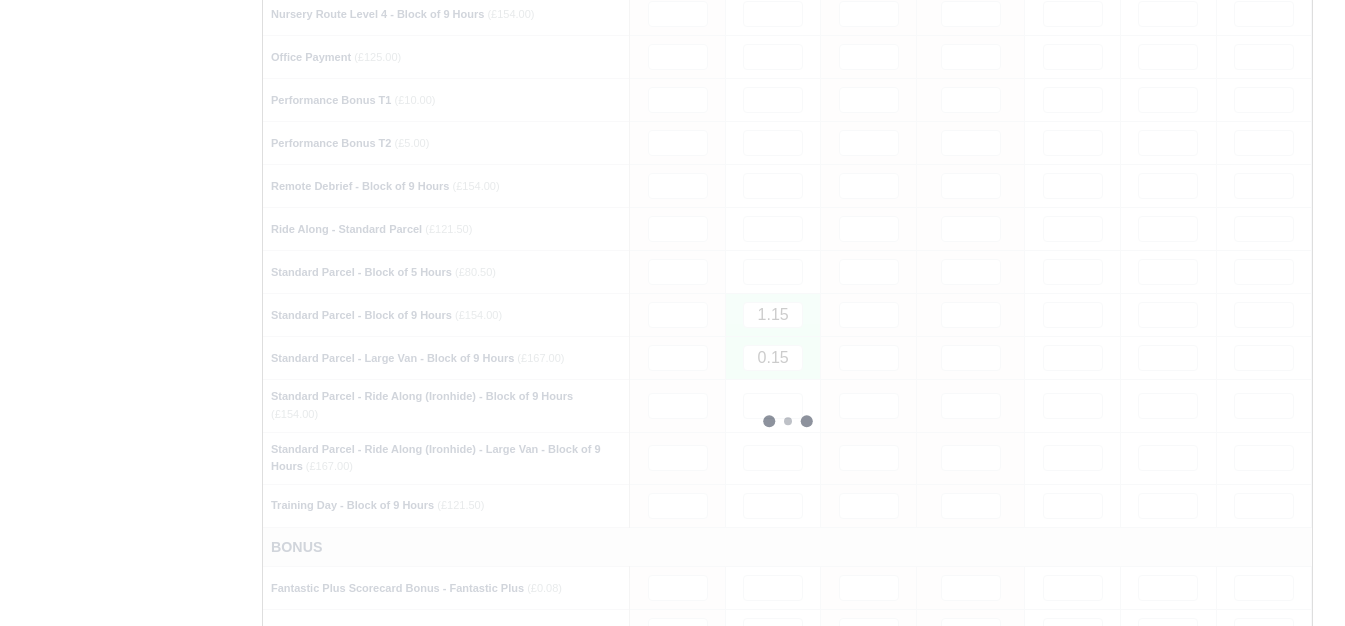 type 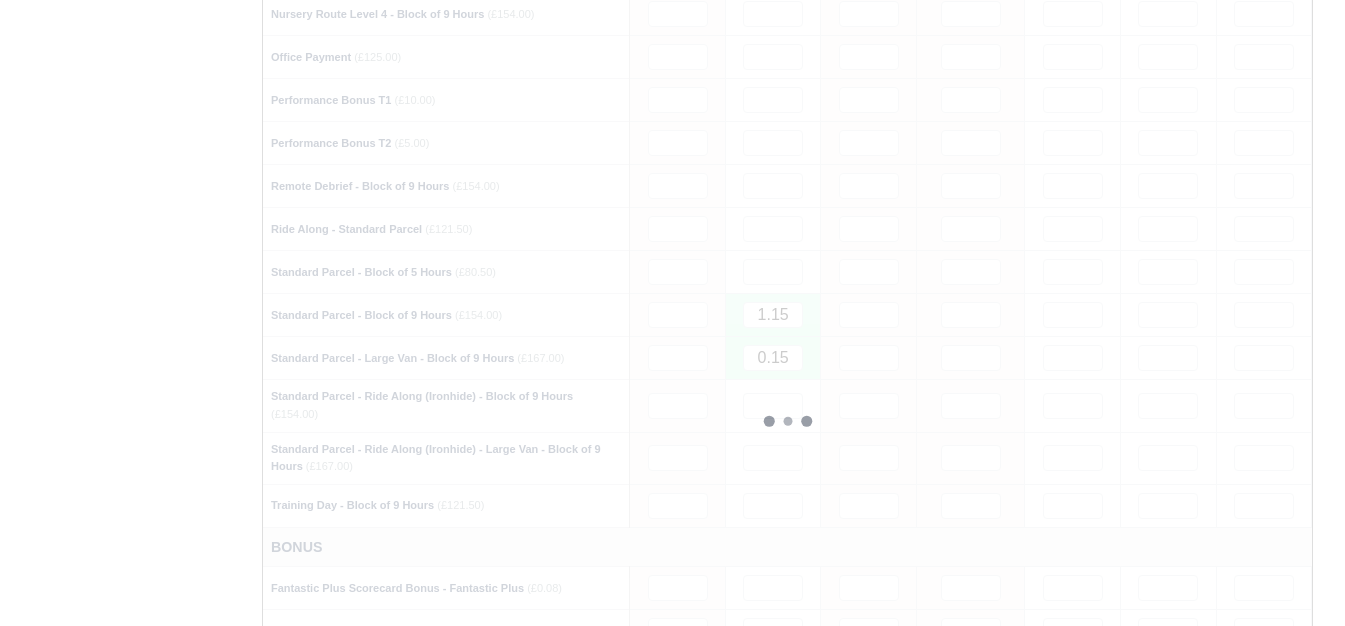 type 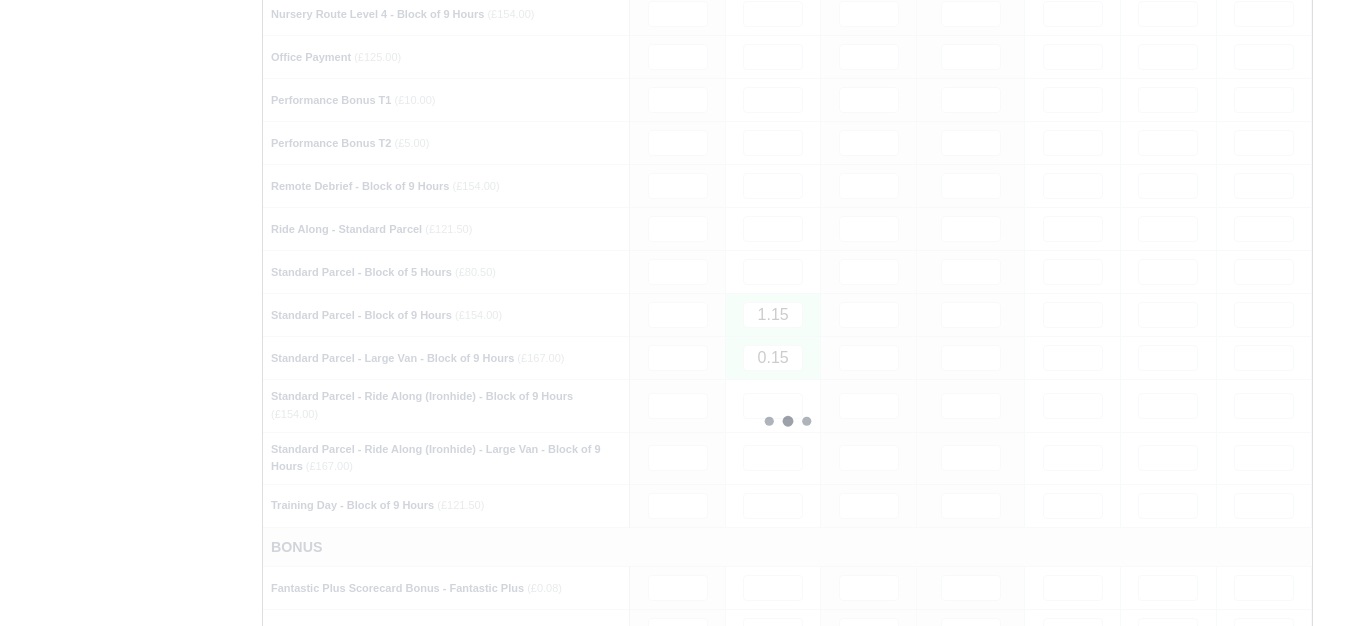 type 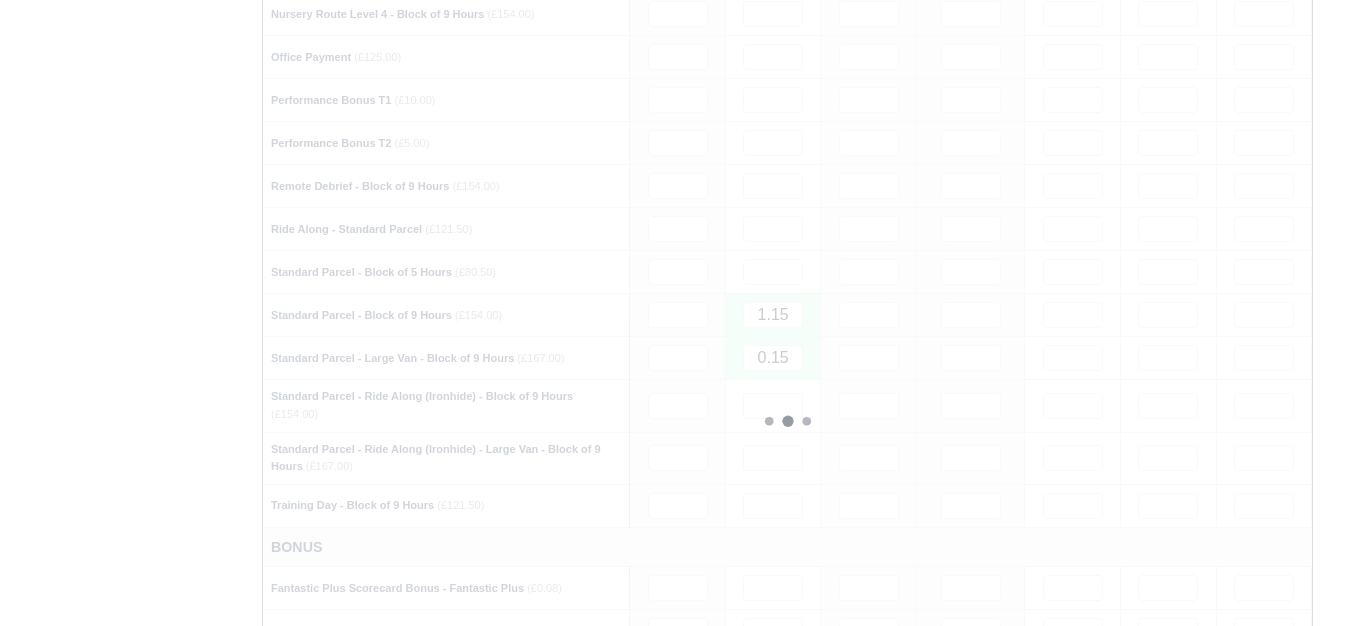 type 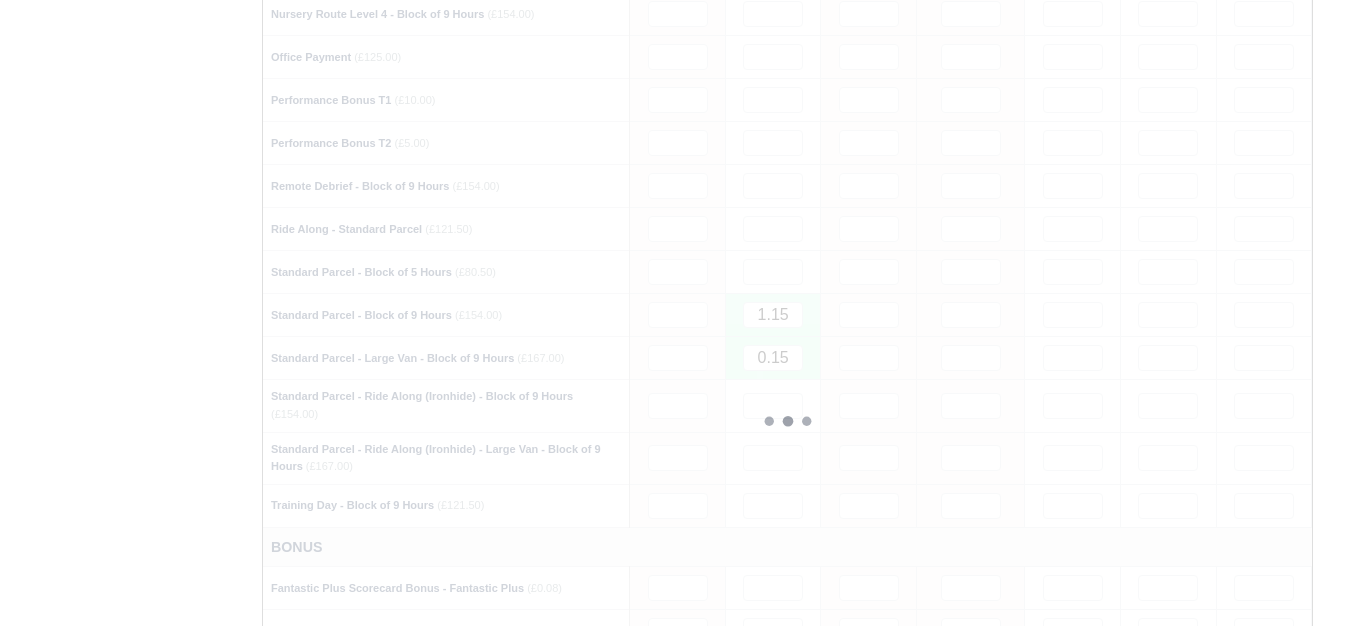 type 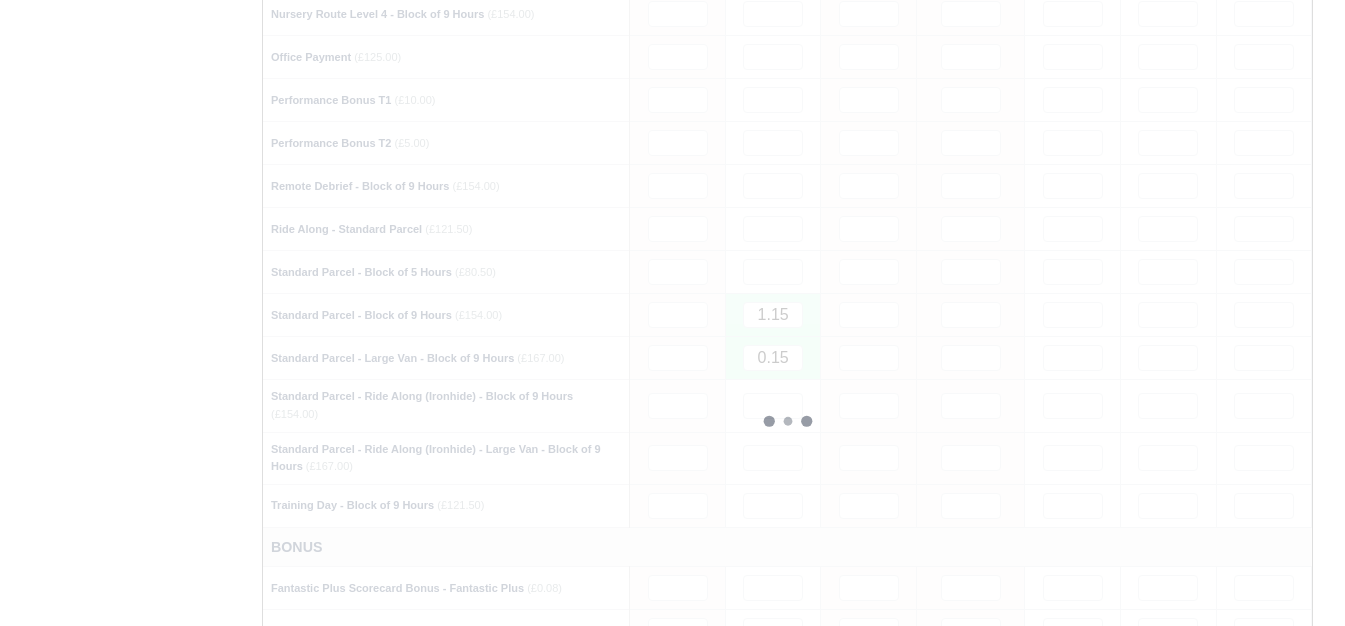 type 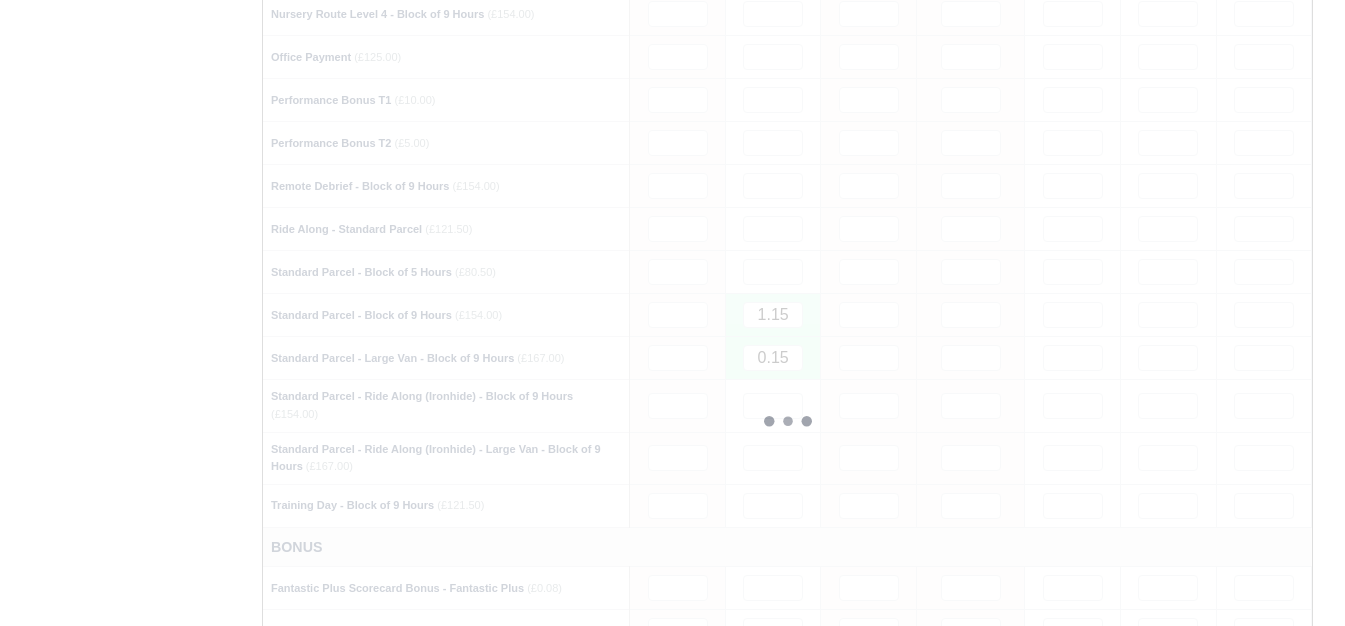 type 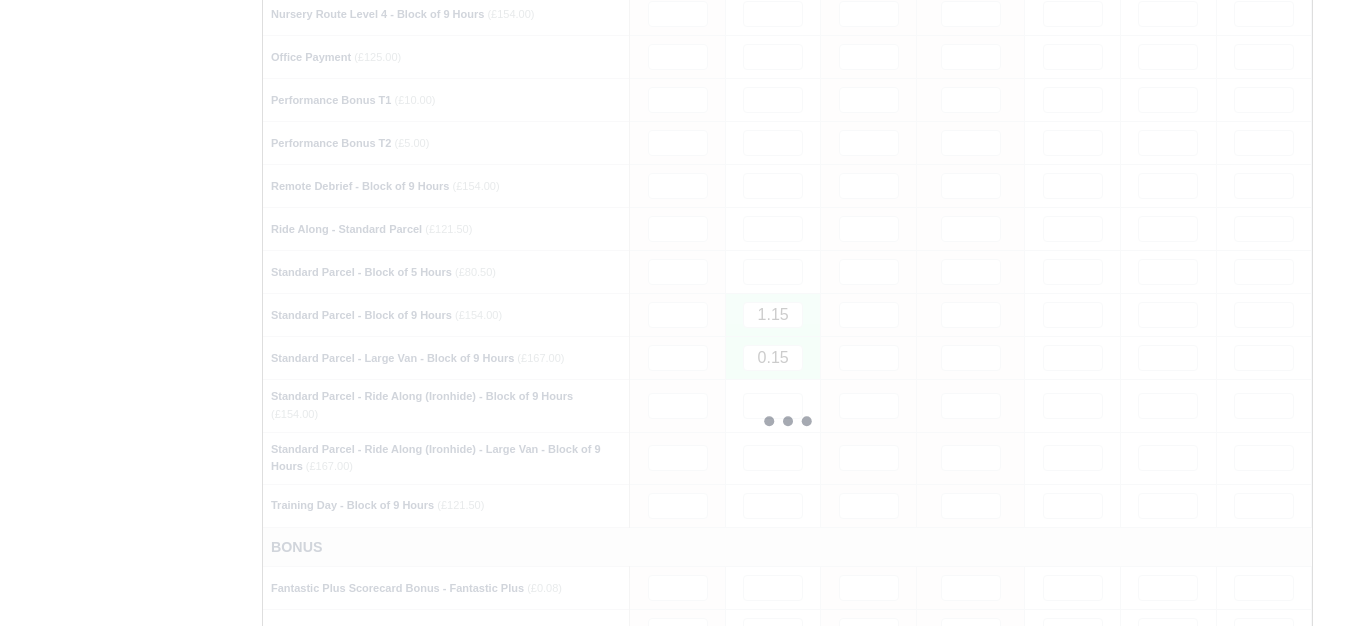 type 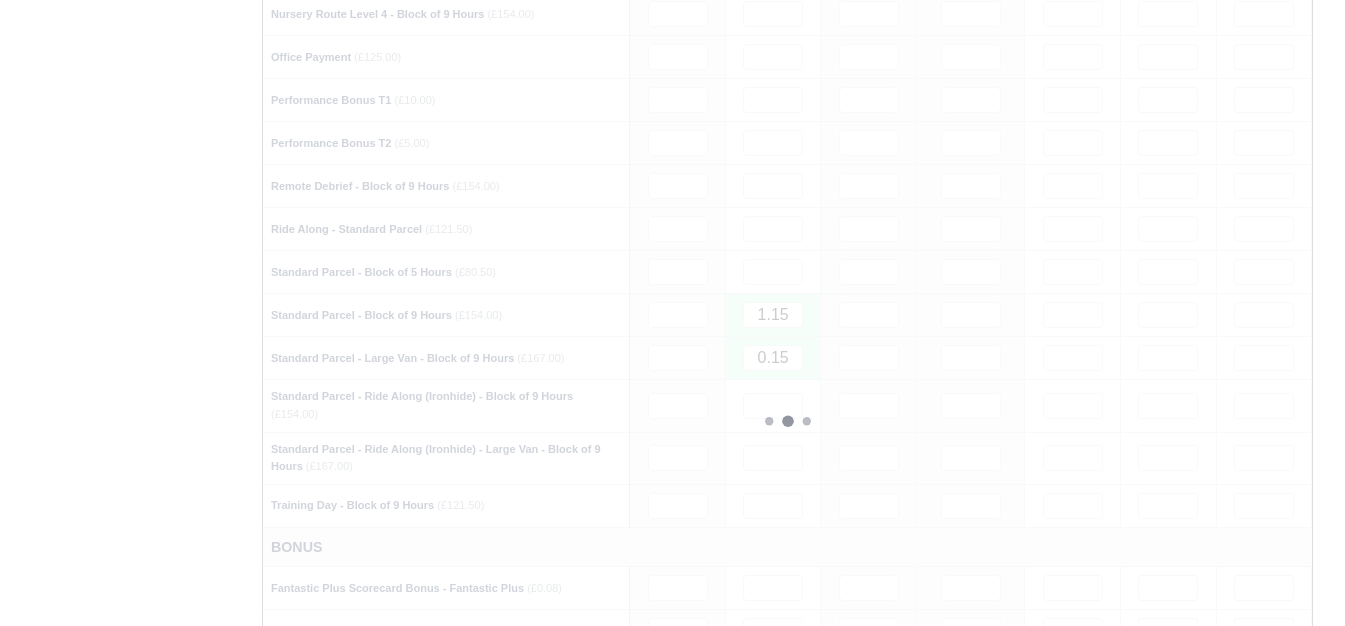 type 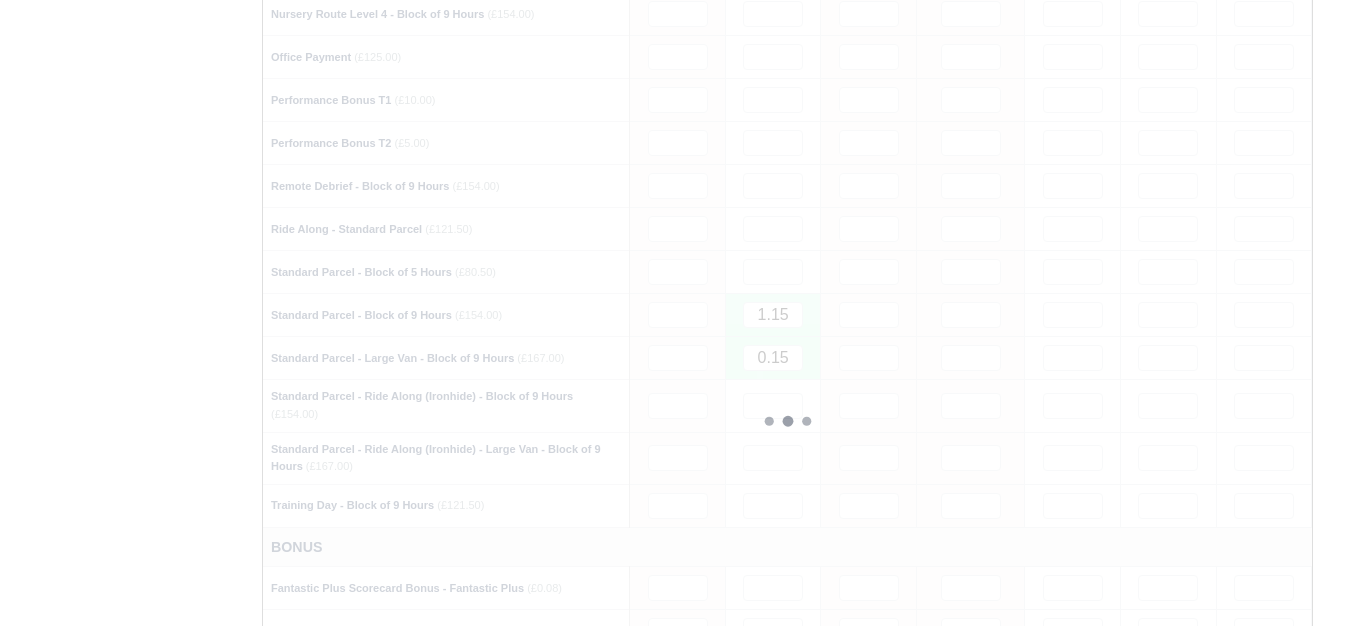 type 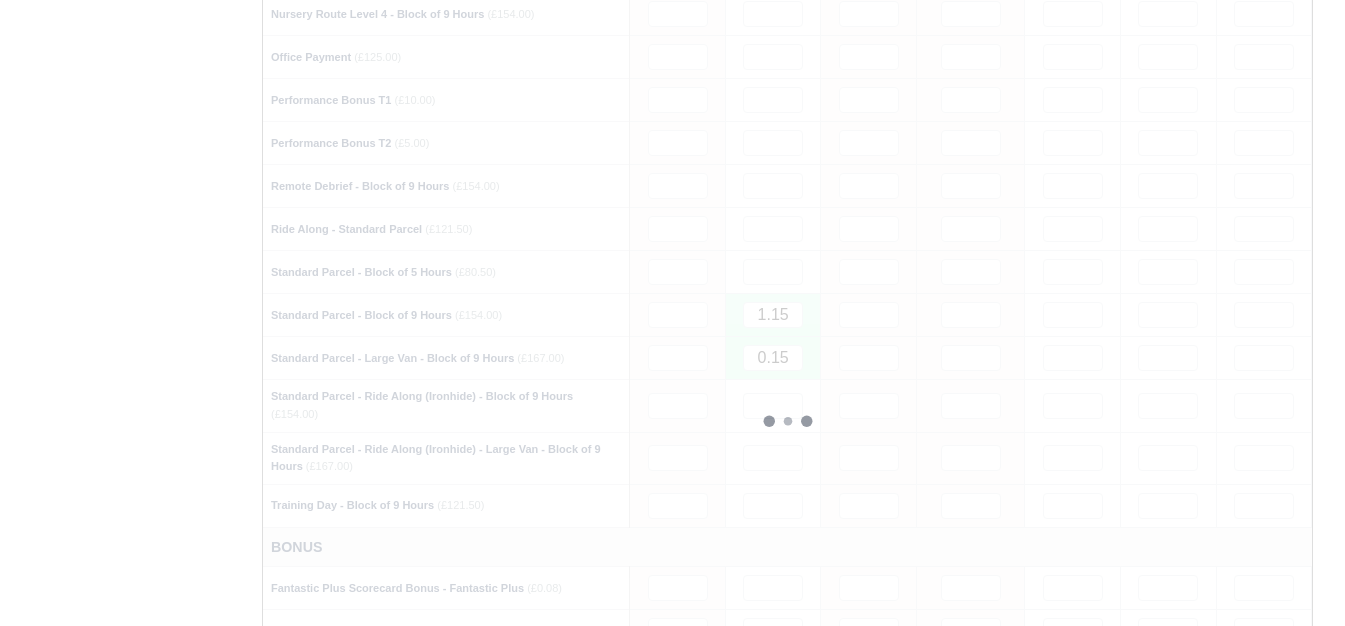 type 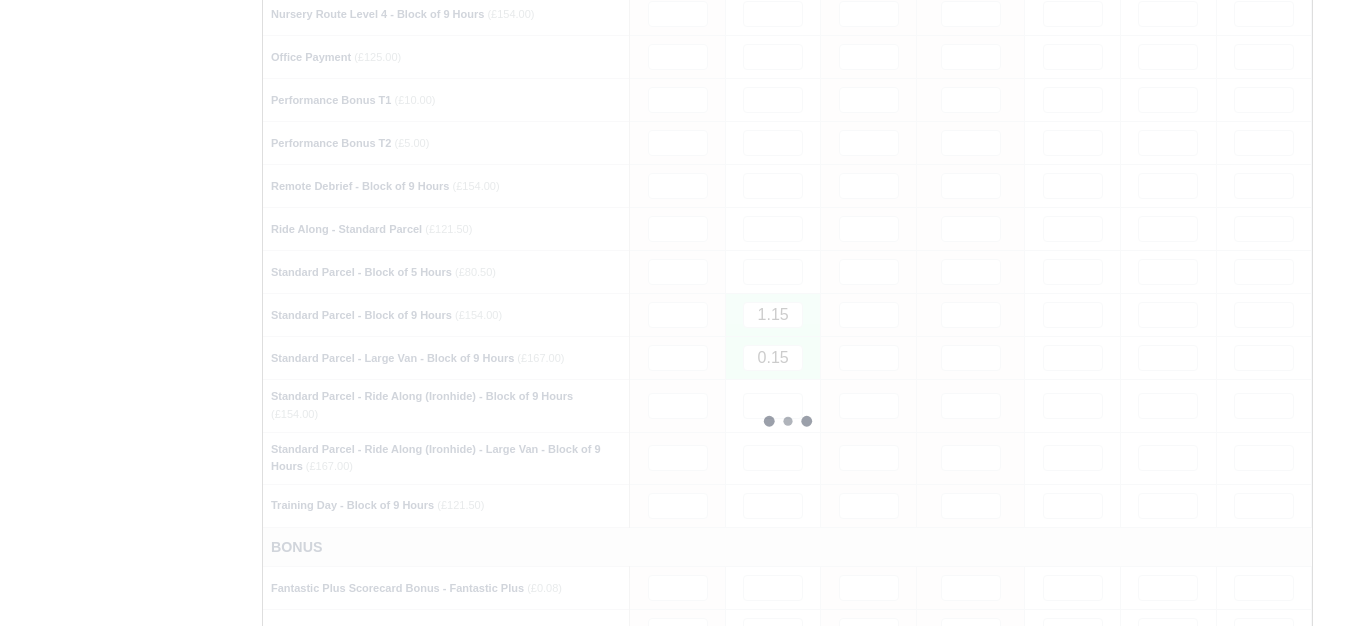 type 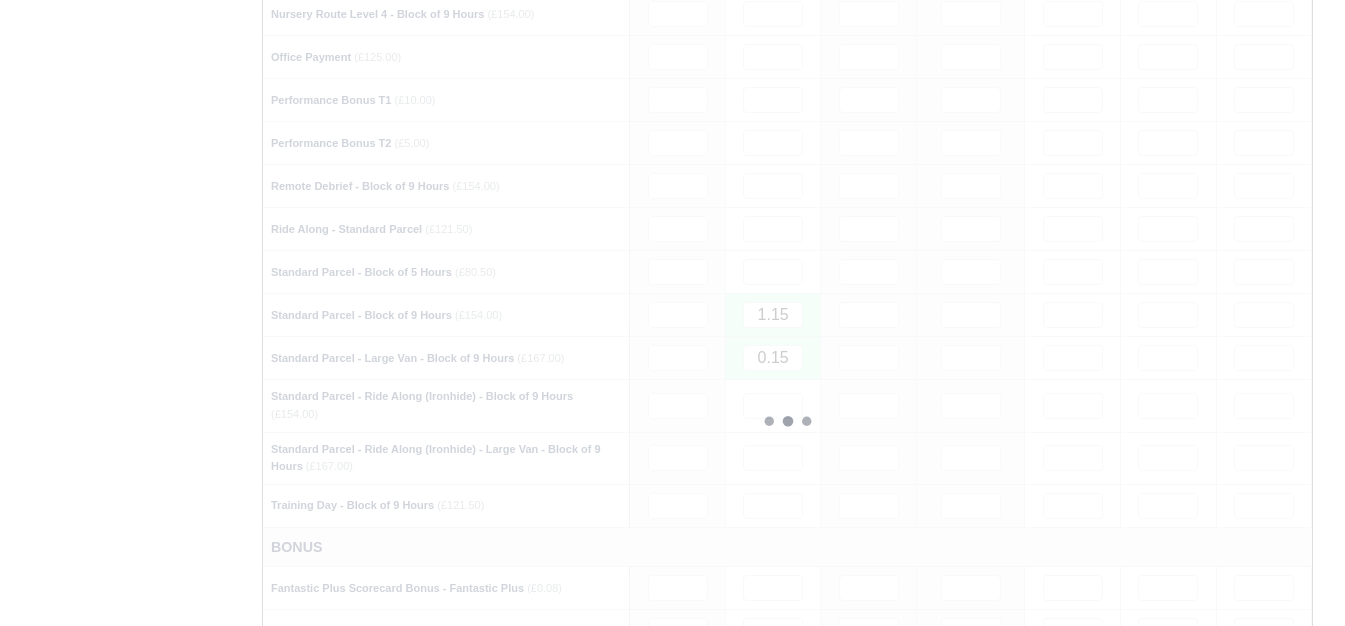 type 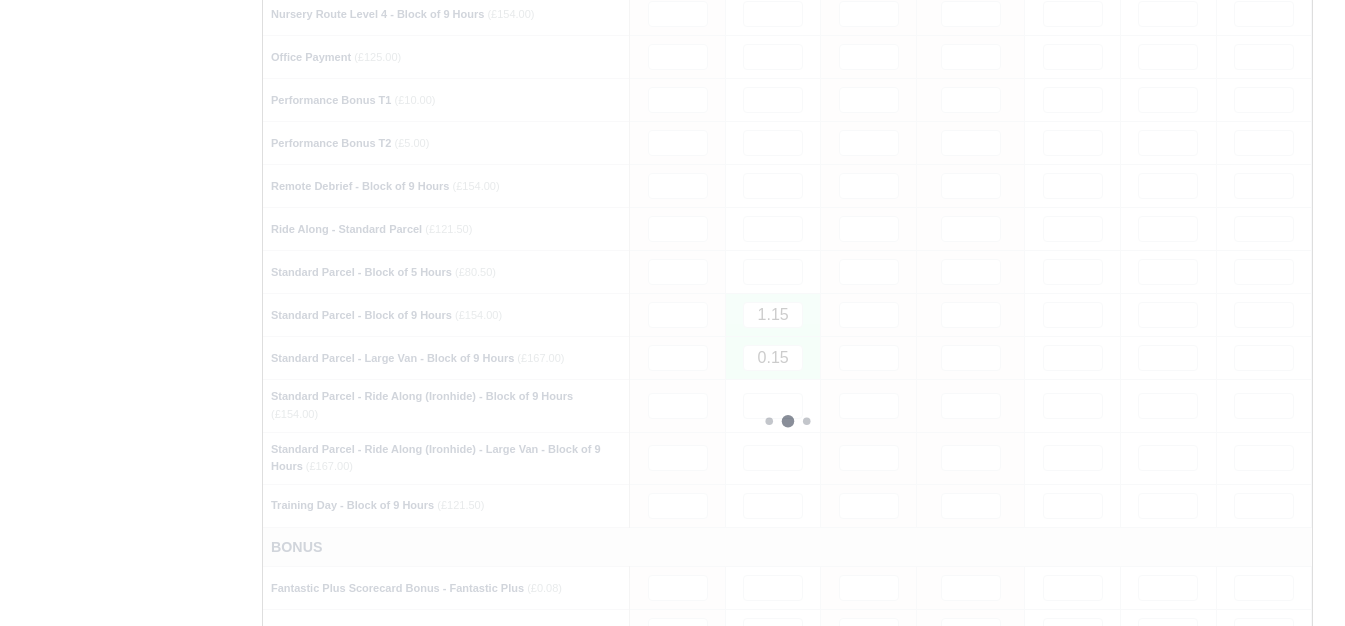 type 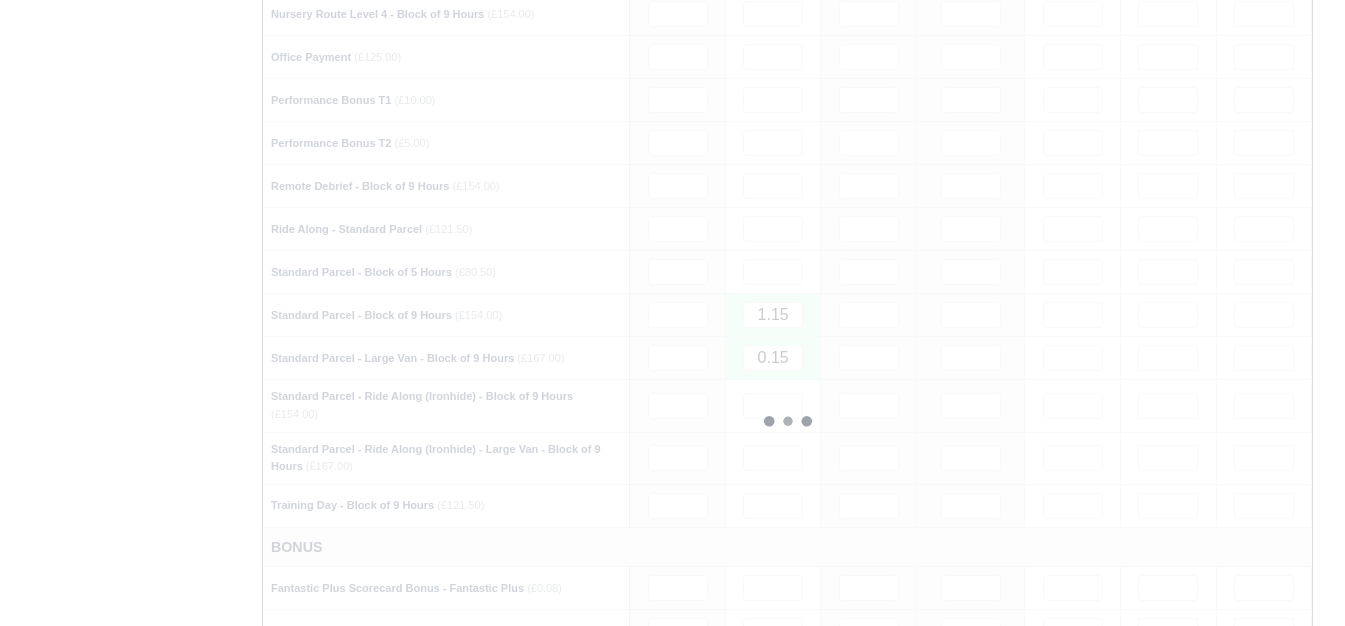 type 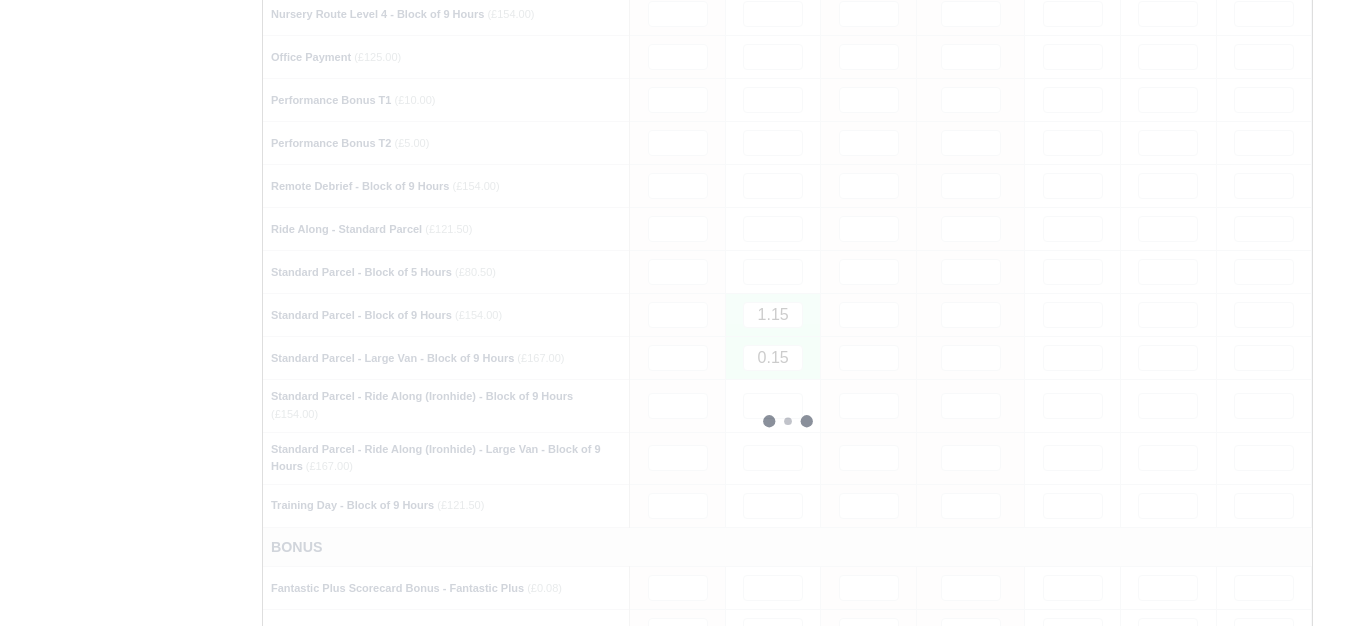 type 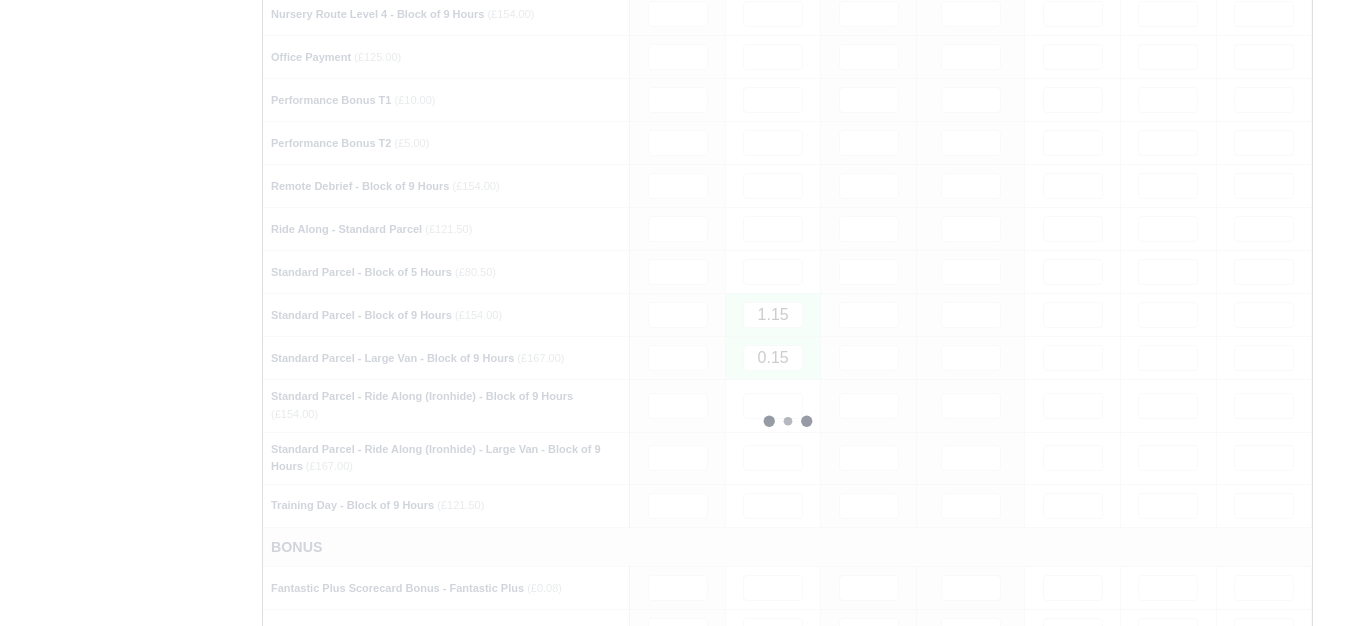 type 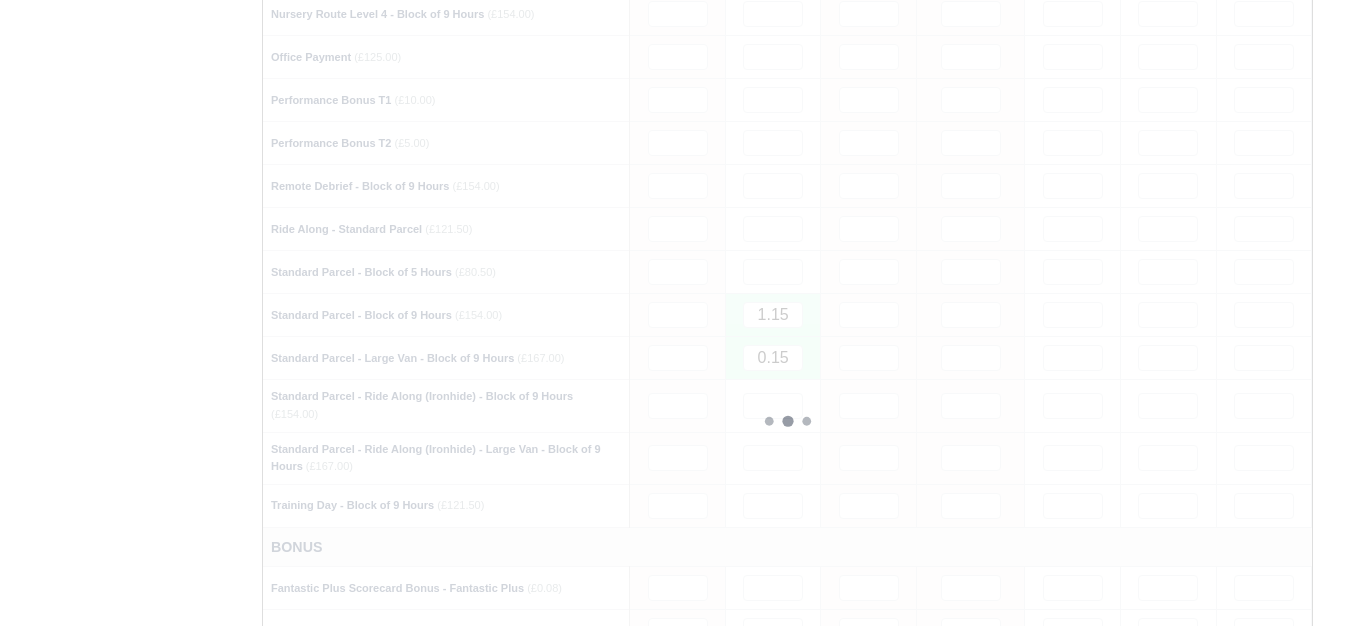 type 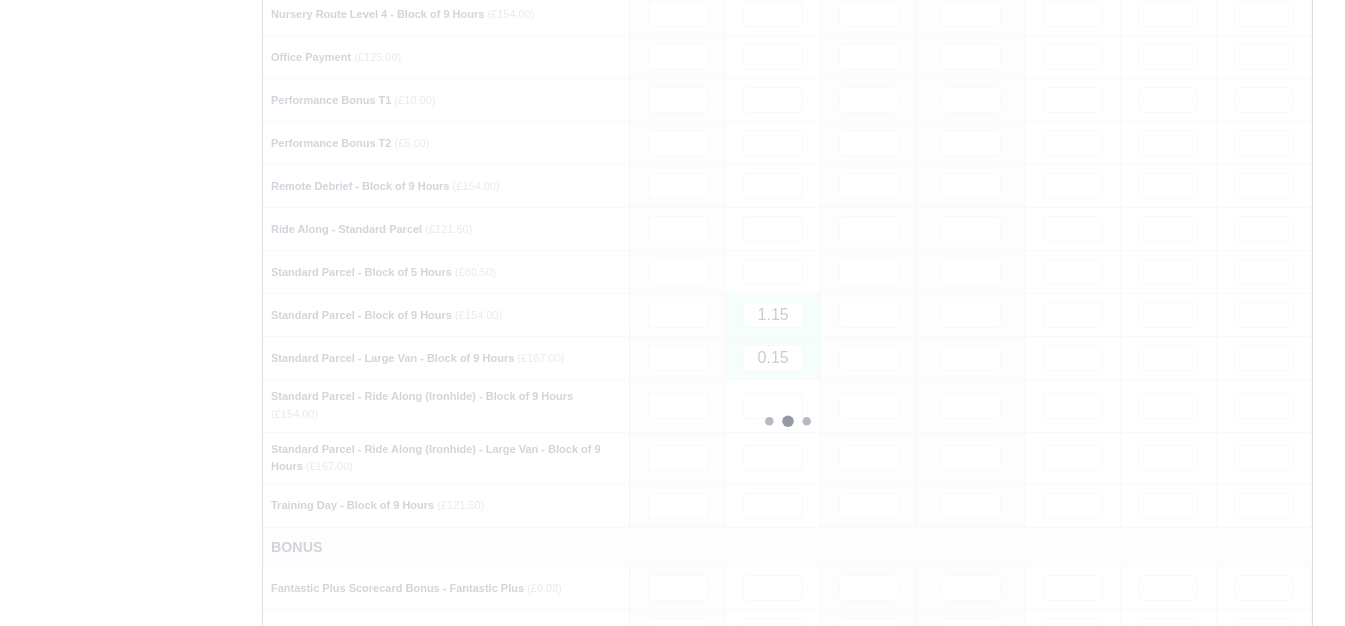 type 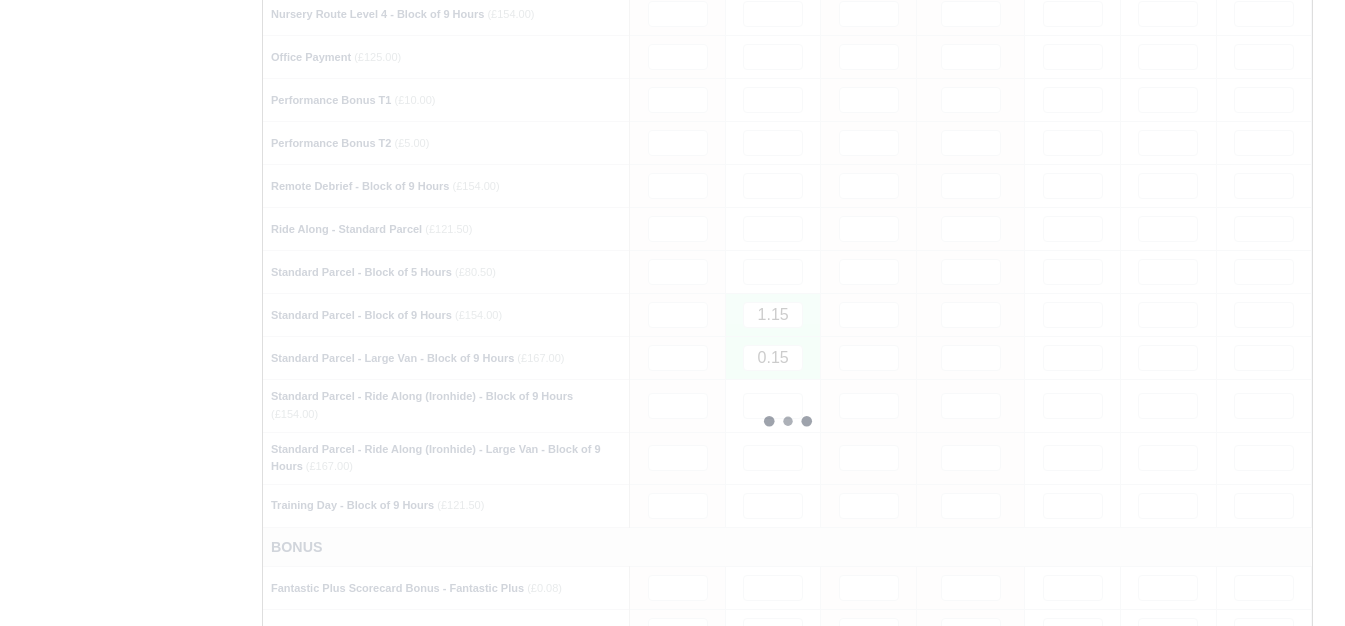 type 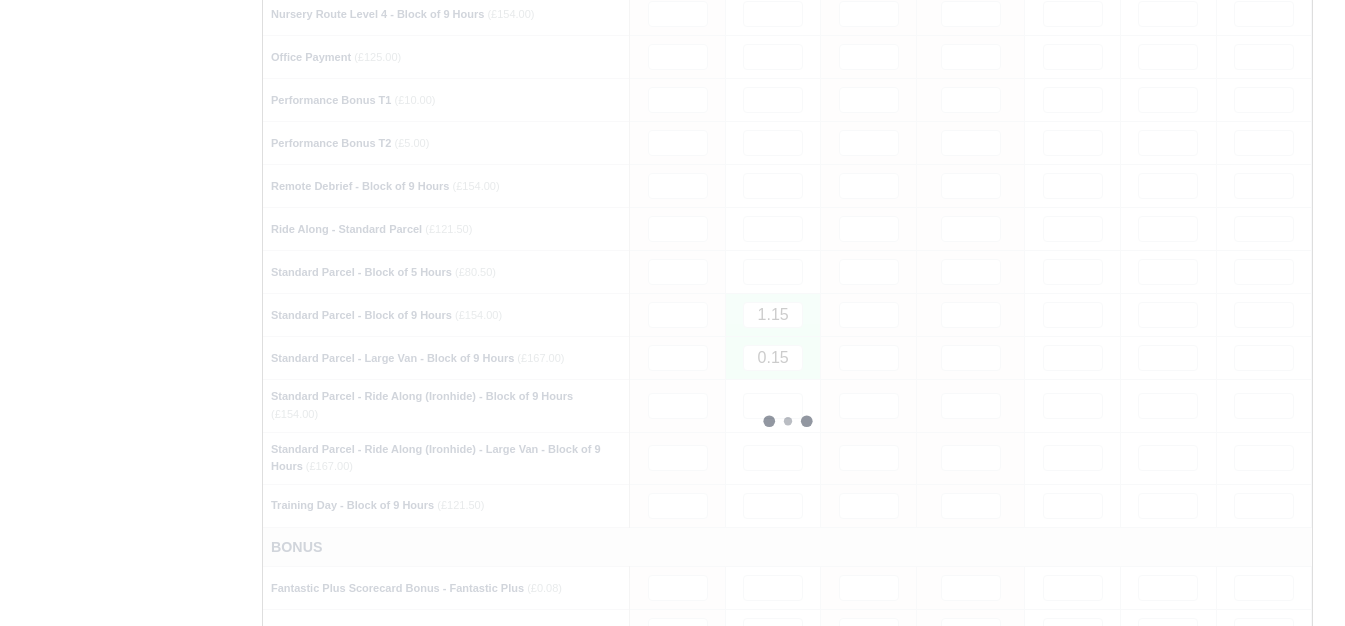 type 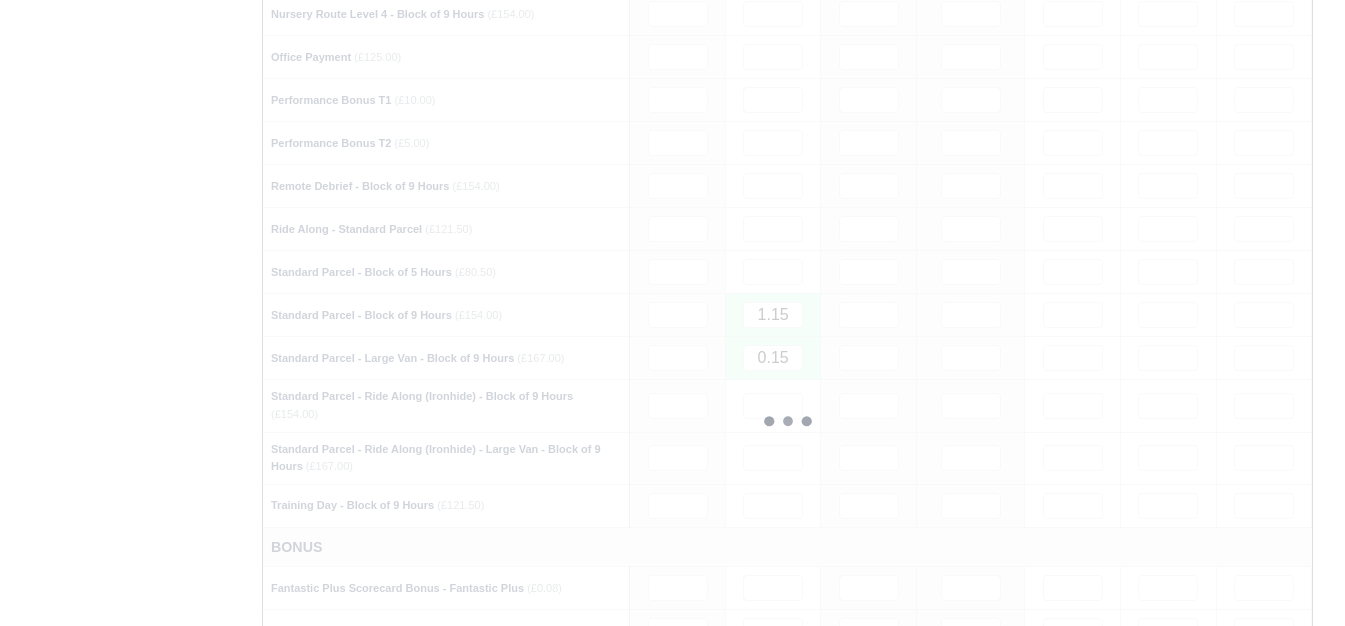 type 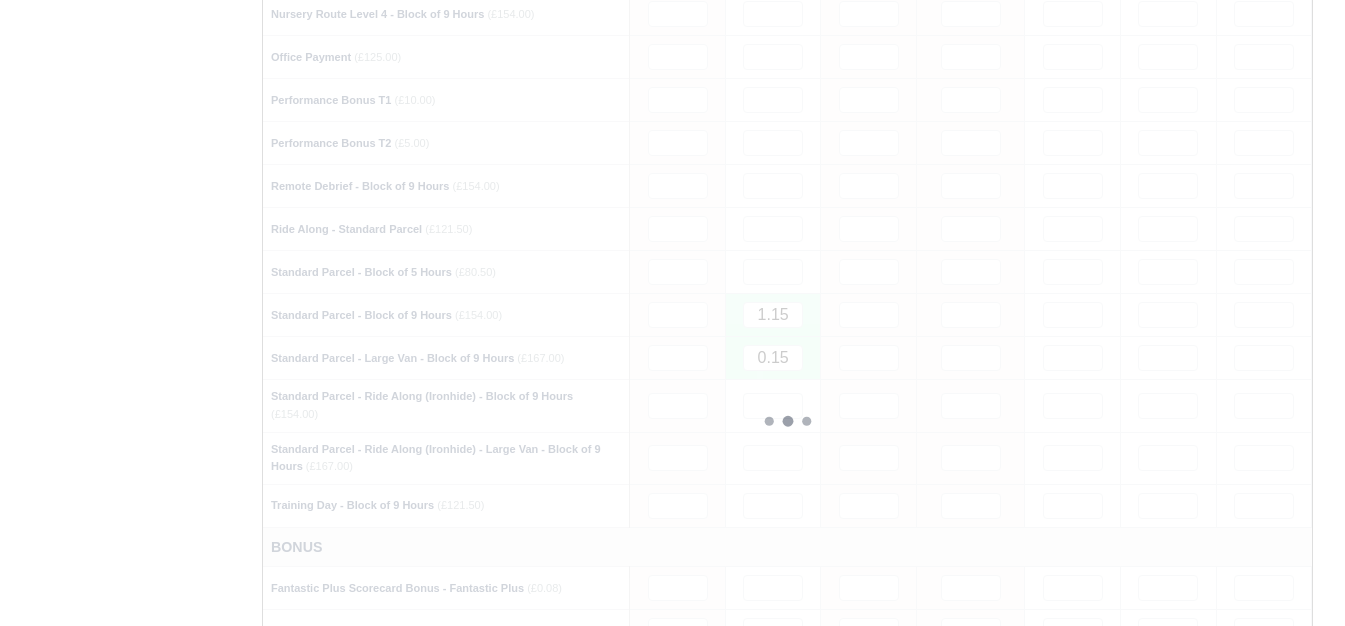 type 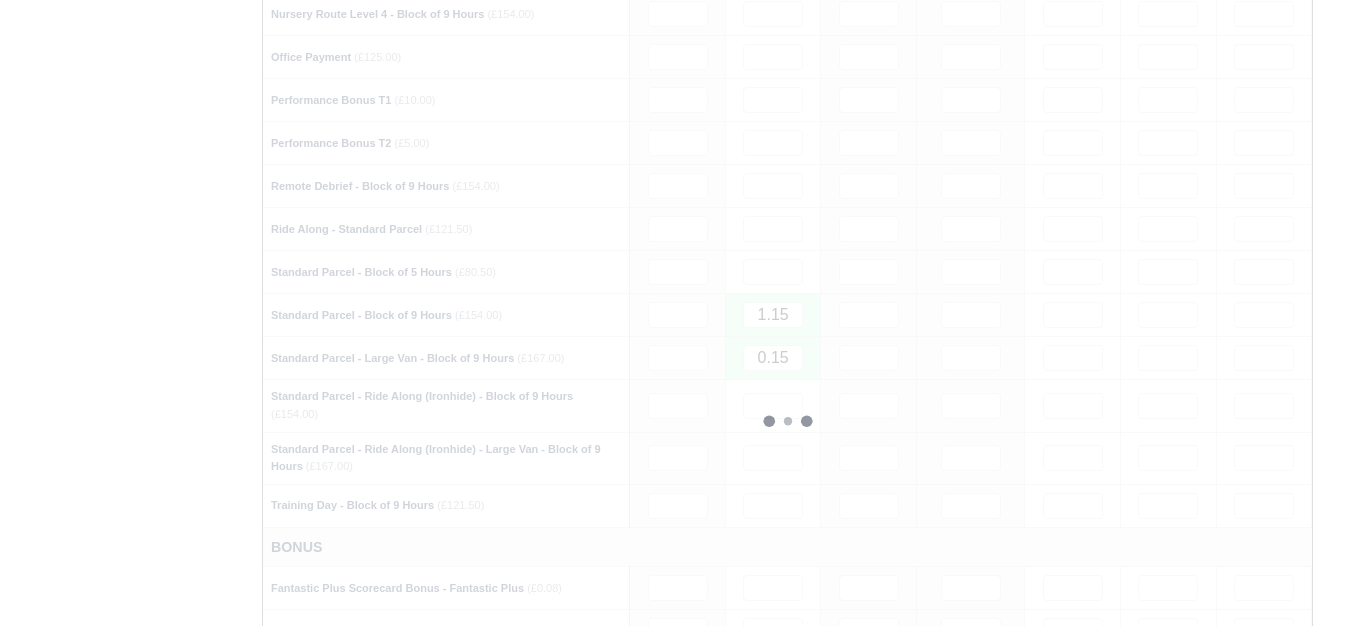 type 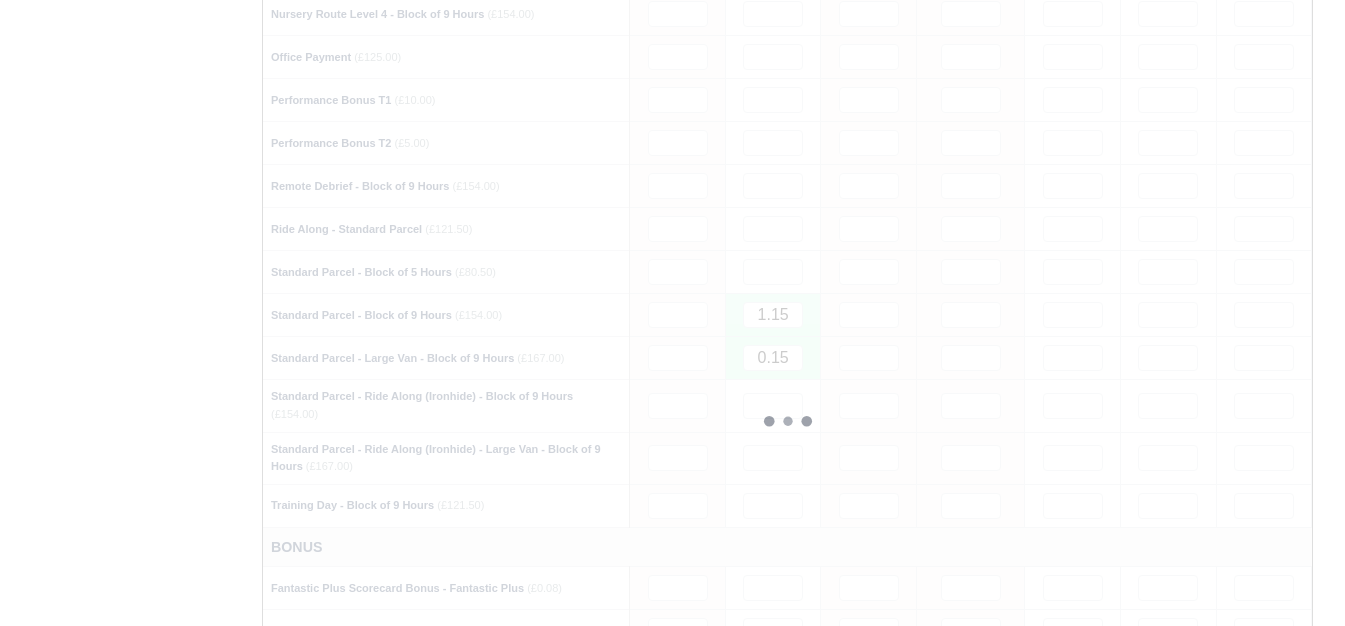 type 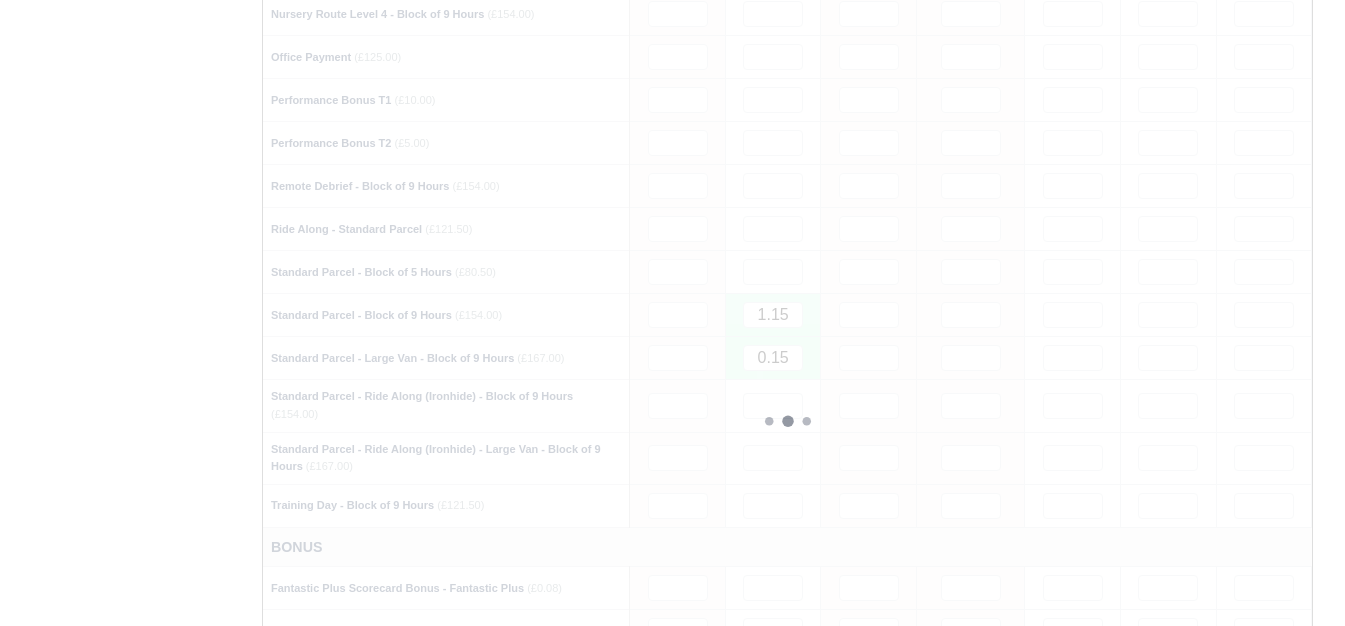 type 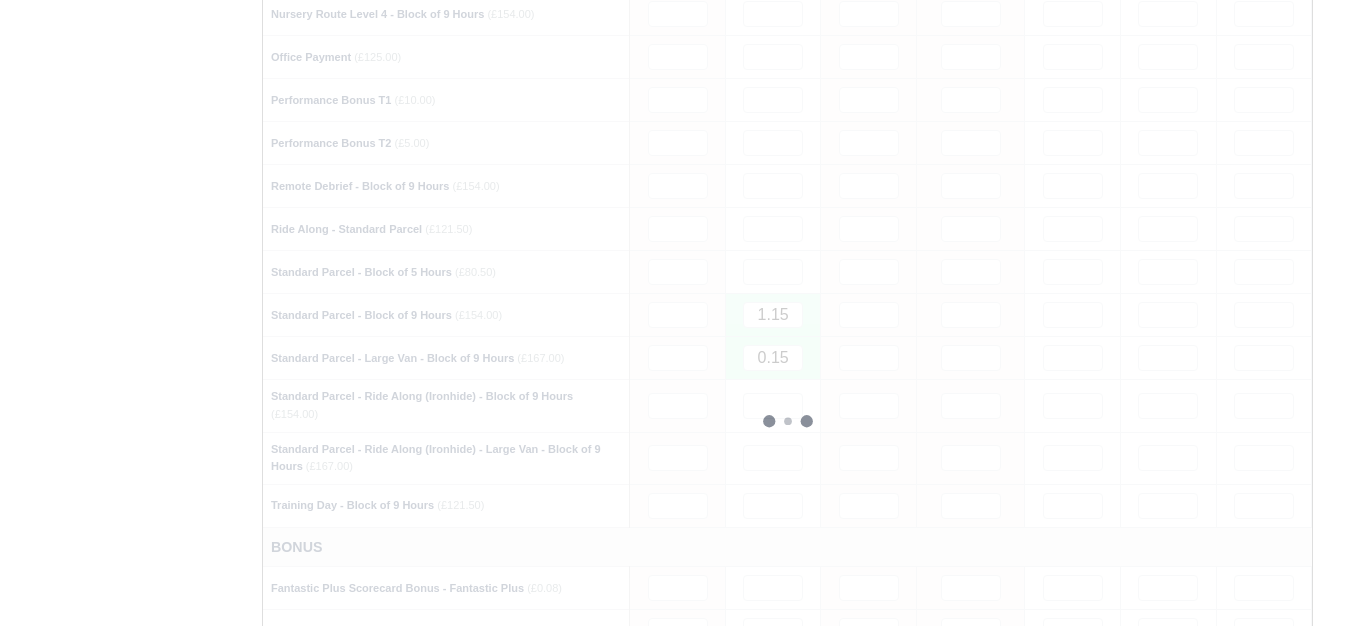 type 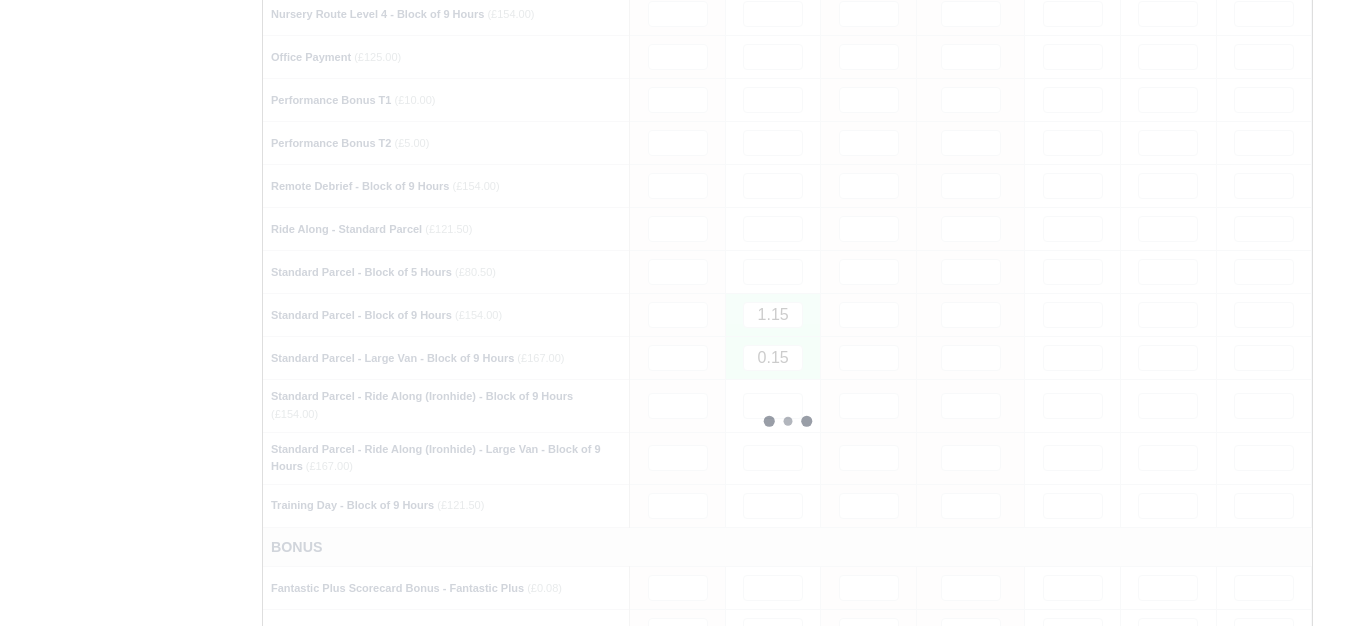 type 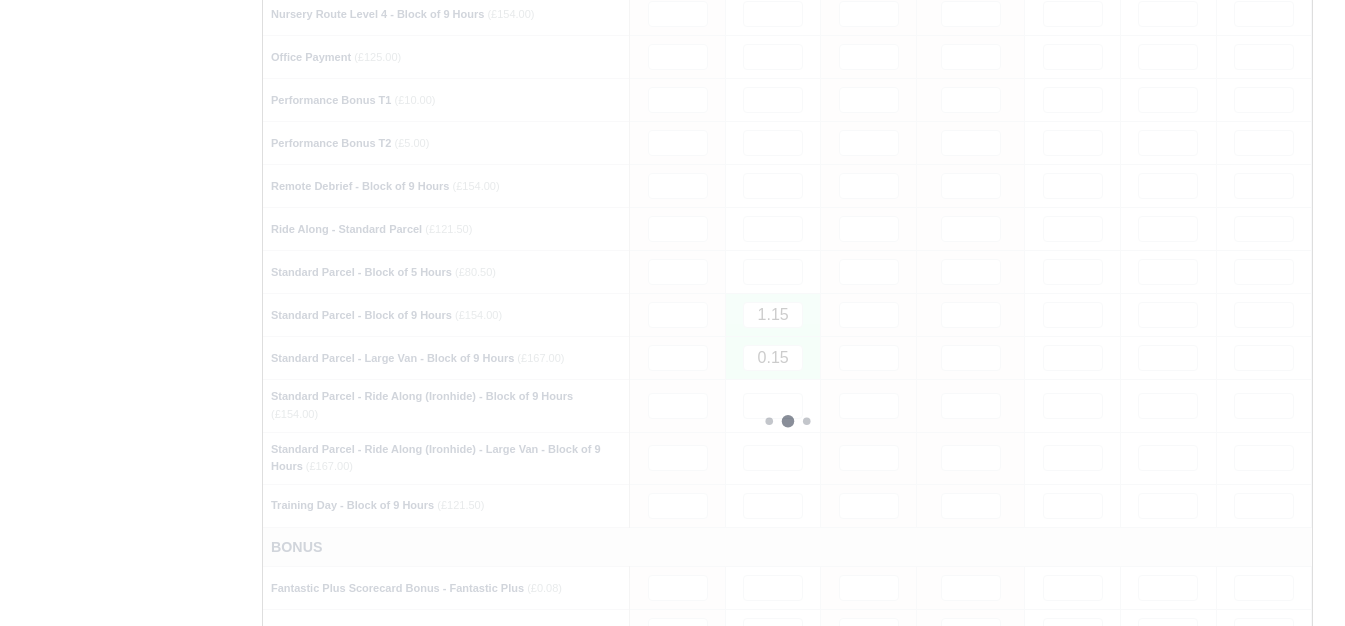 type 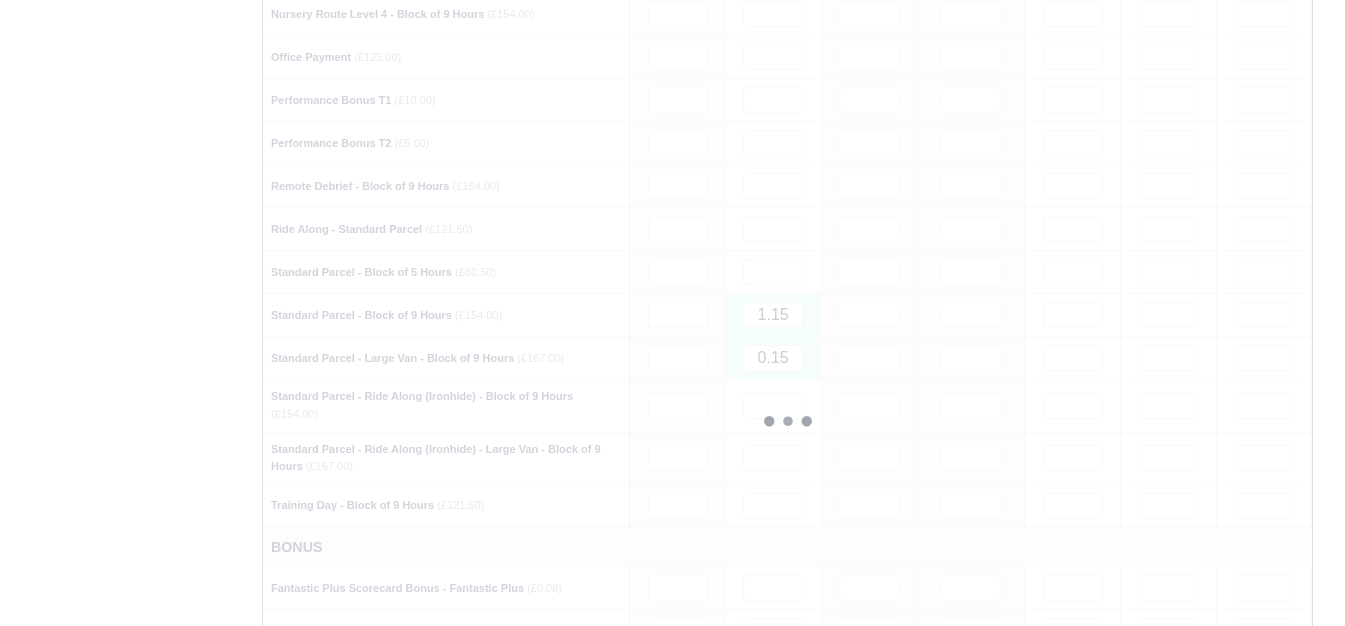 type 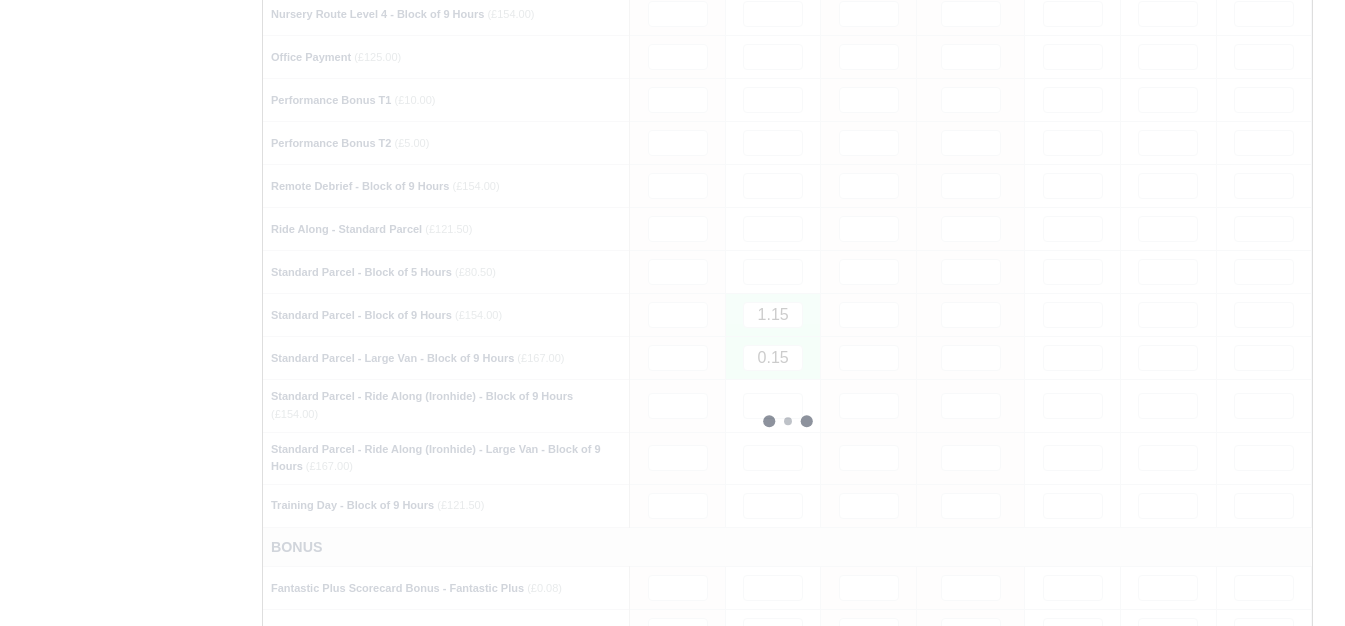 type 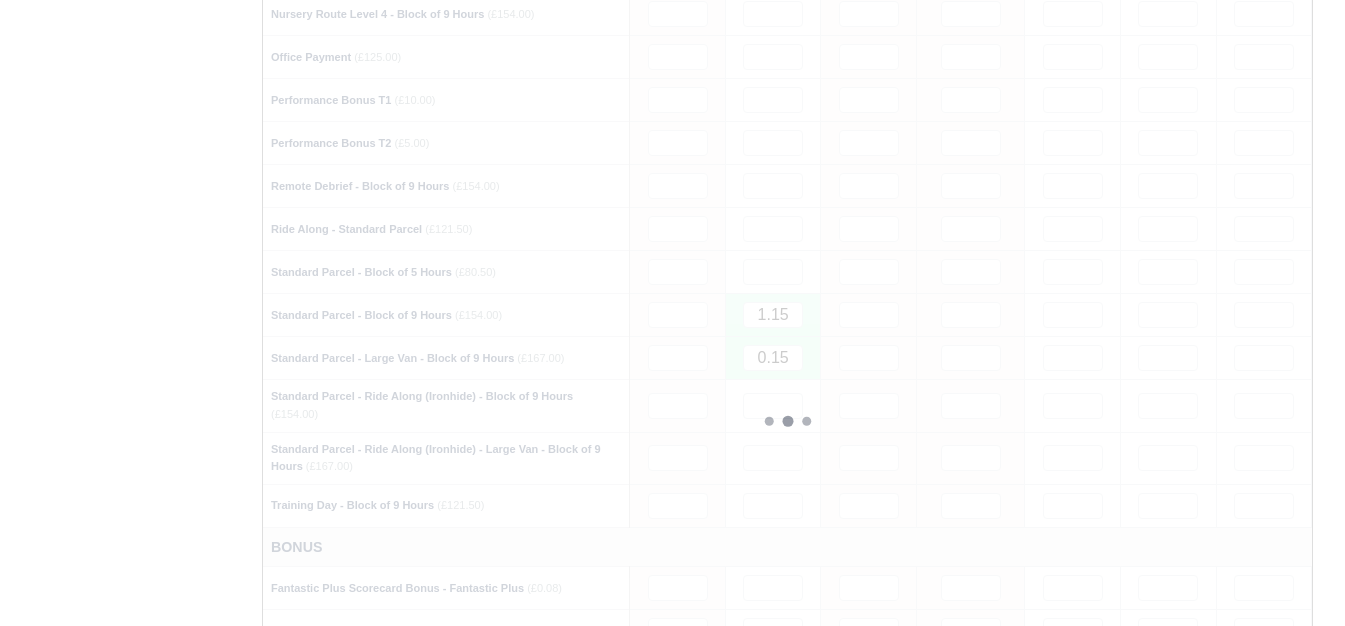 type 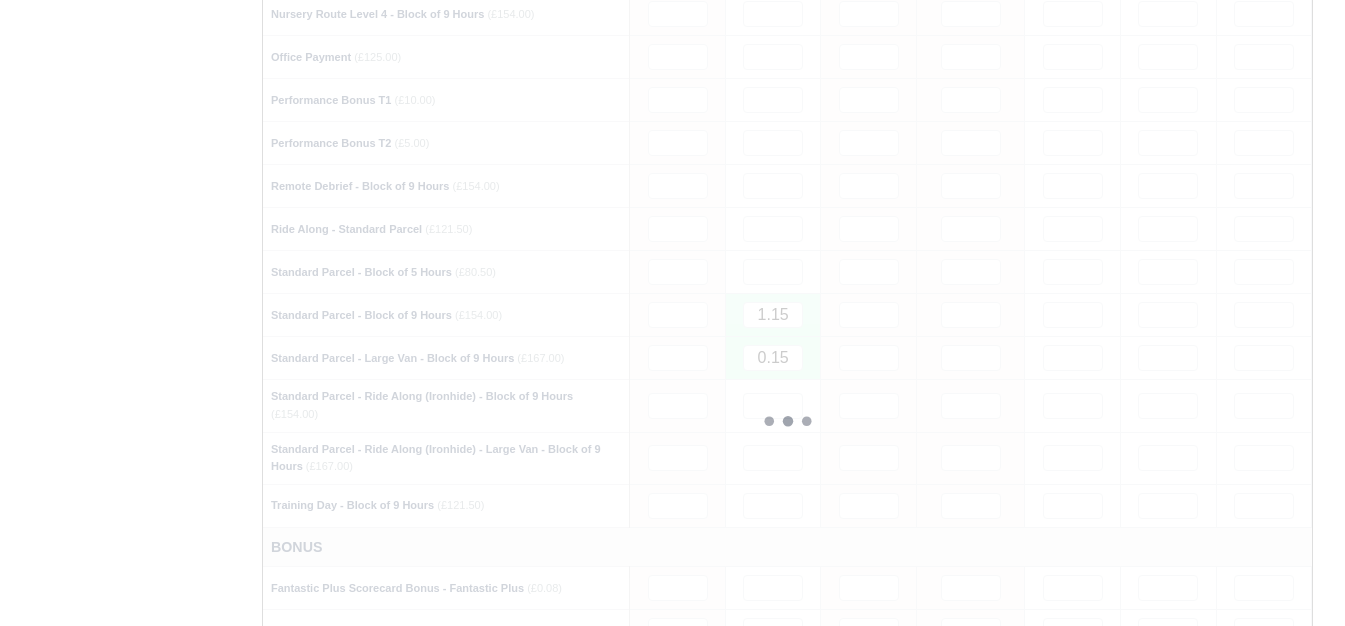 type 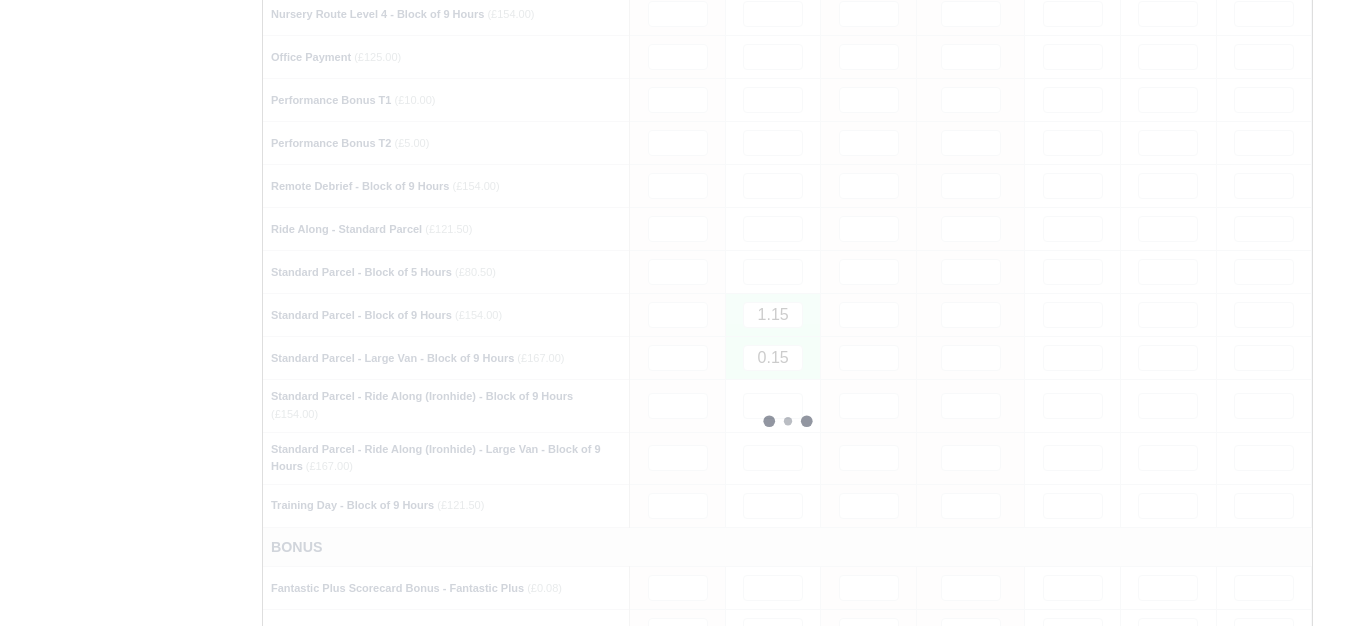 type 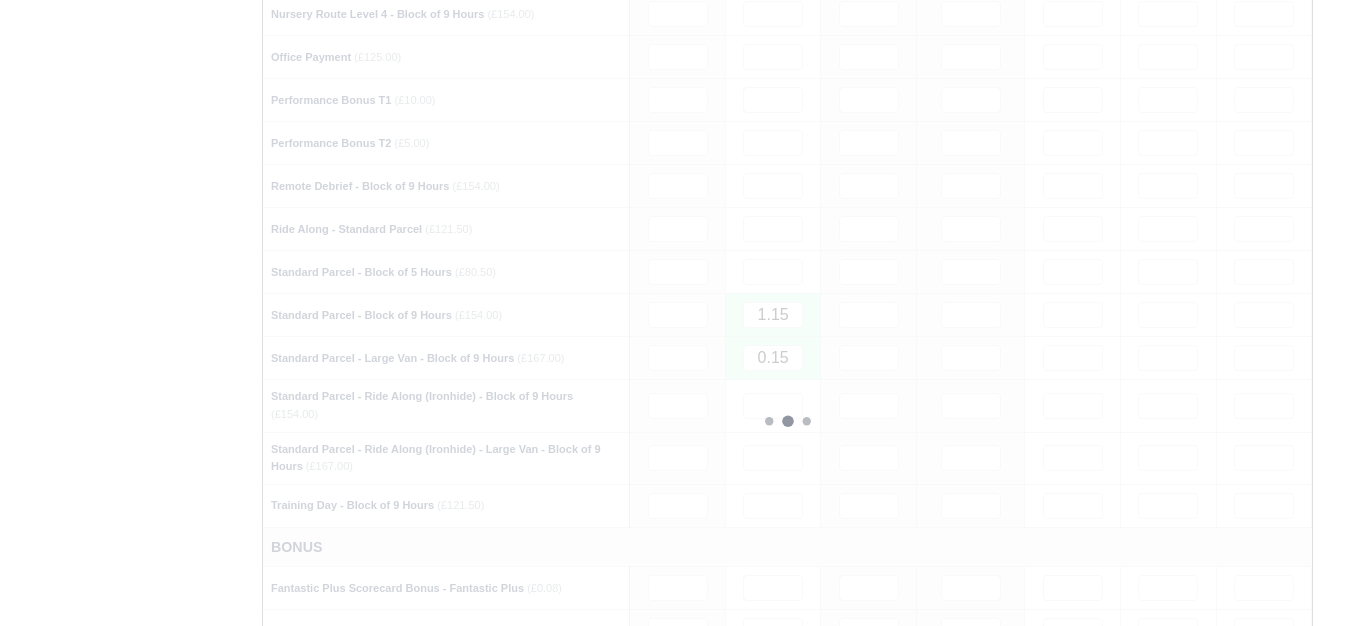 type 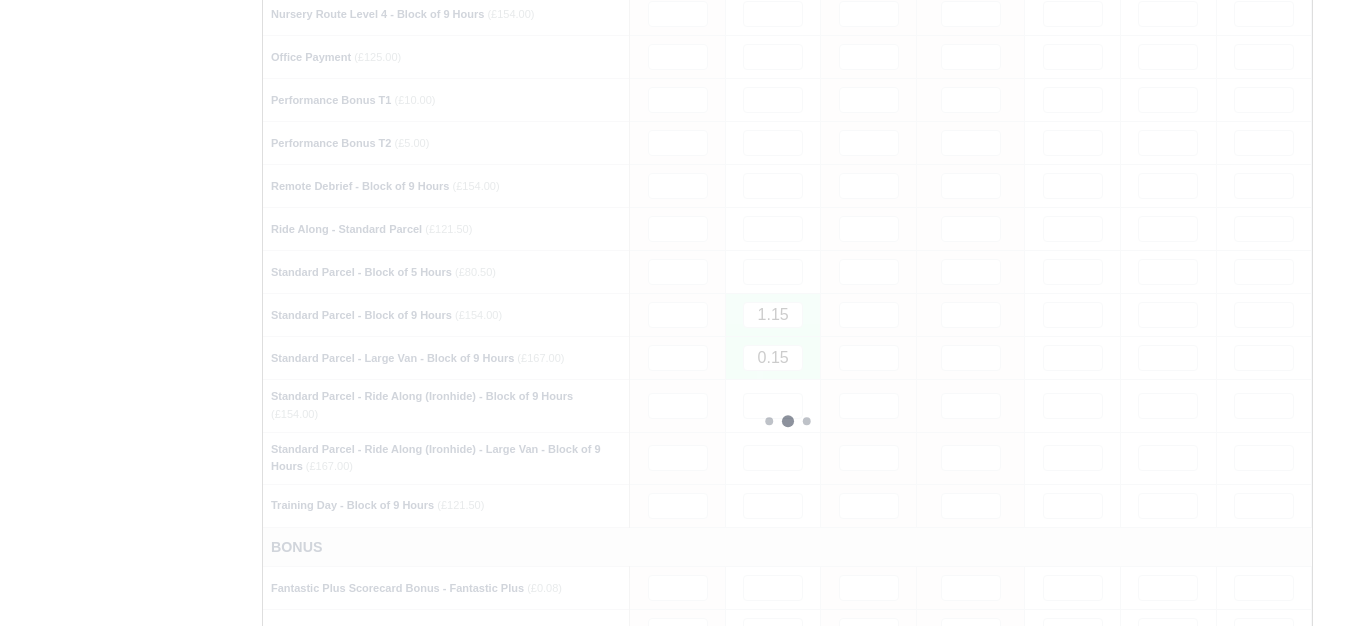 type 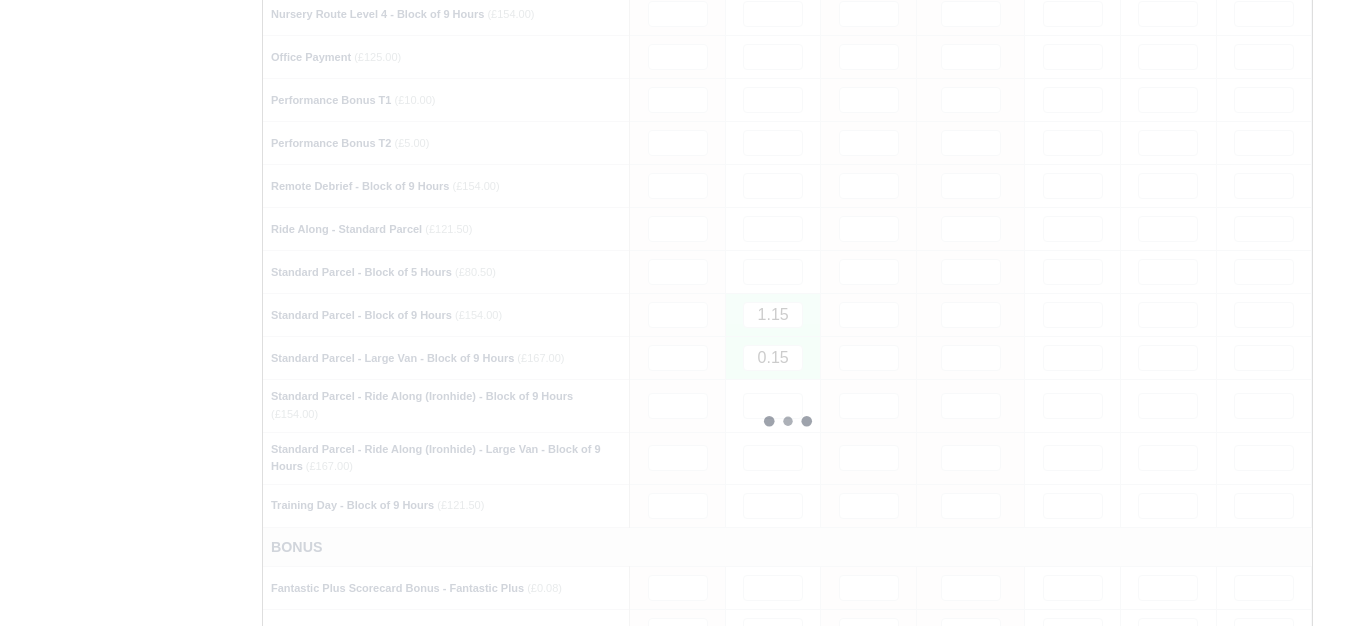 type 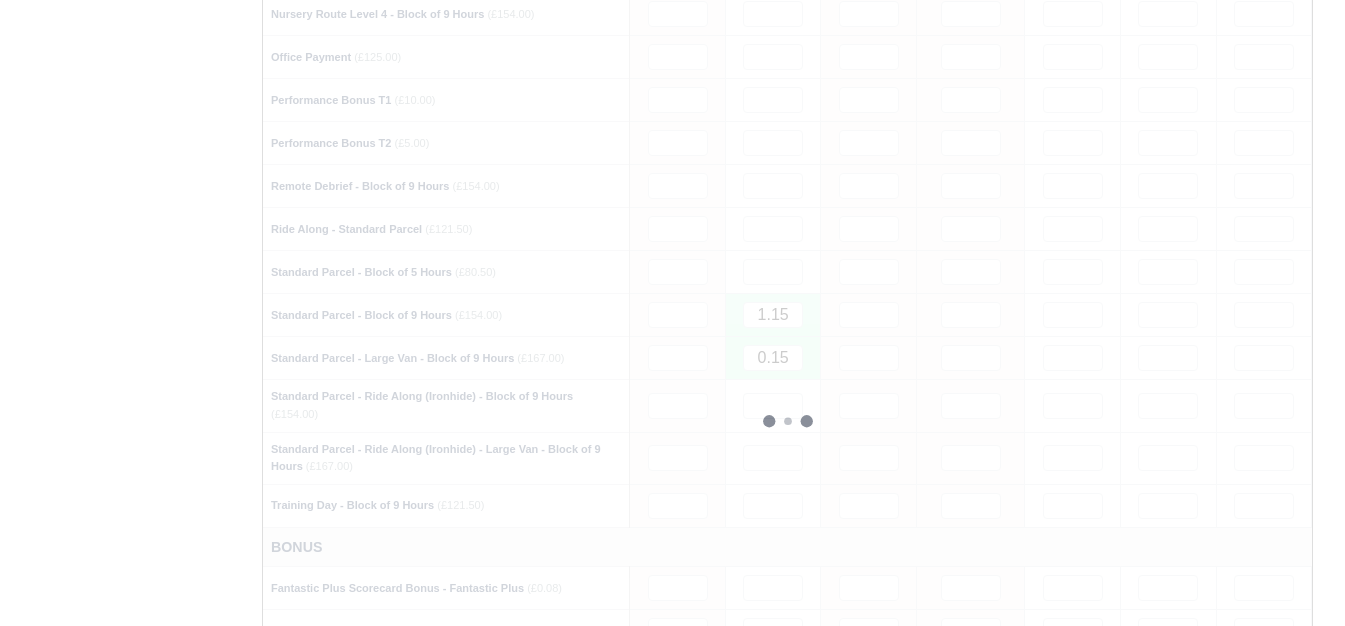 type 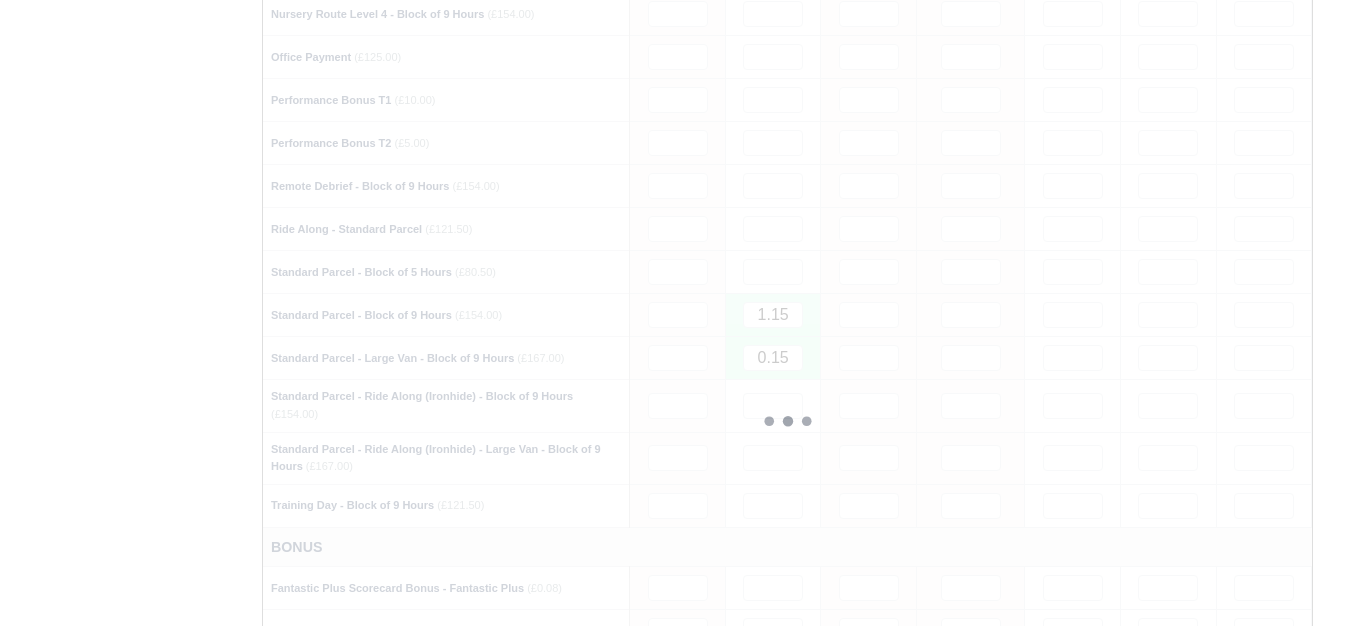 type 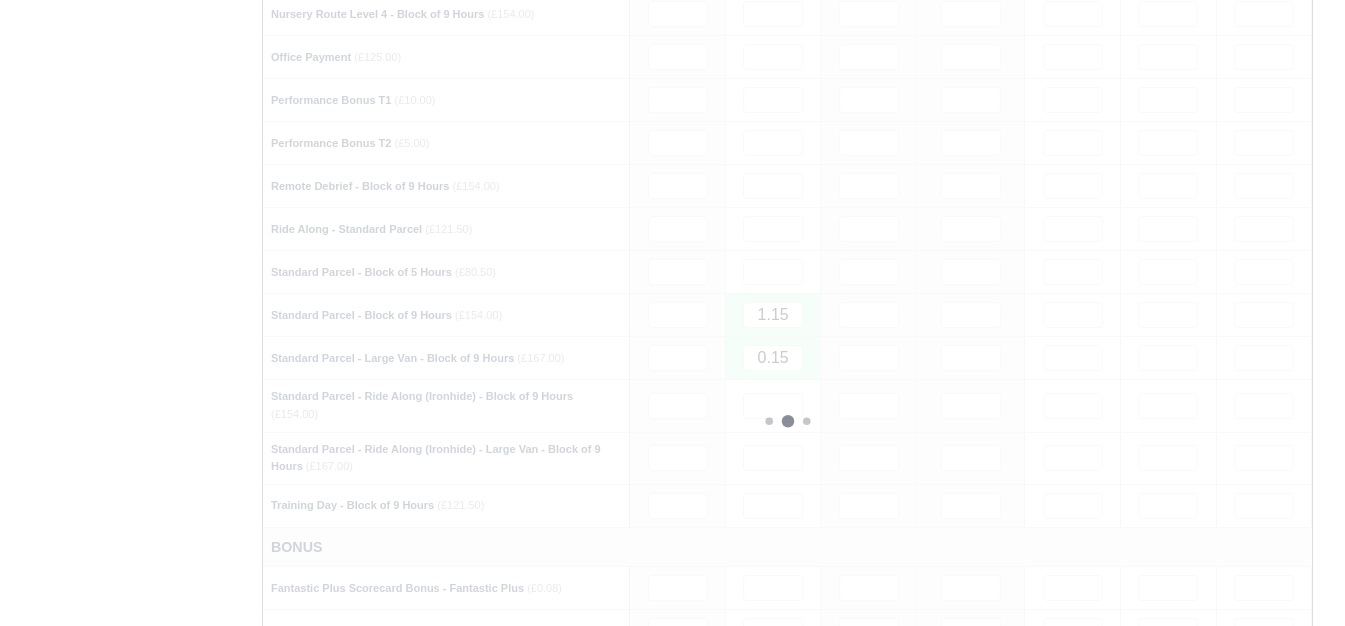 type 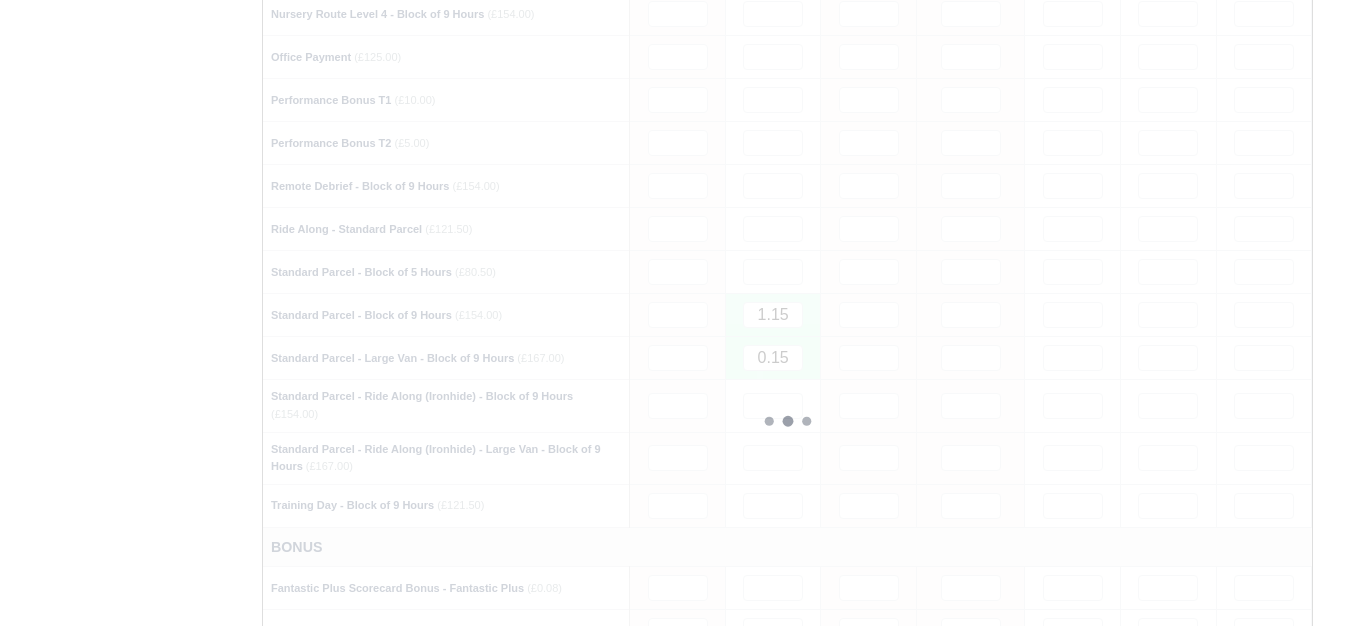 type 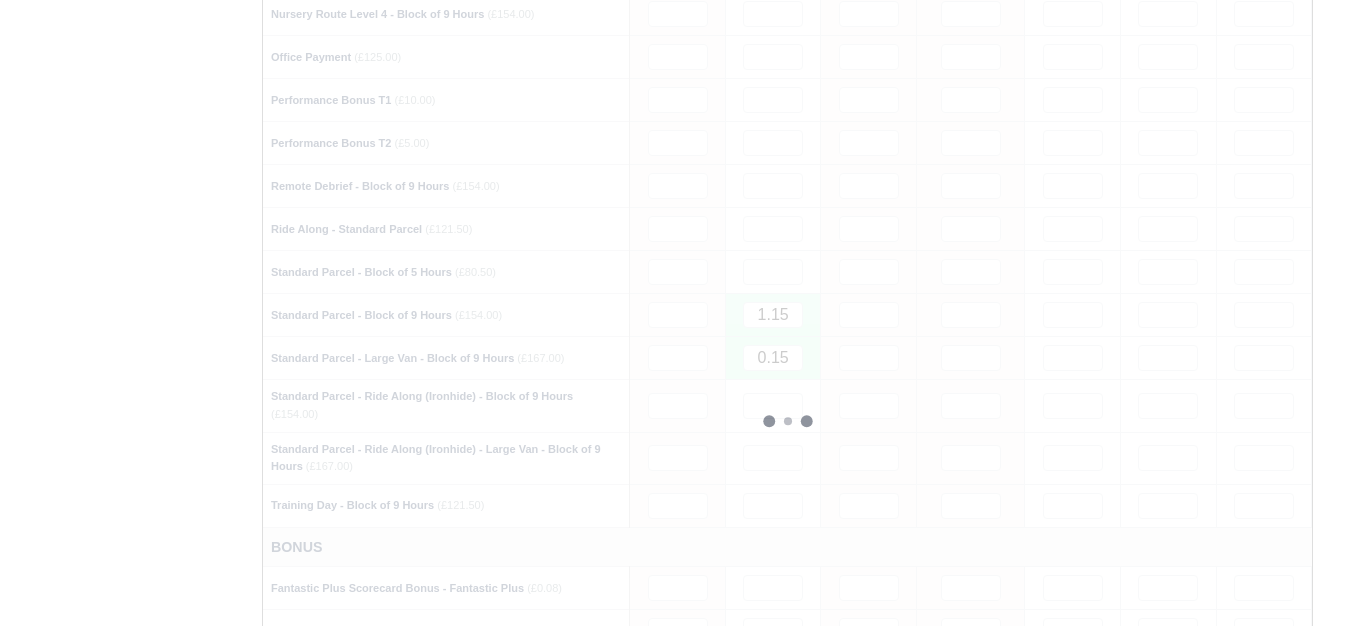 type 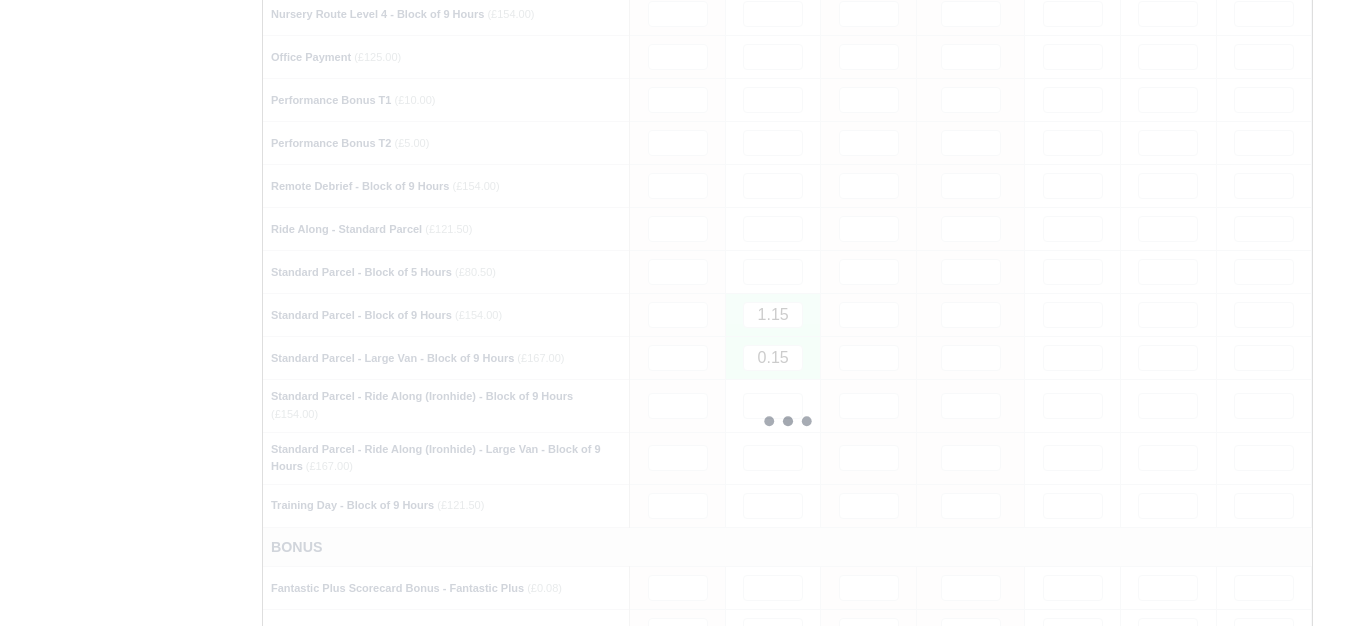 type 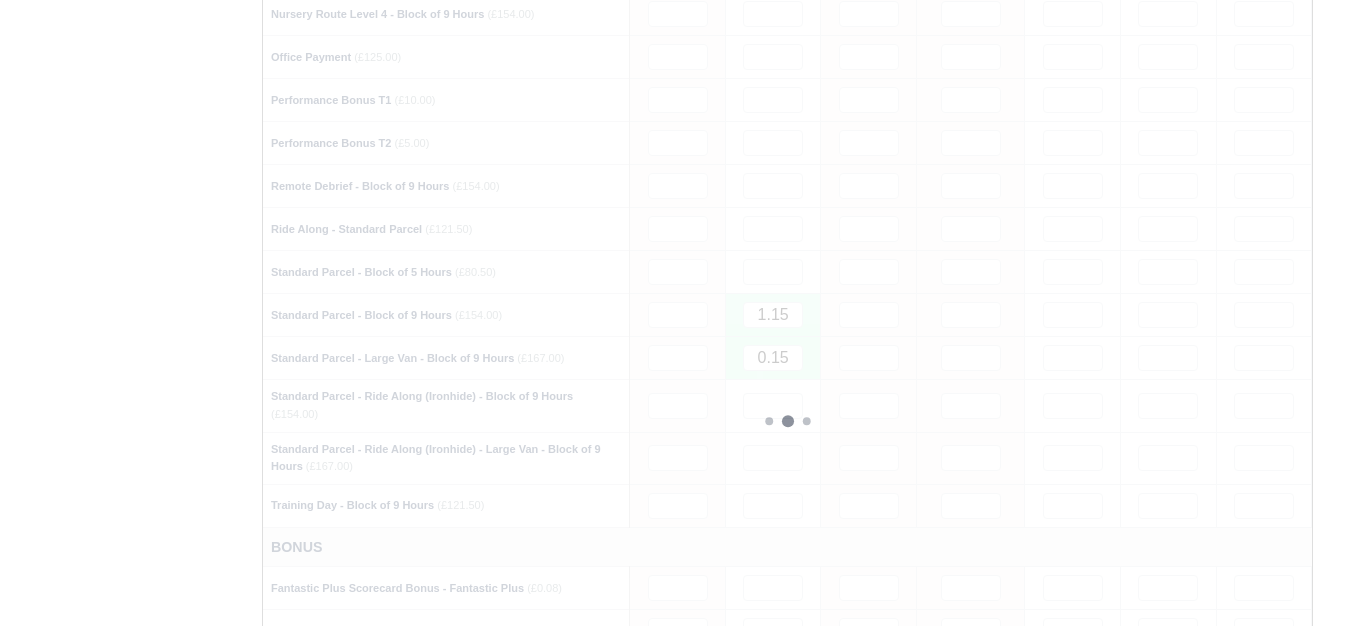 type 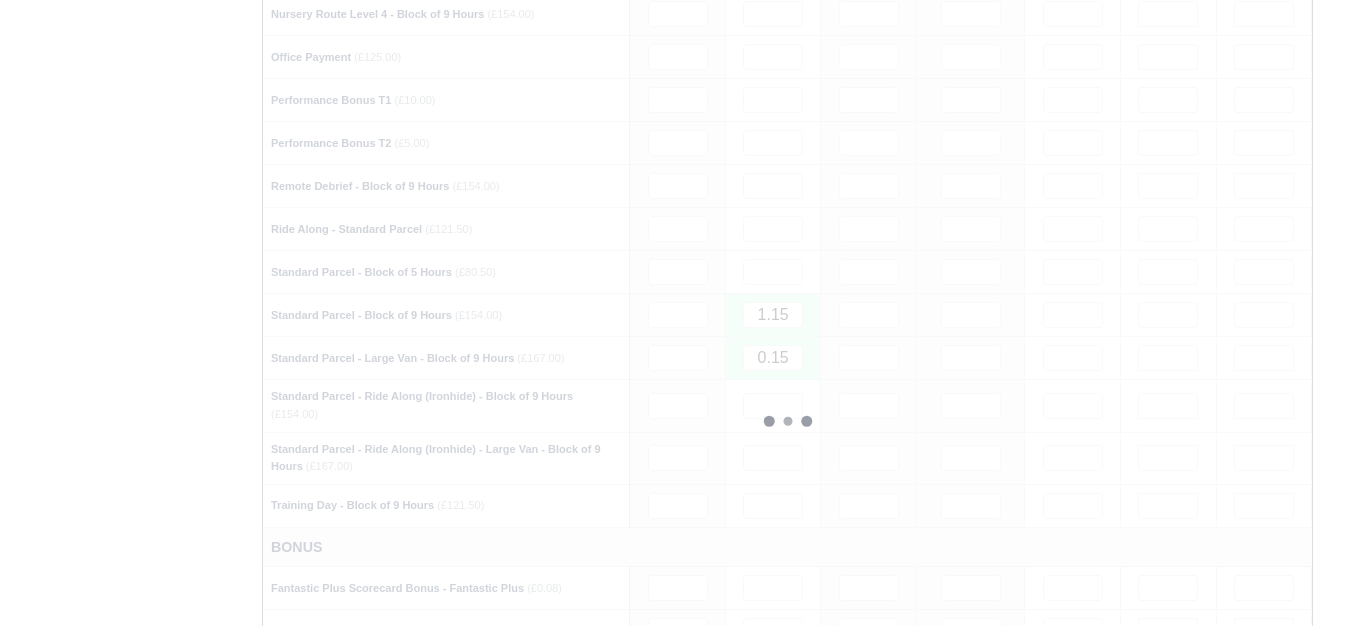 type 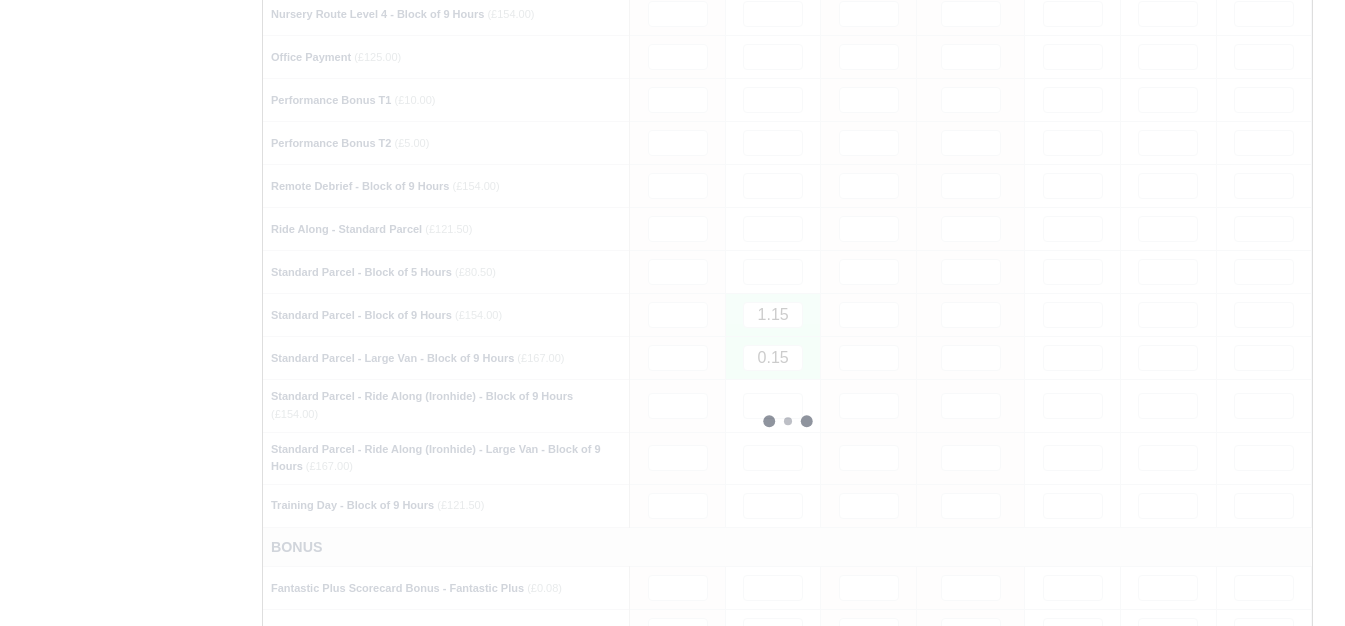 type 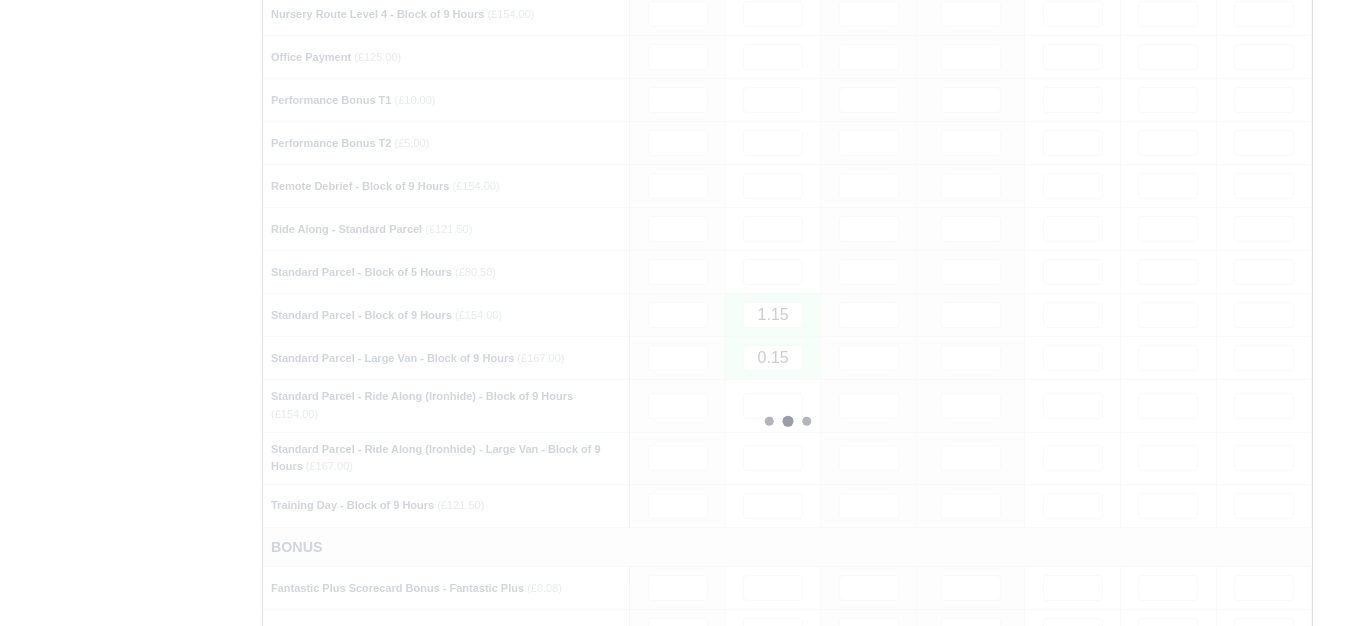type 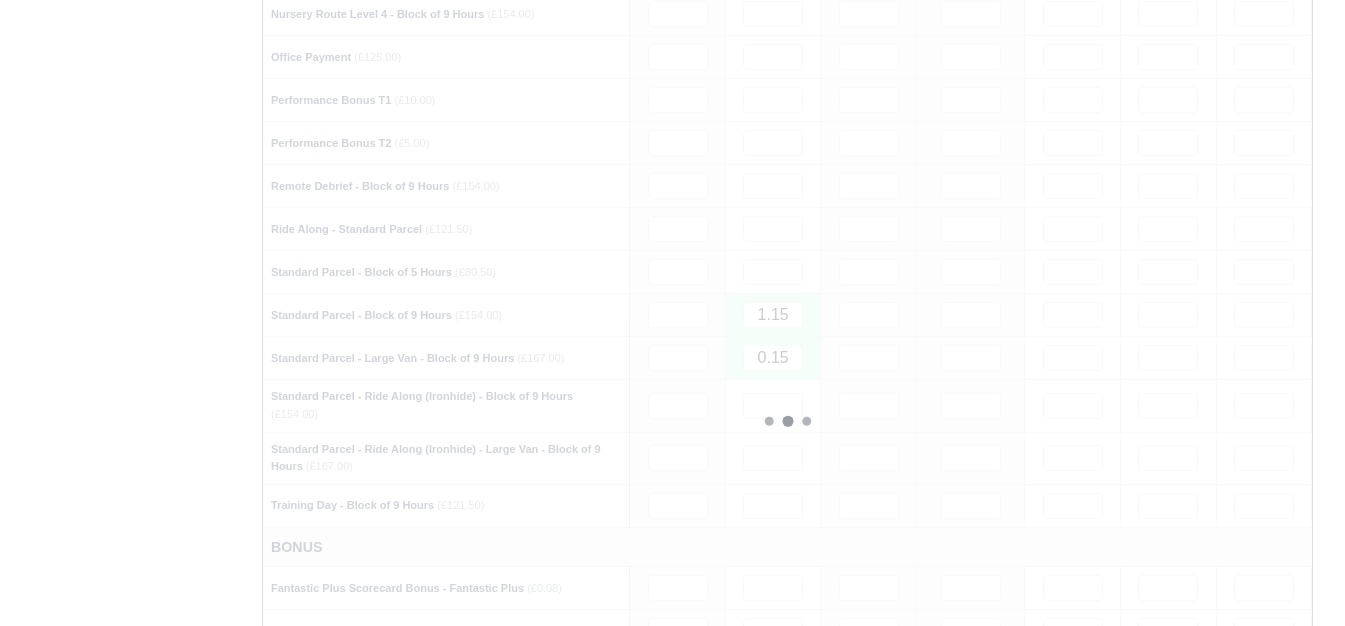 type 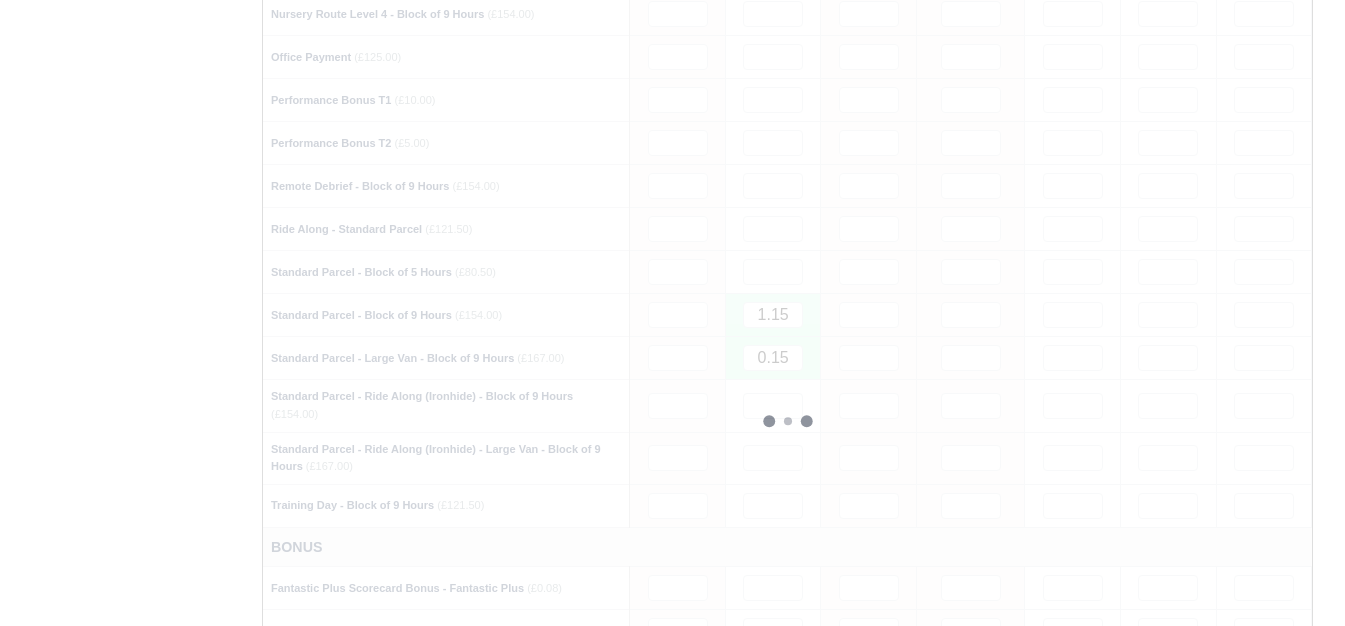 type 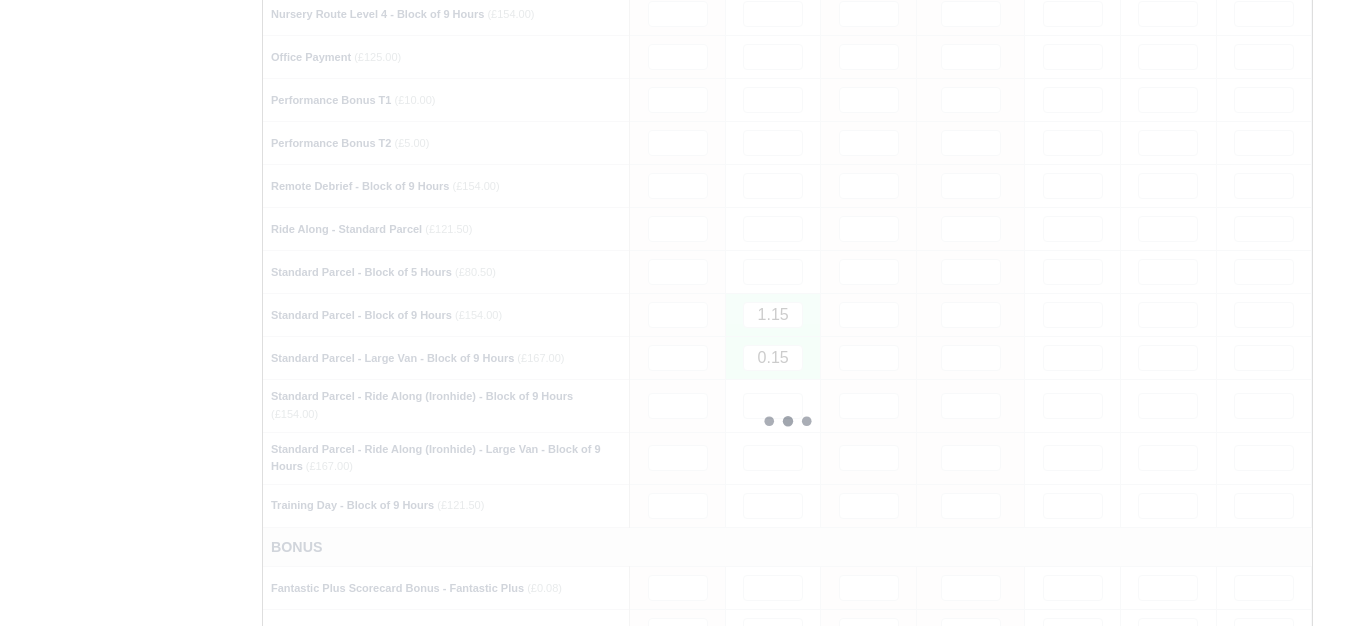 type 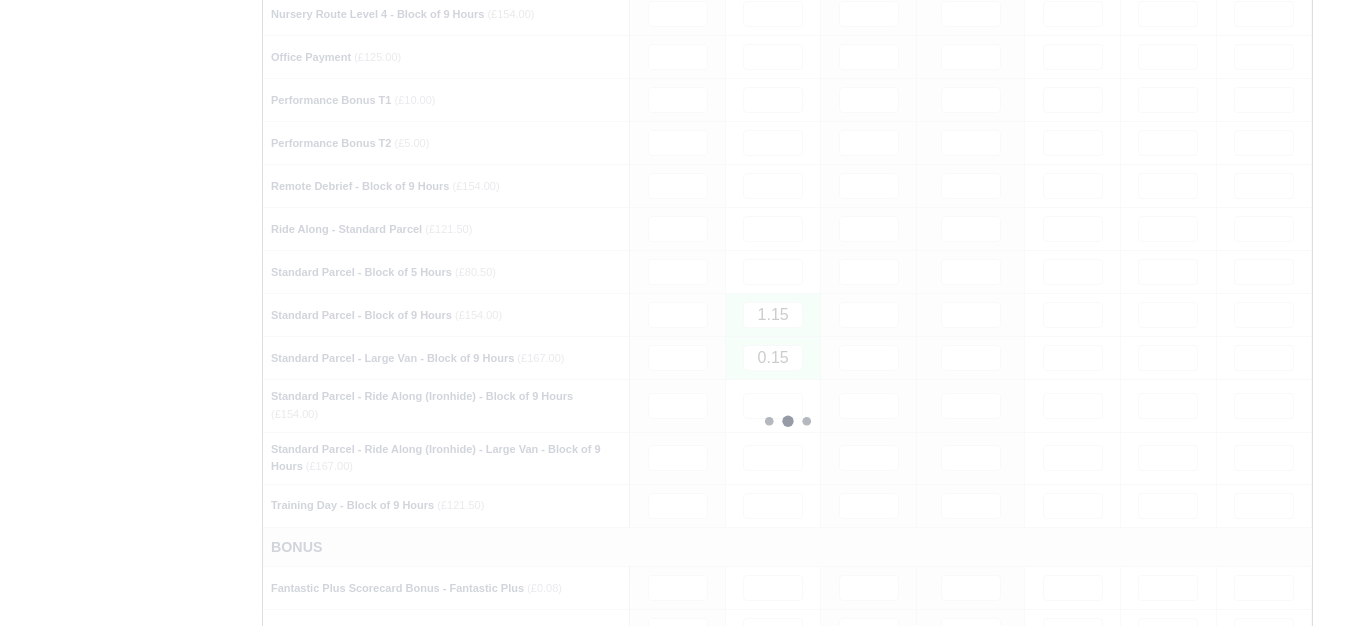type 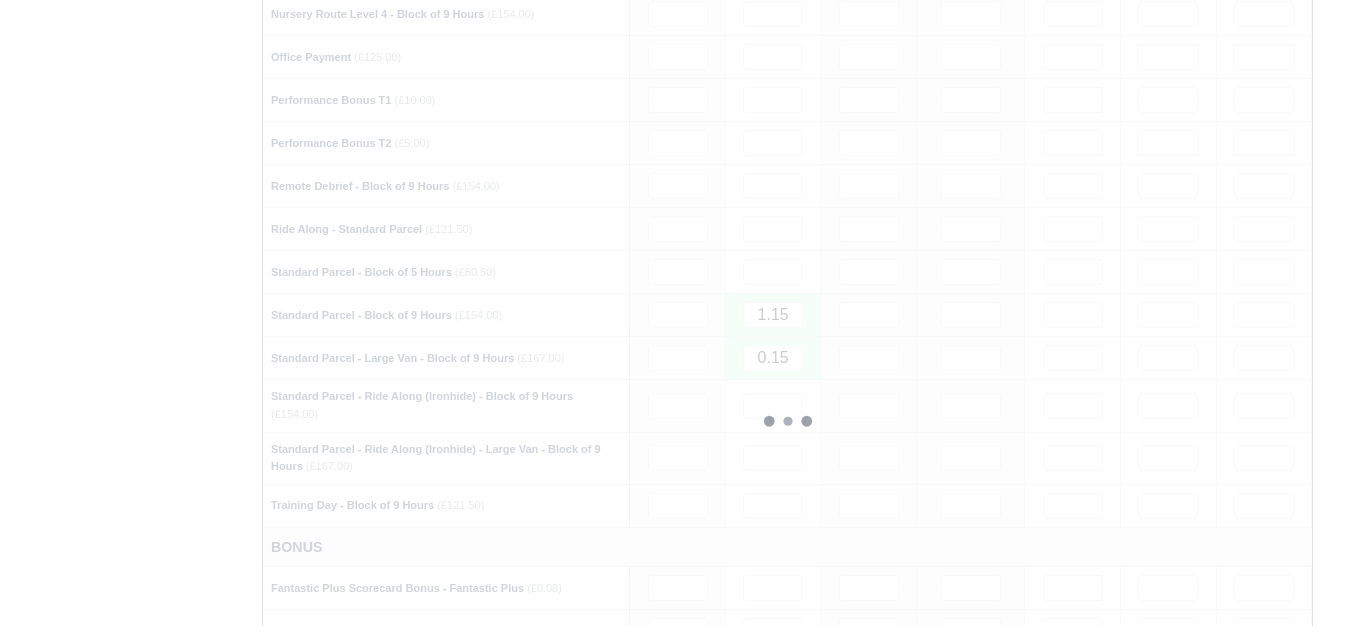 type 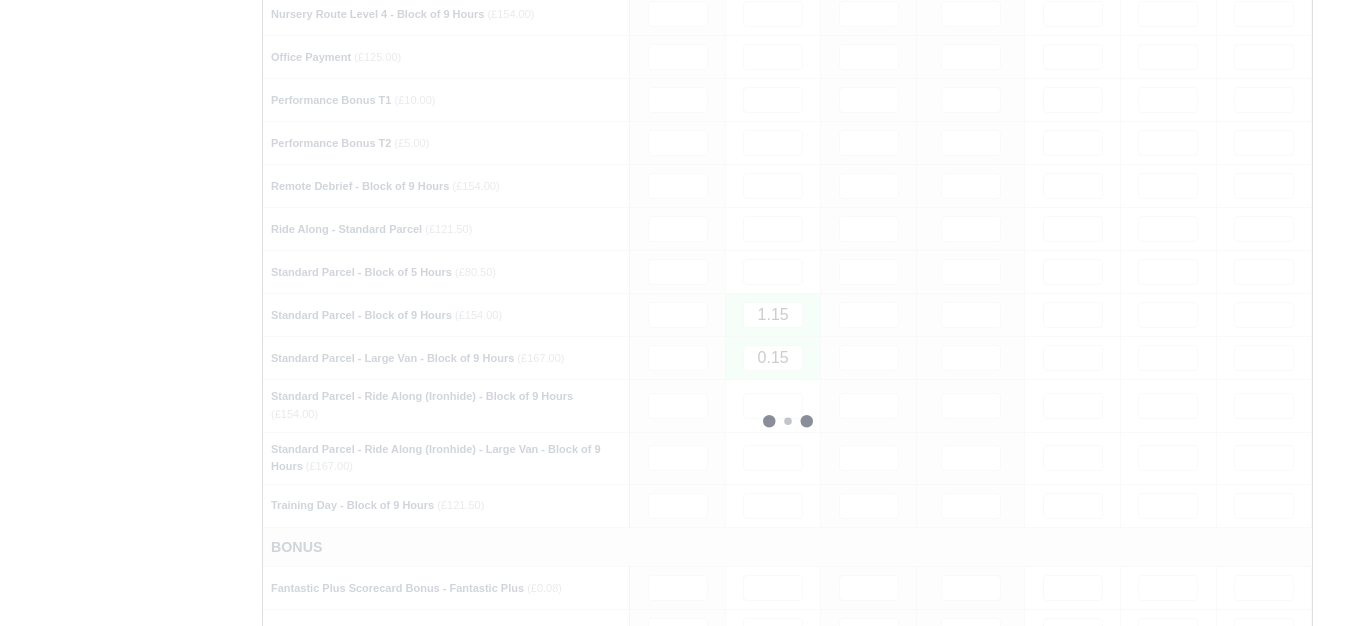 type 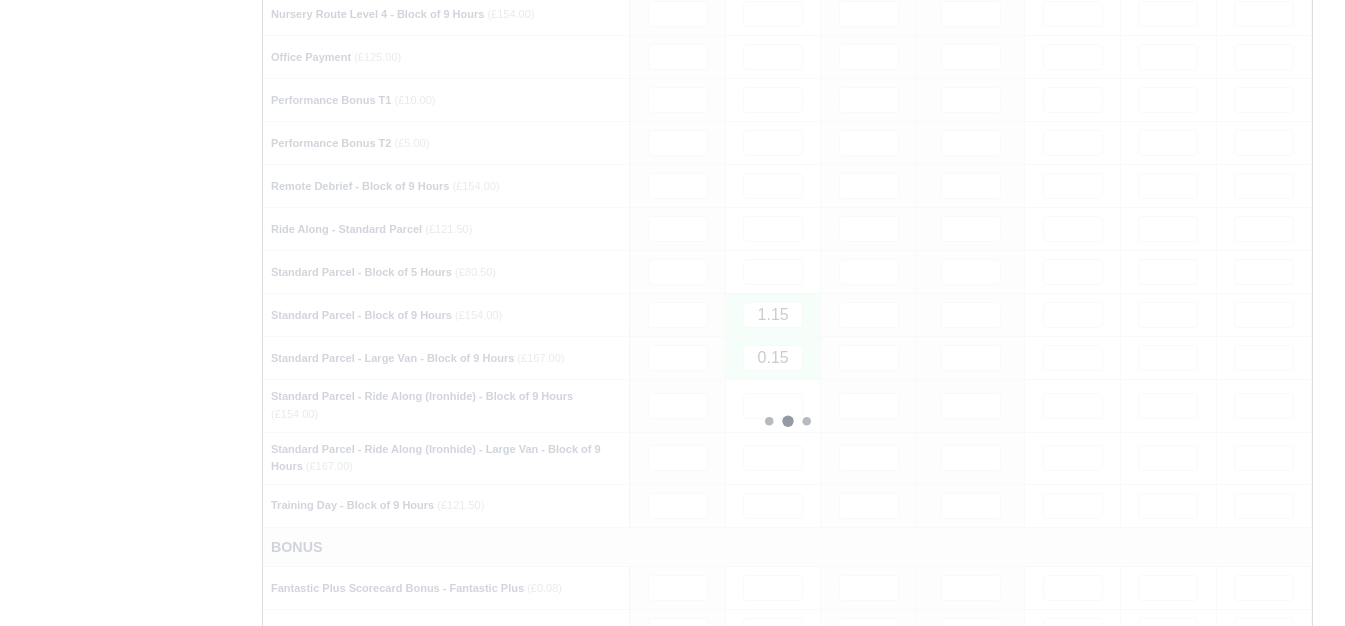 type 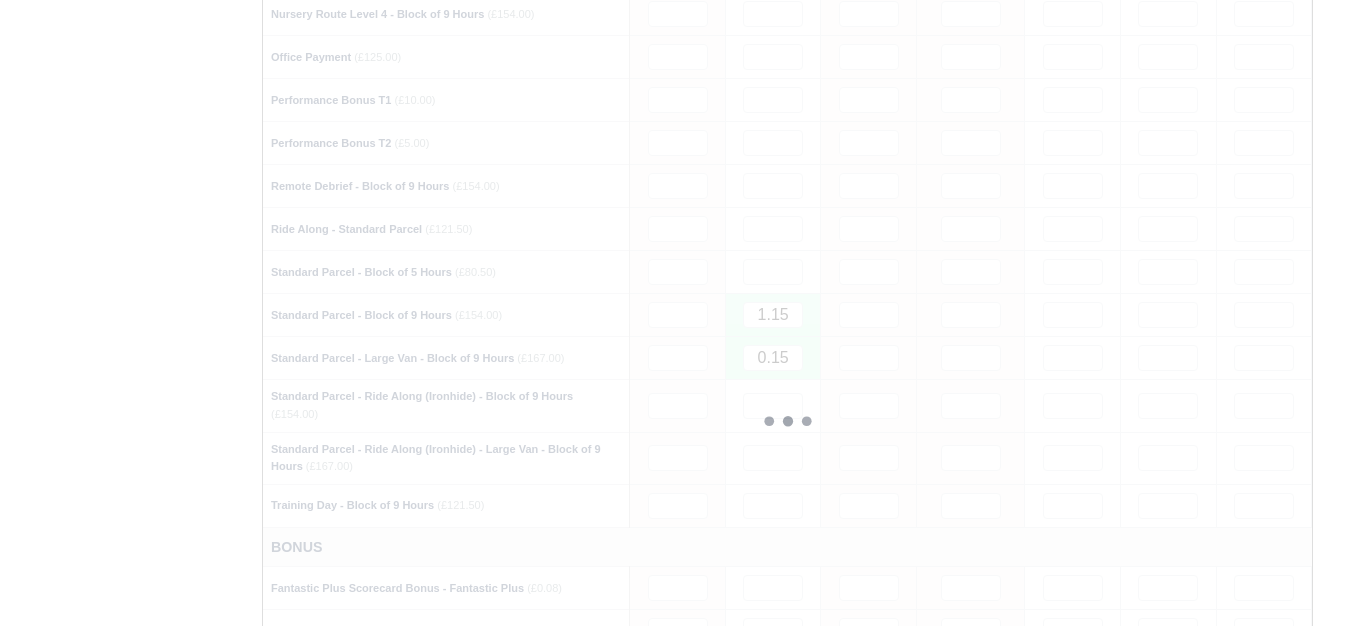 type 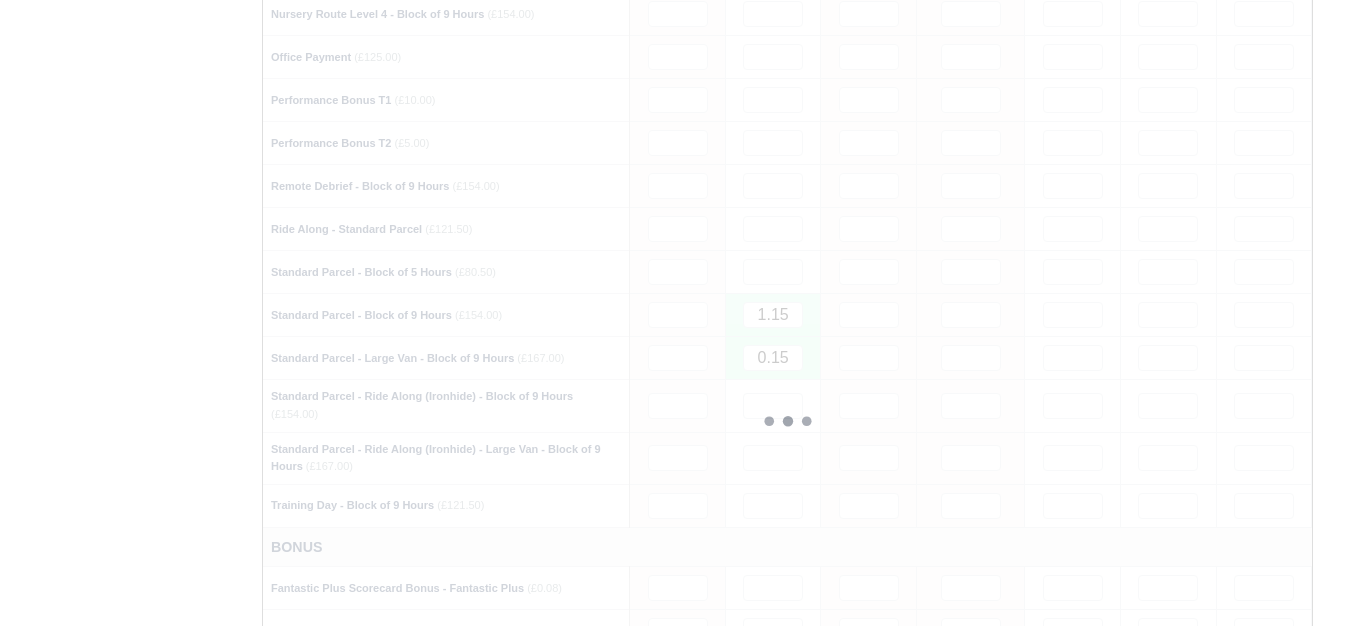 type 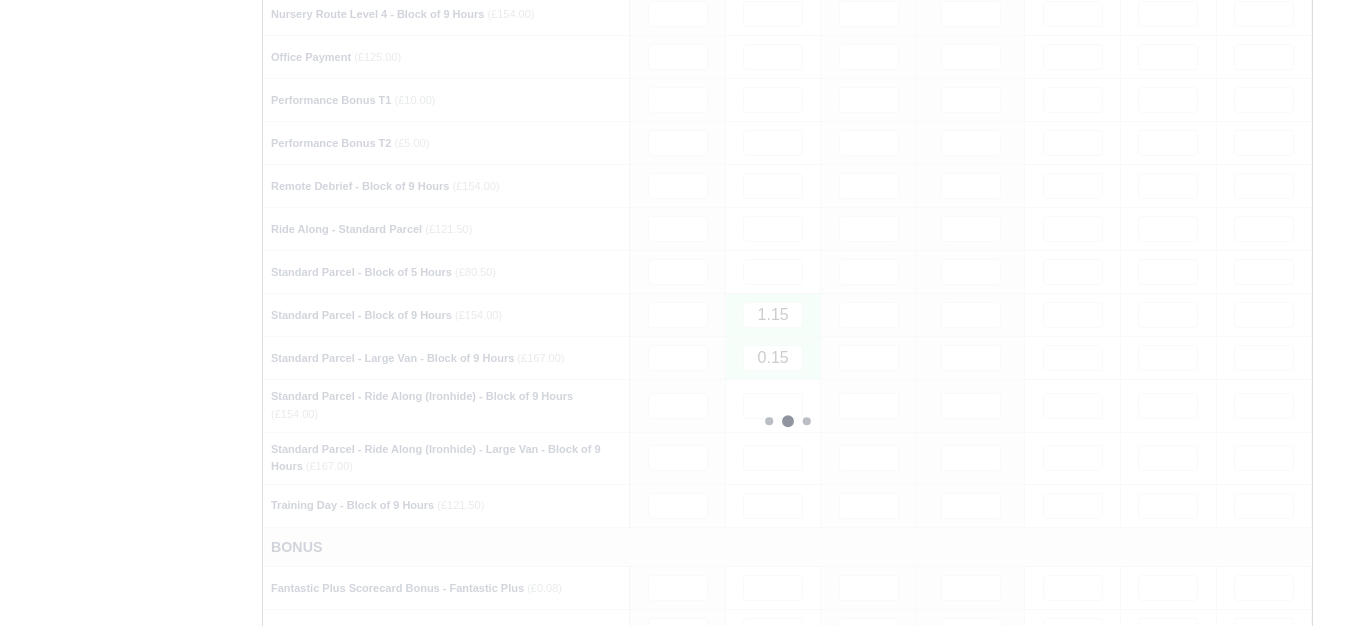 type 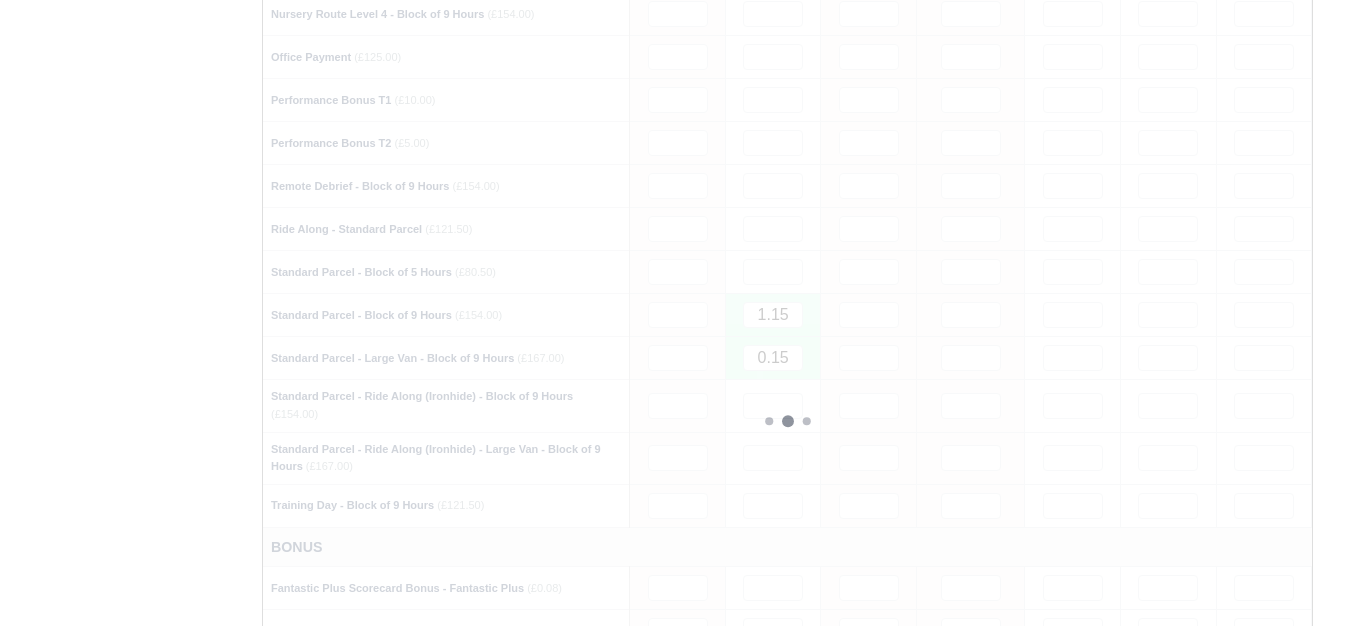 type 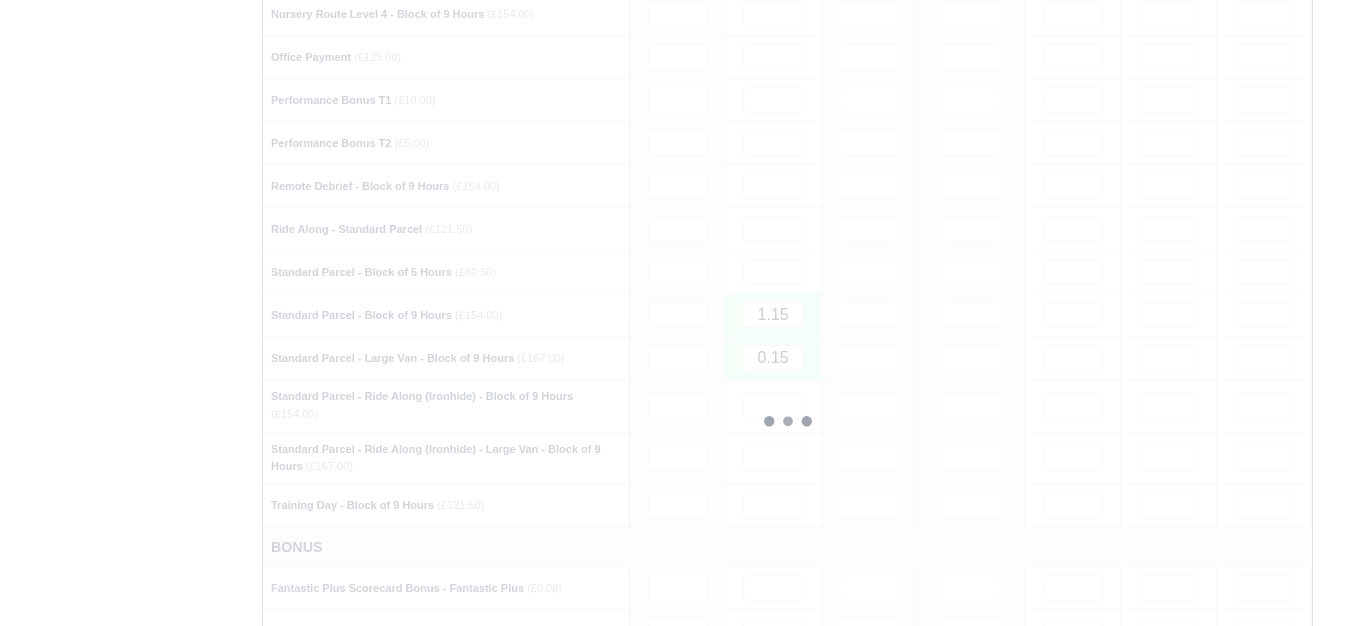type 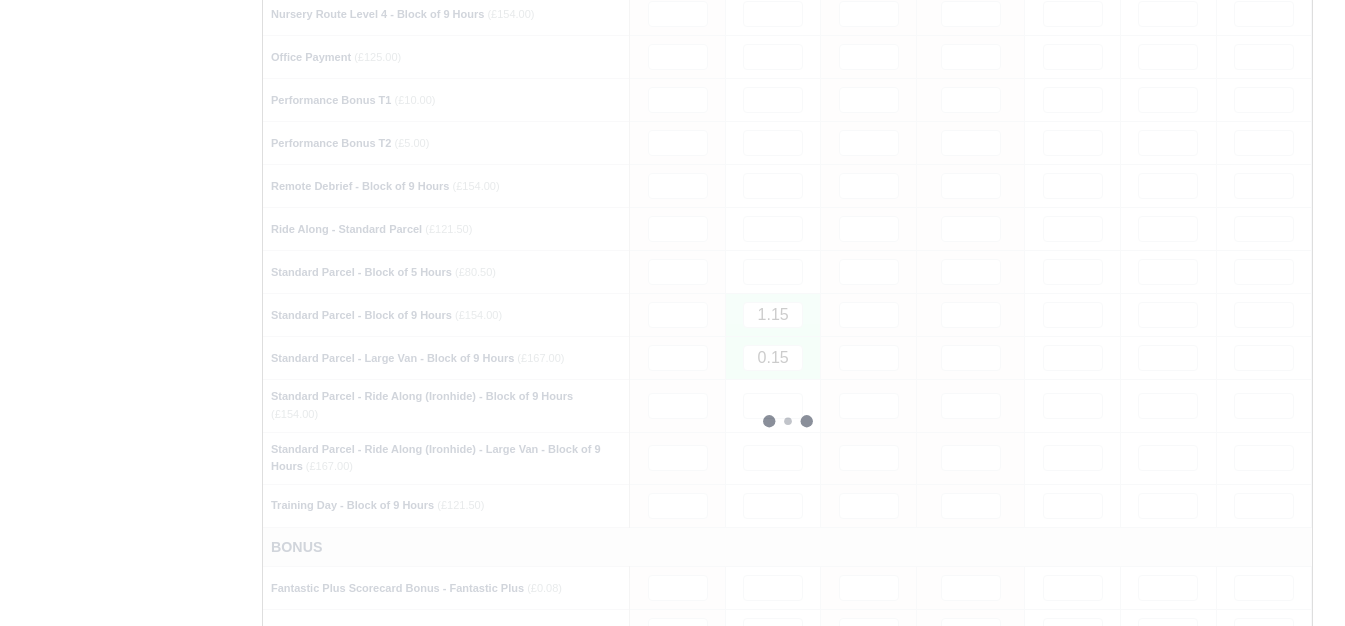 type 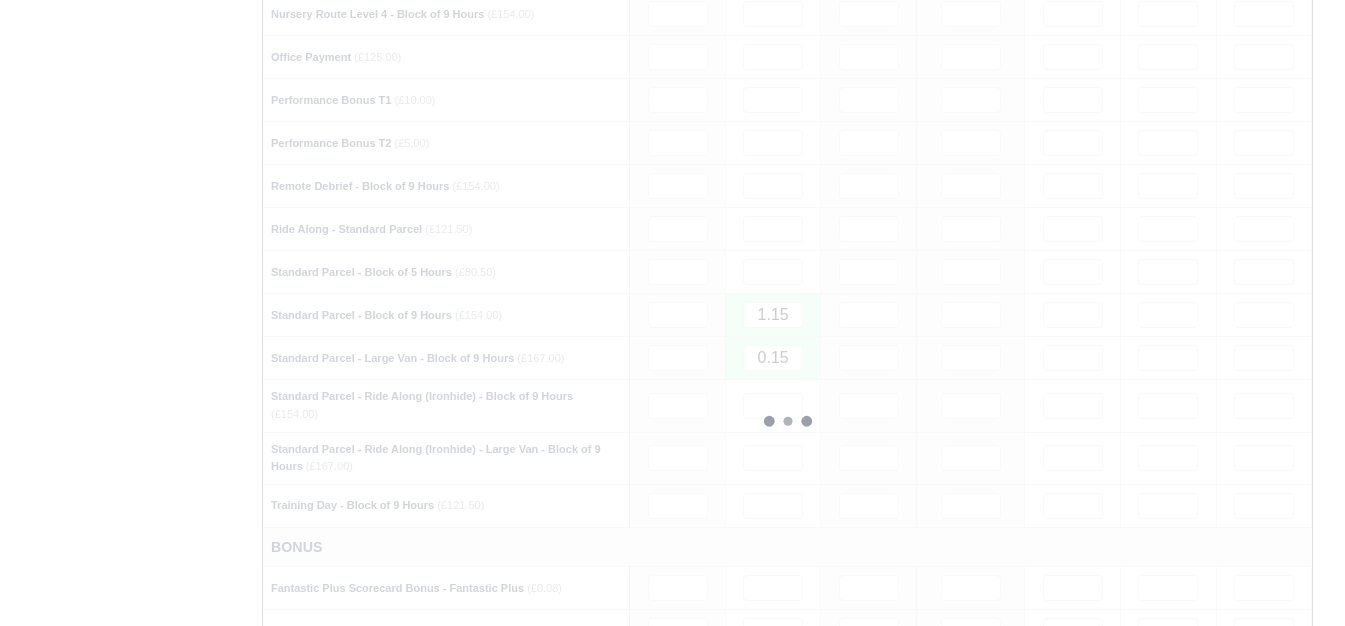 type 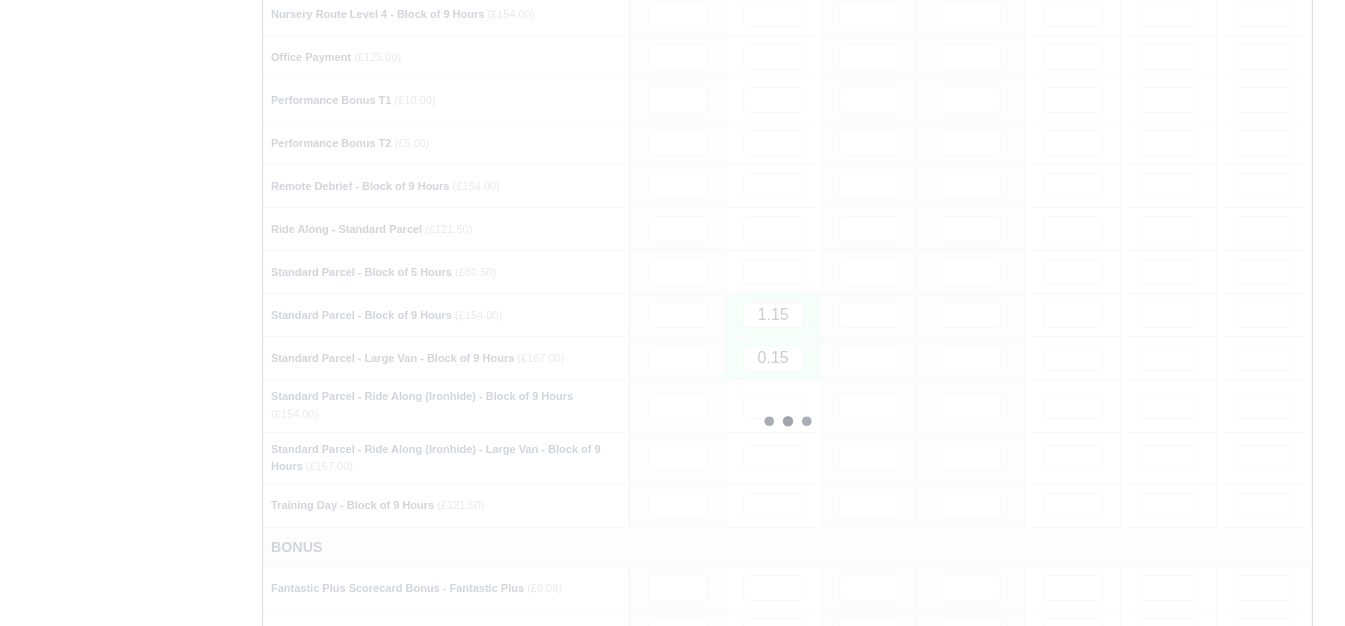 type 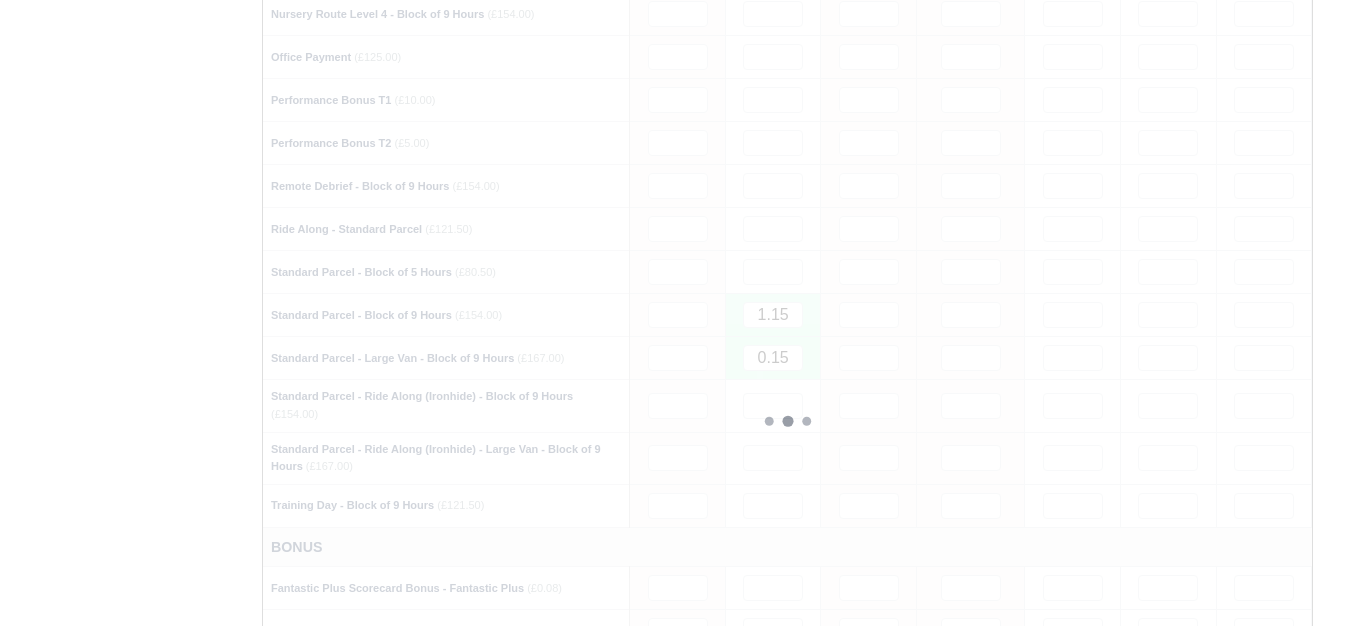type 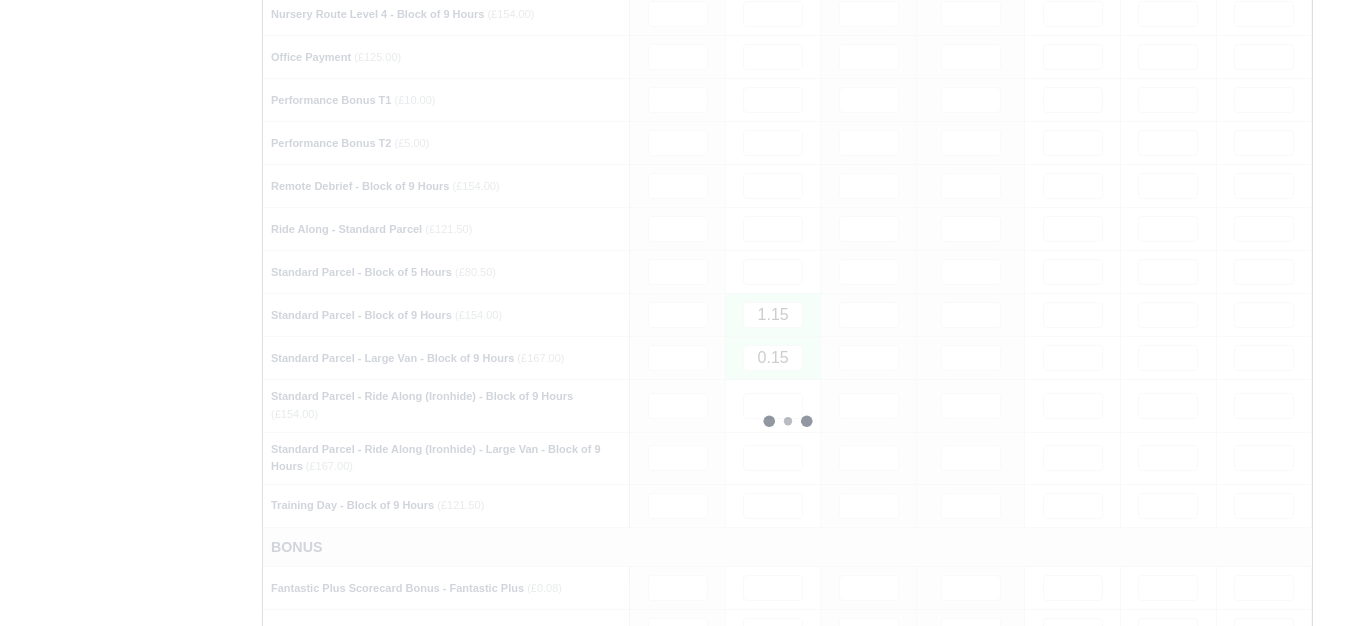 type 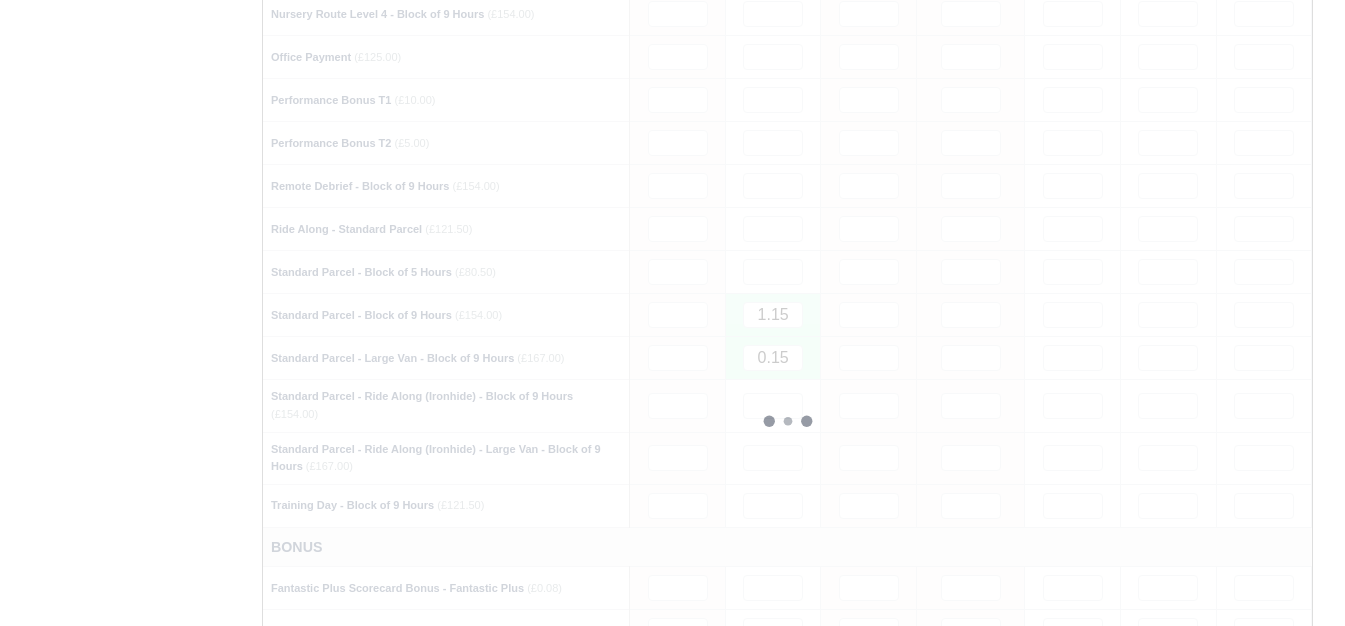 type 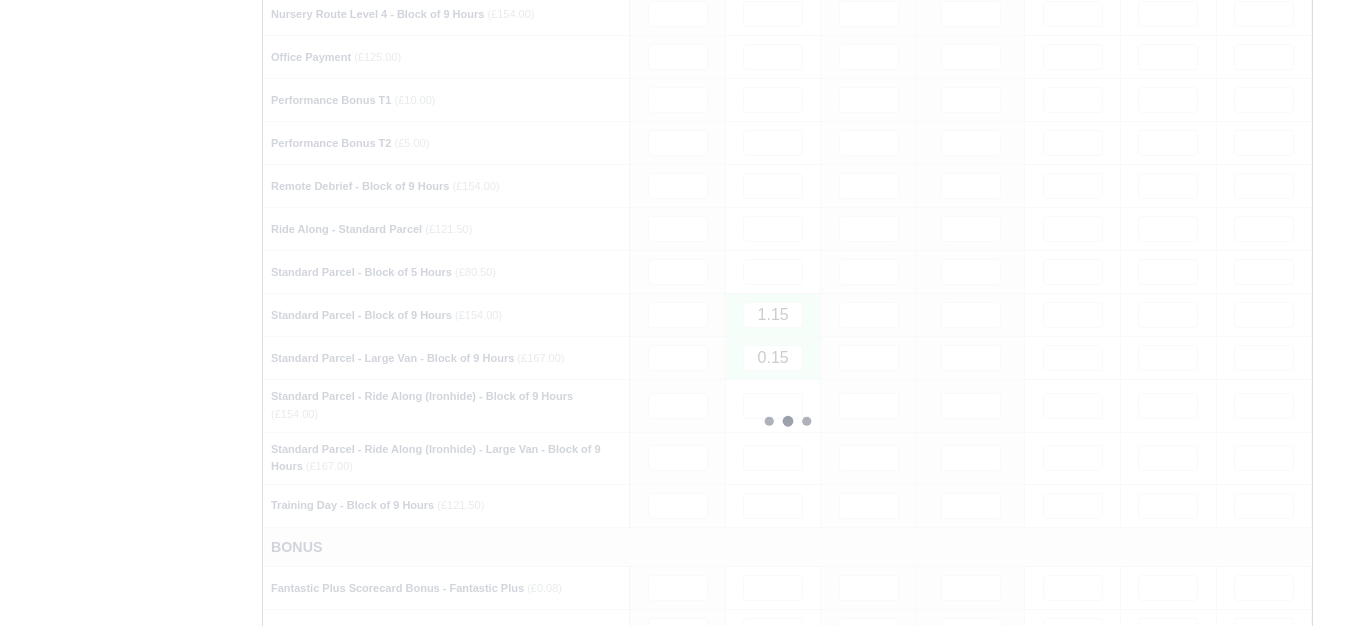 type 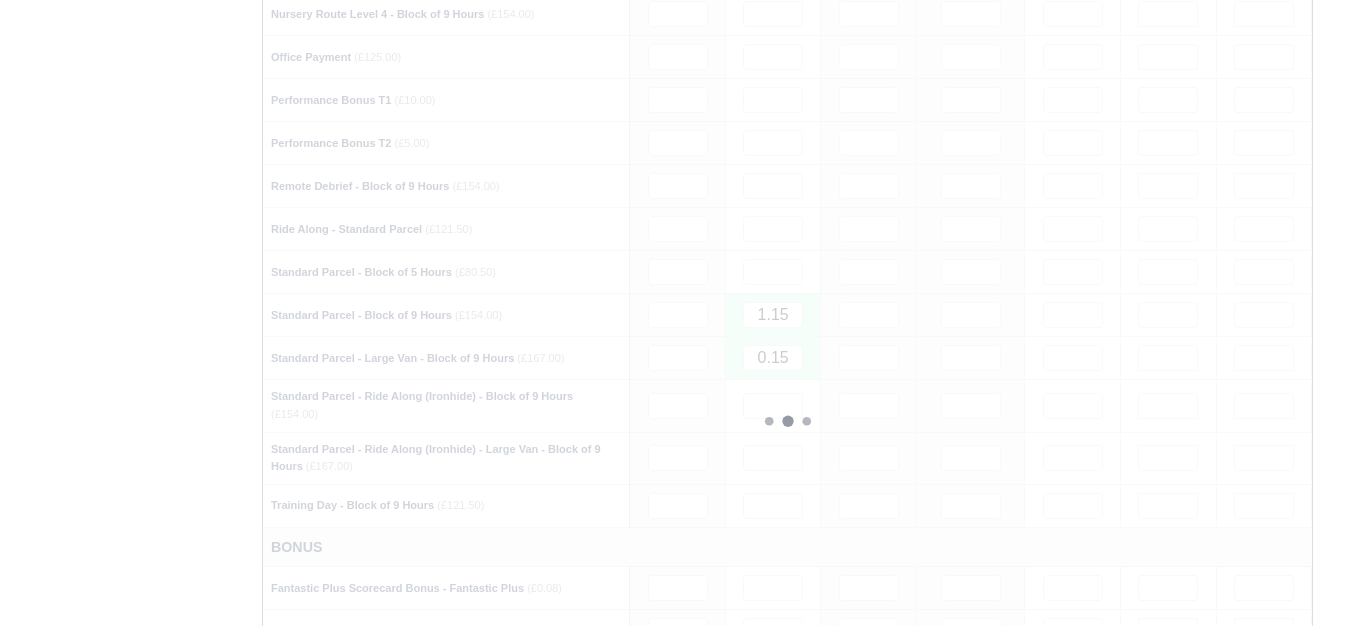 type 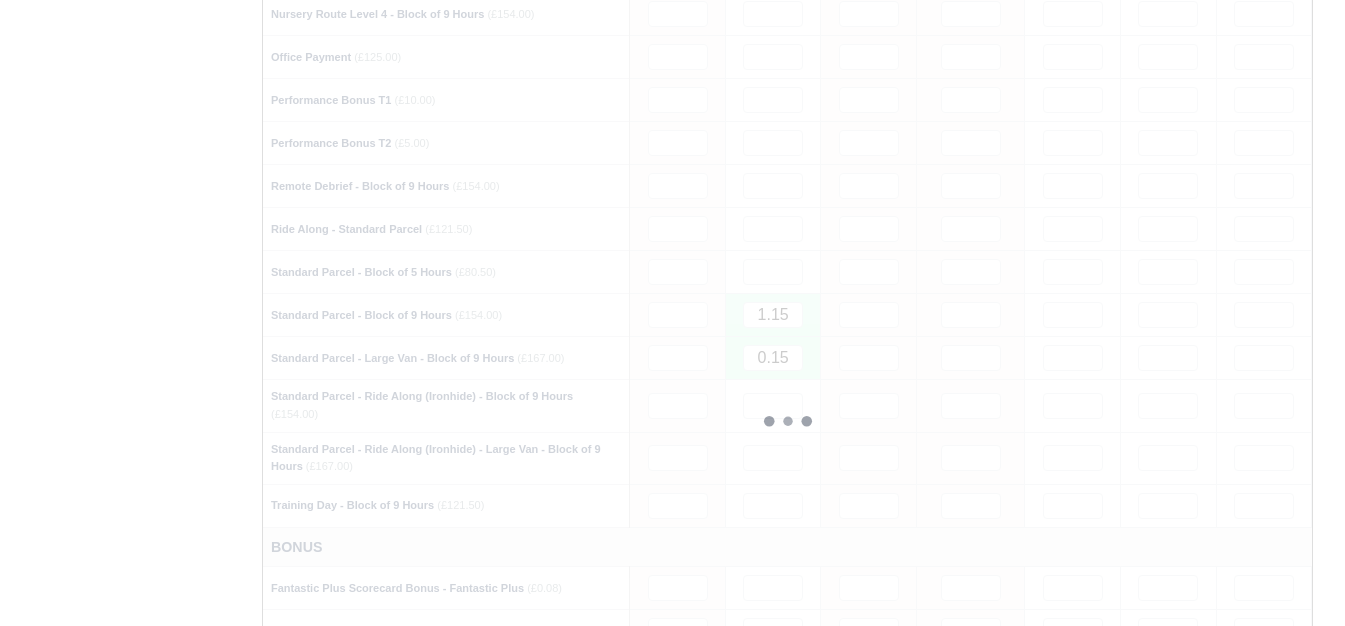 type 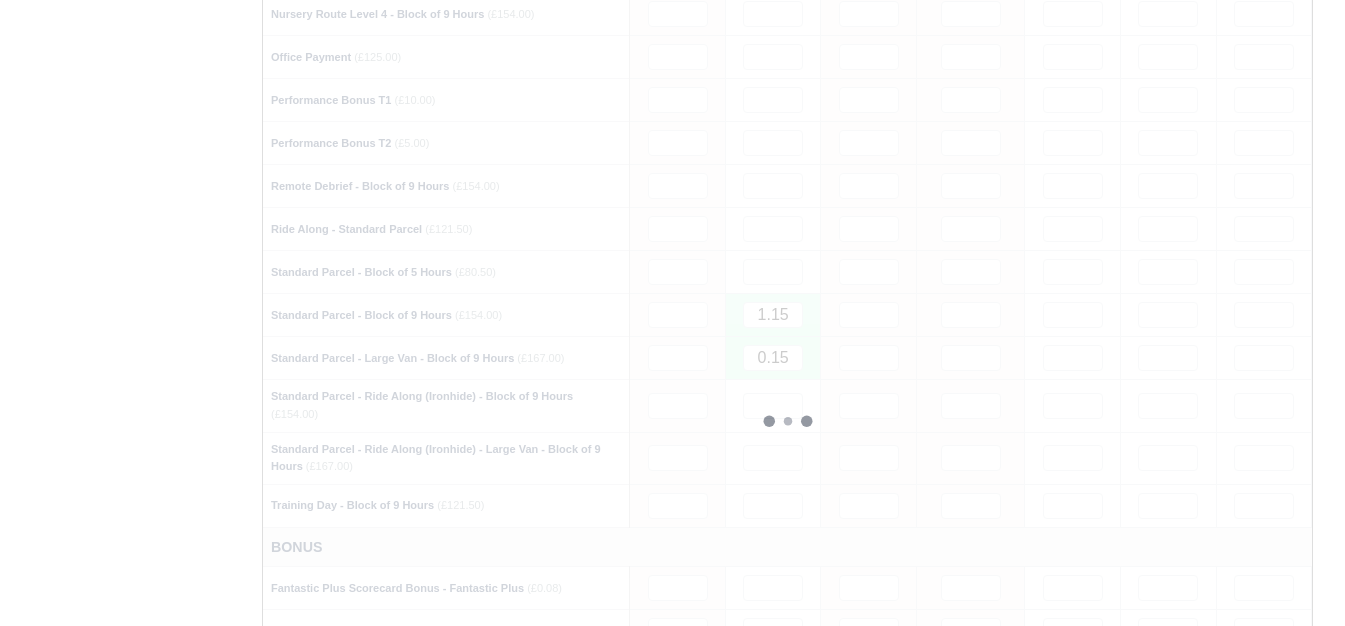 type 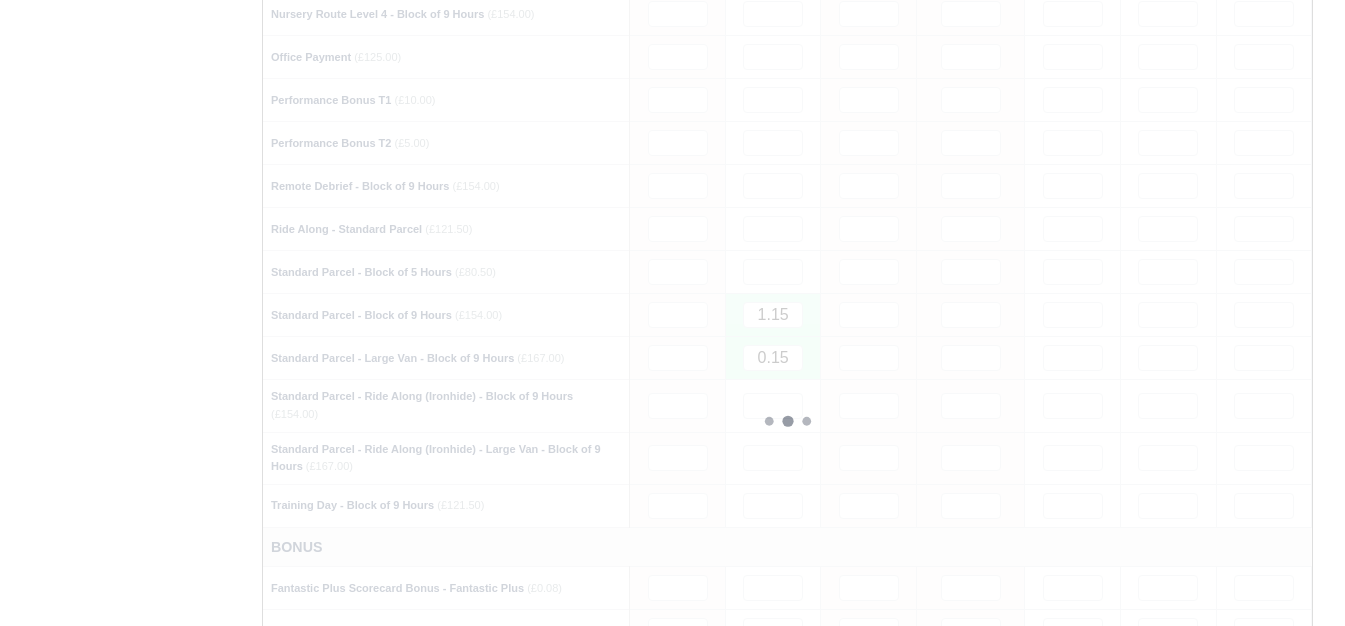 type 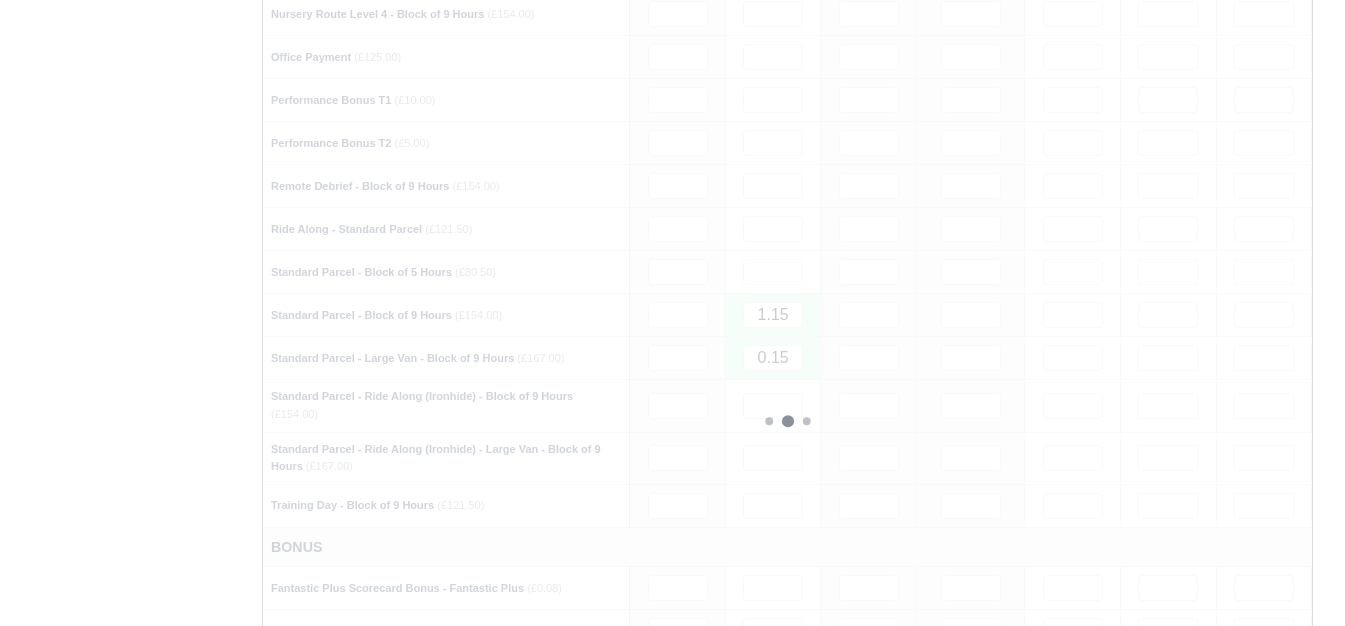 type 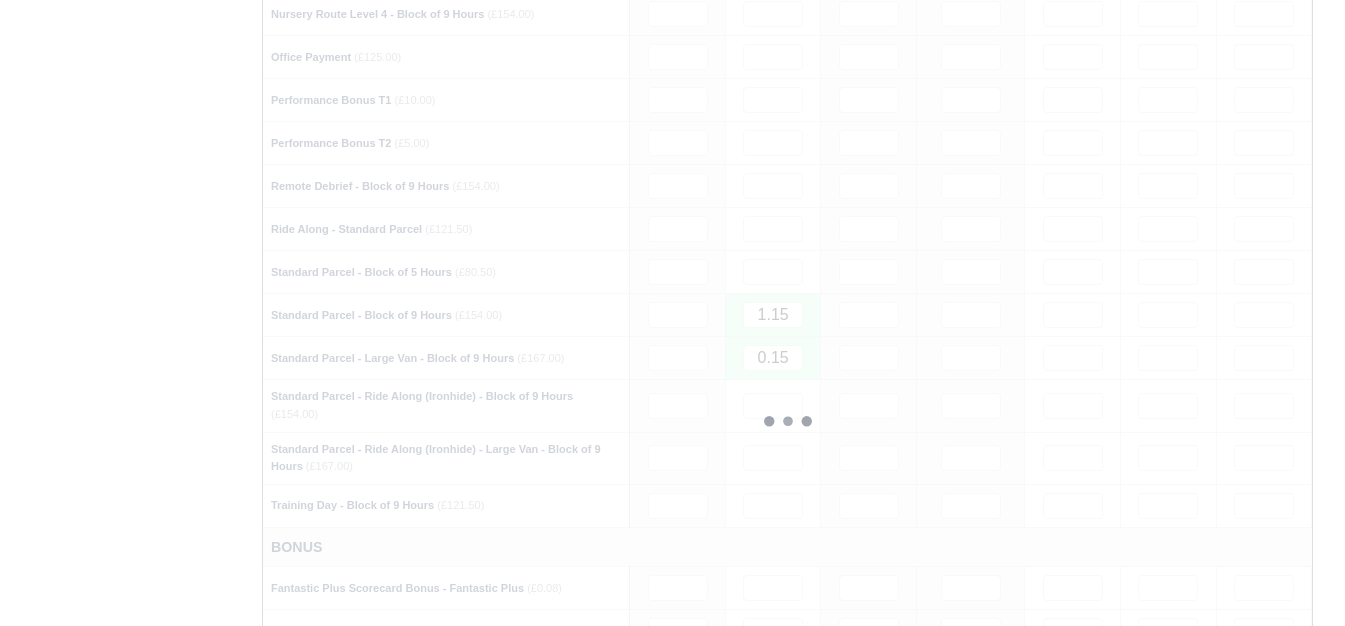 type 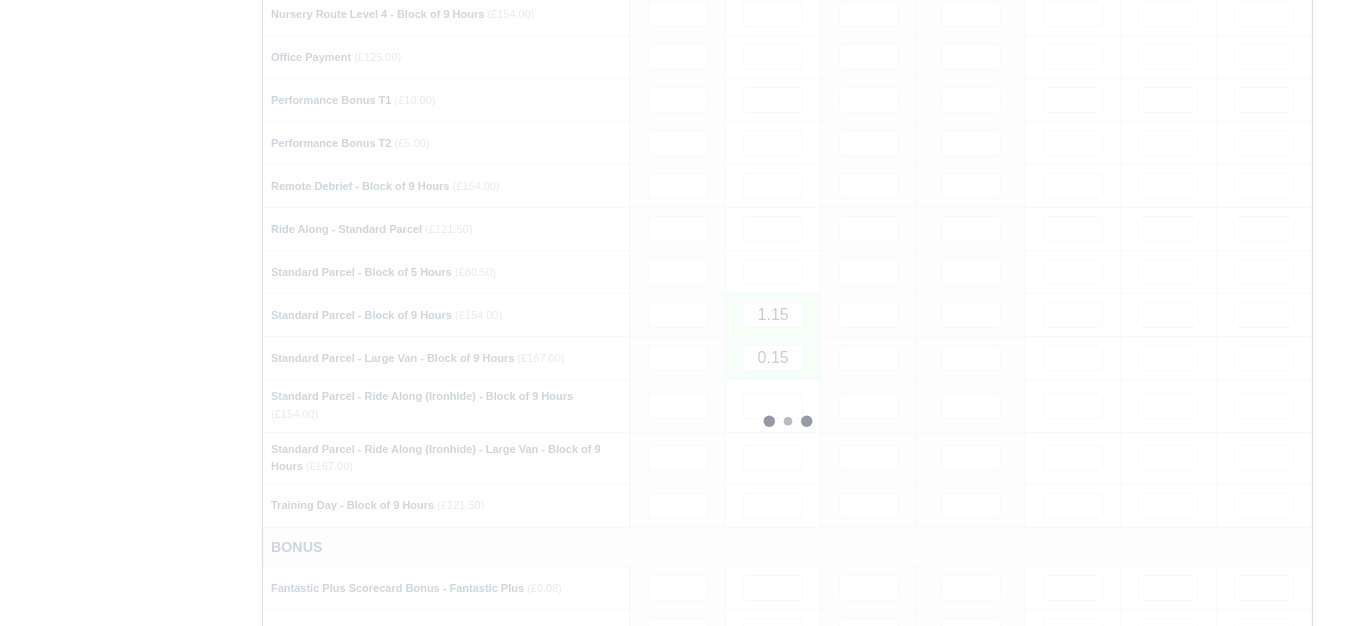 type 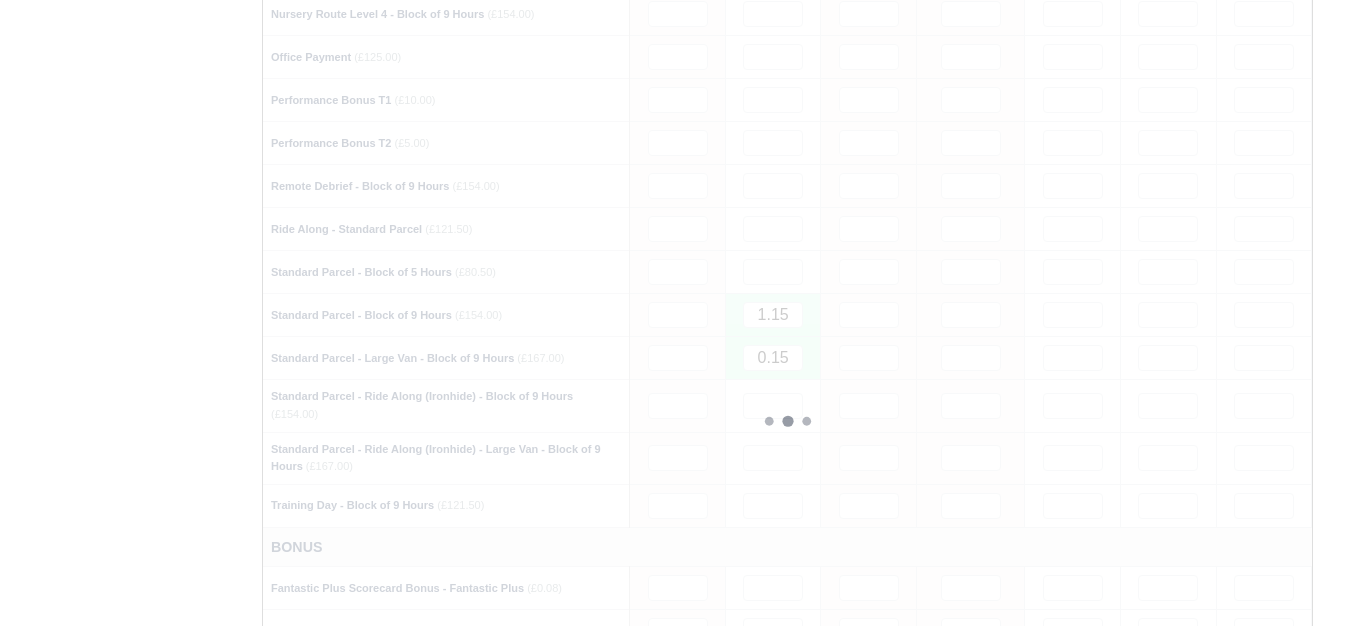 type 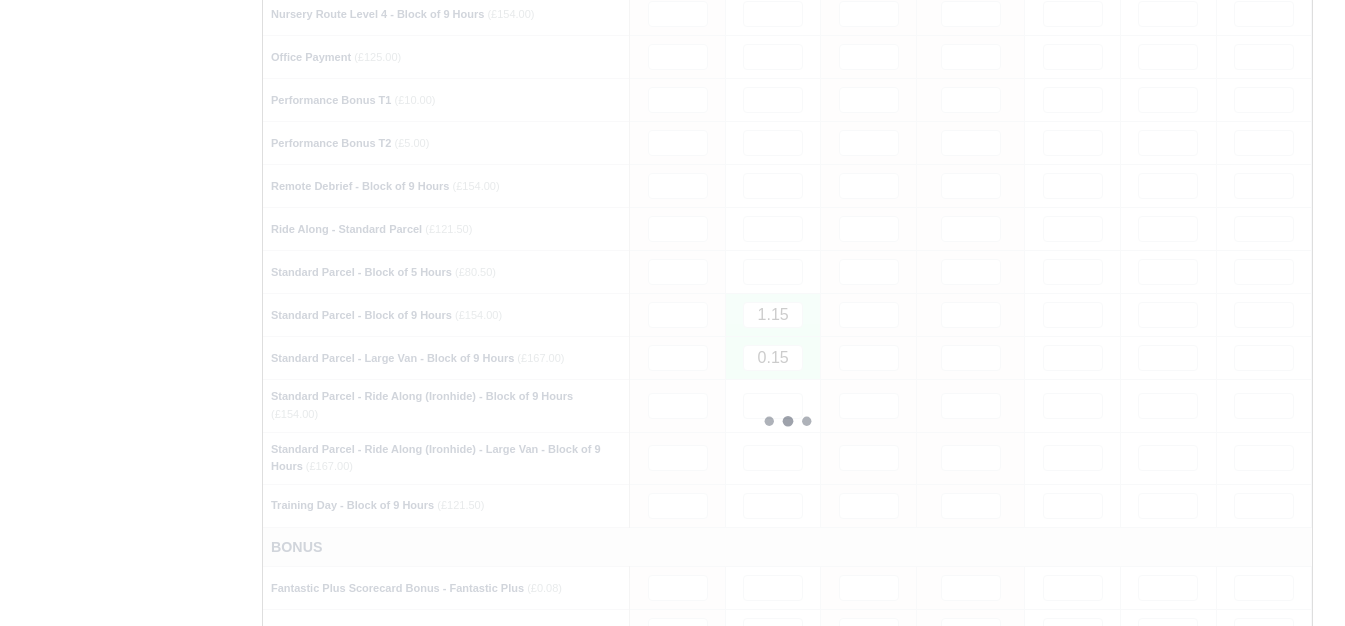 type 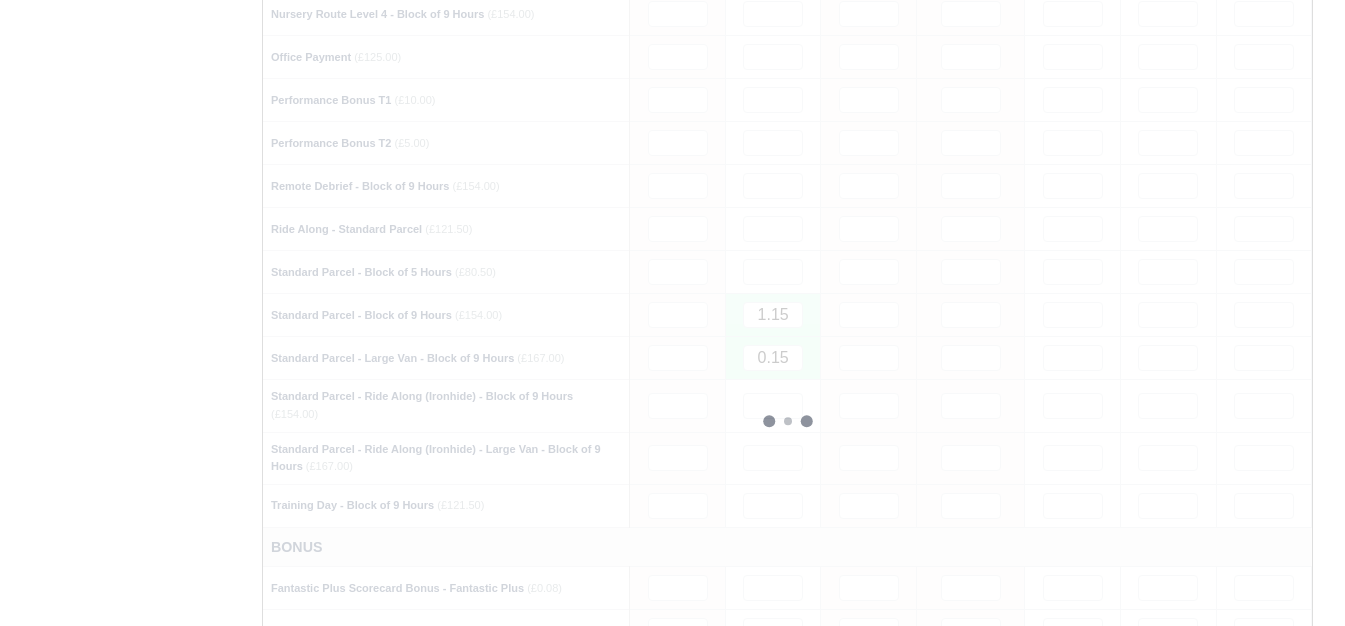 type 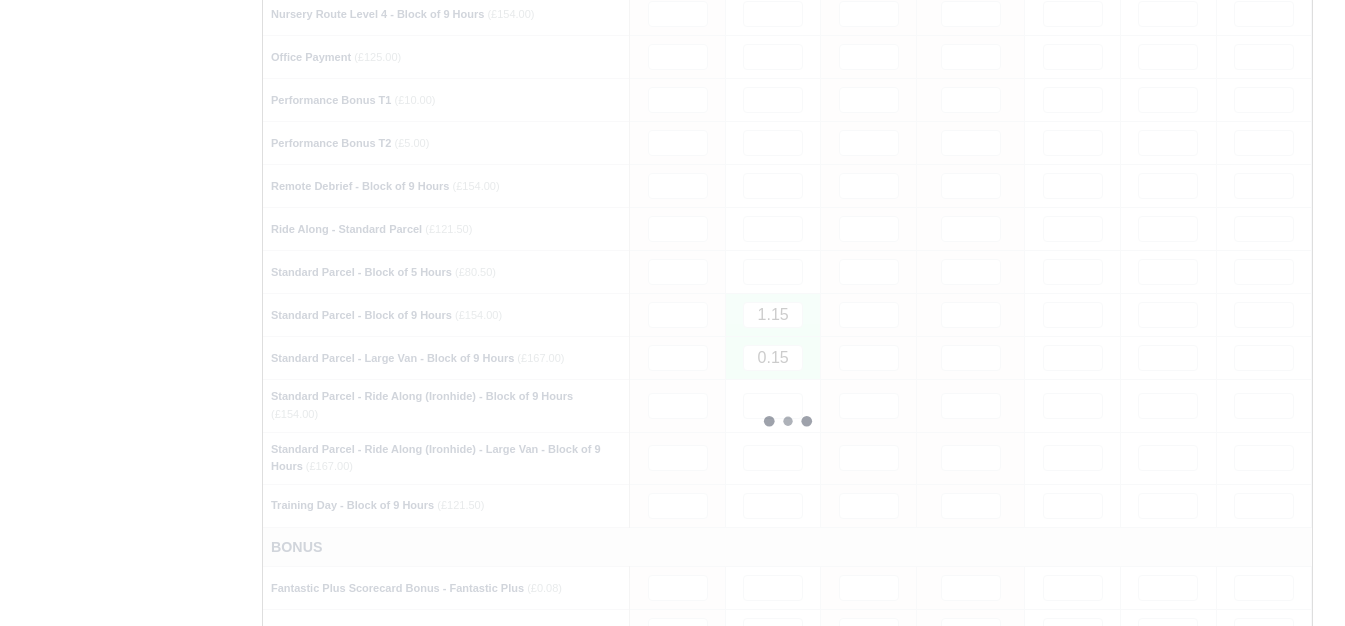 type 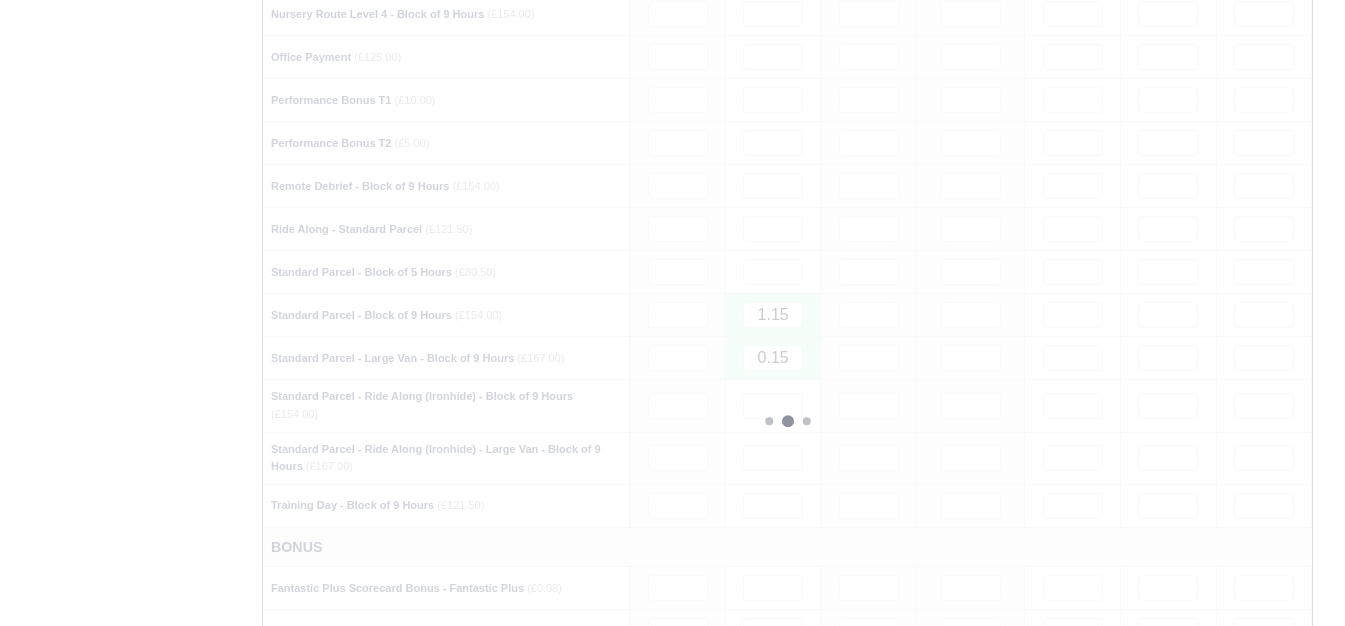 type 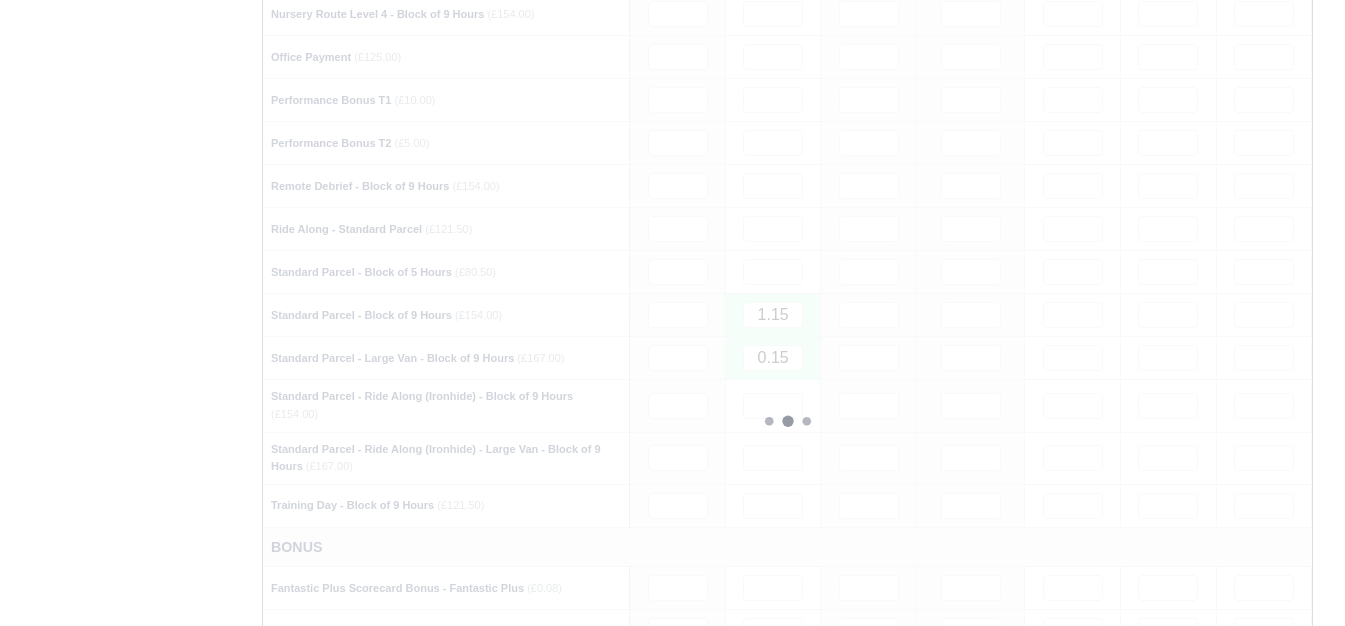 type 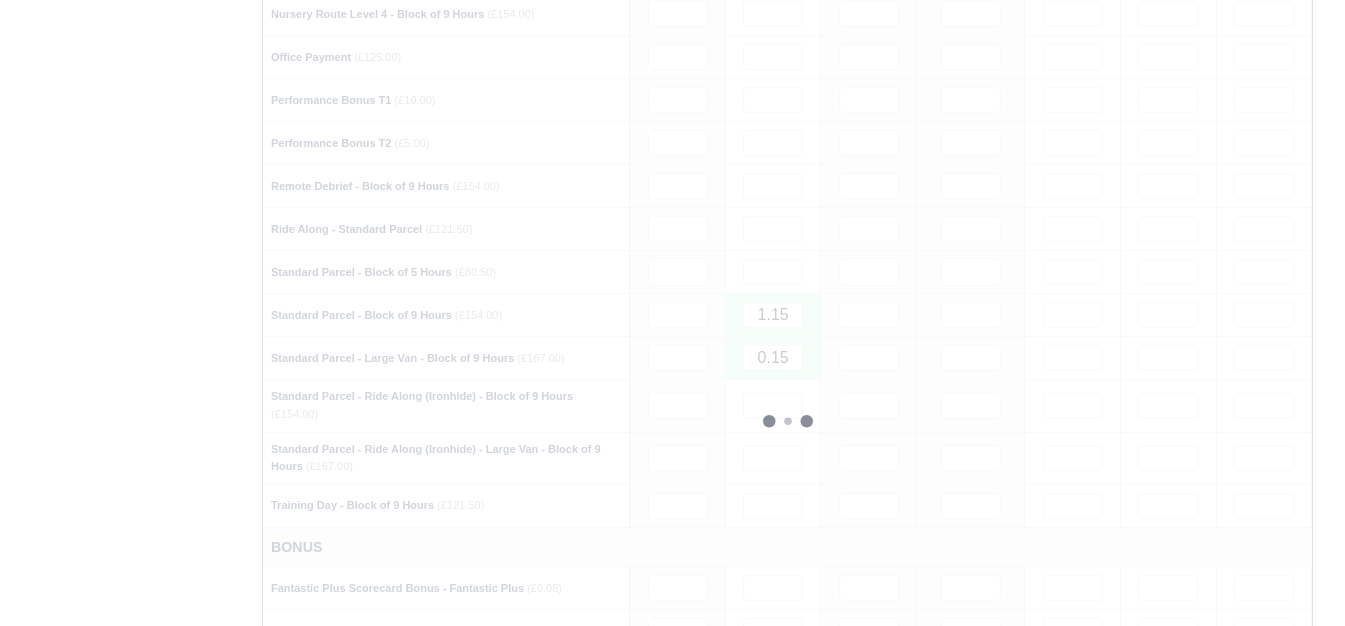 type 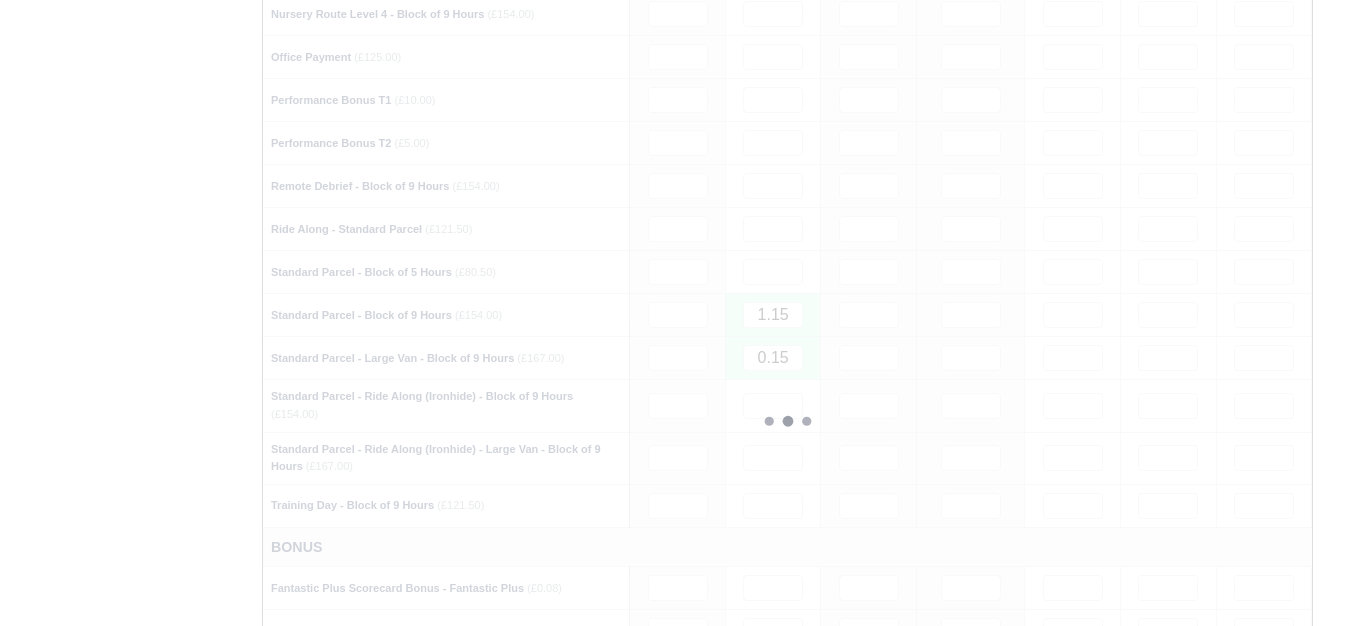 type 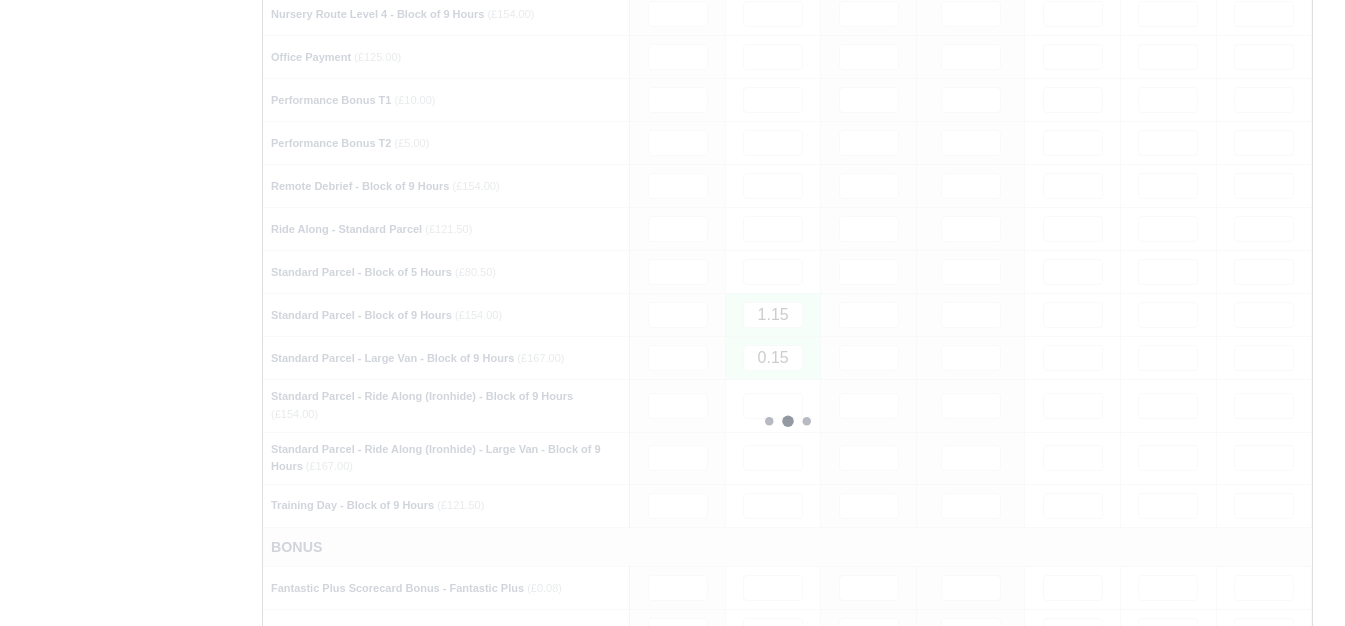 type 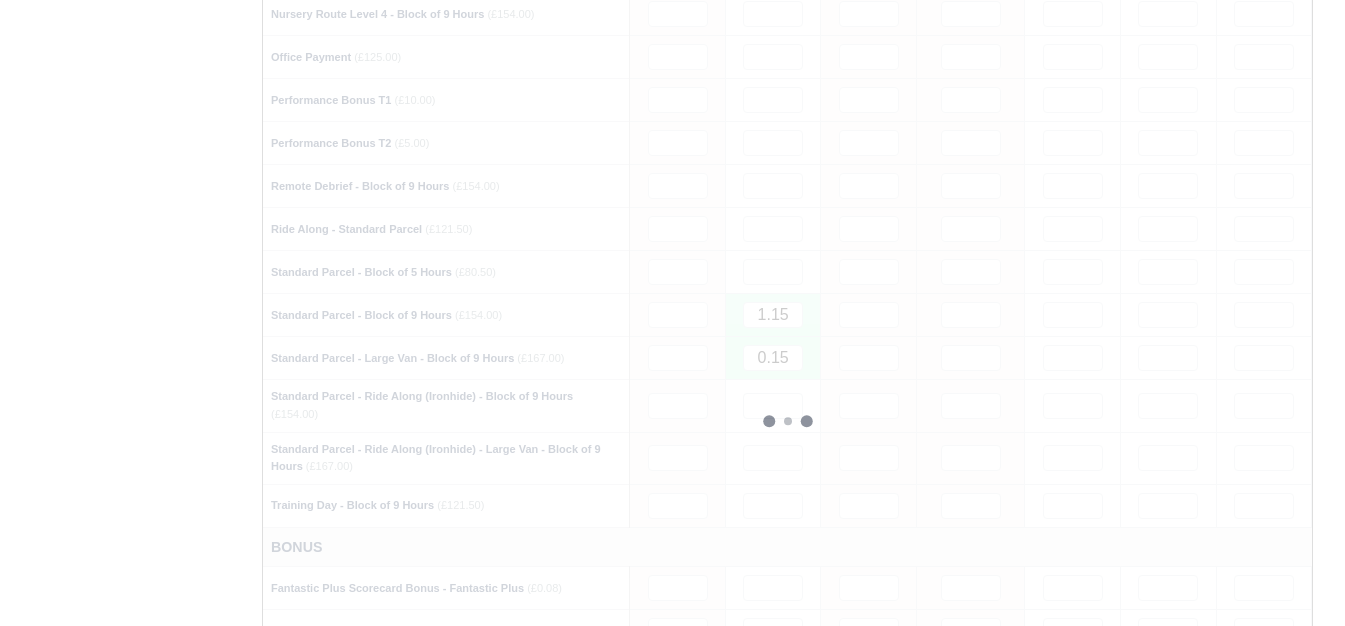 type 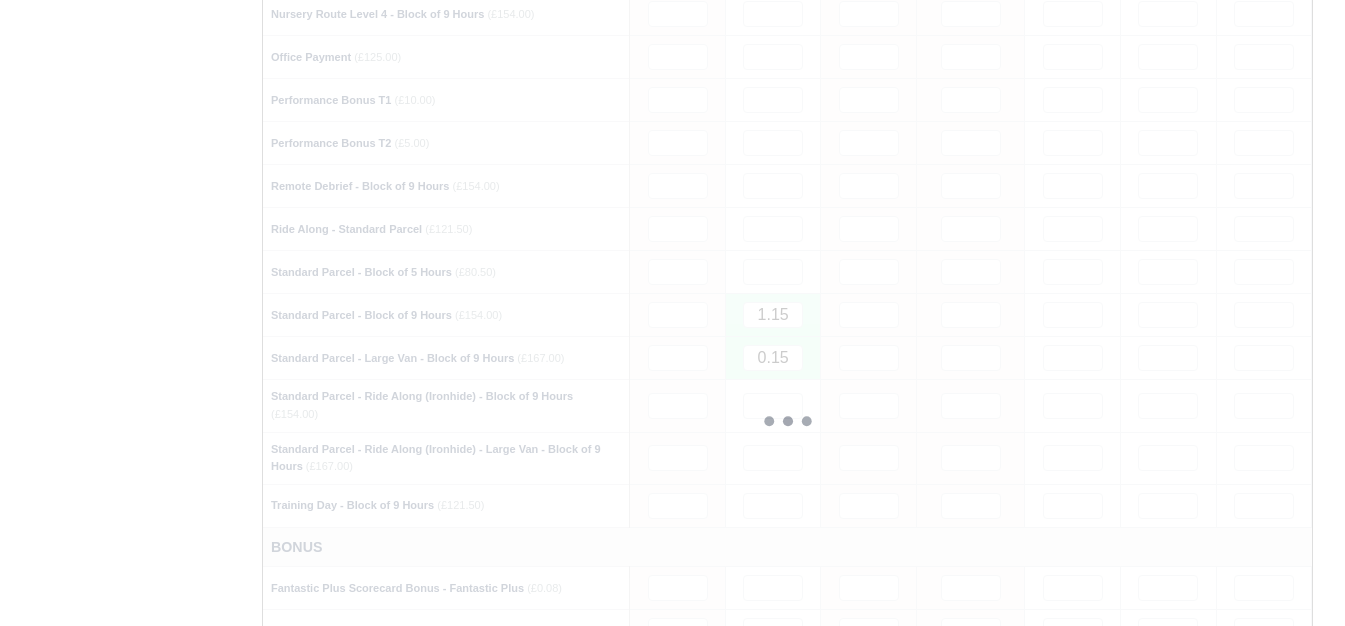 type 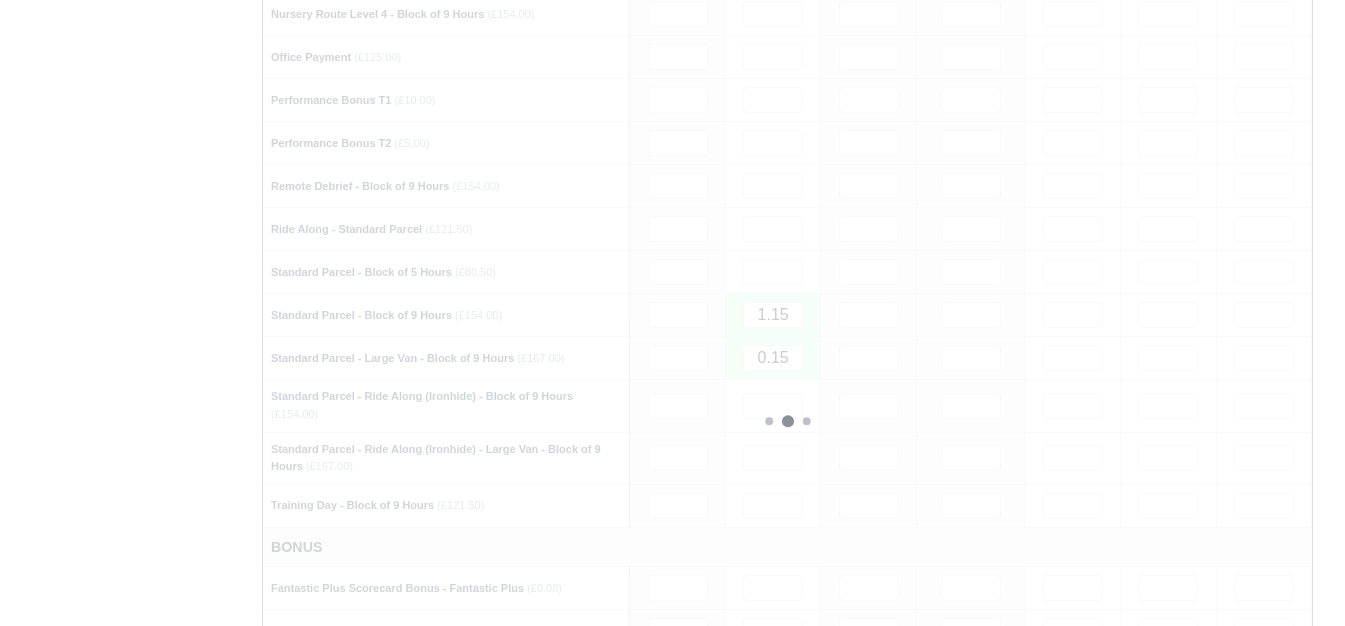 type 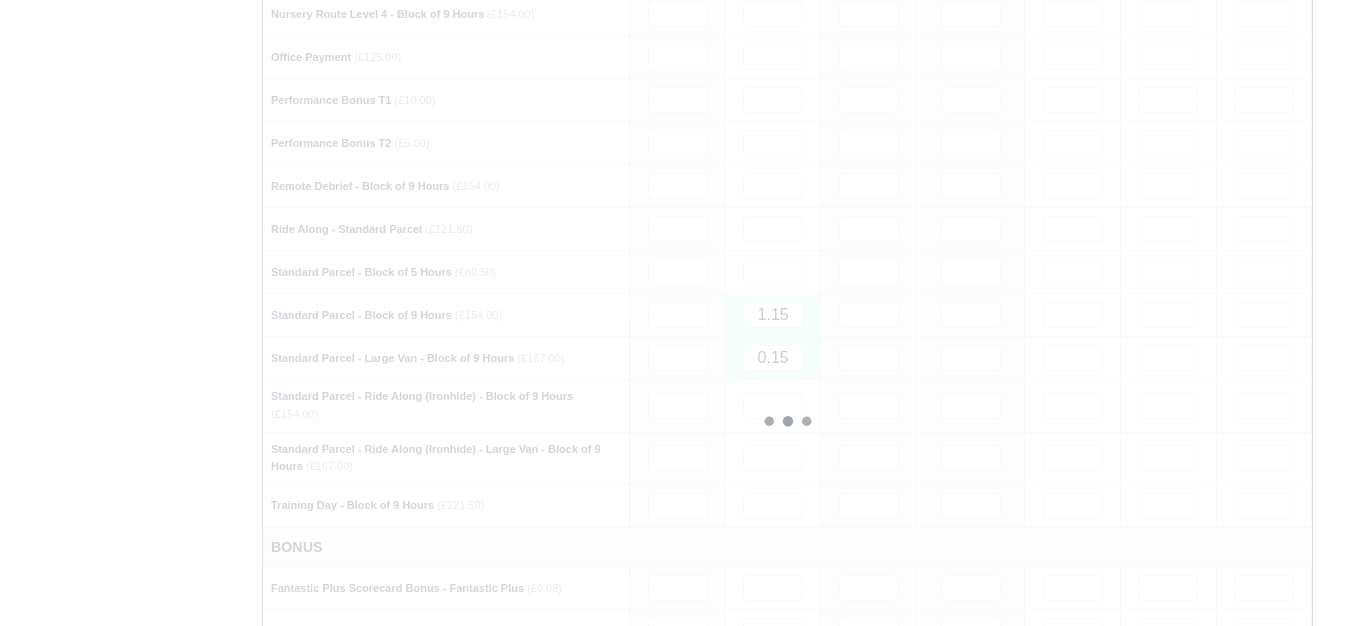 type 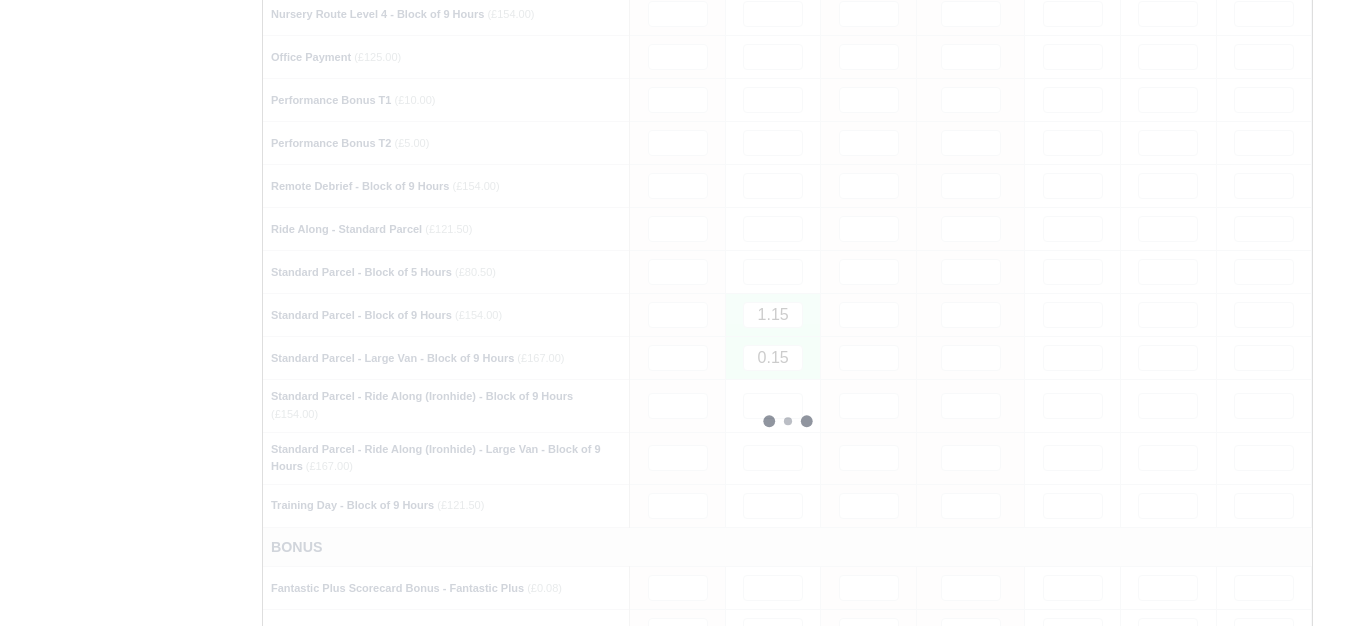 type 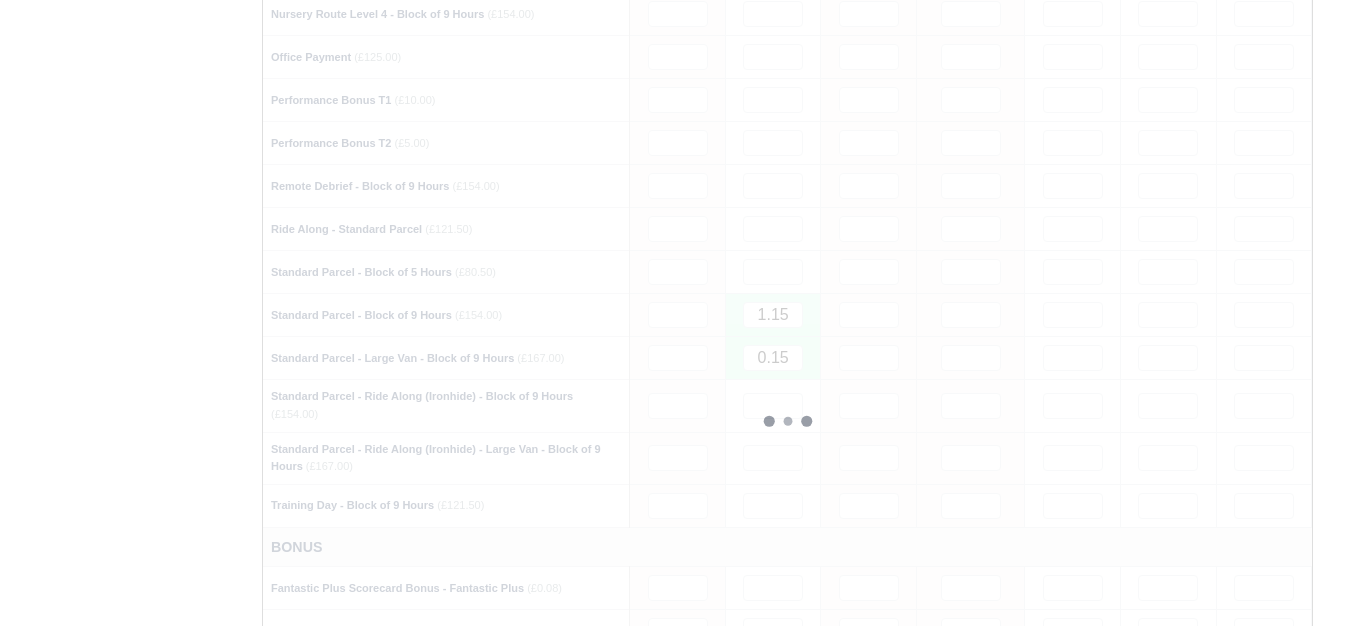 type 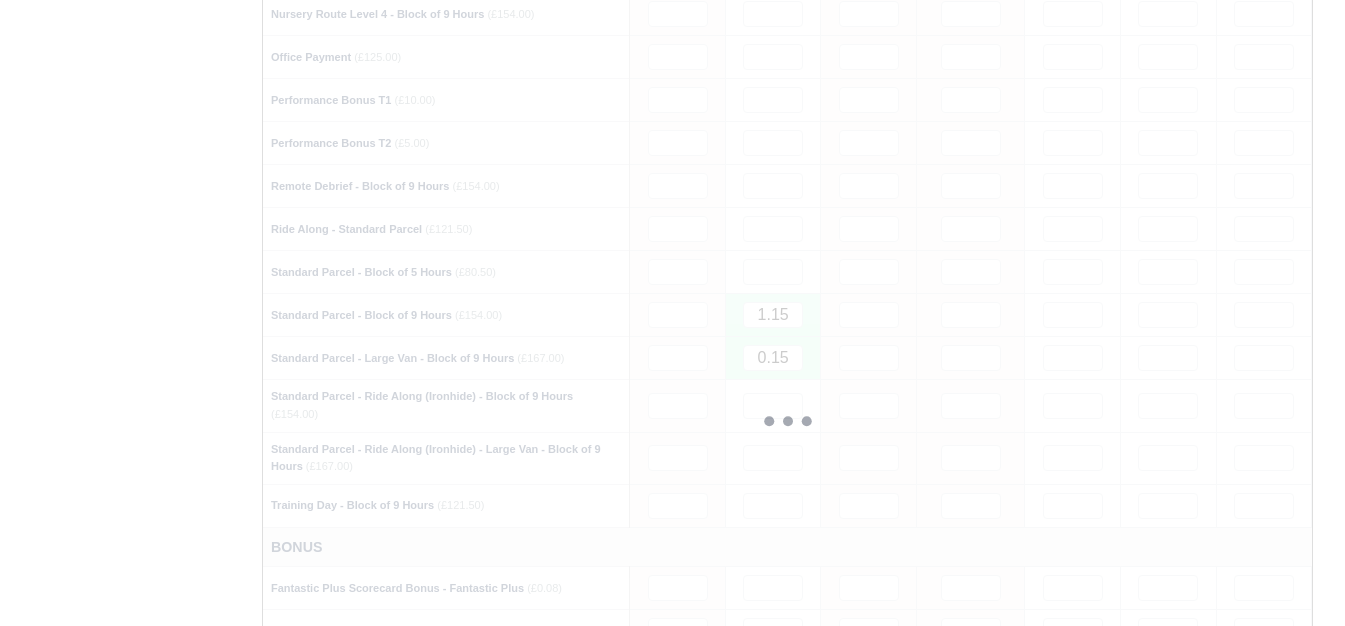 type 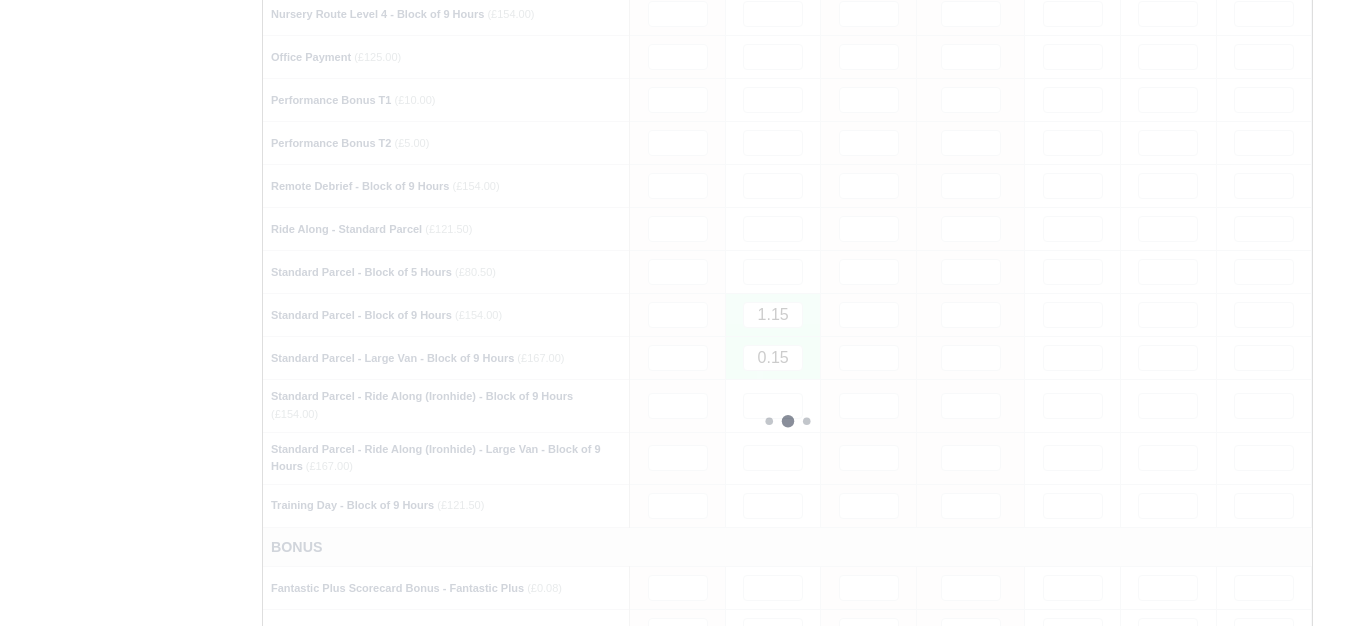 type 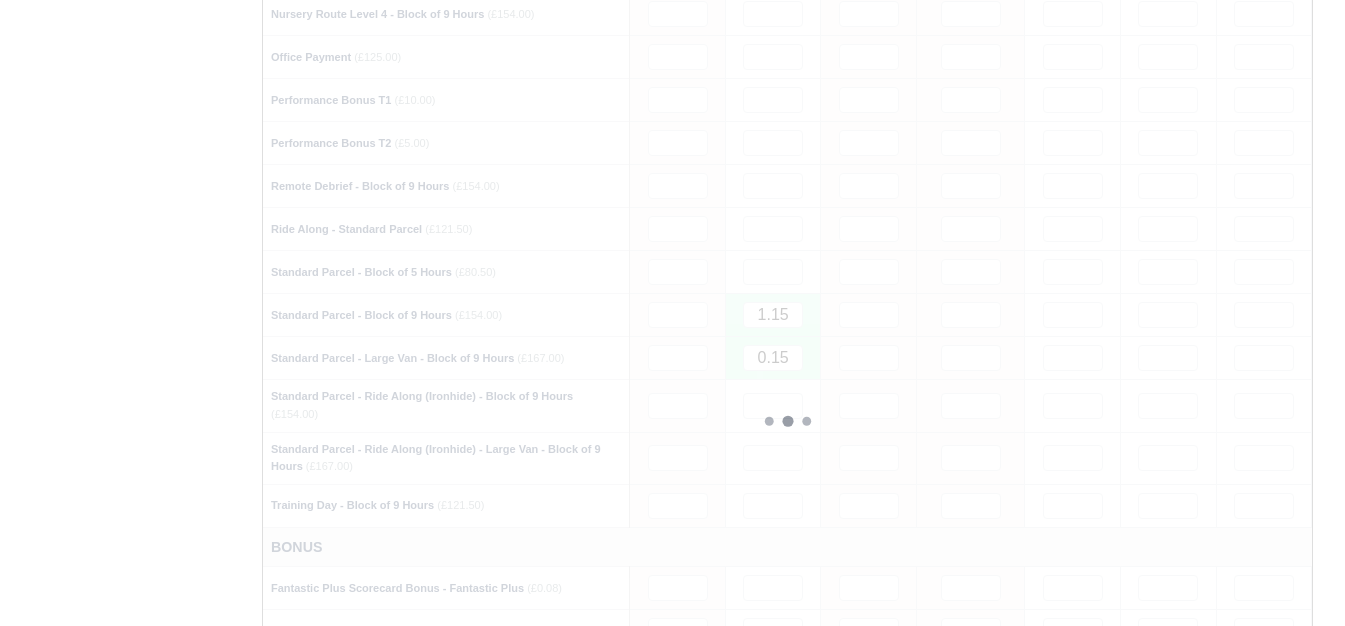 type 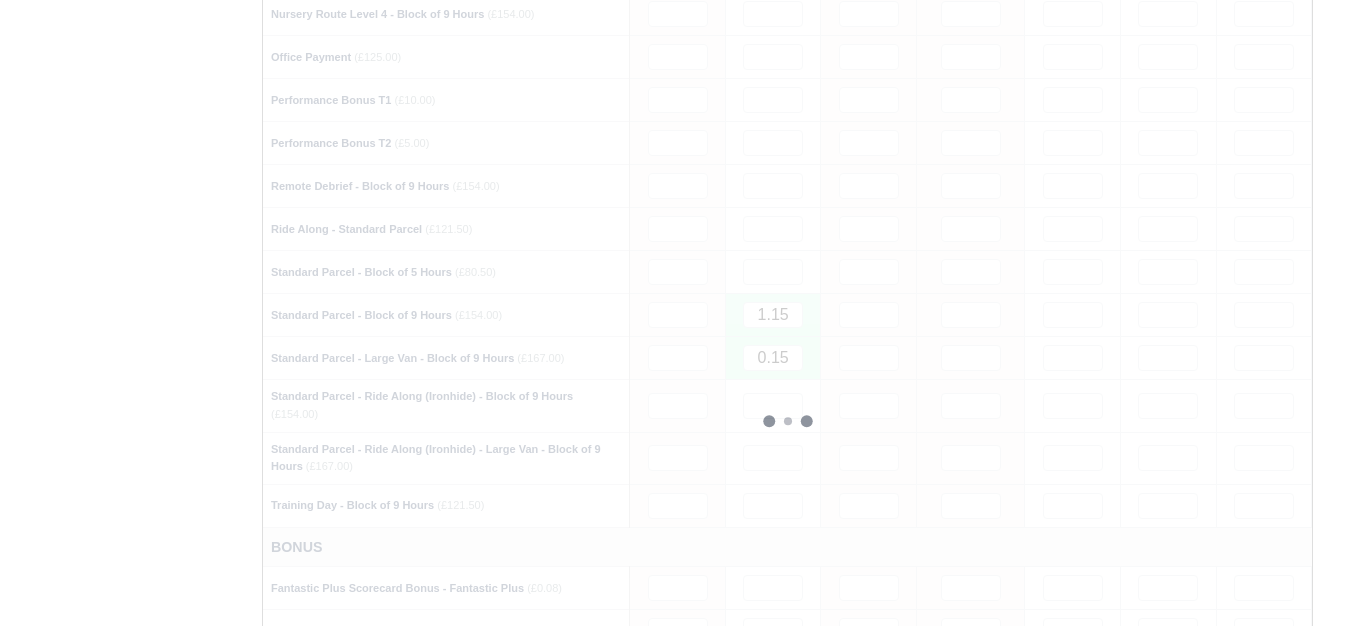 type 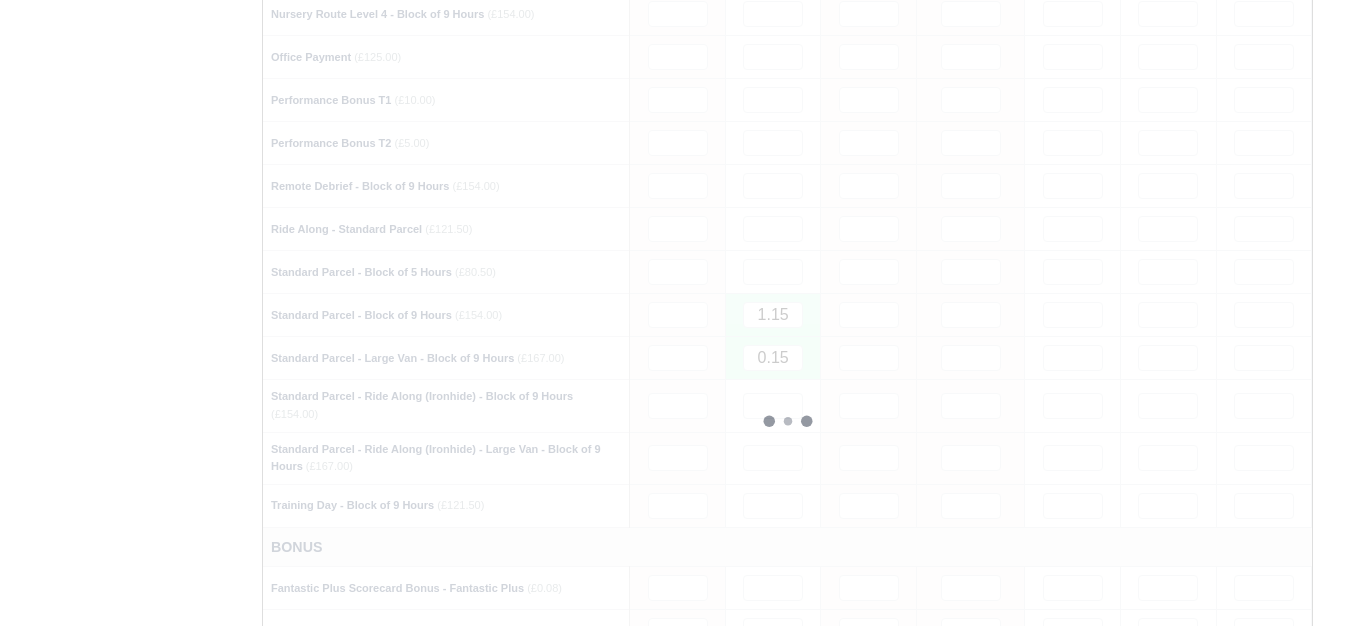 type 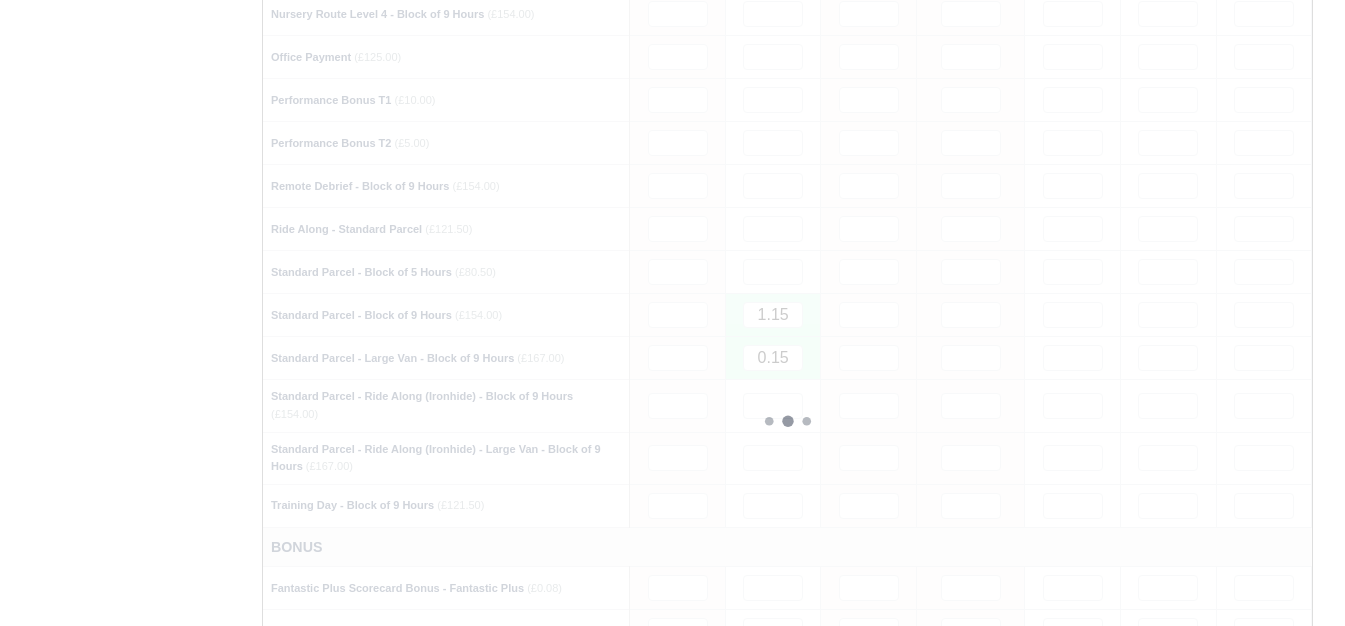 type 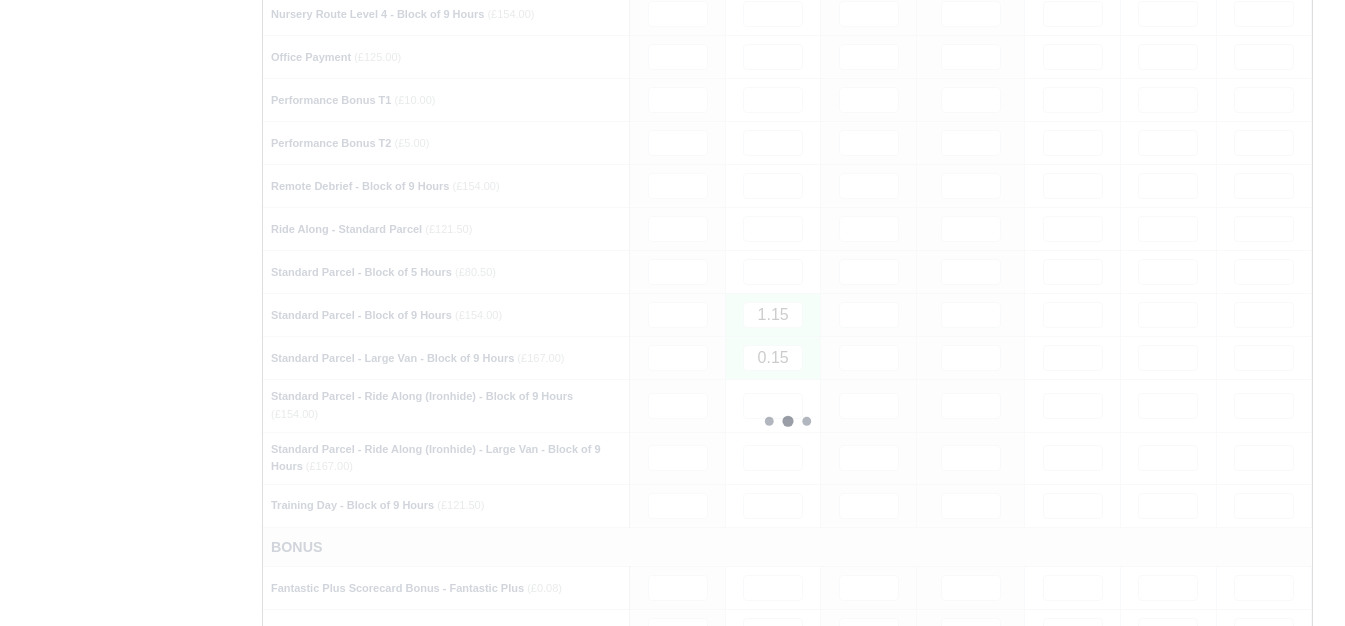 type 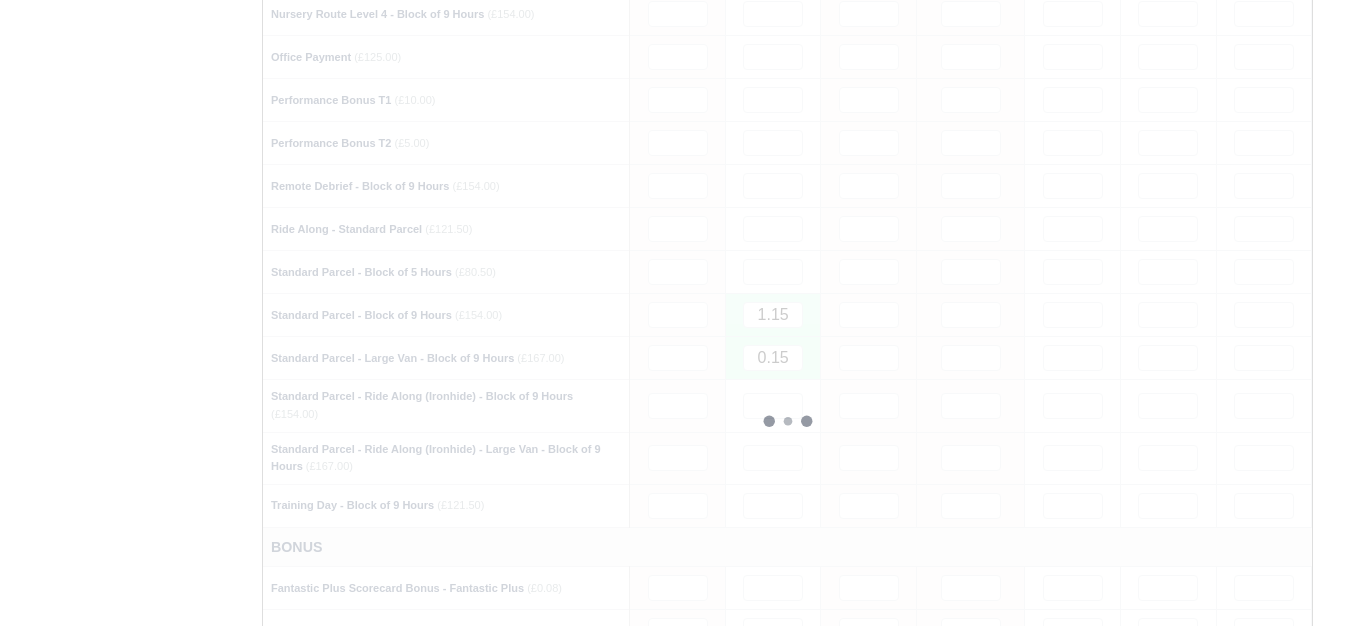 type 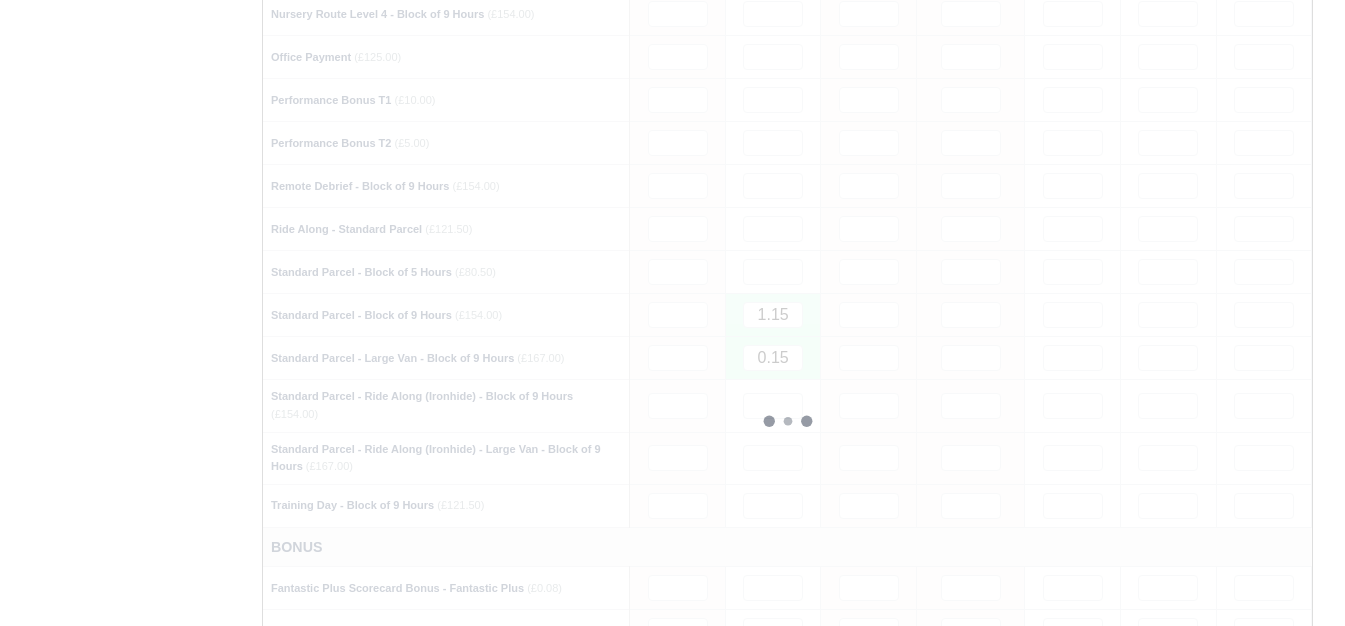 type 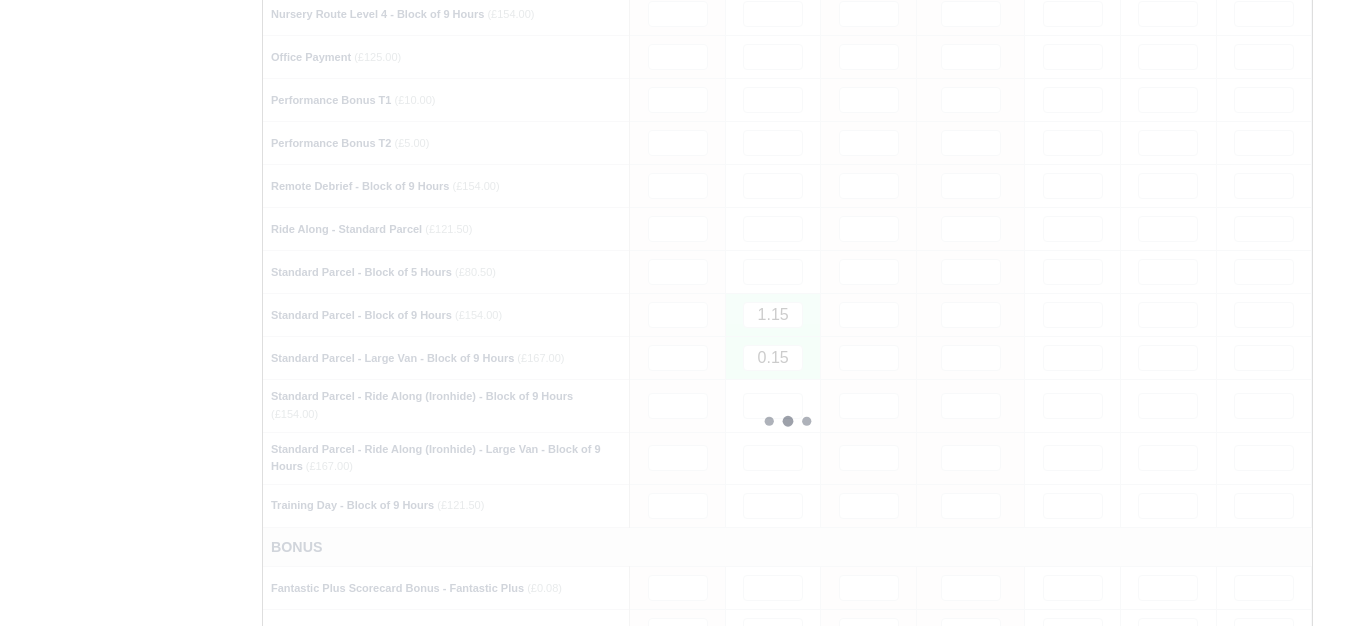 type 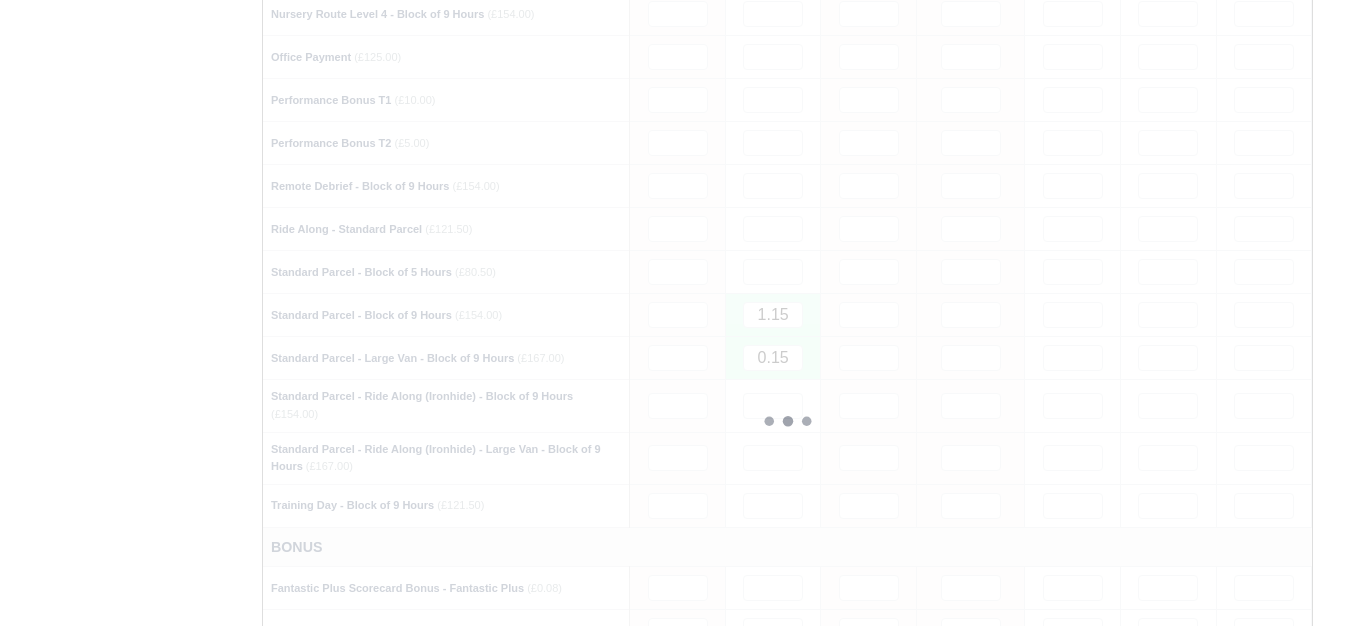 type 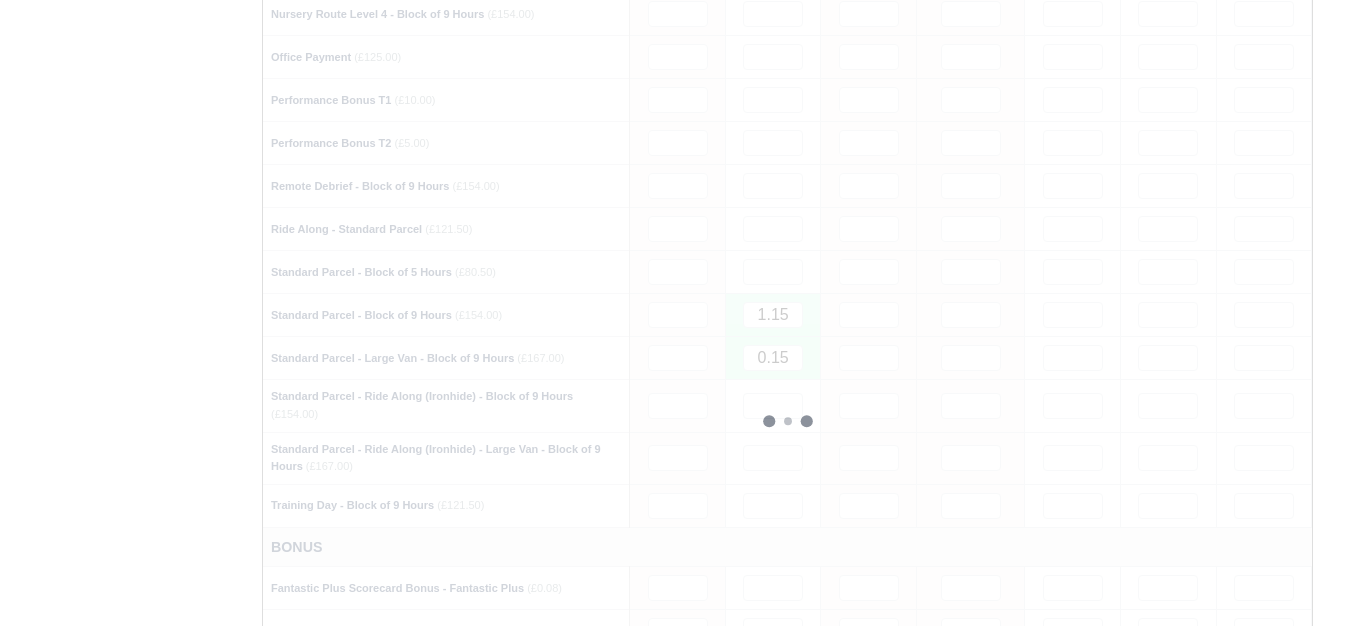 type 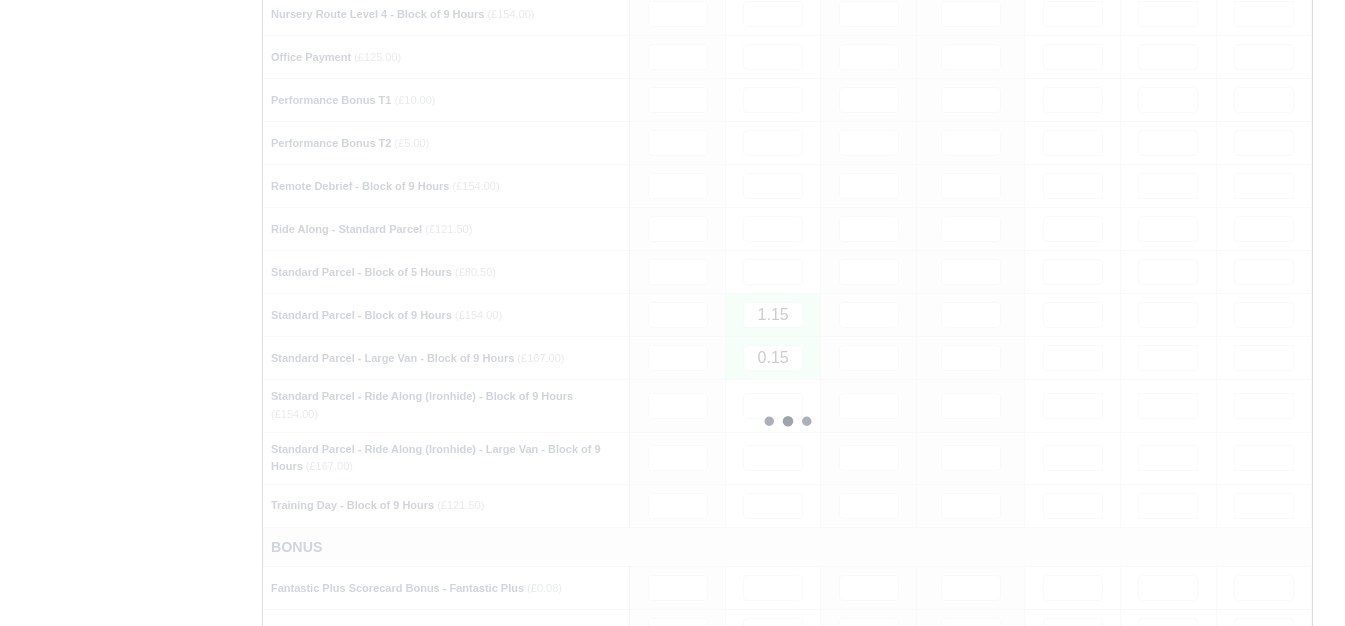 type 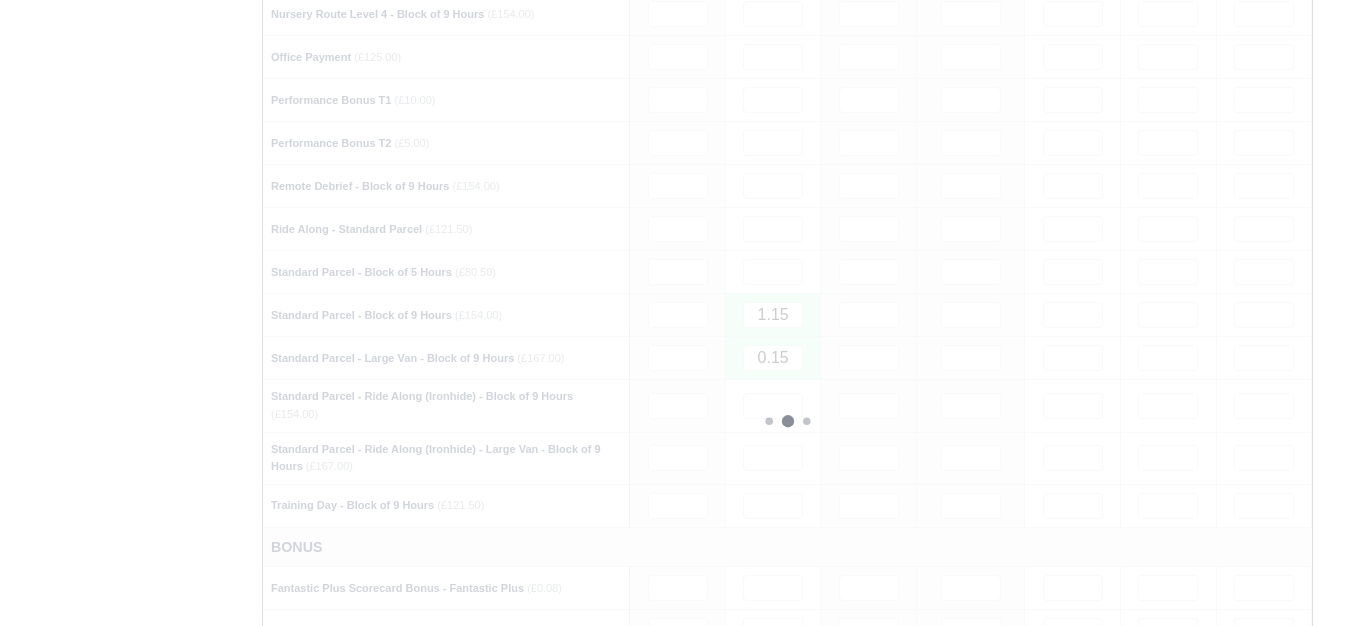 type 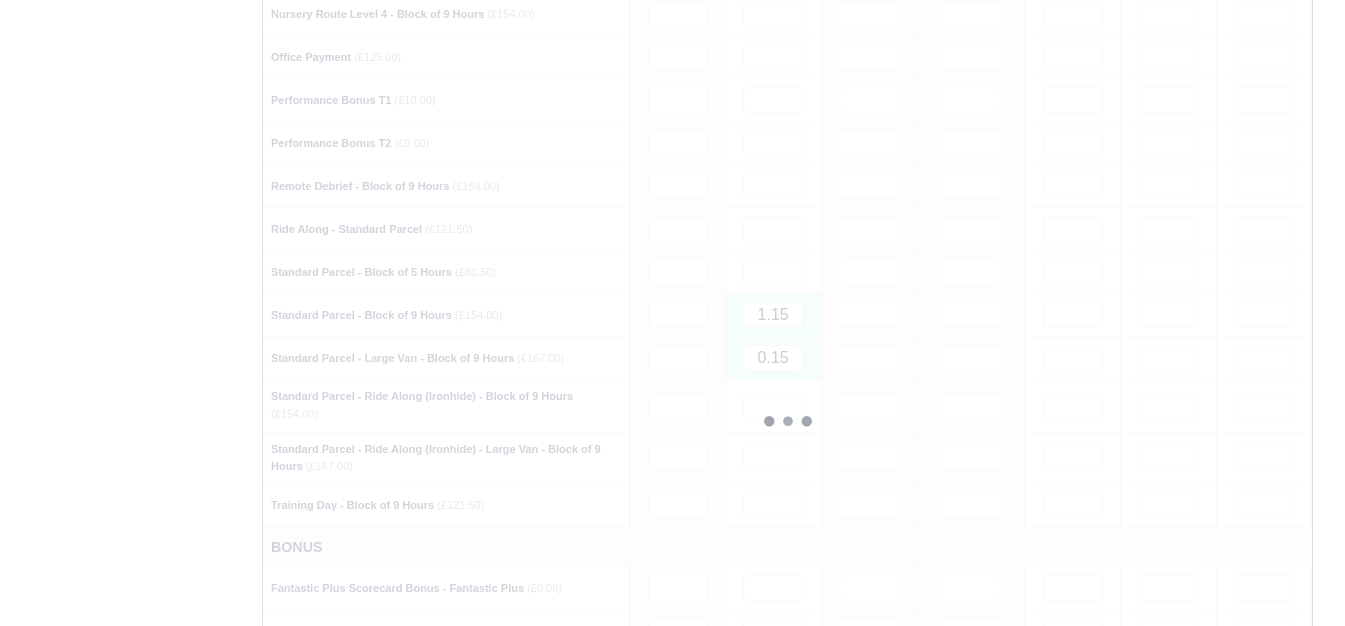type 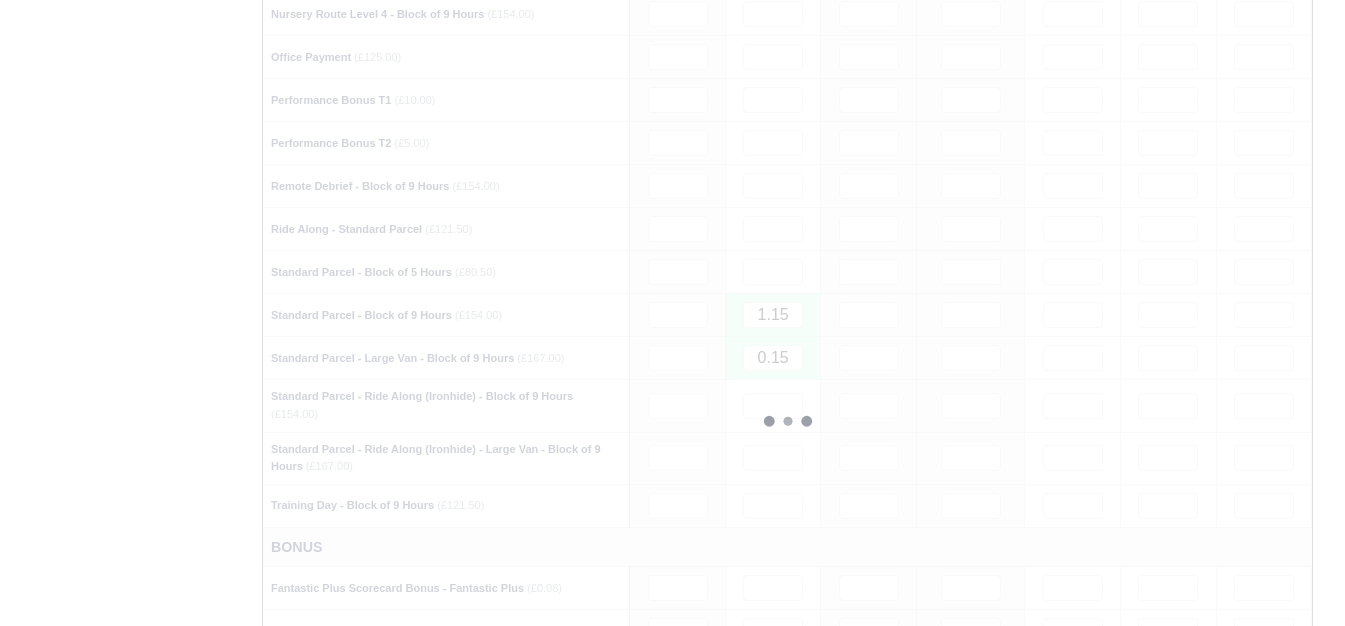 type 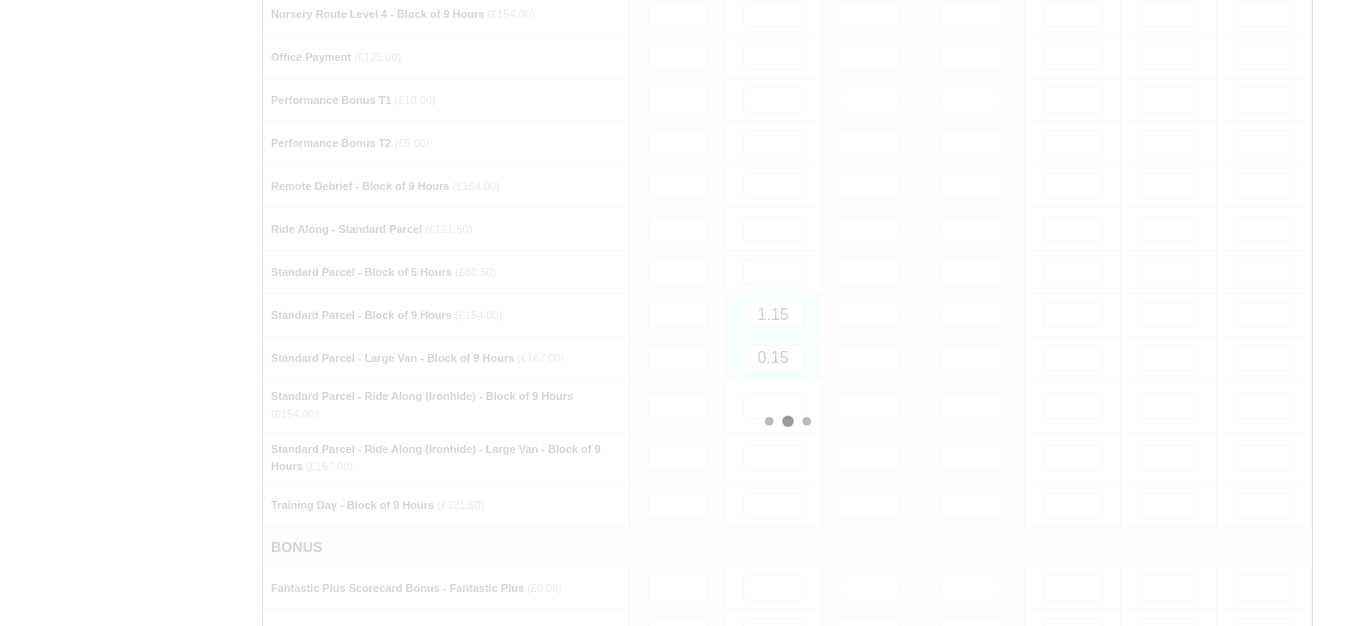 type 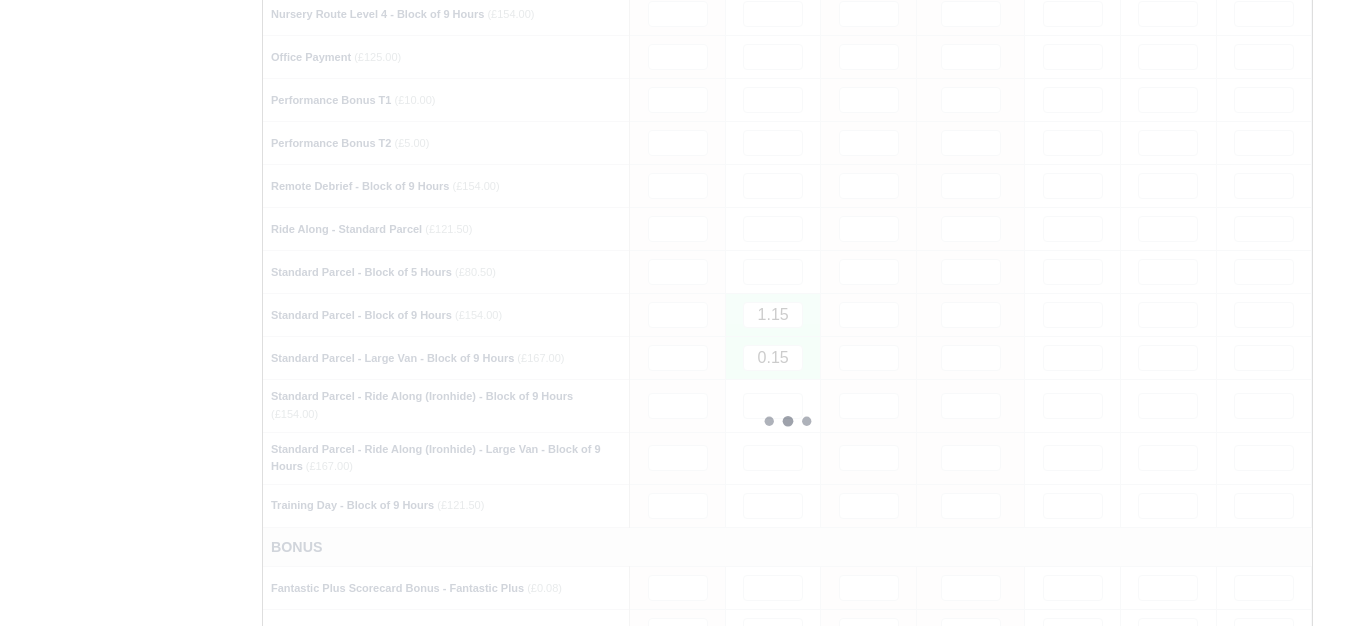 type 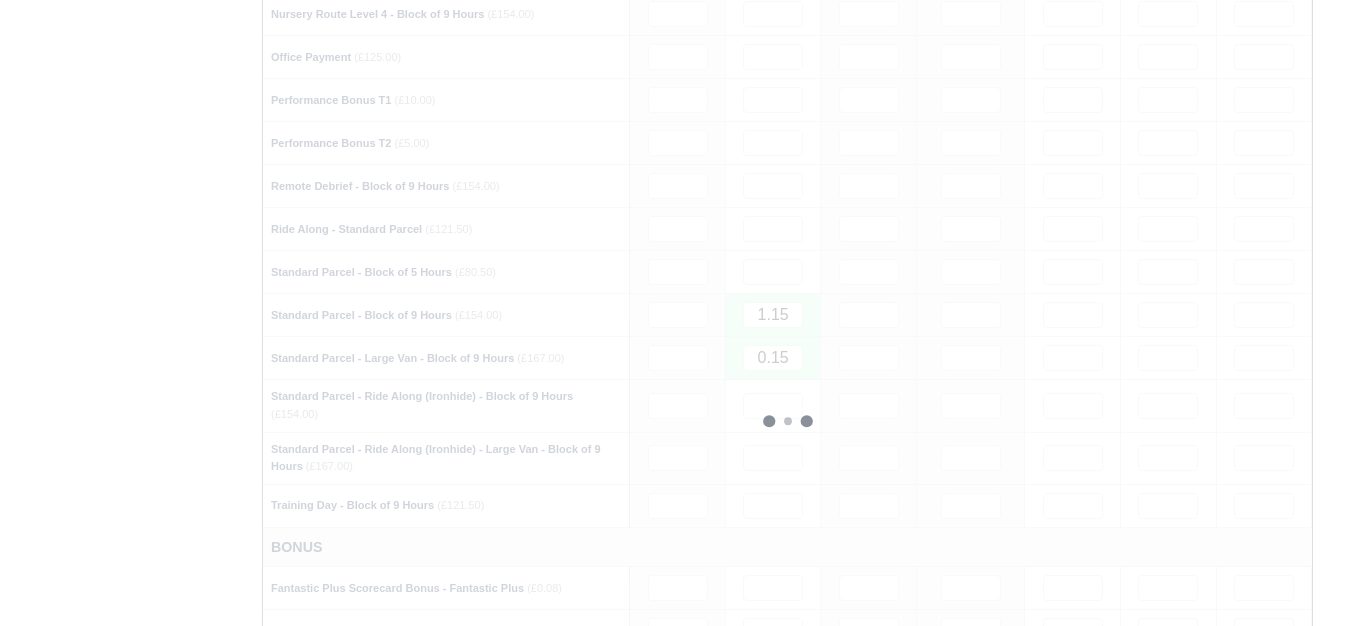 type 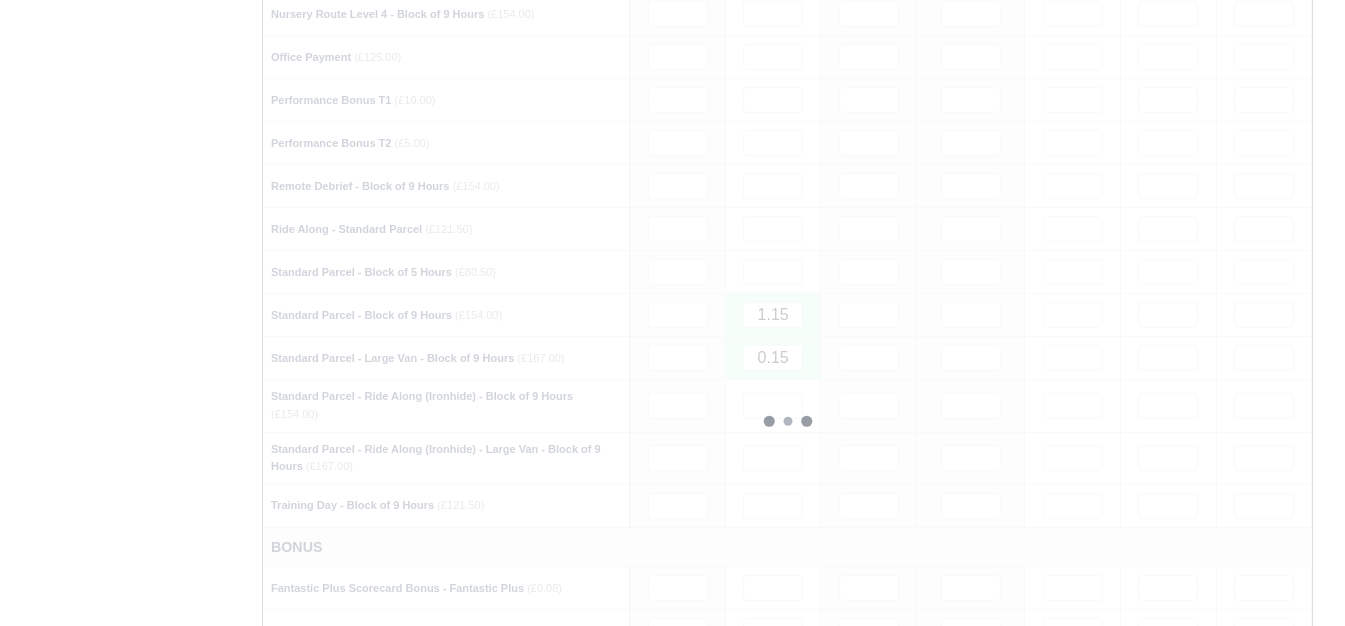type 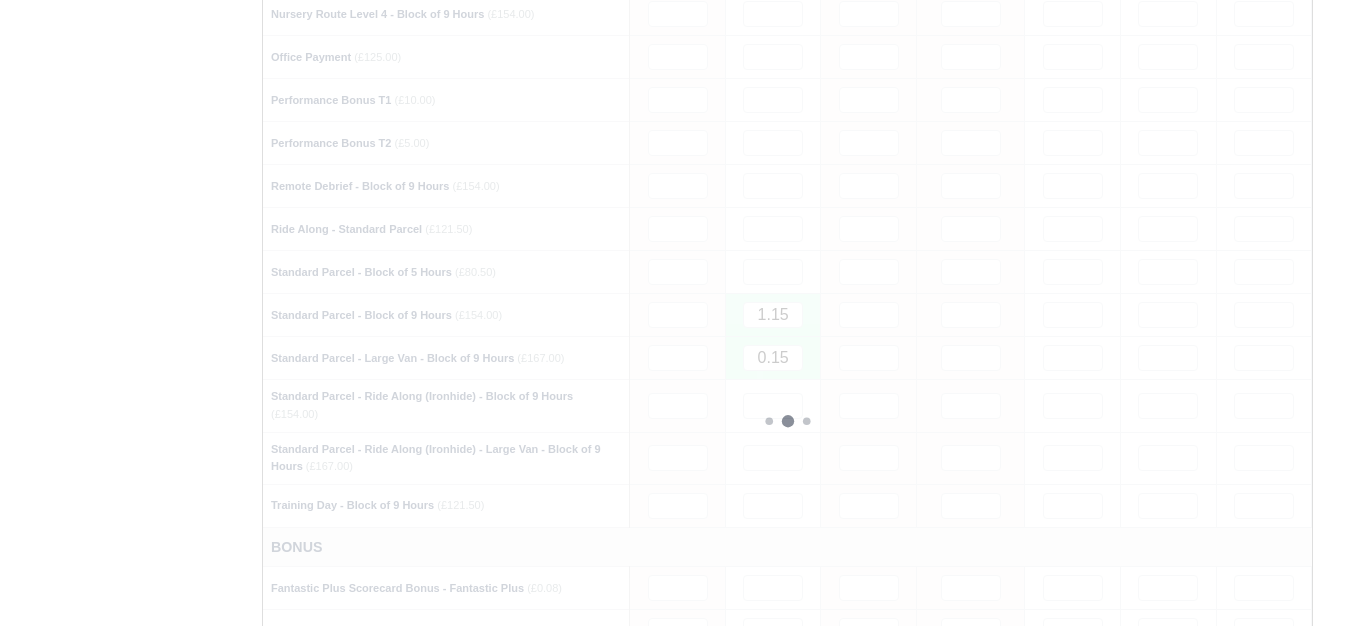 type 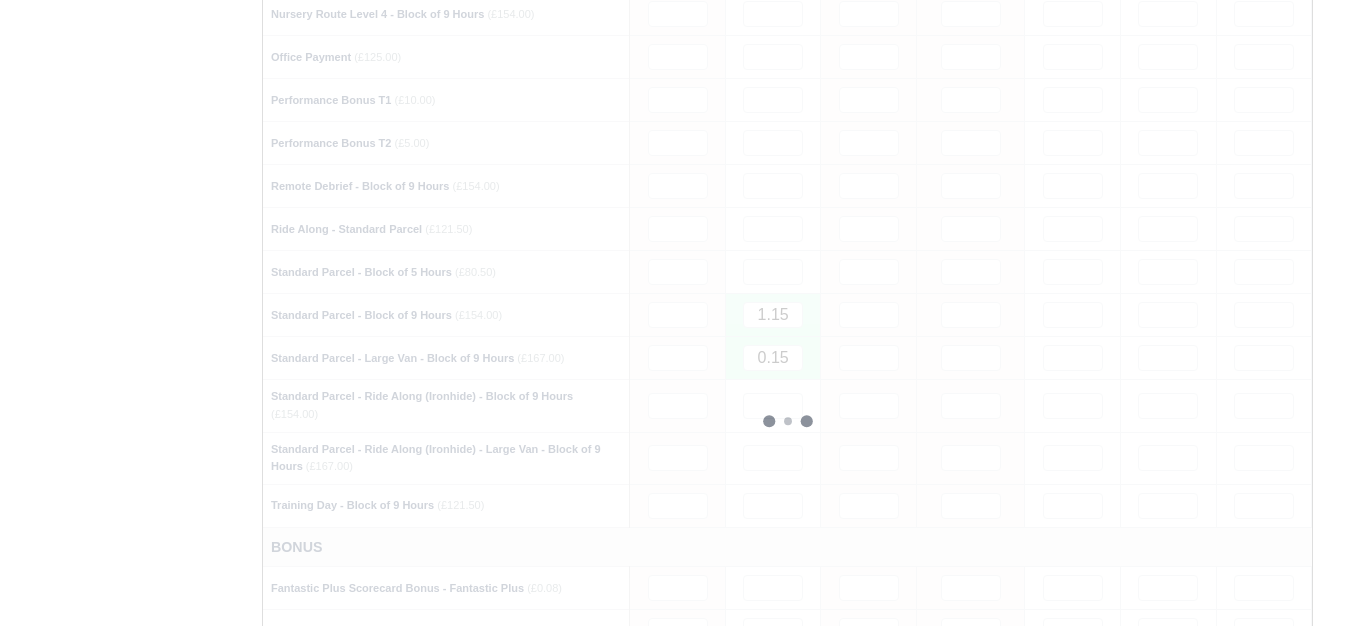 type 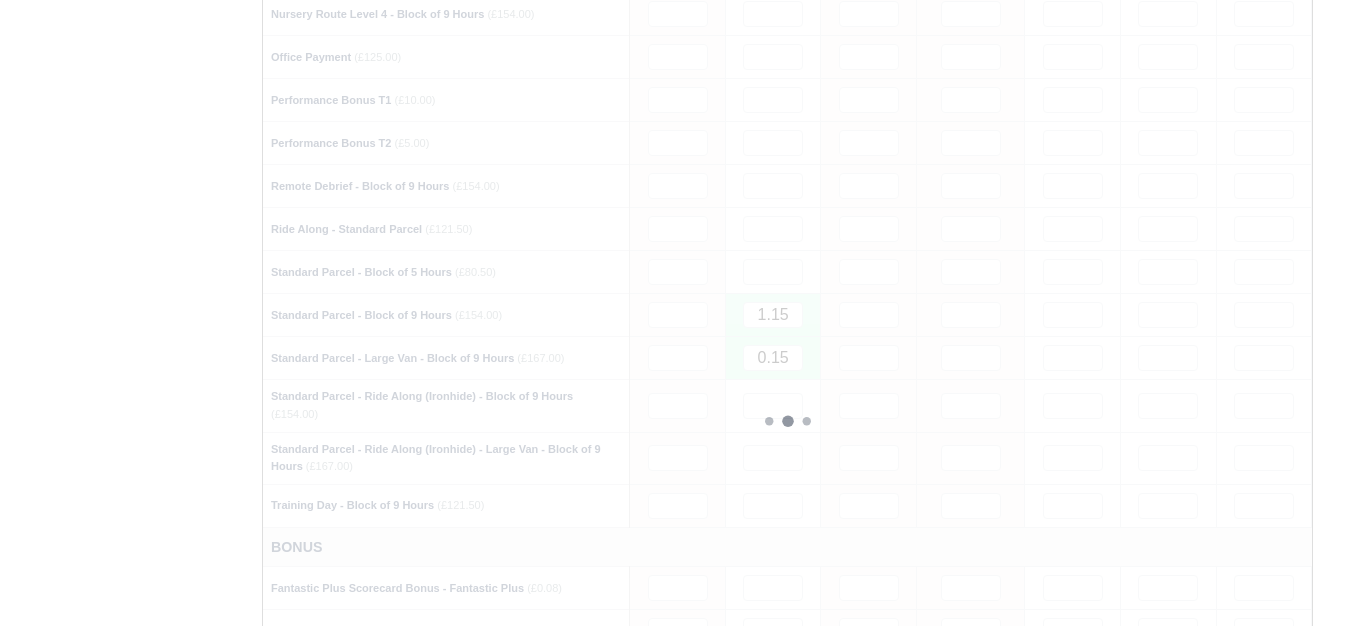 type 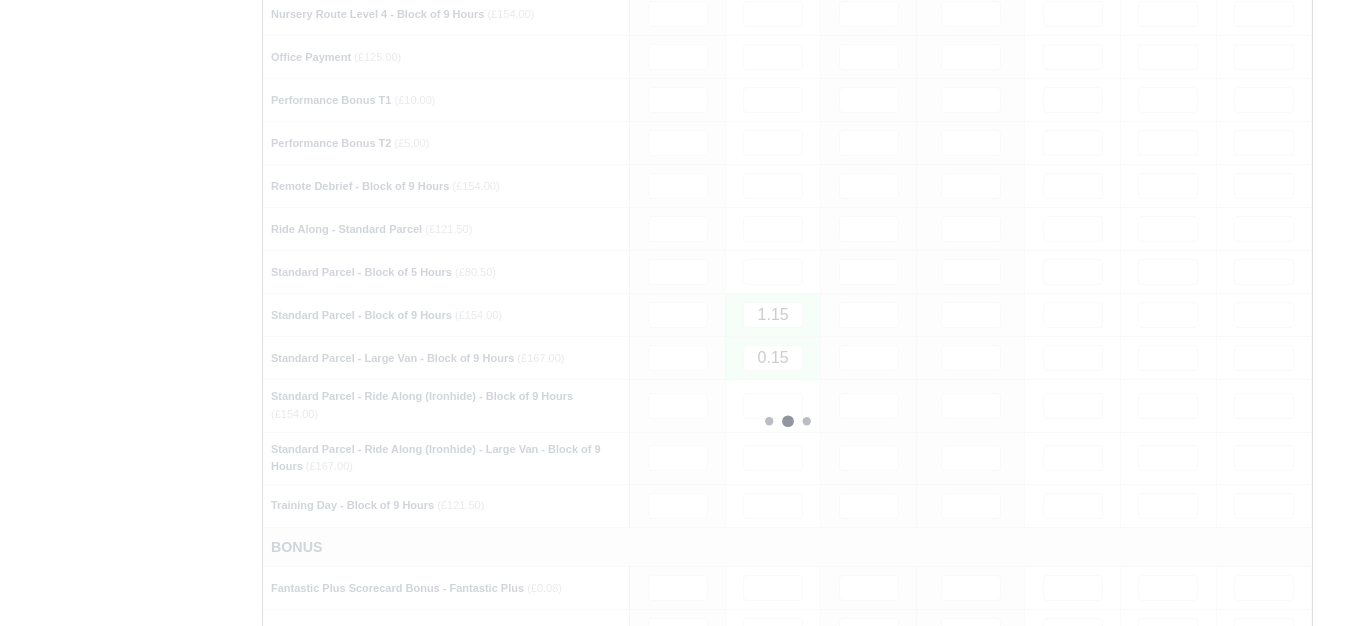 type 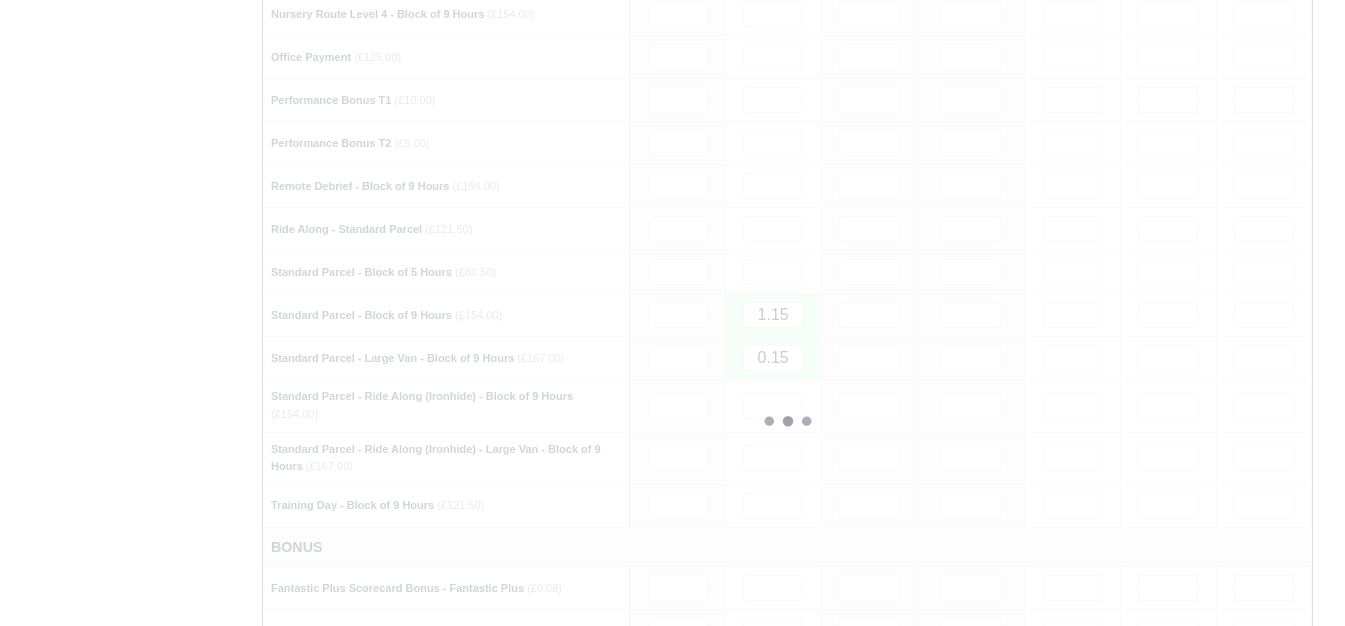 type 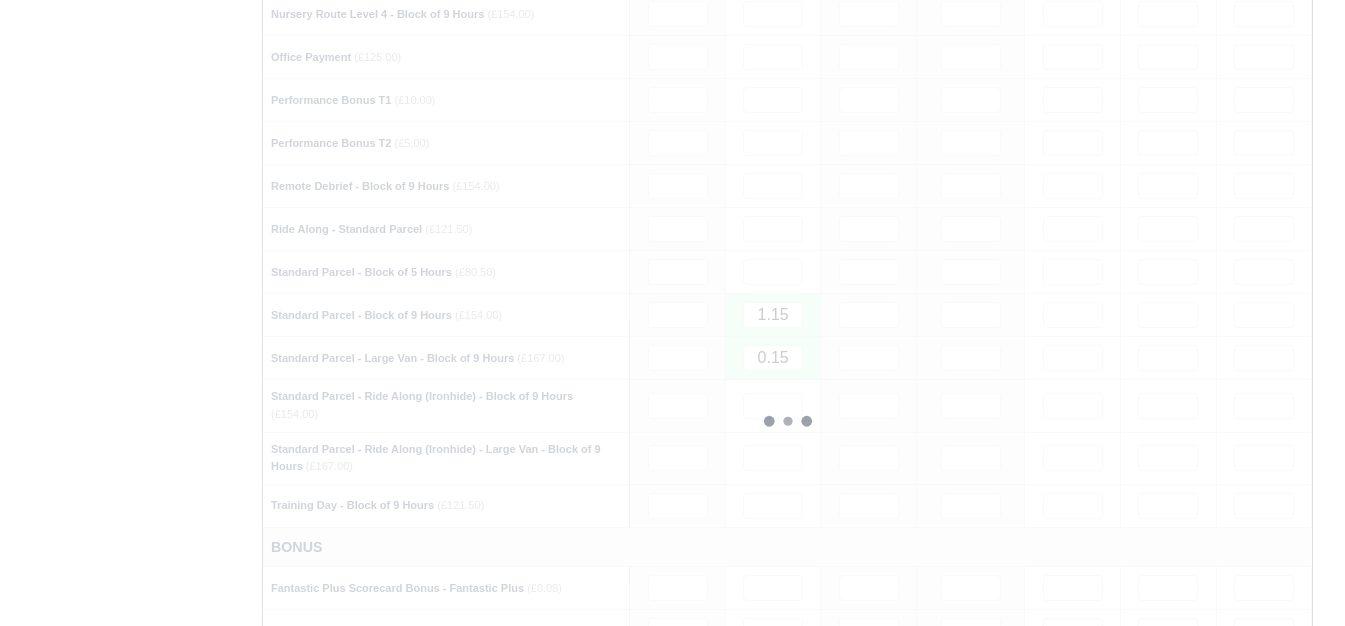 type 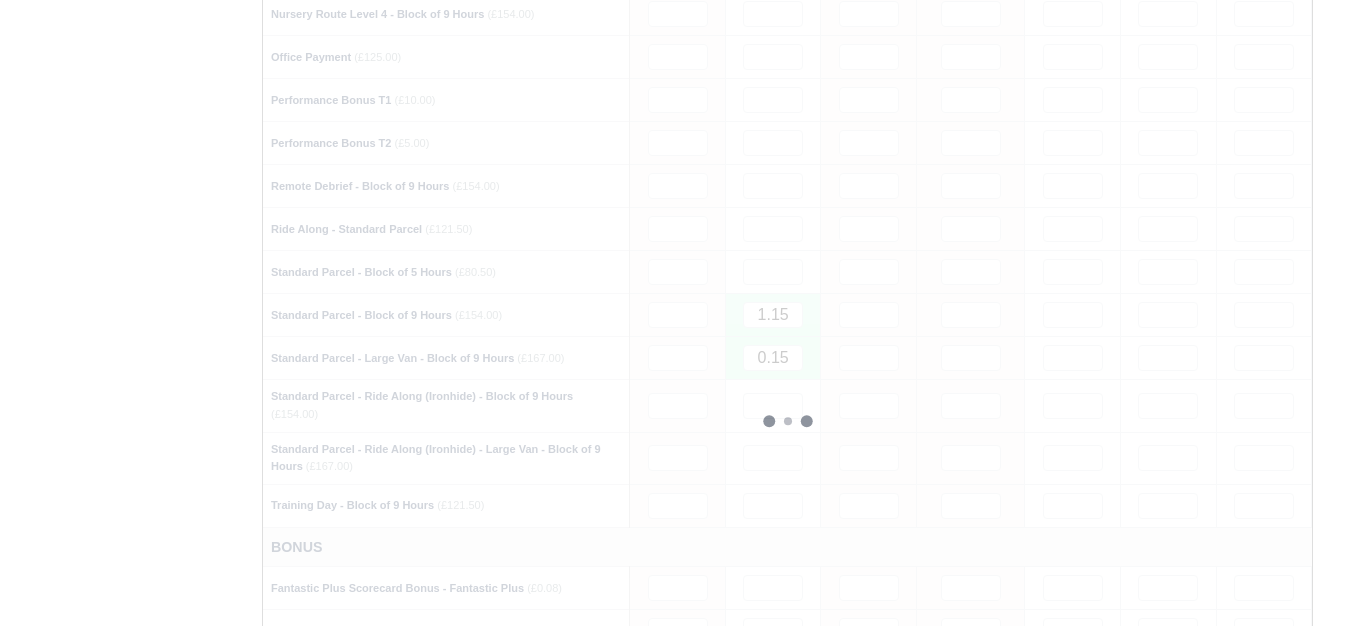 type 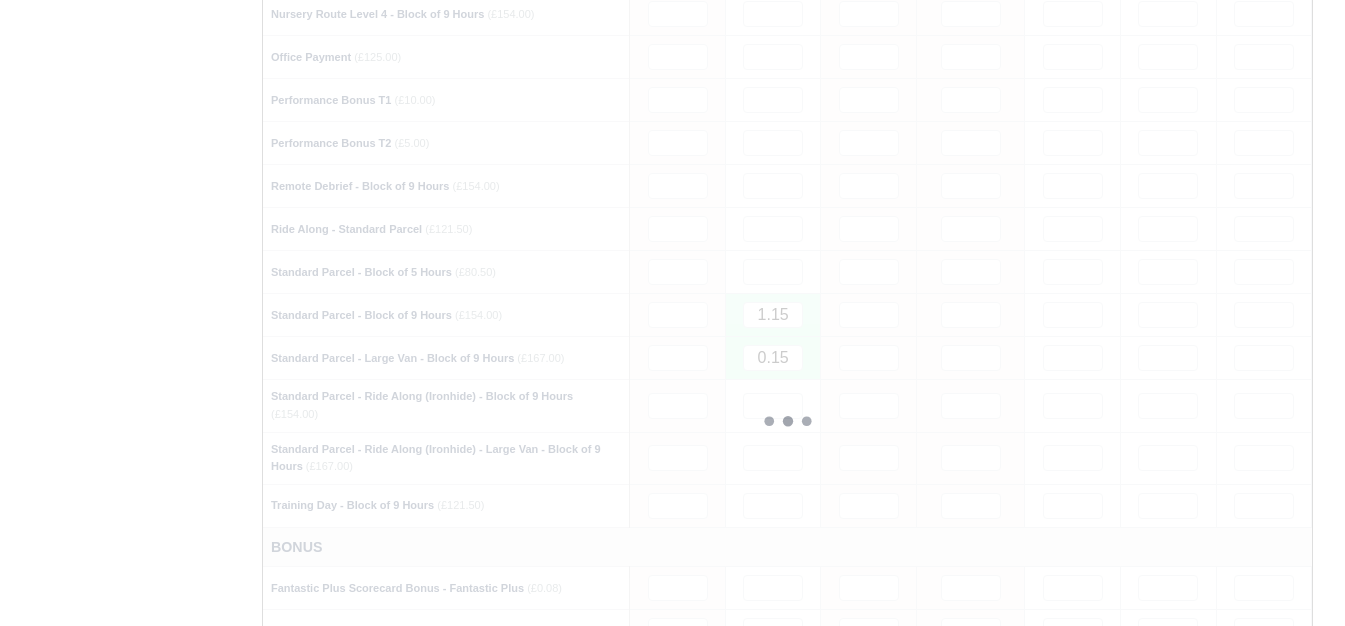 type 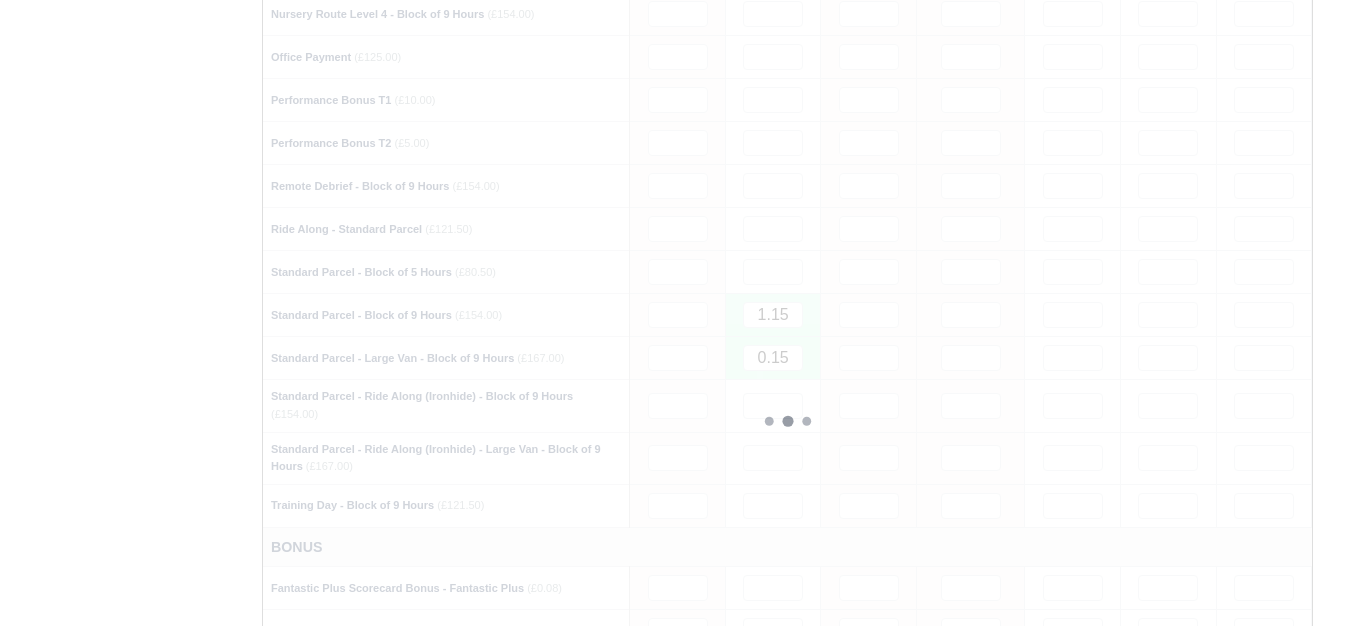 type 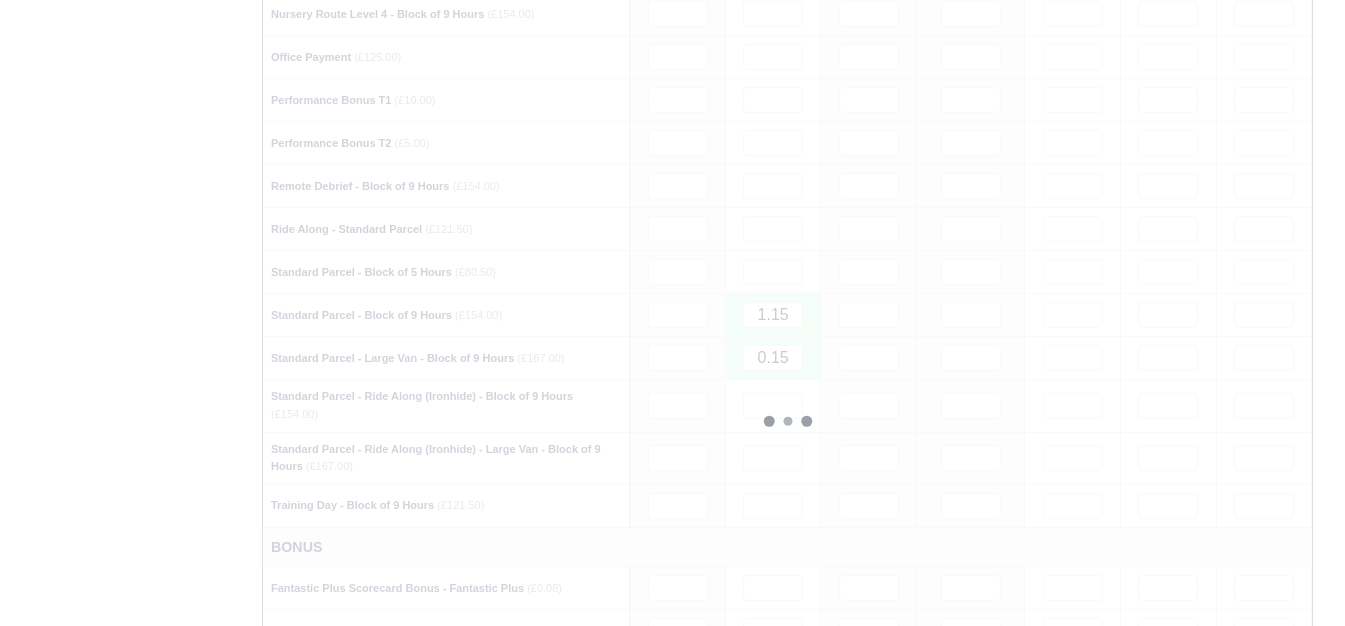 type 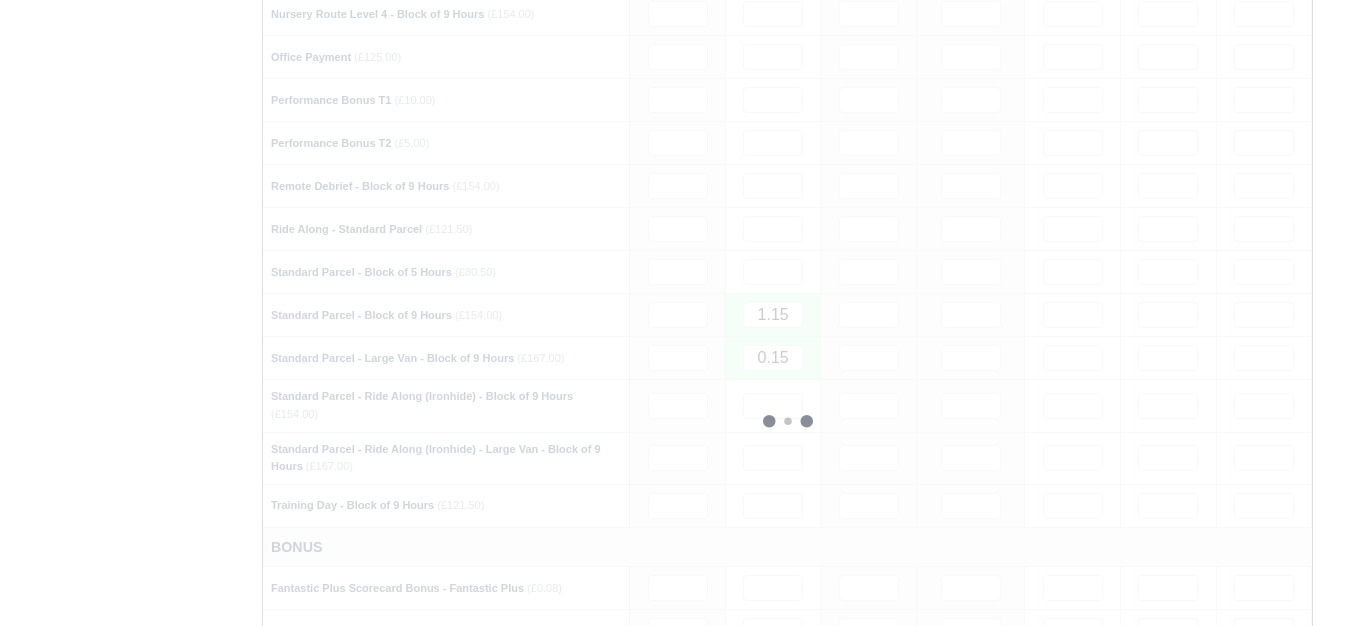 type 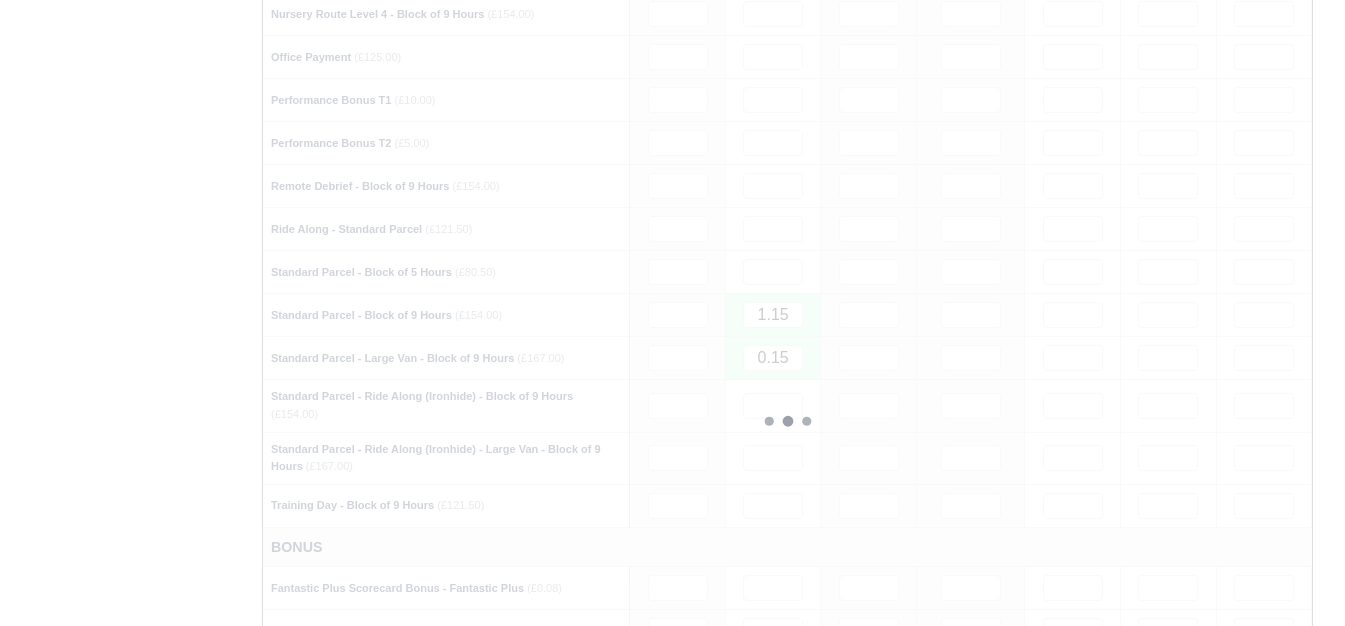 type 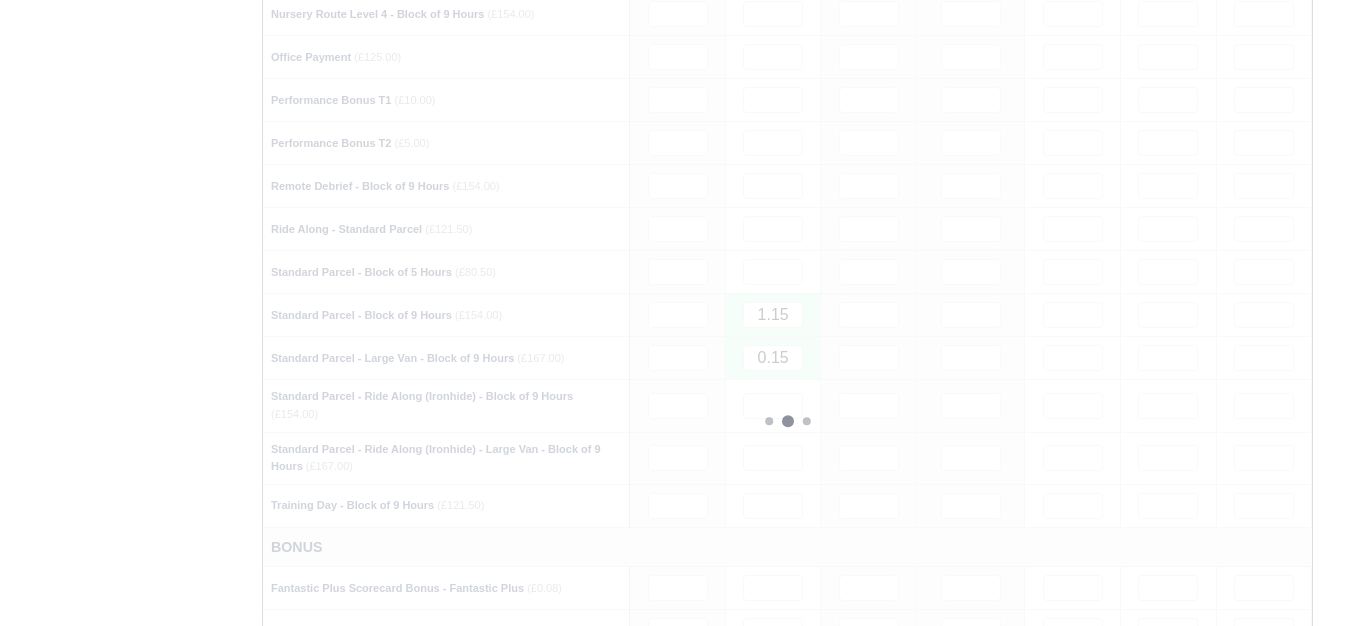 type 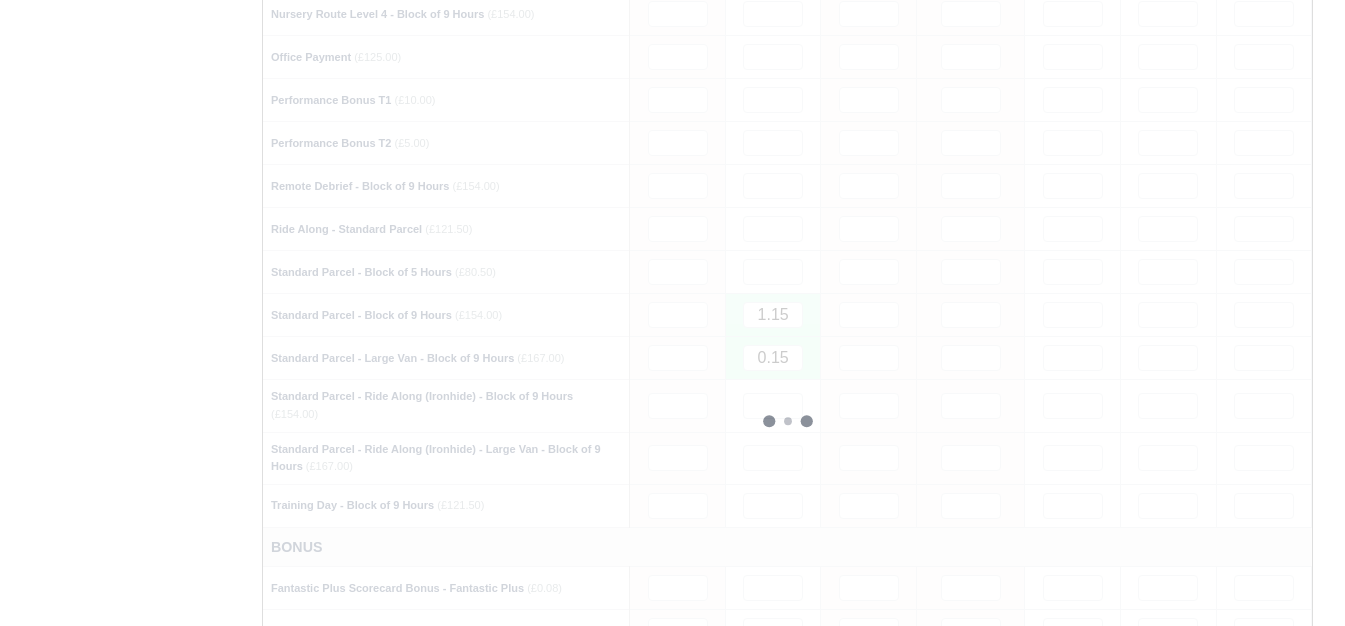 type 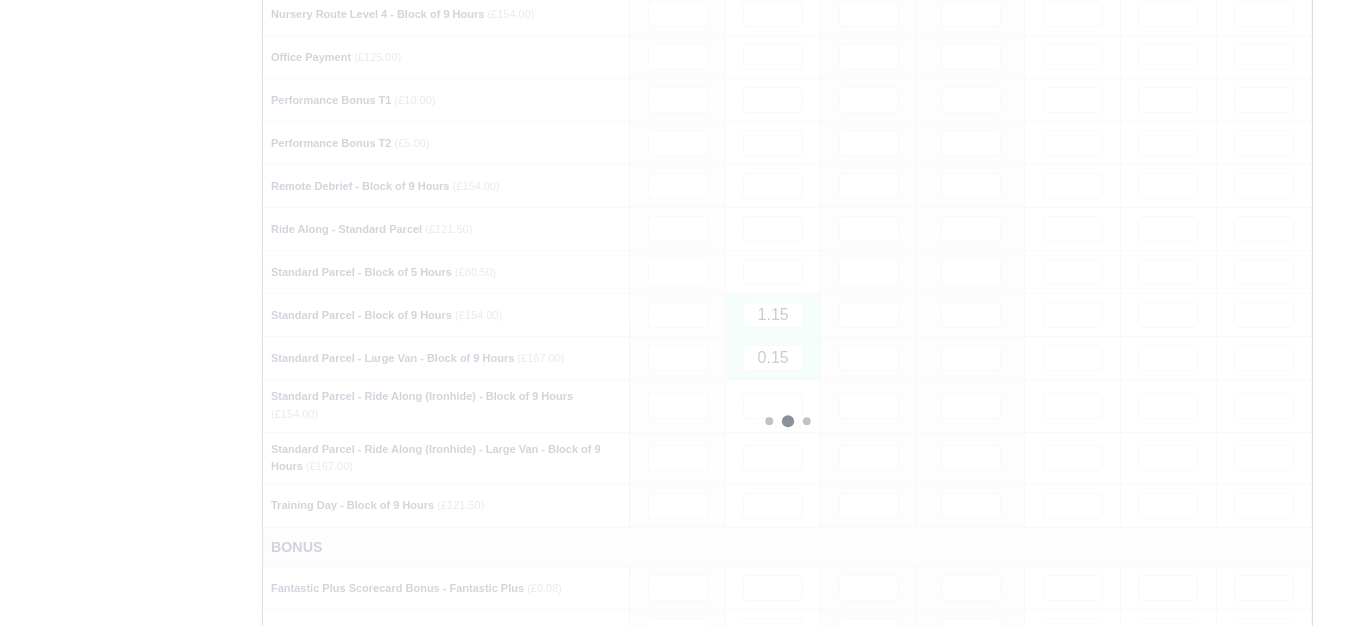 type 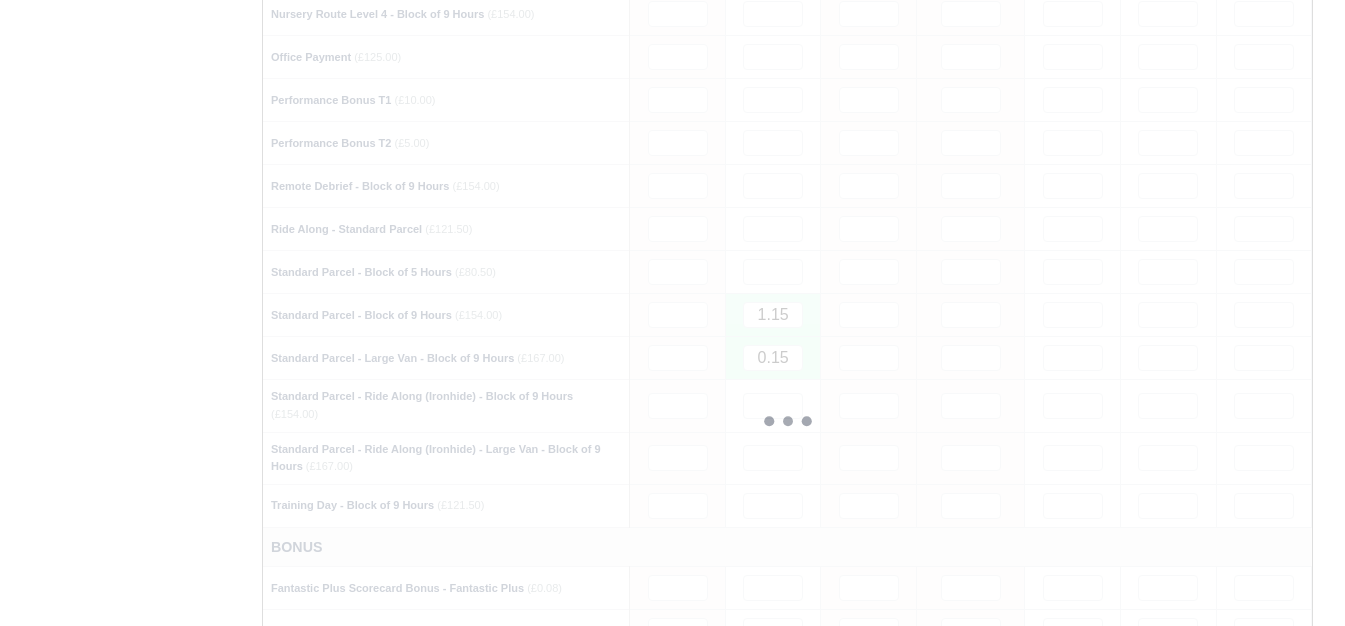 type 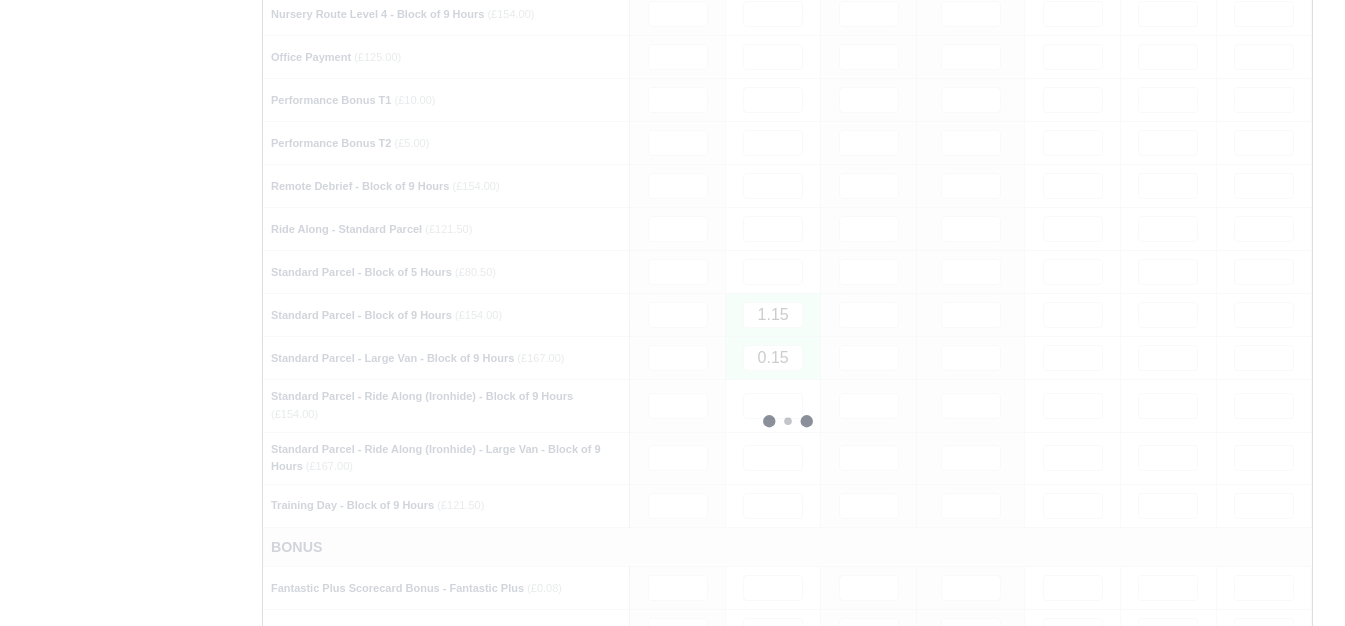 type 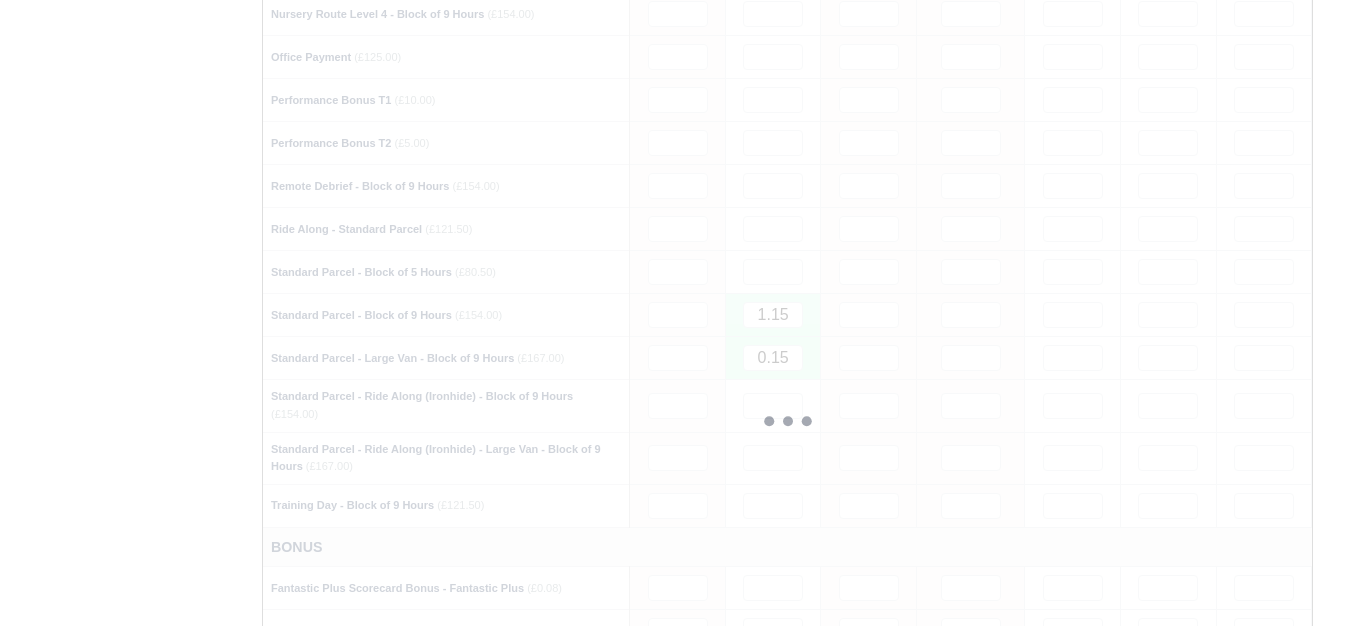 type 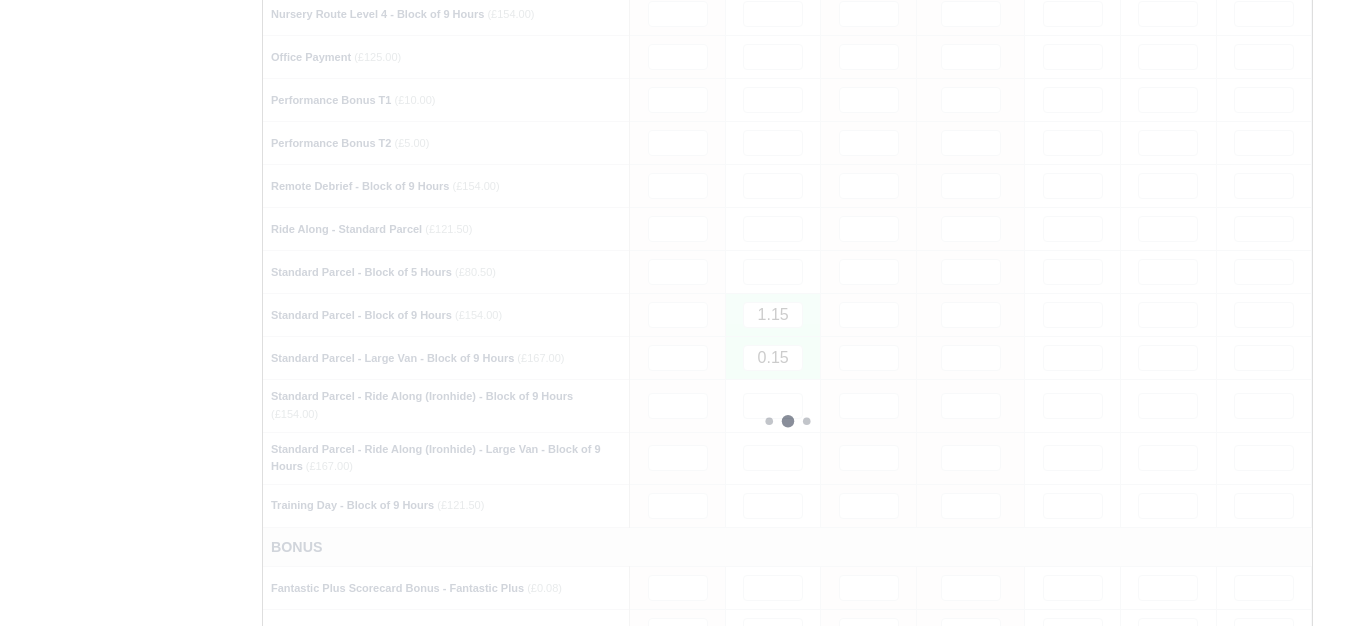 type 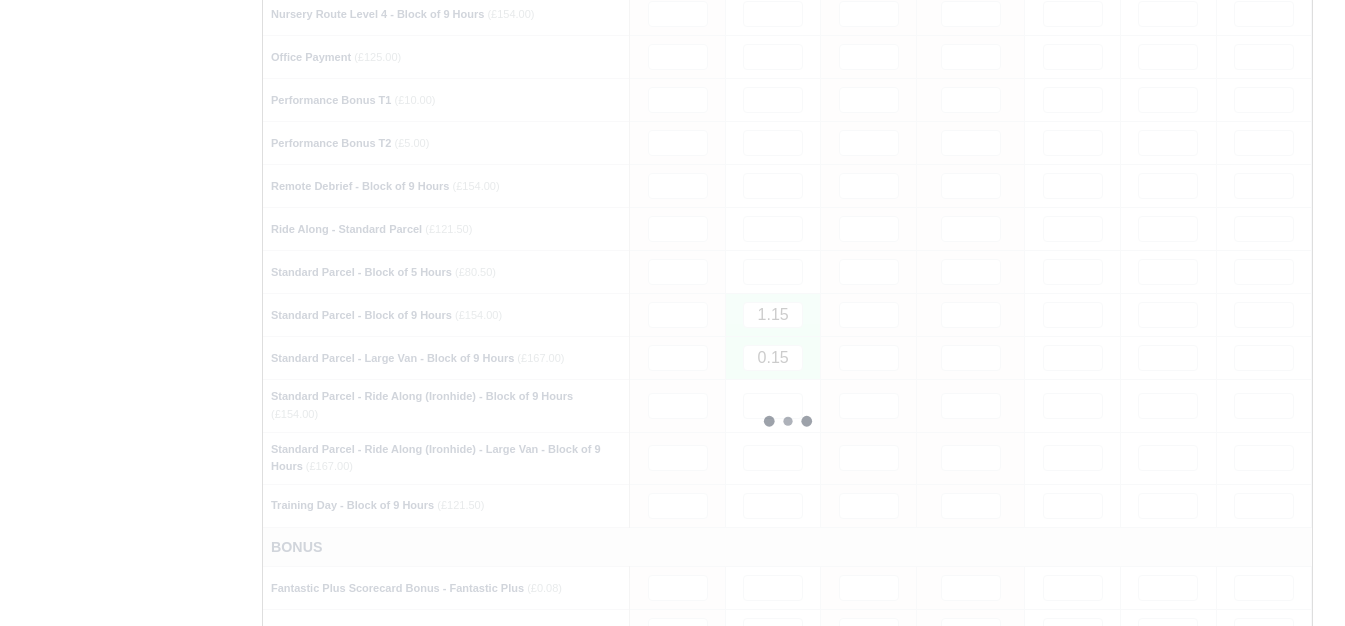 type 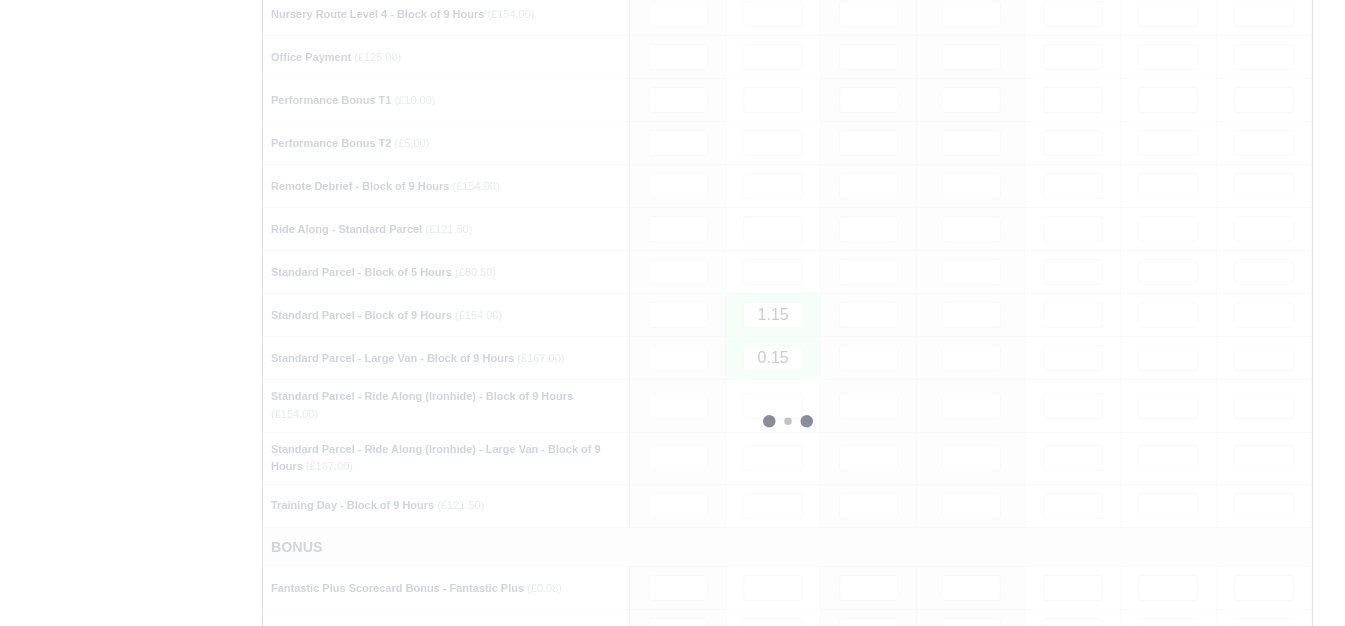 type 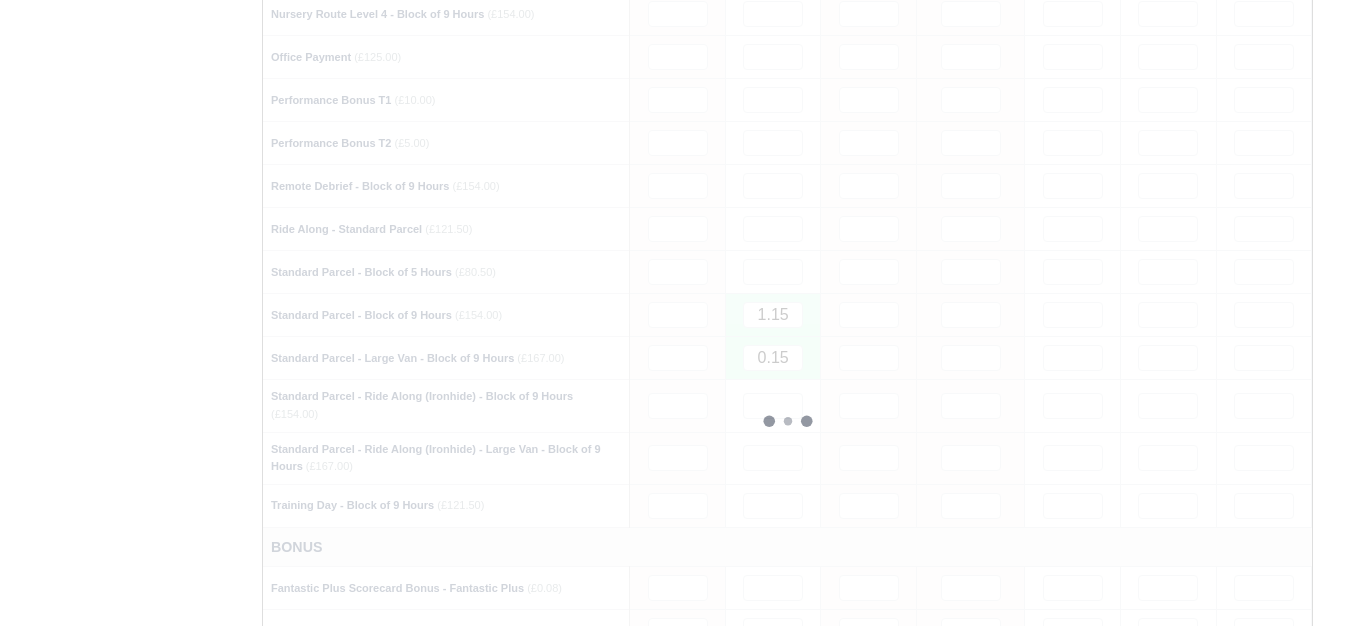 type 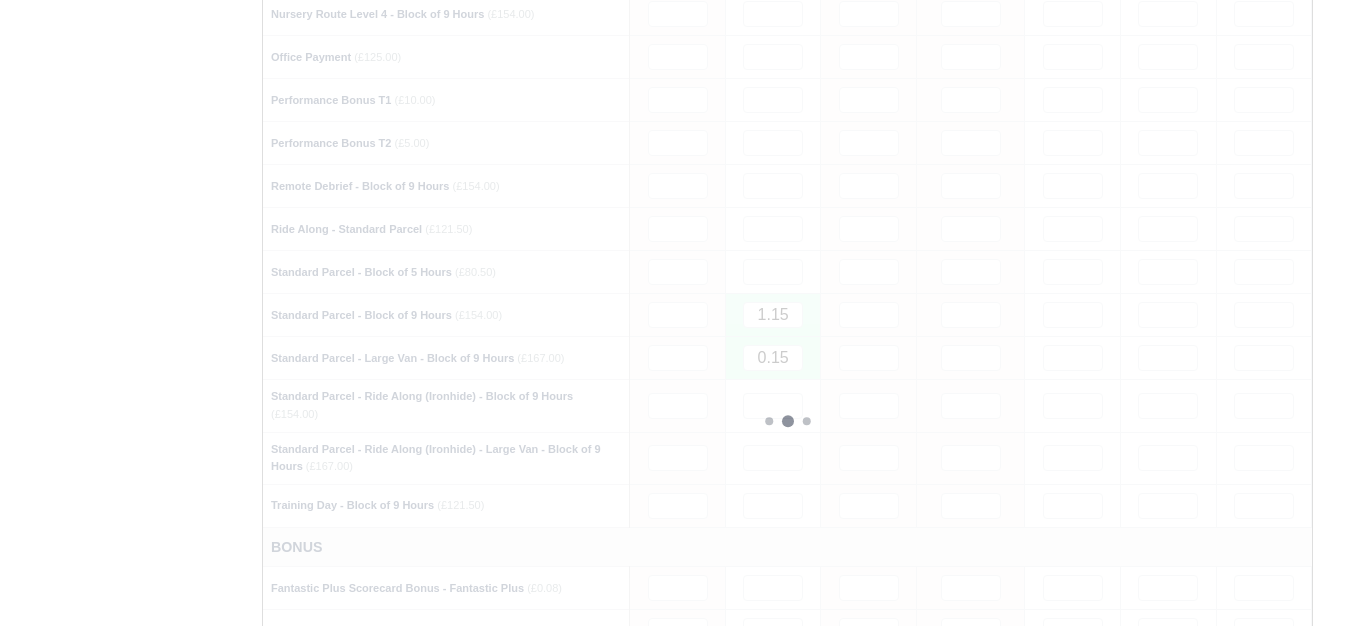 type 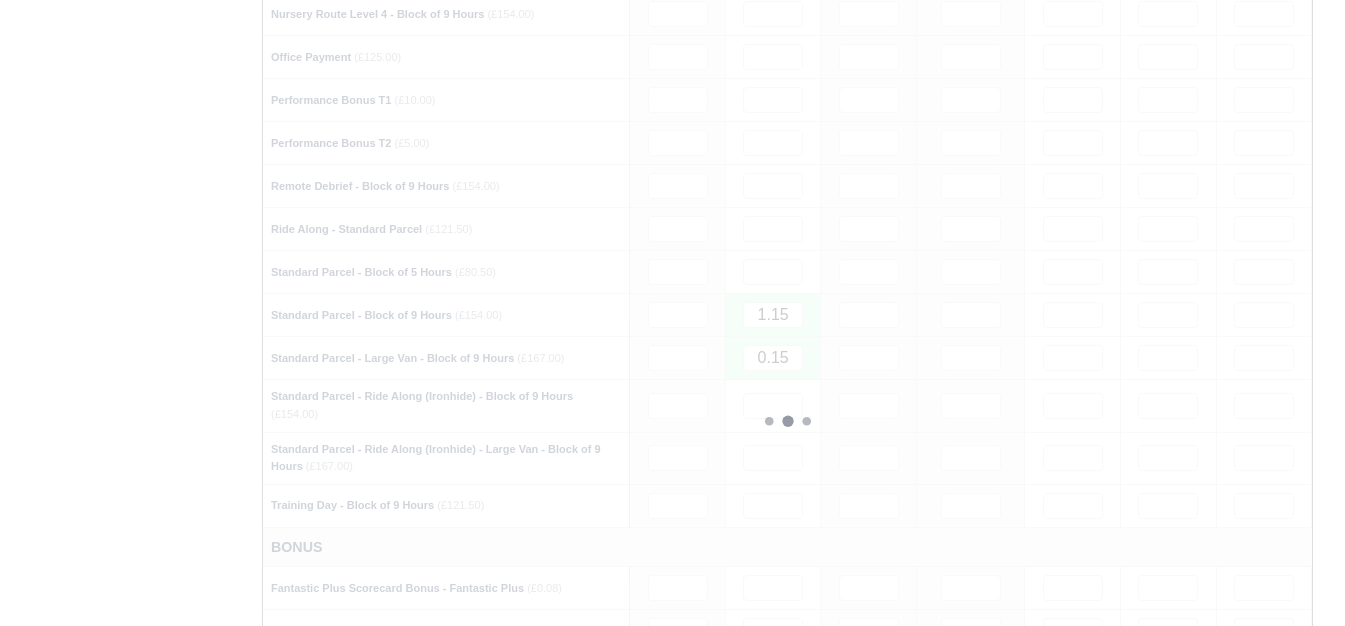 type 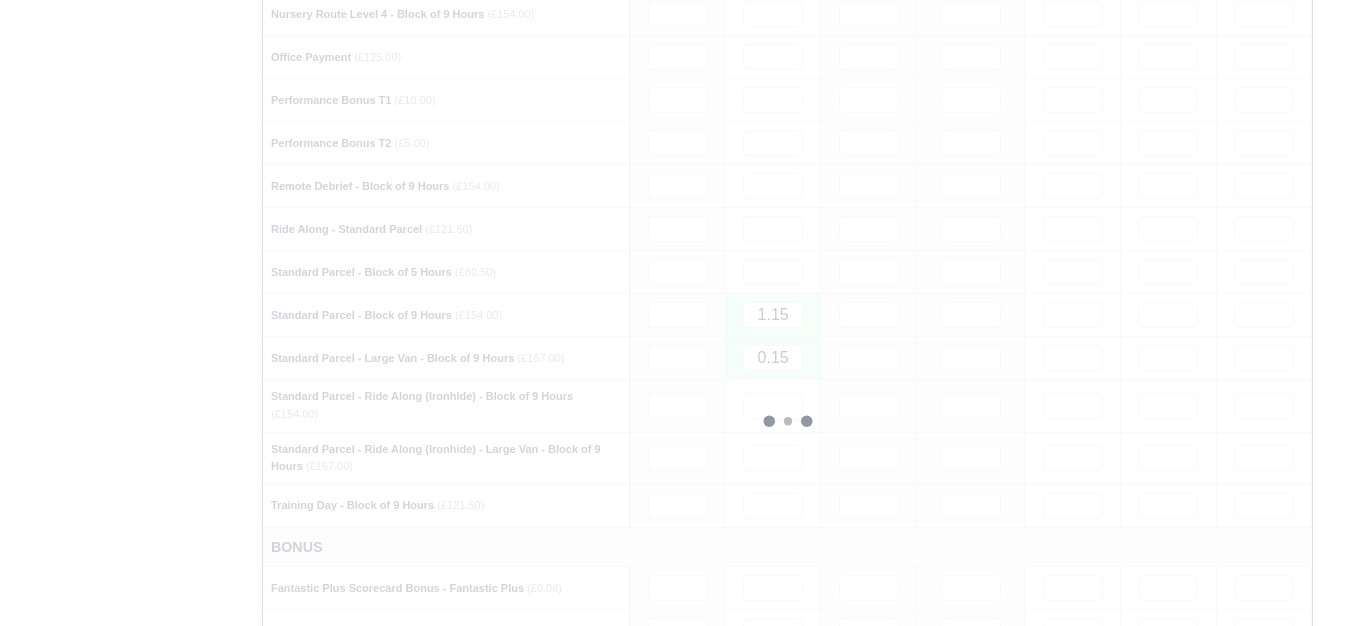 type 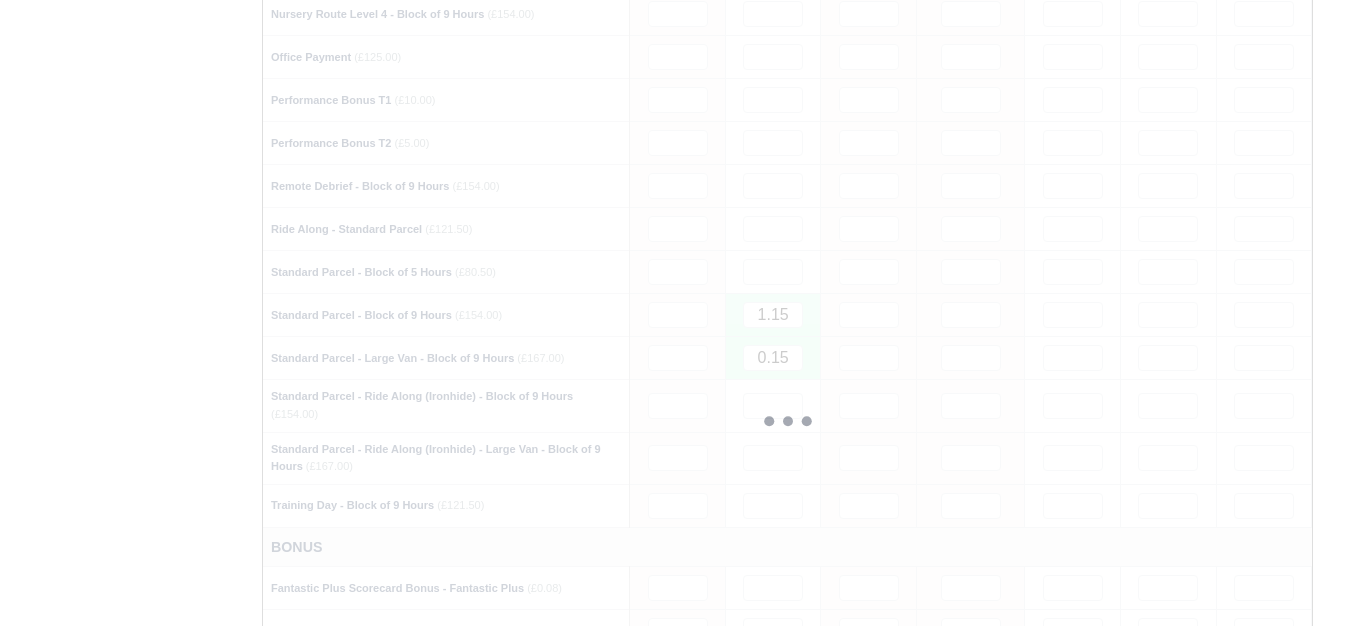 type 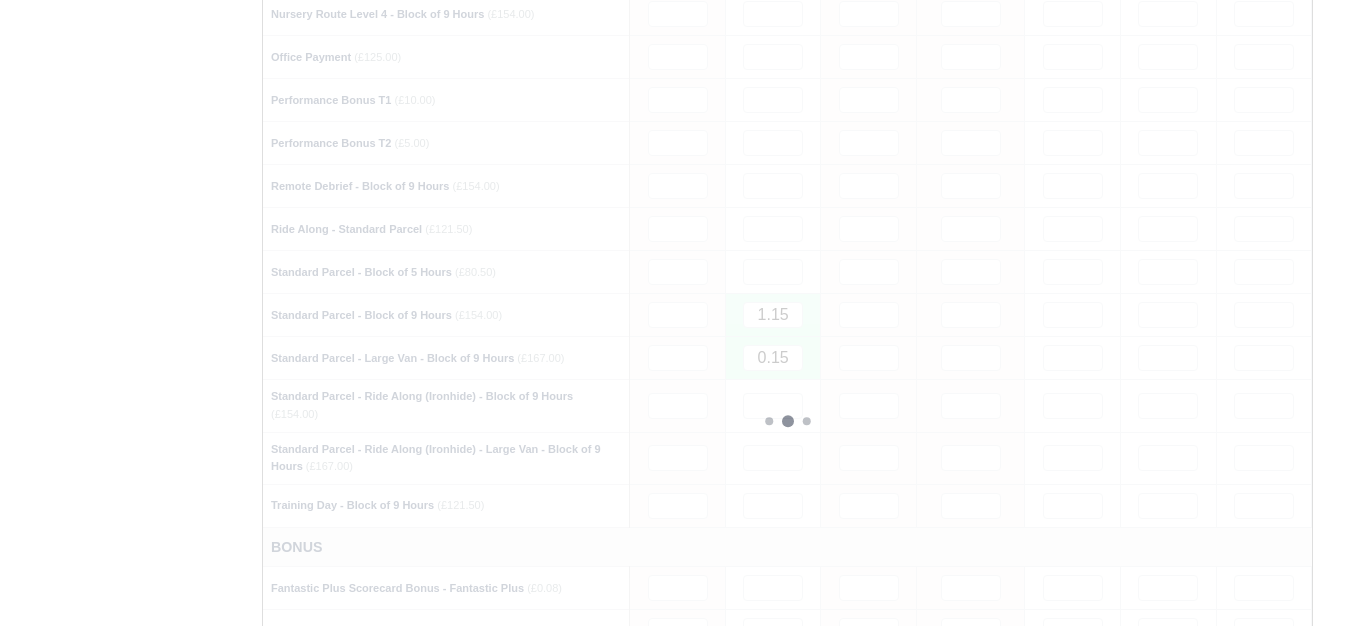 type 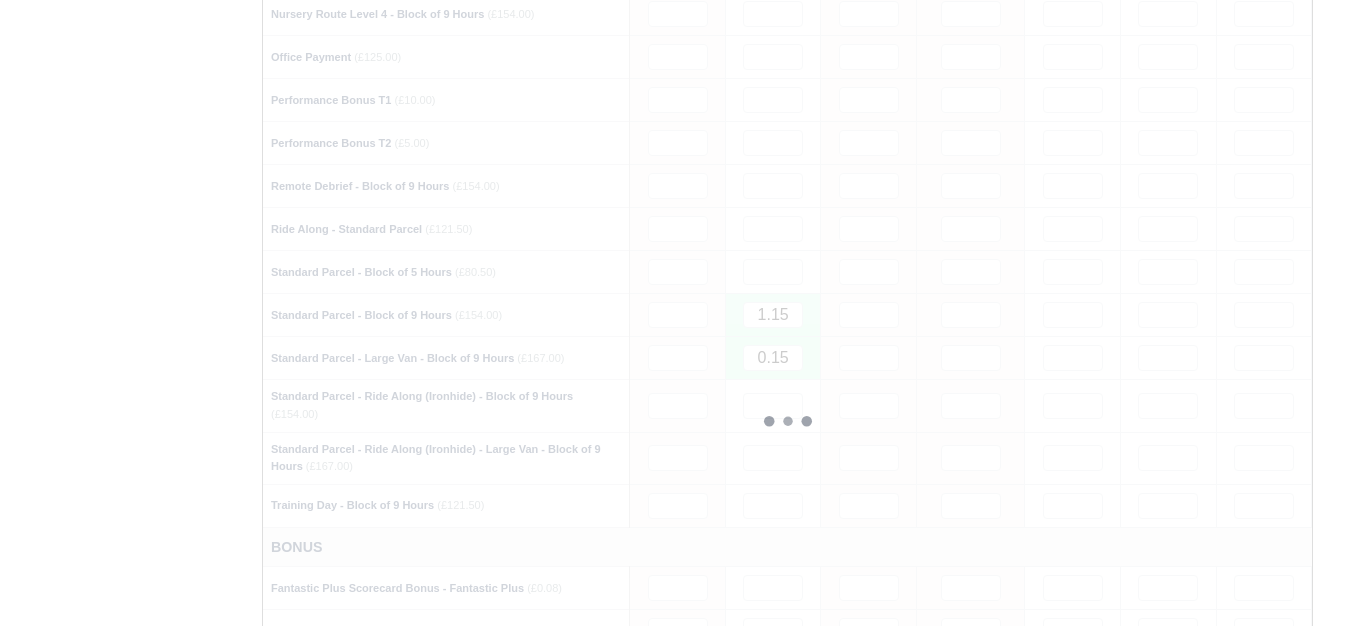 type 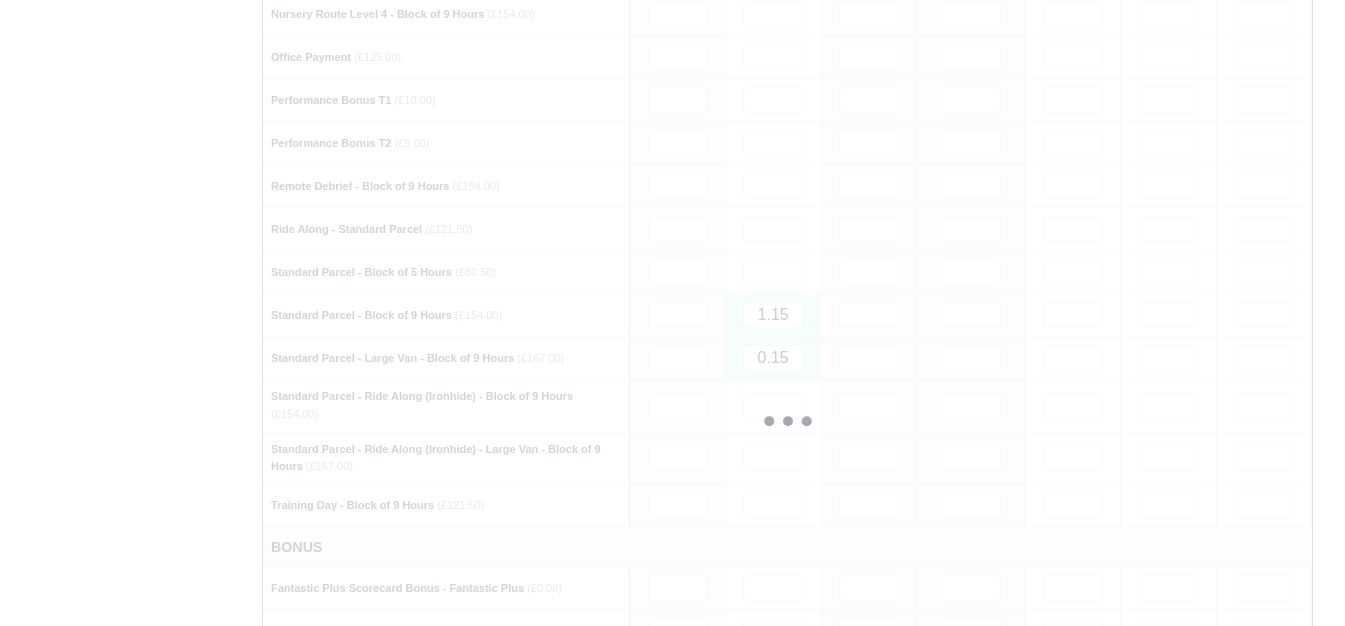 type 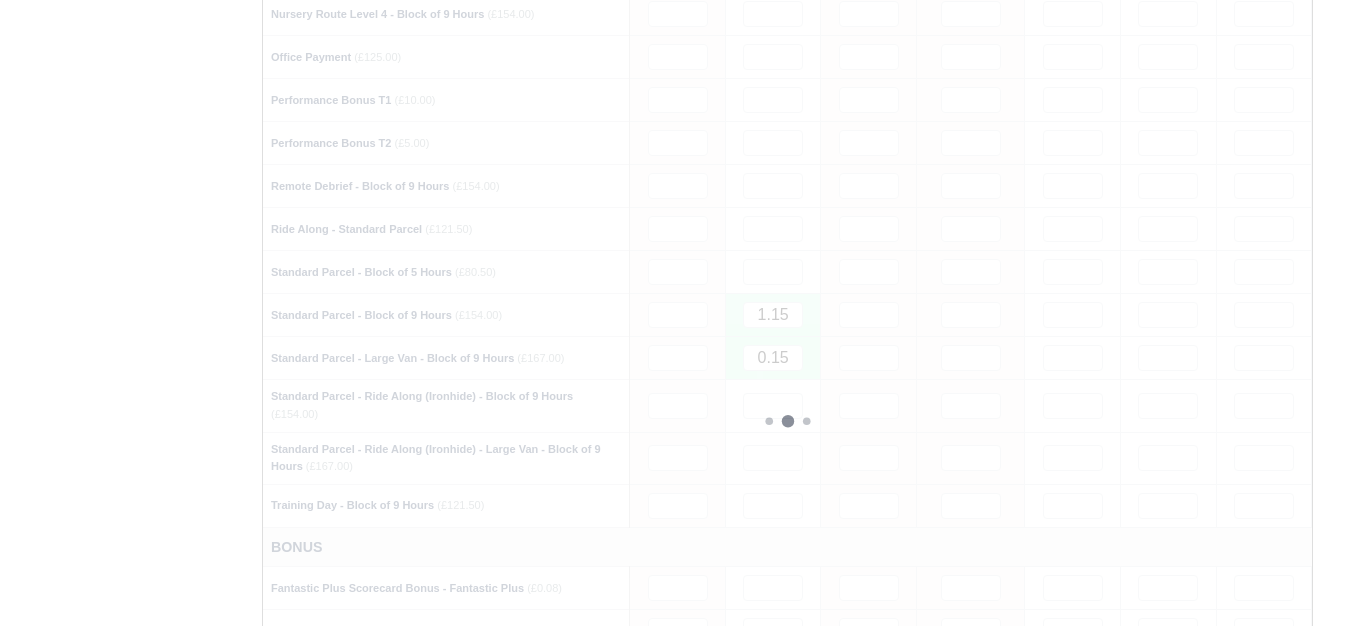 type 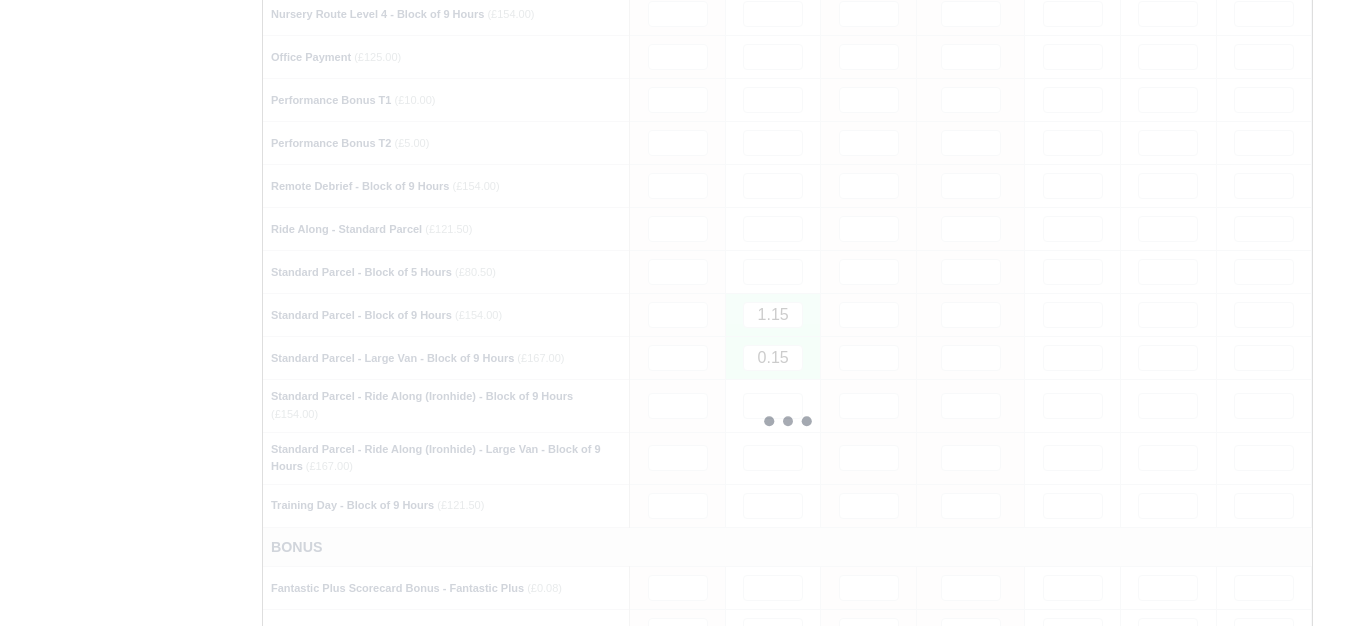 type 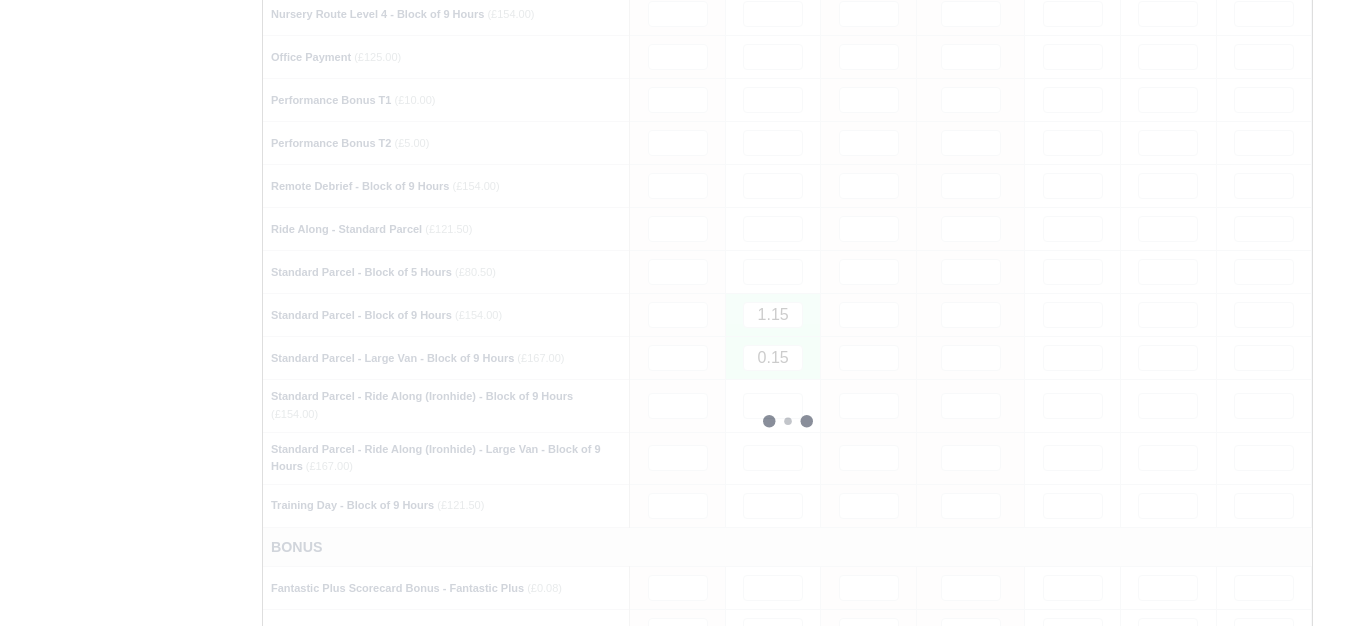 type 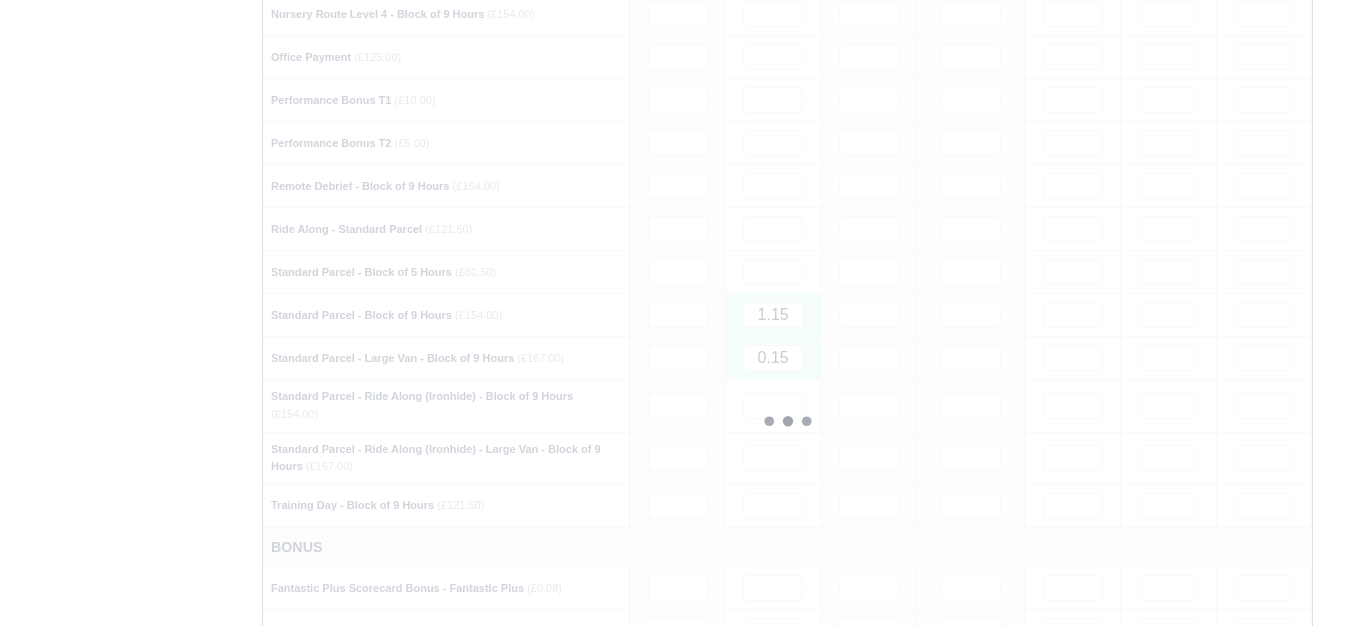 type 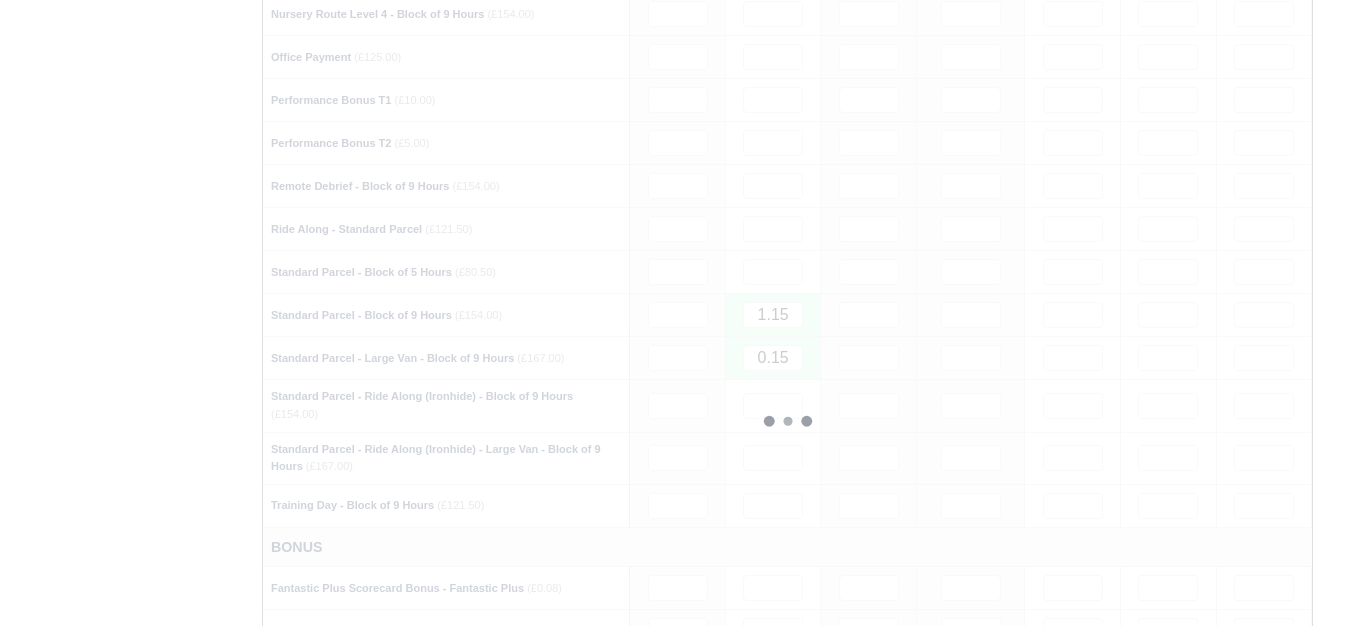 type 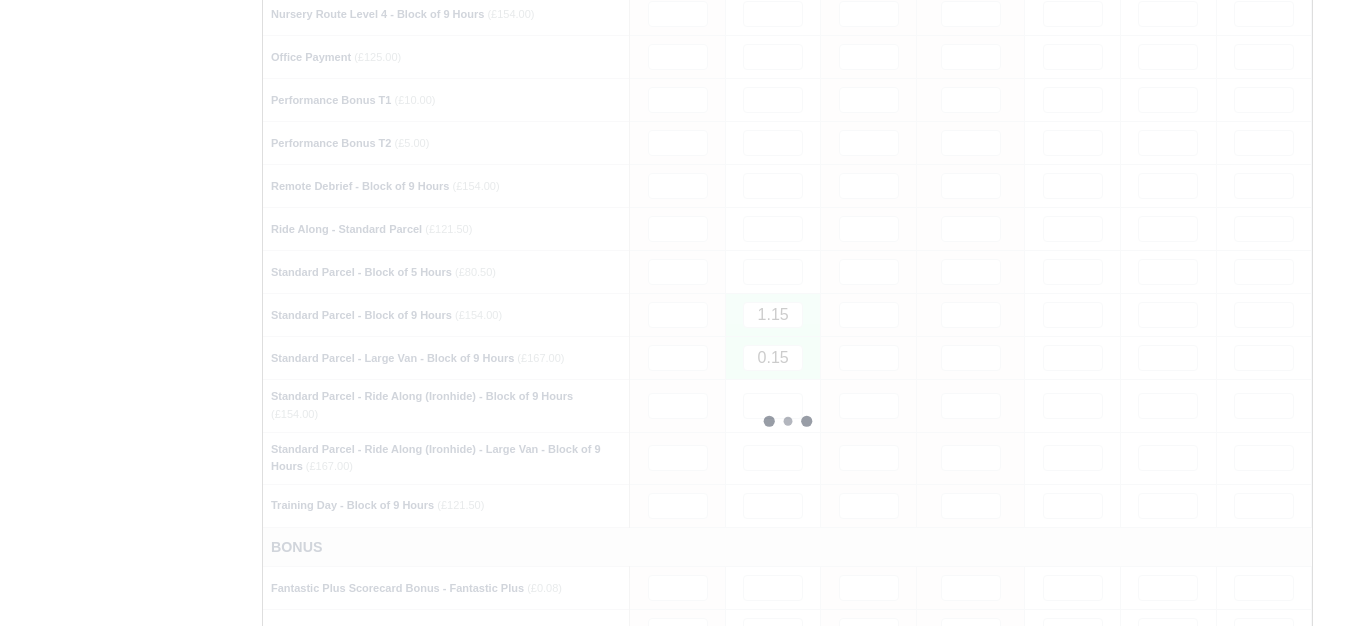 type 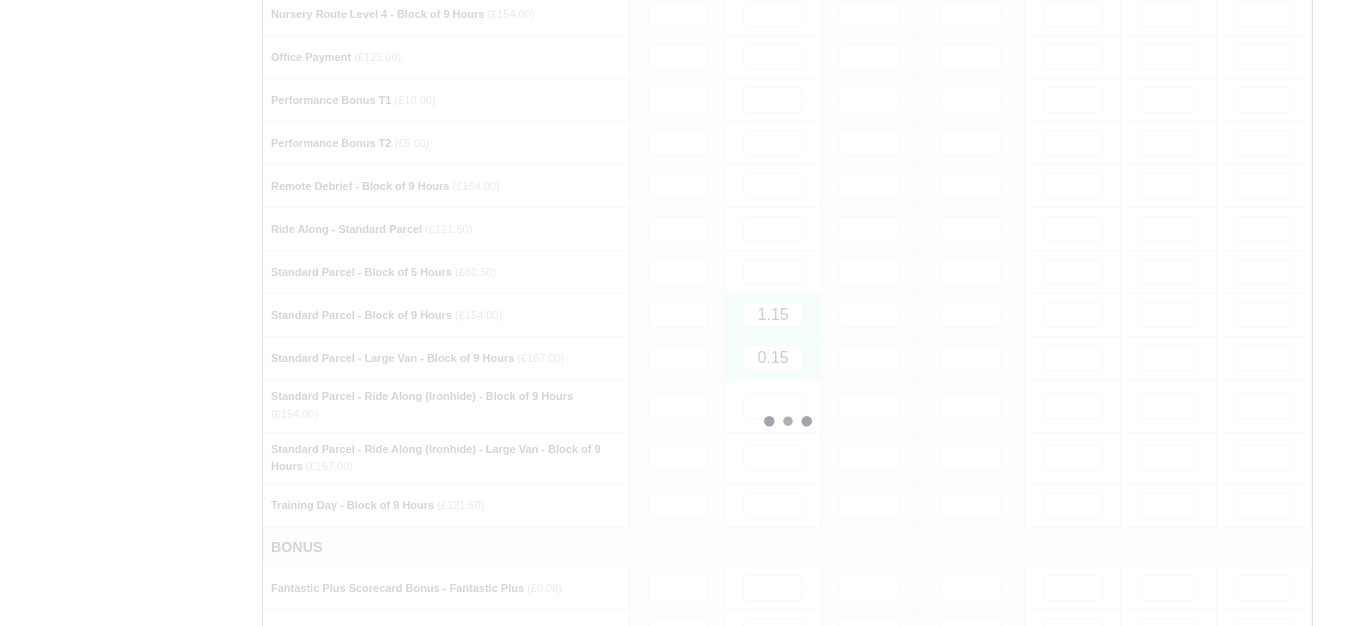 type 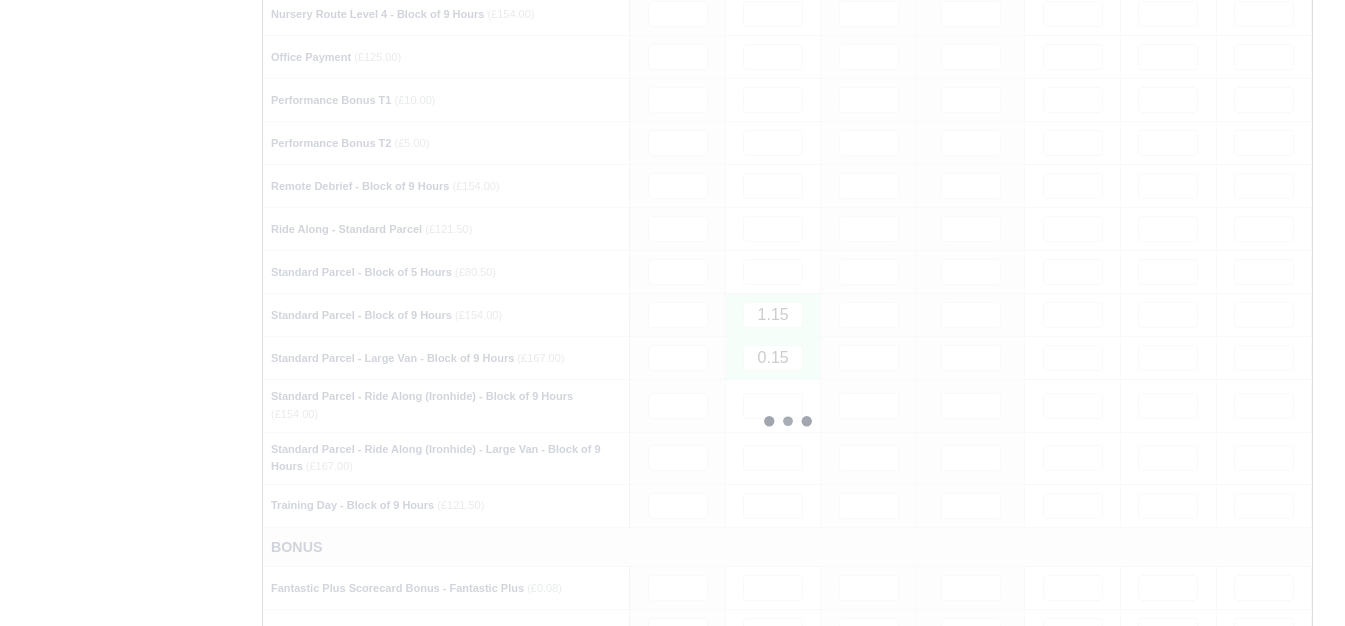 type 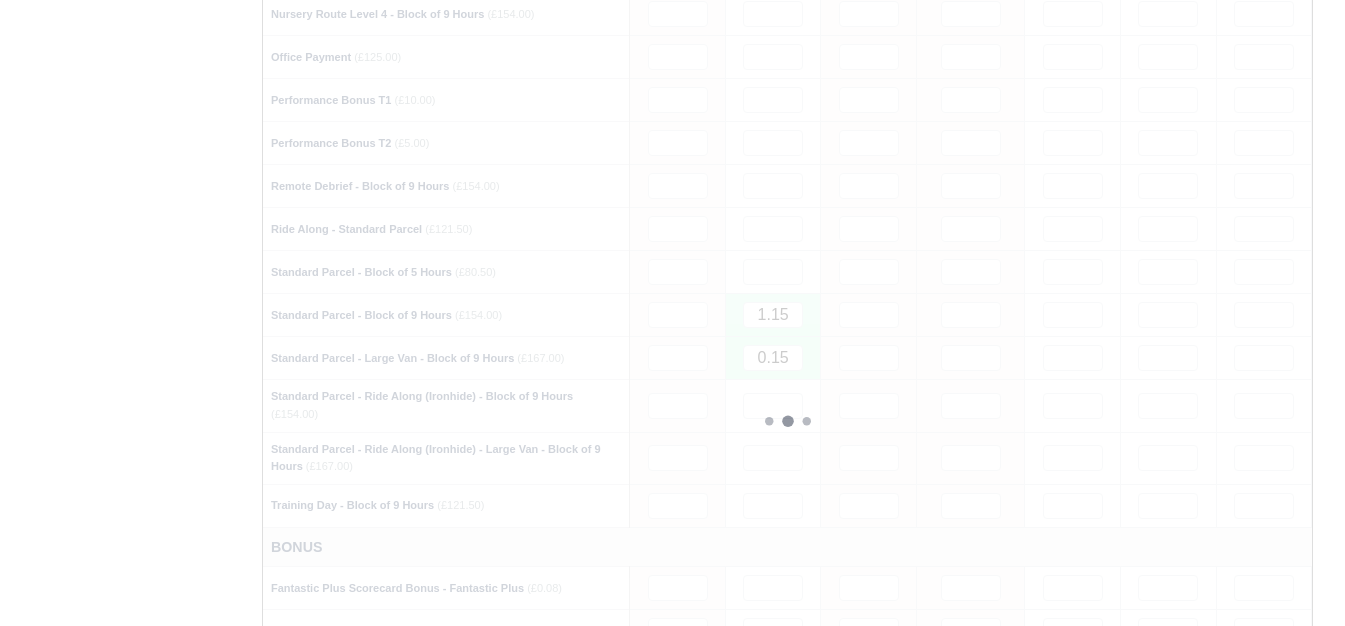 type 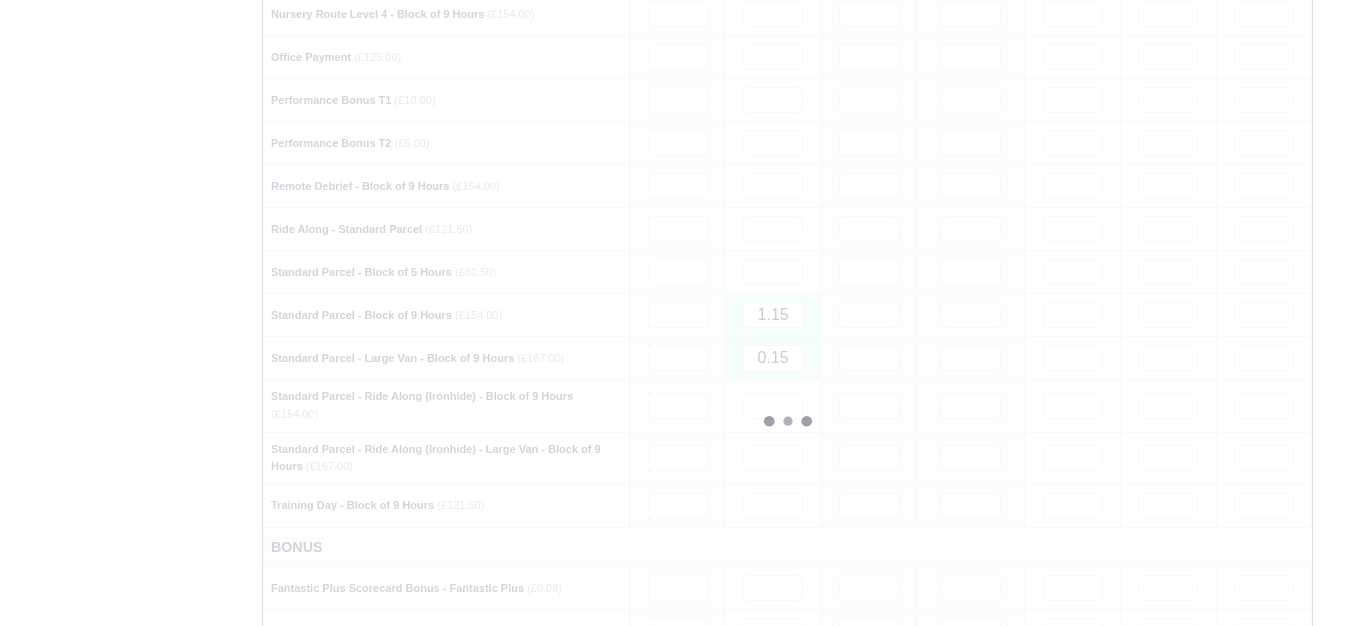 type 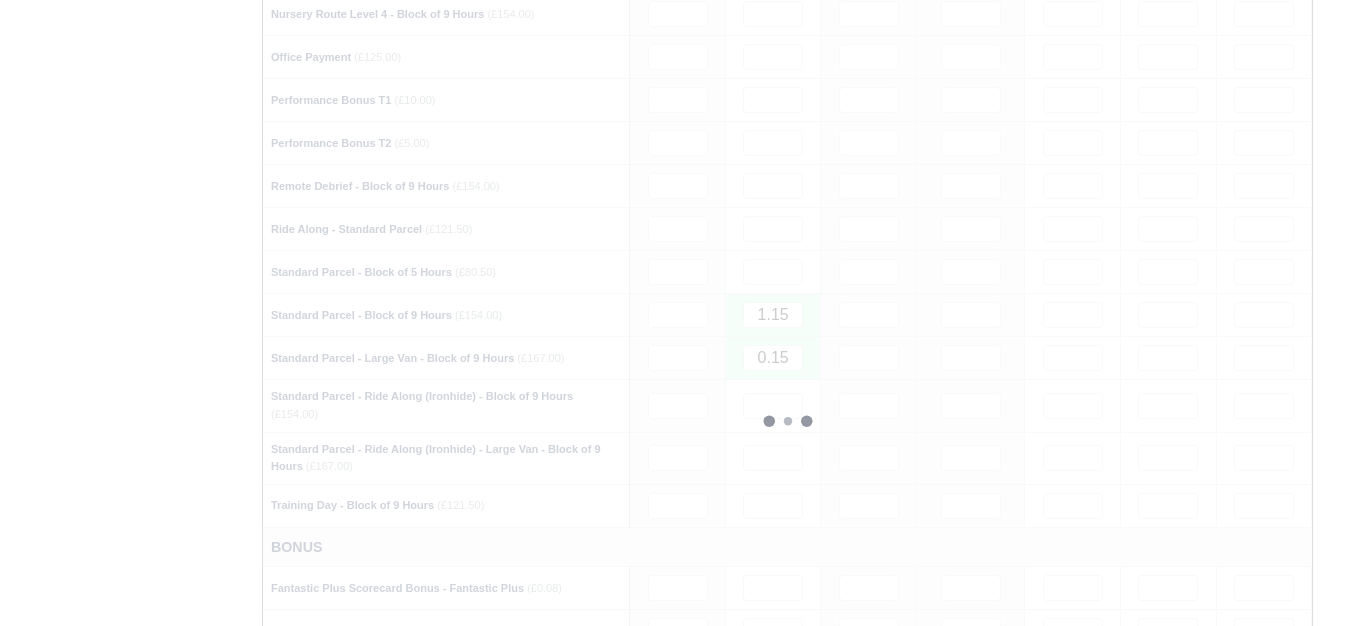 type 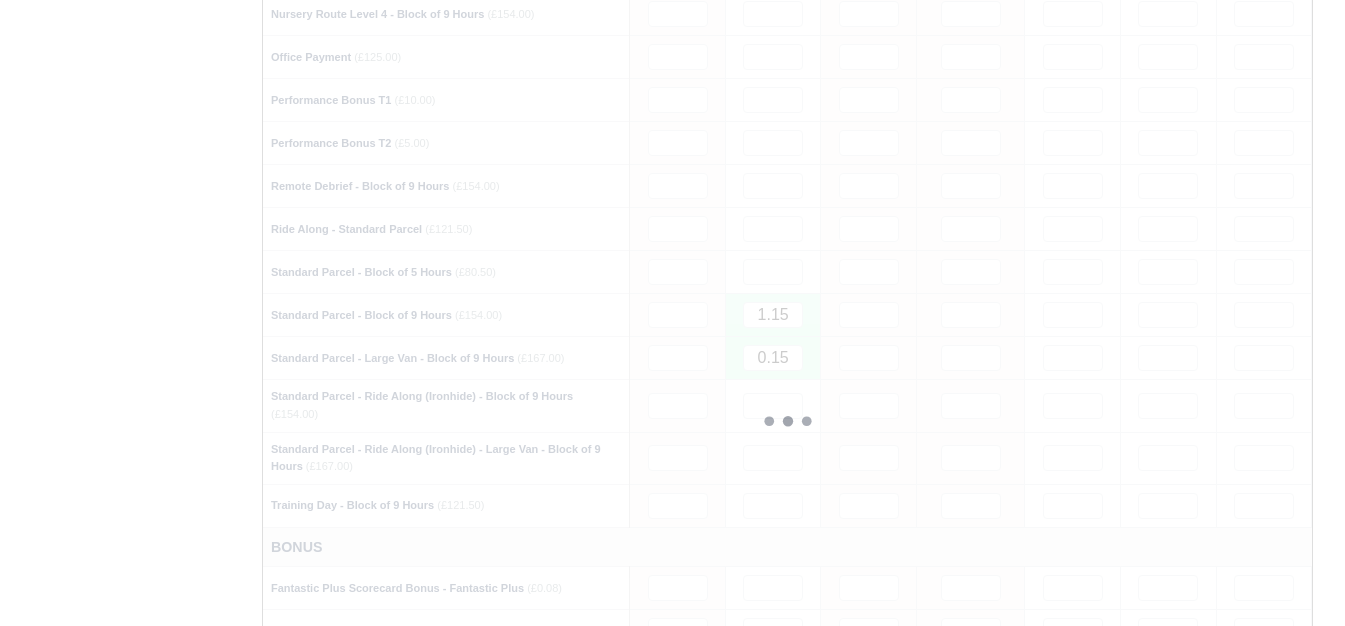 type 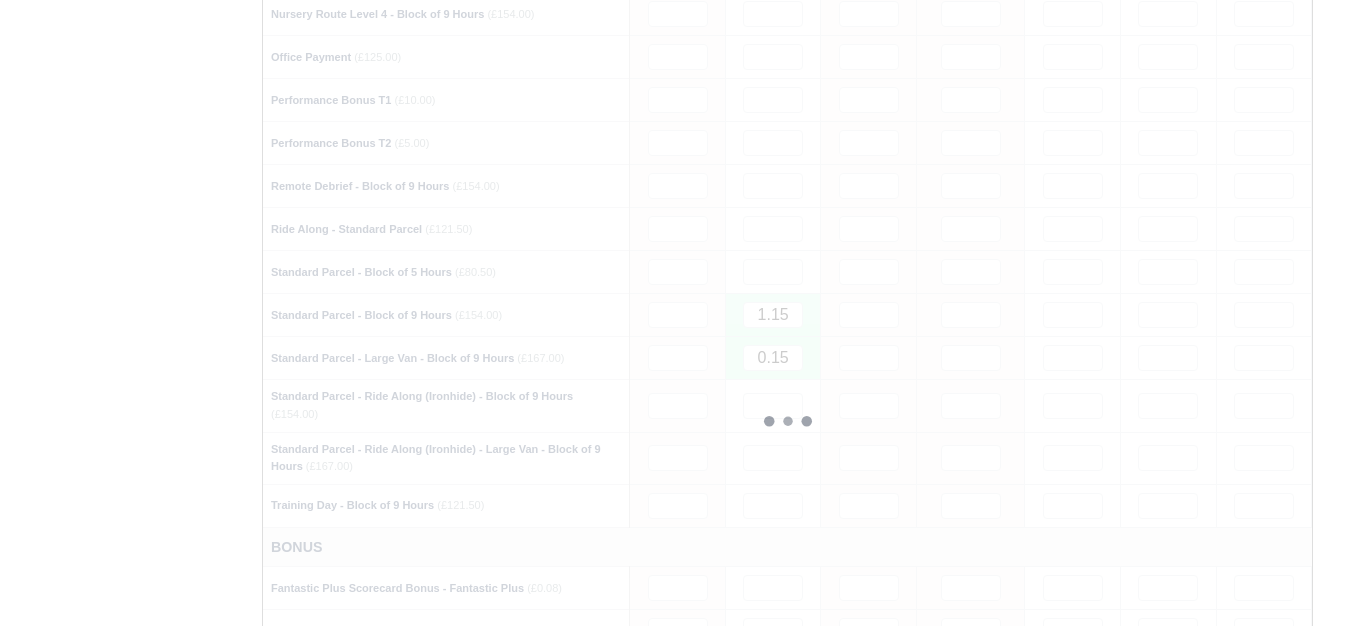 type 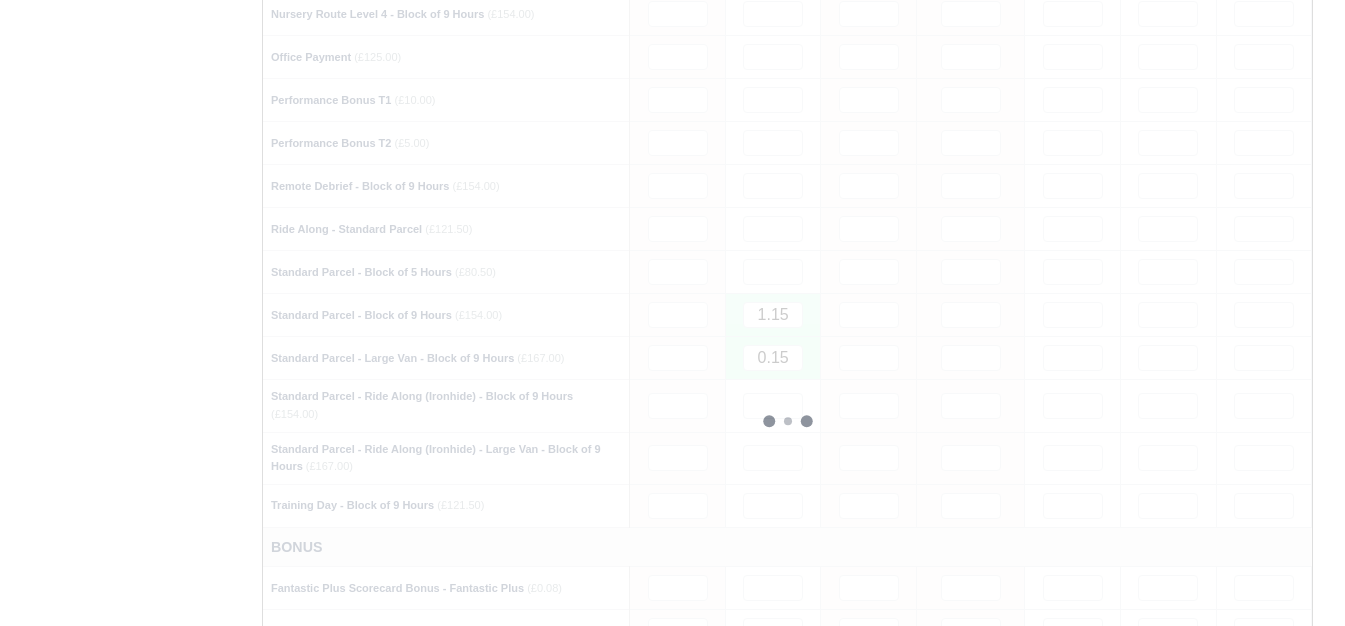 type 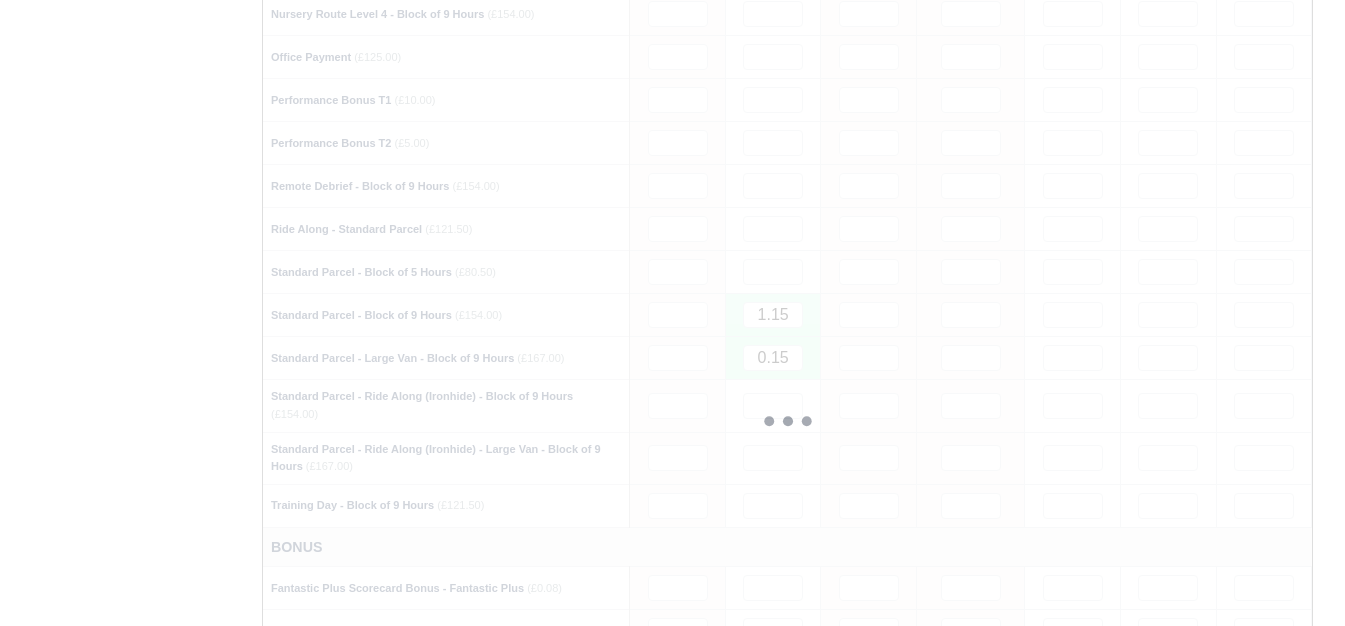 type 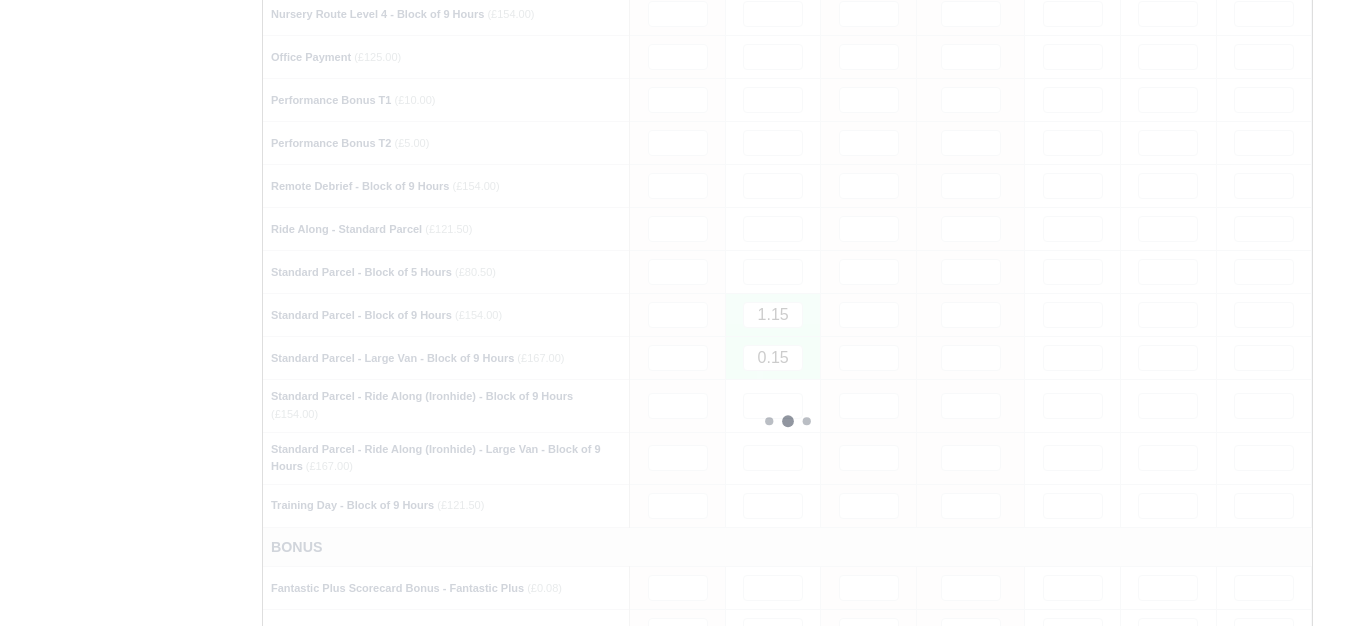 type 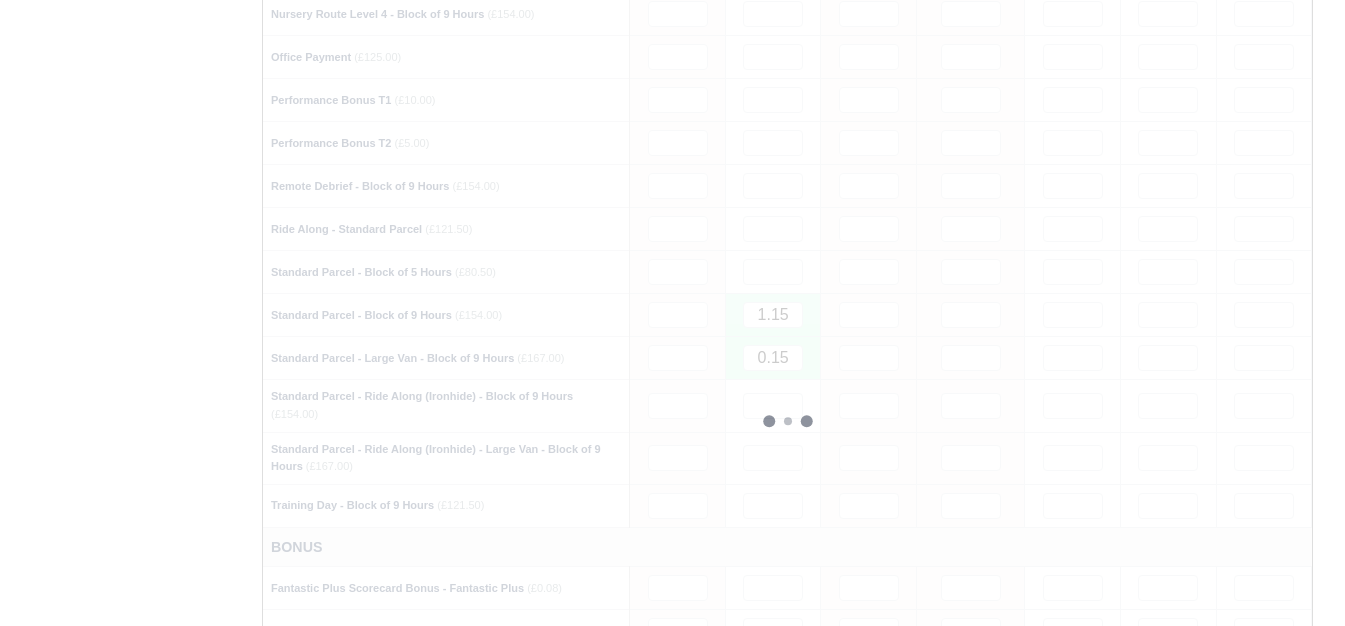 type 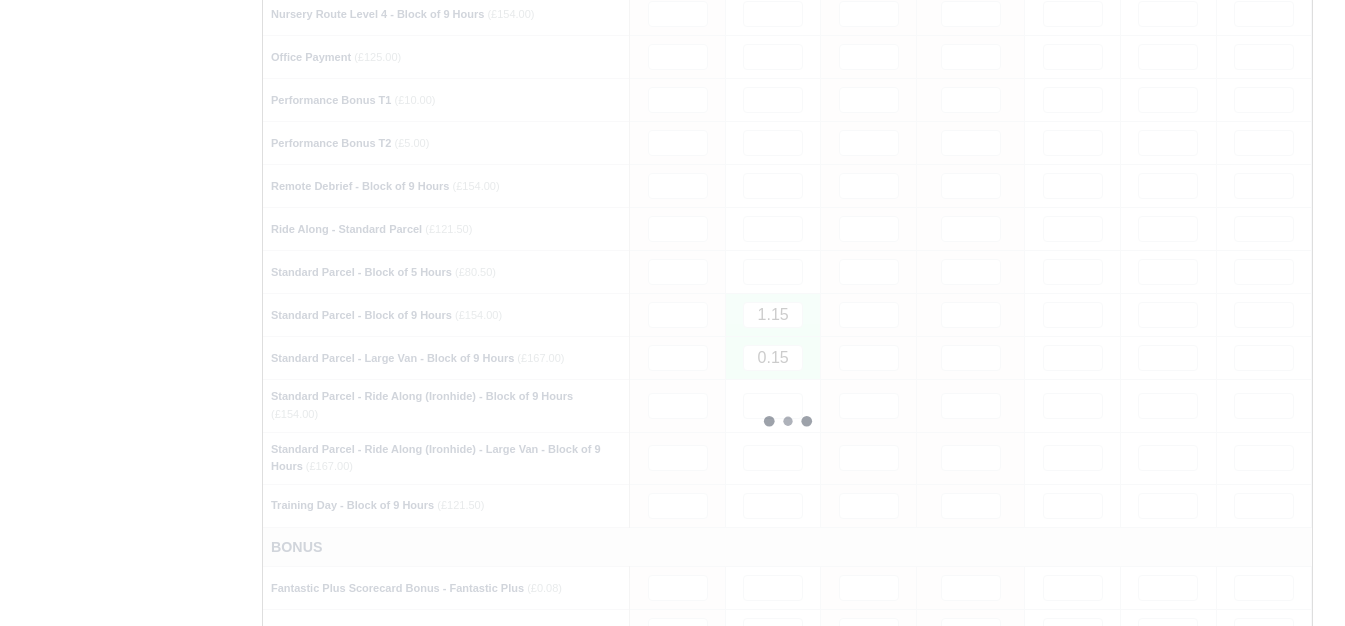 type 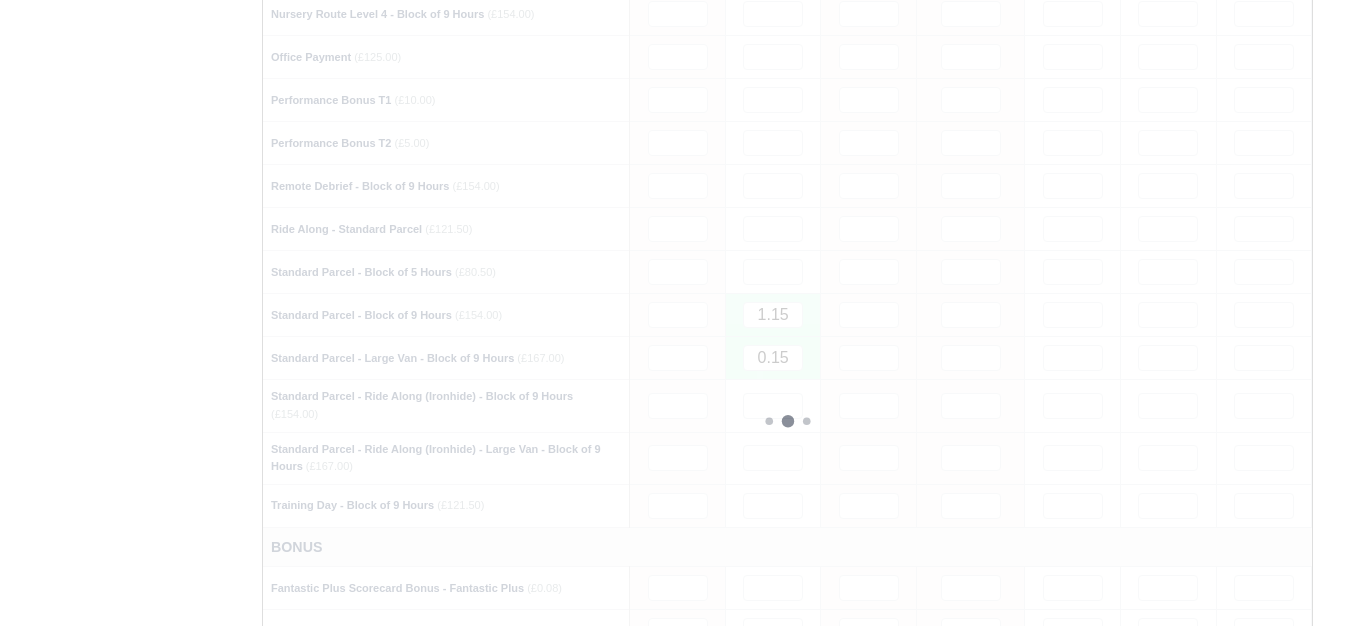 type 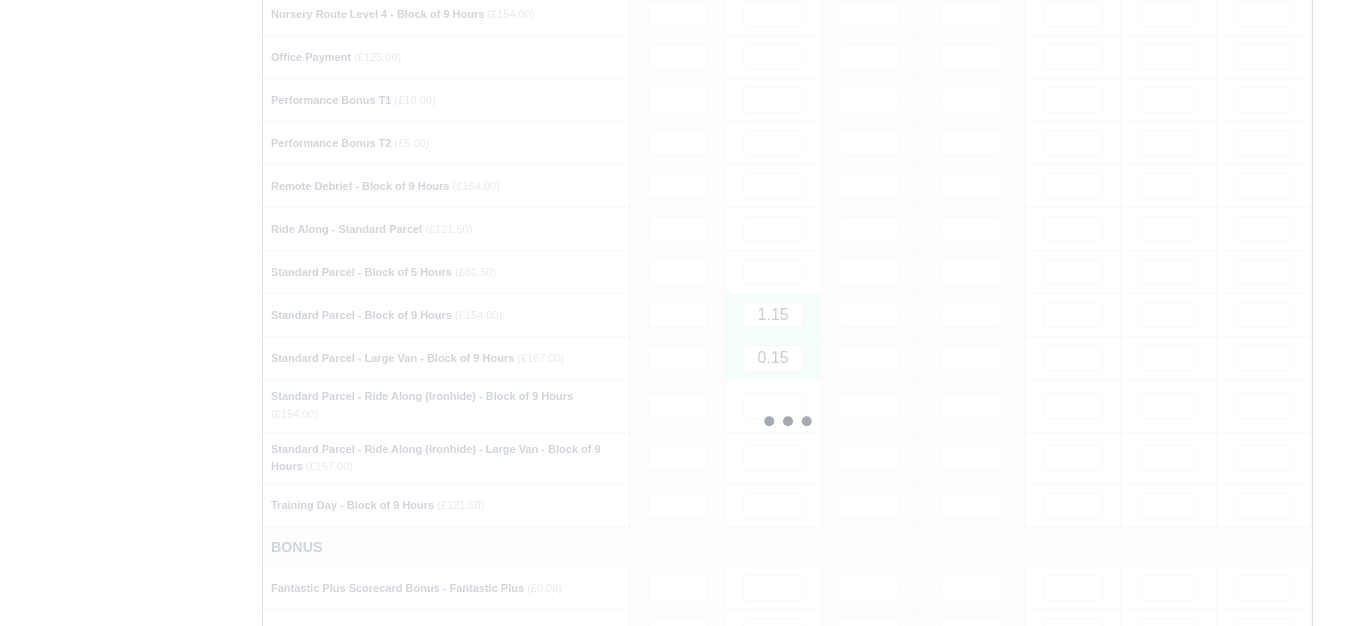 type 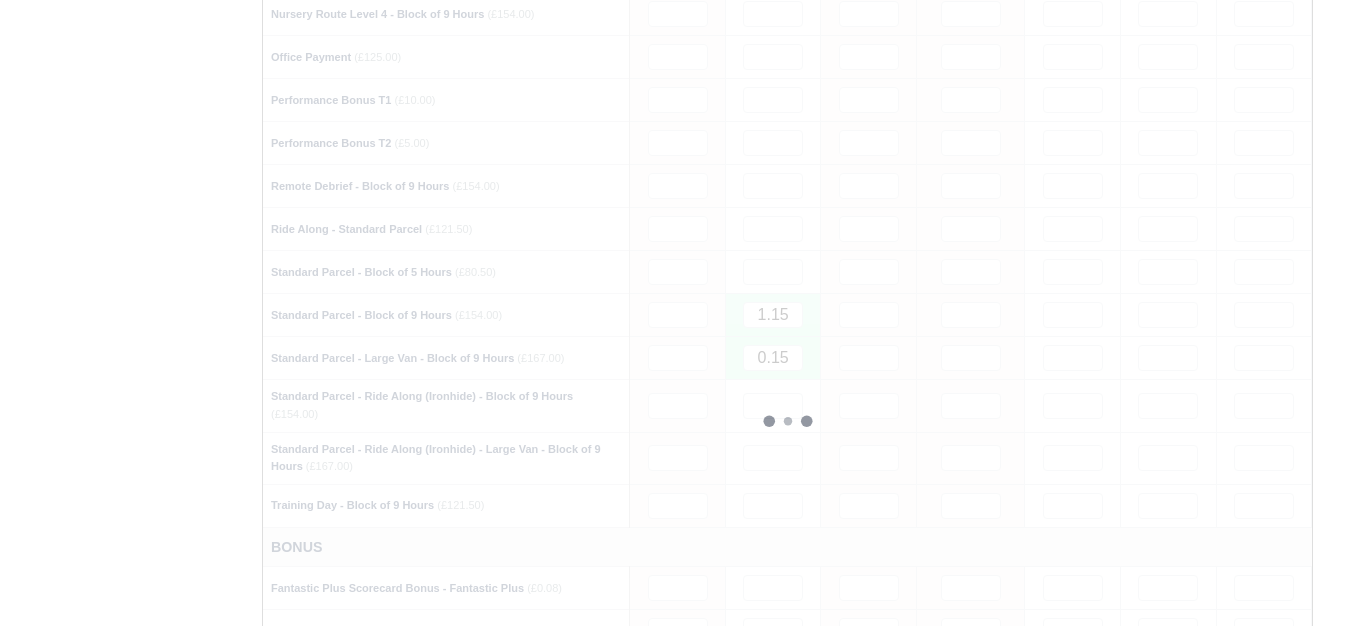 type 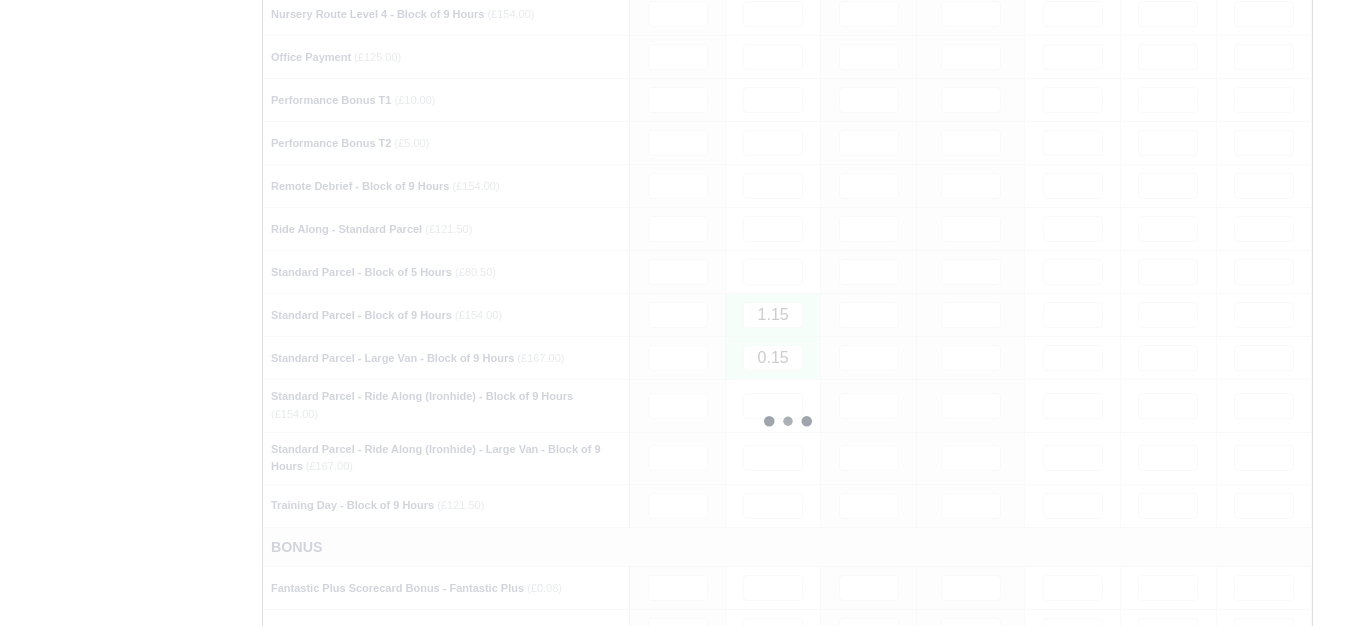 type 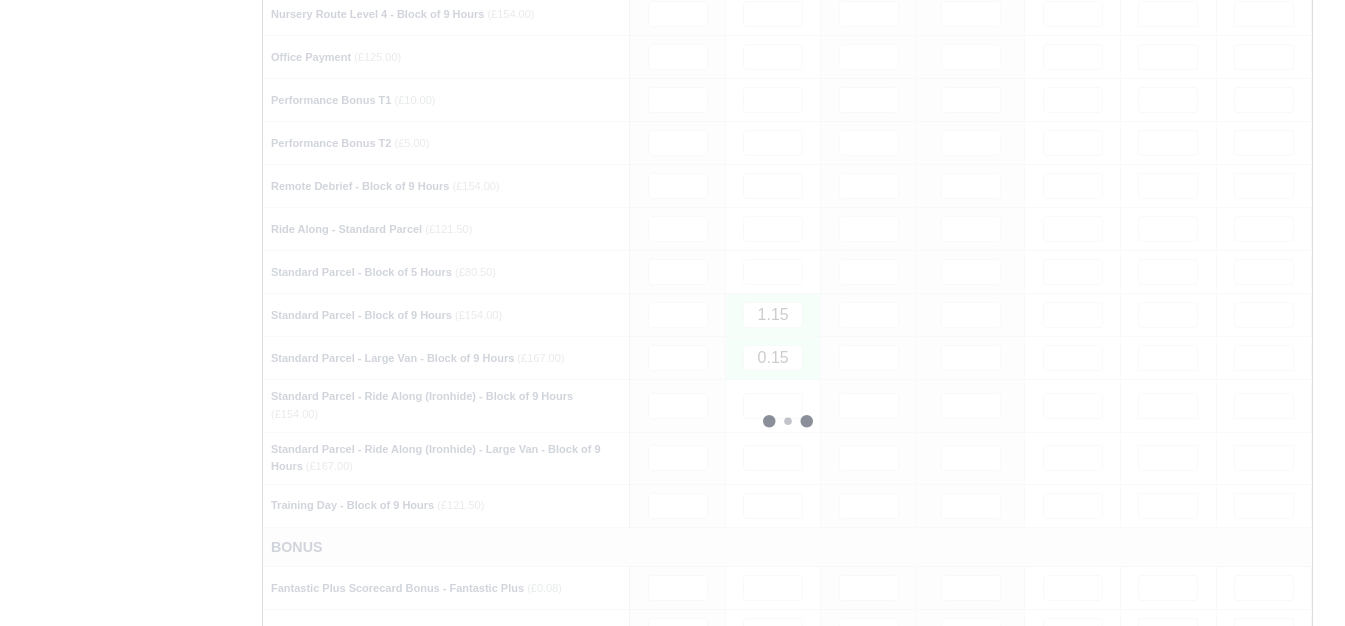 type 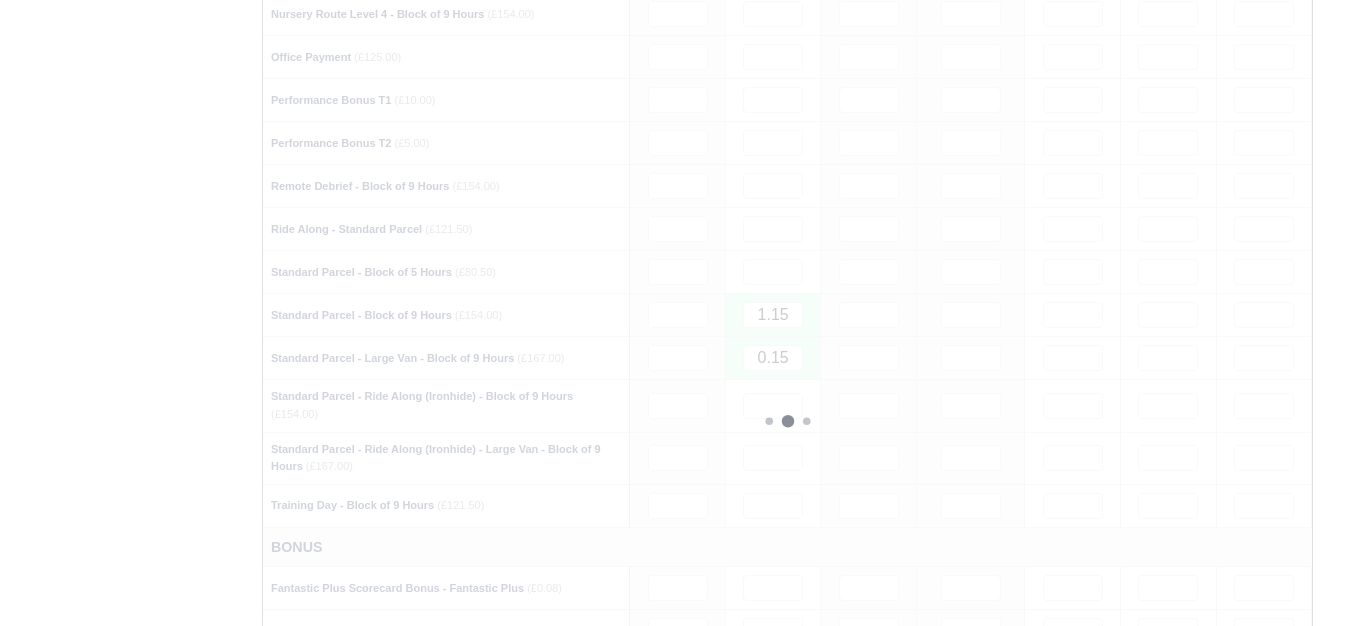 type 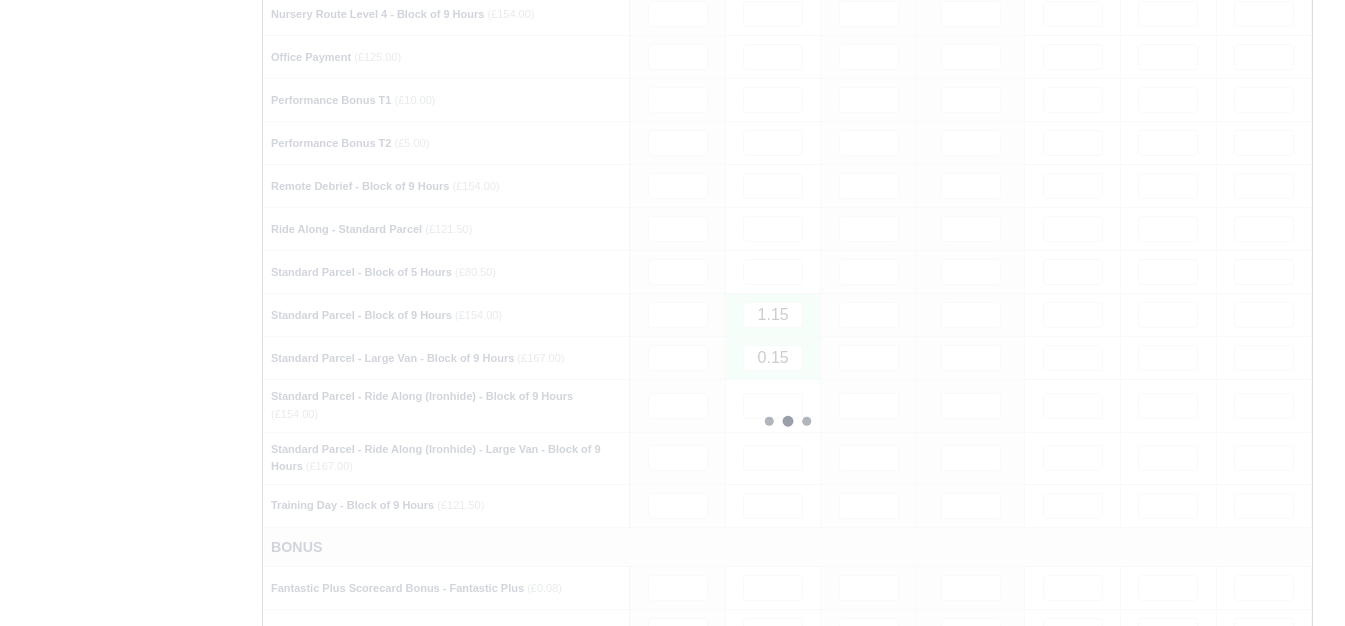 type 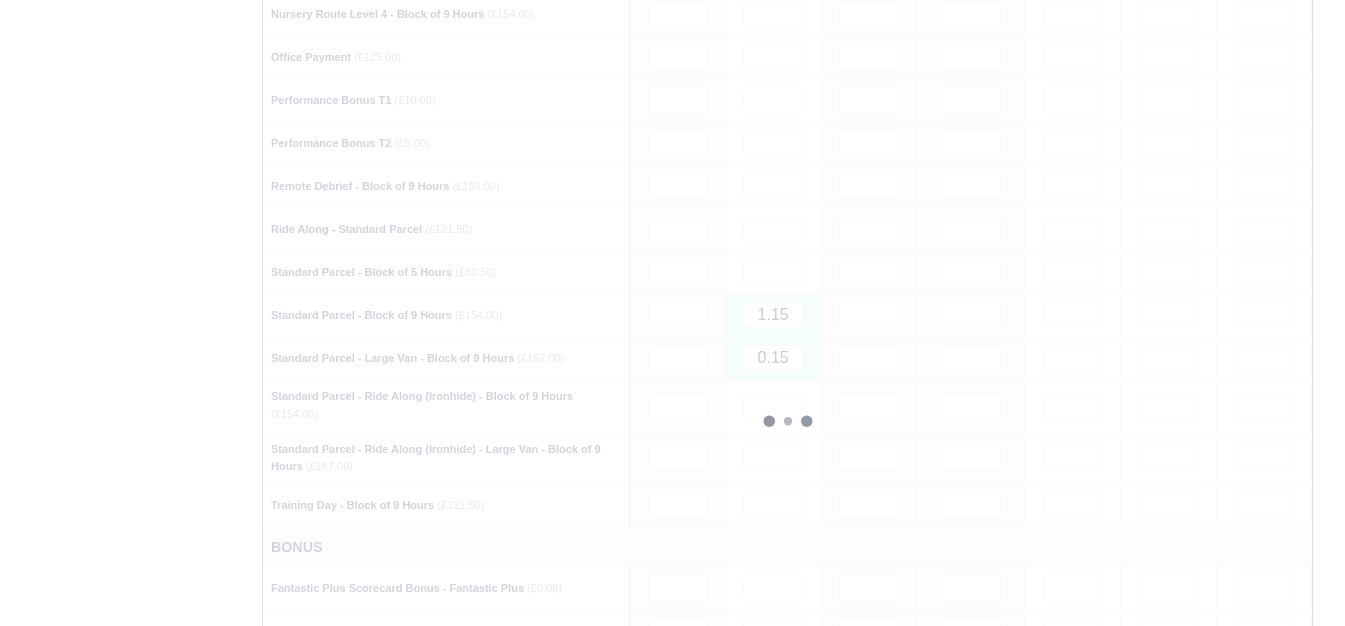 type 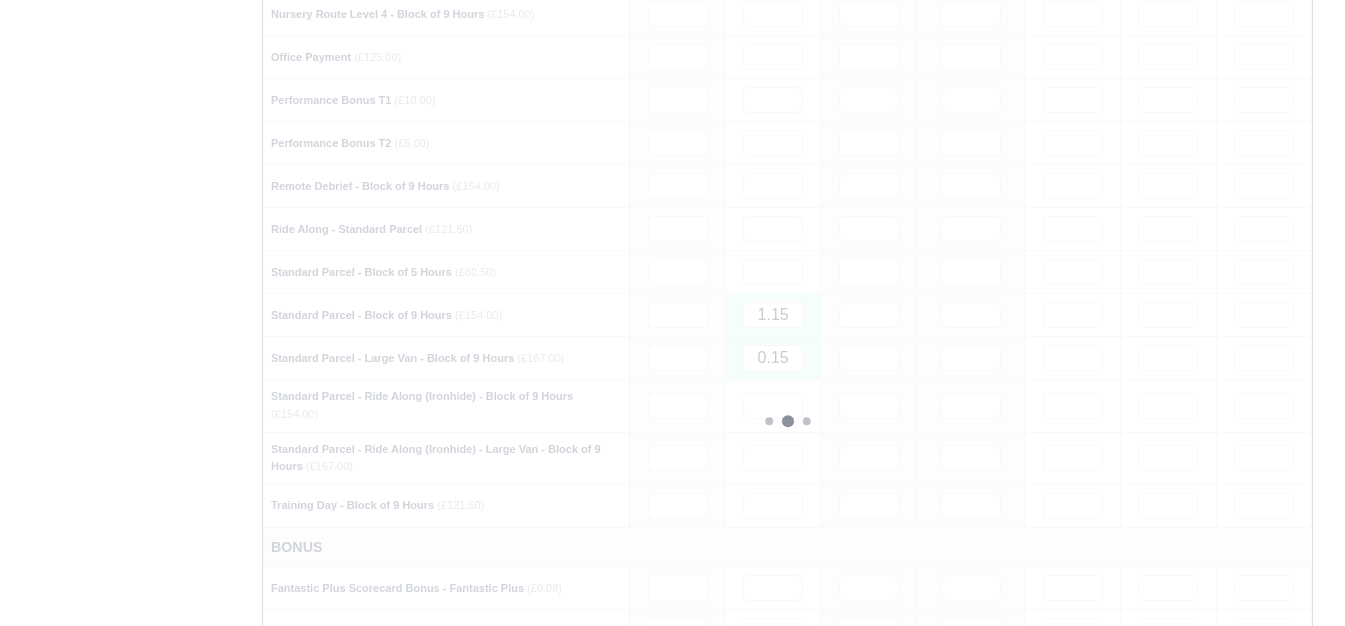 type 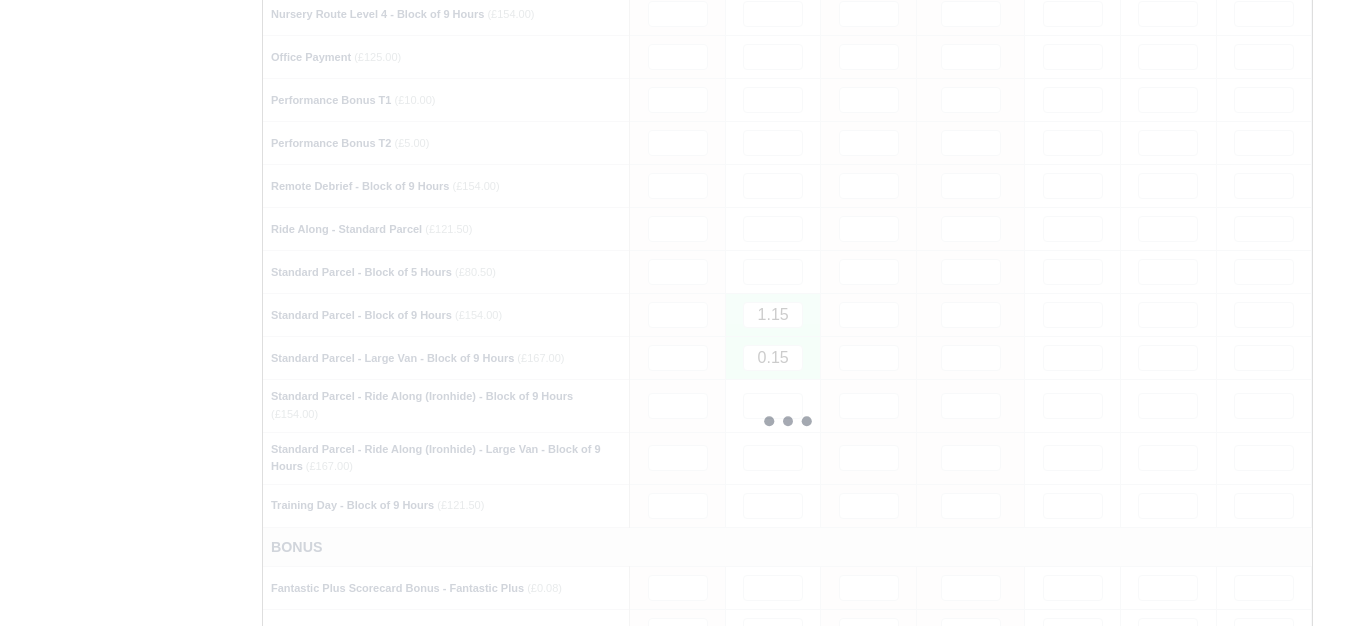 type 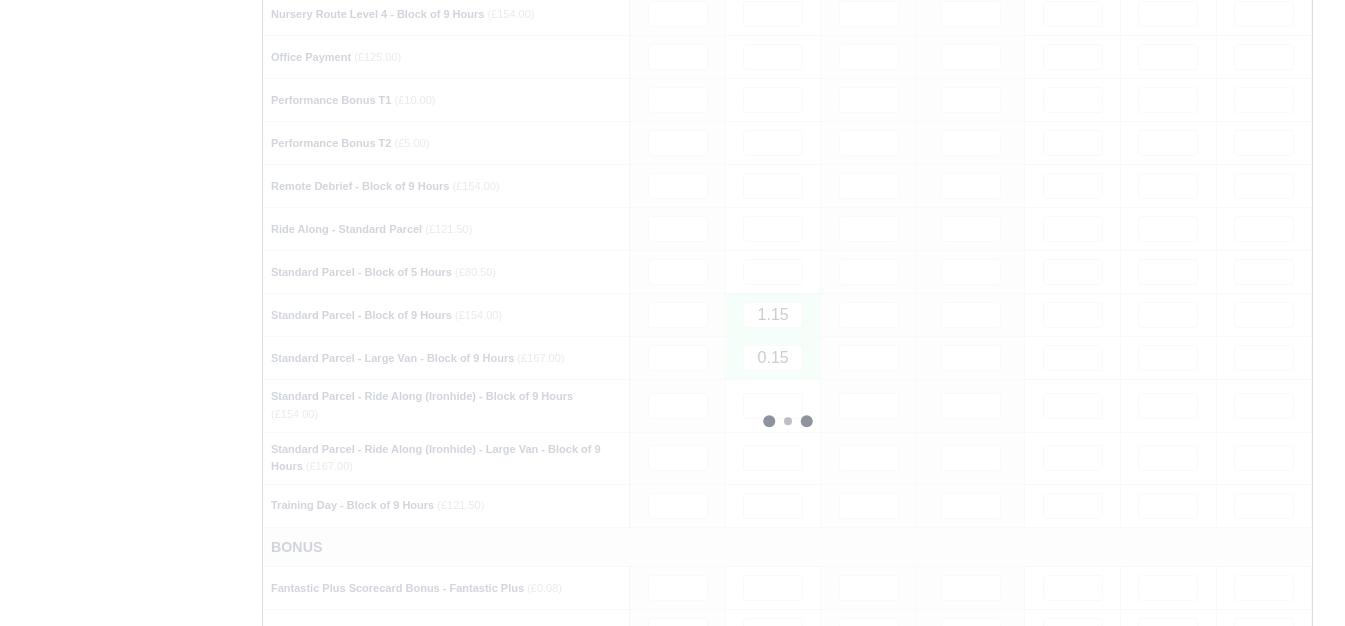 type 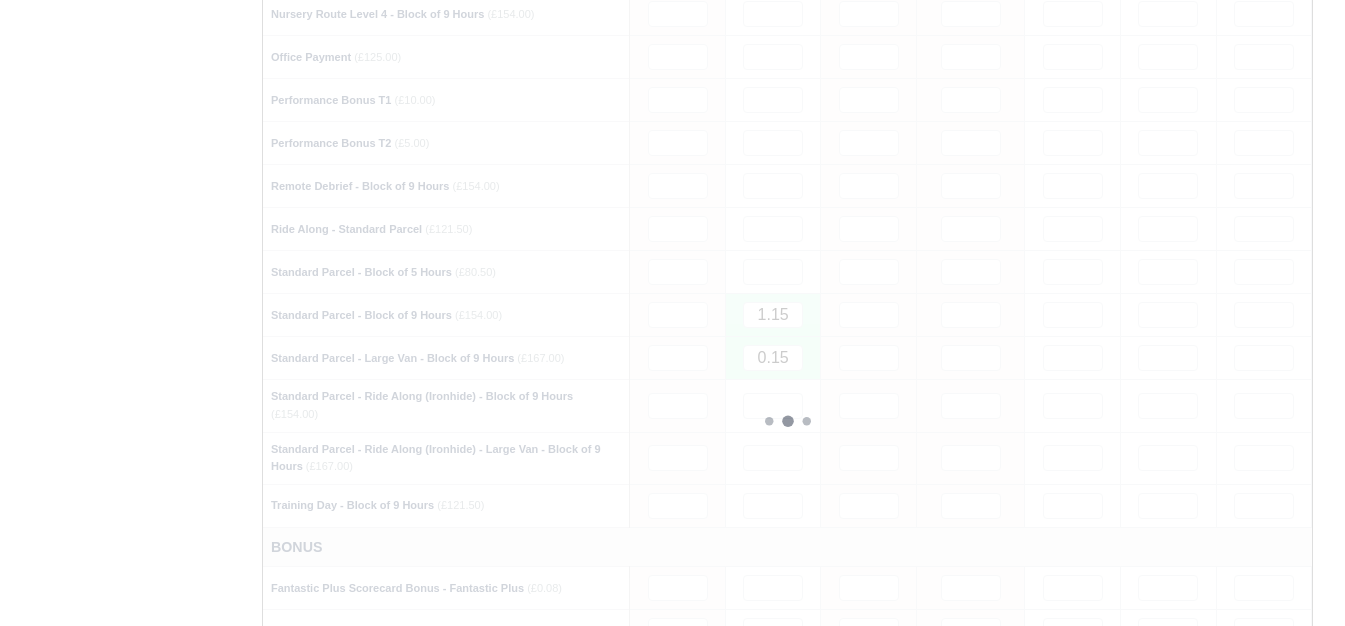type 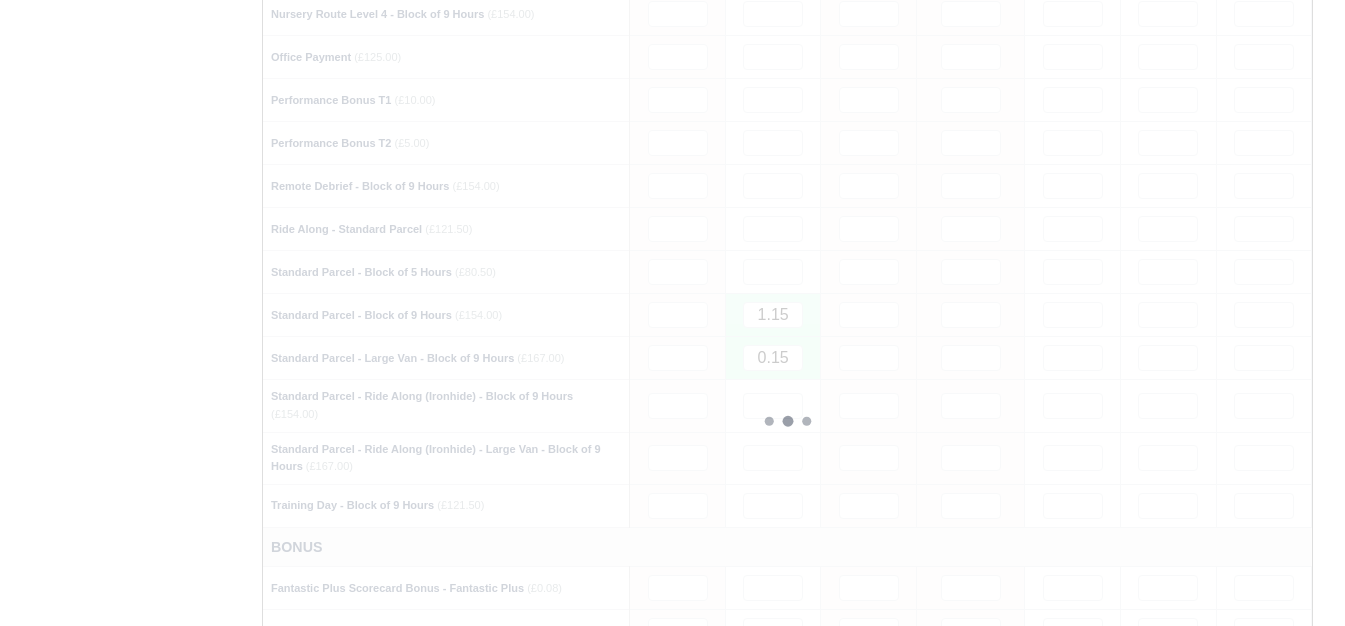type 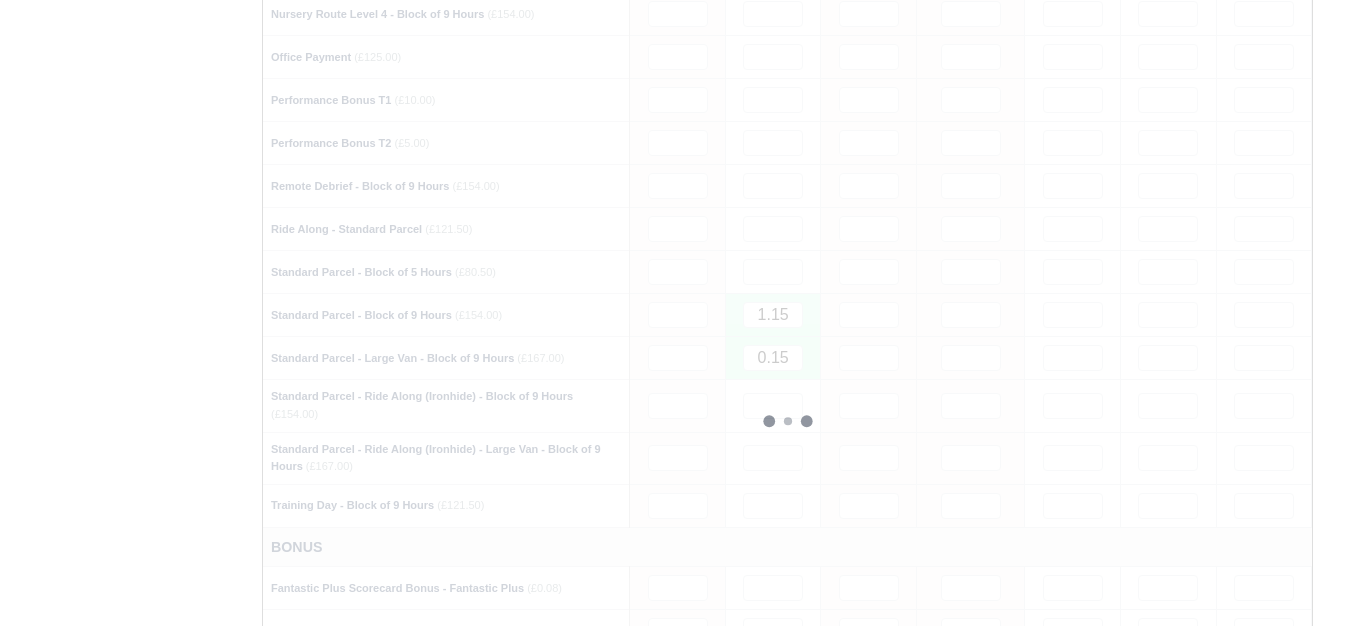 type 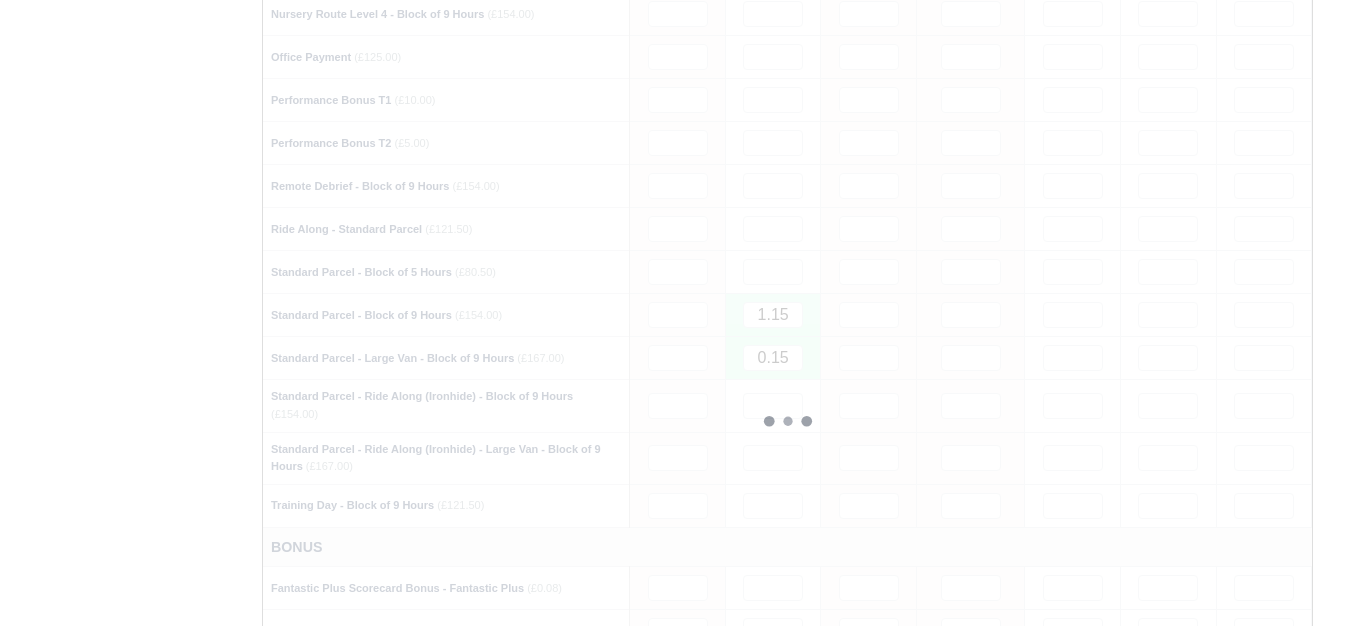 type 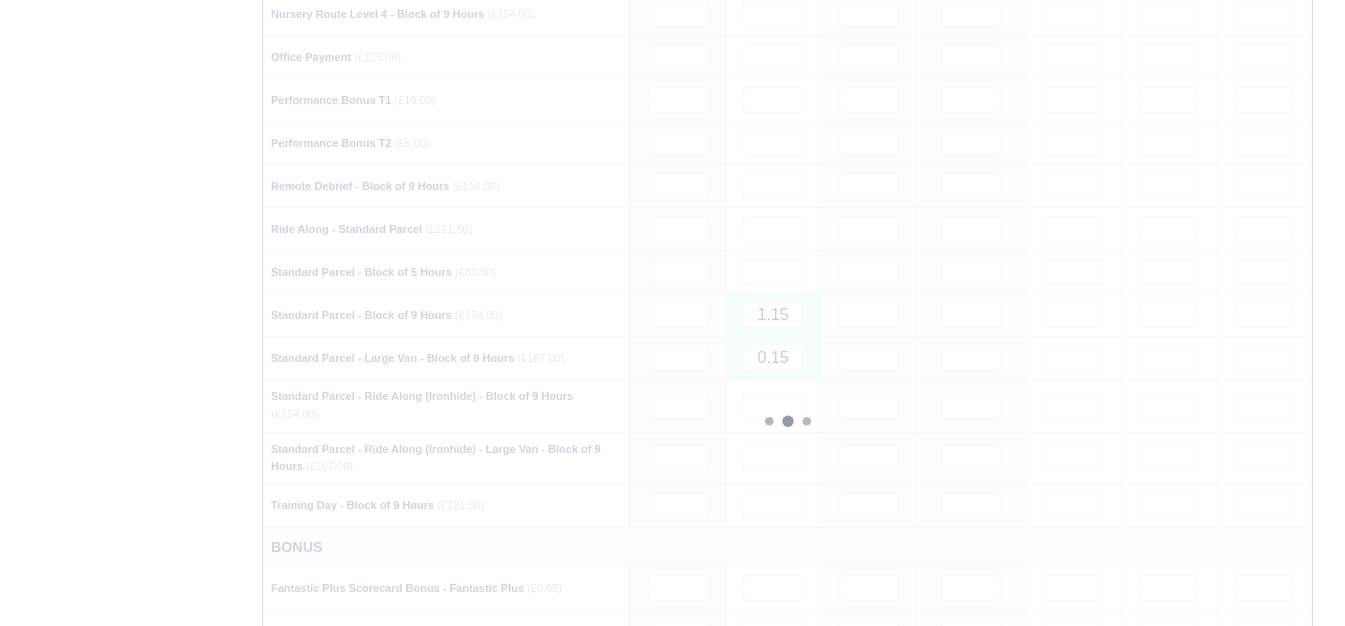 type 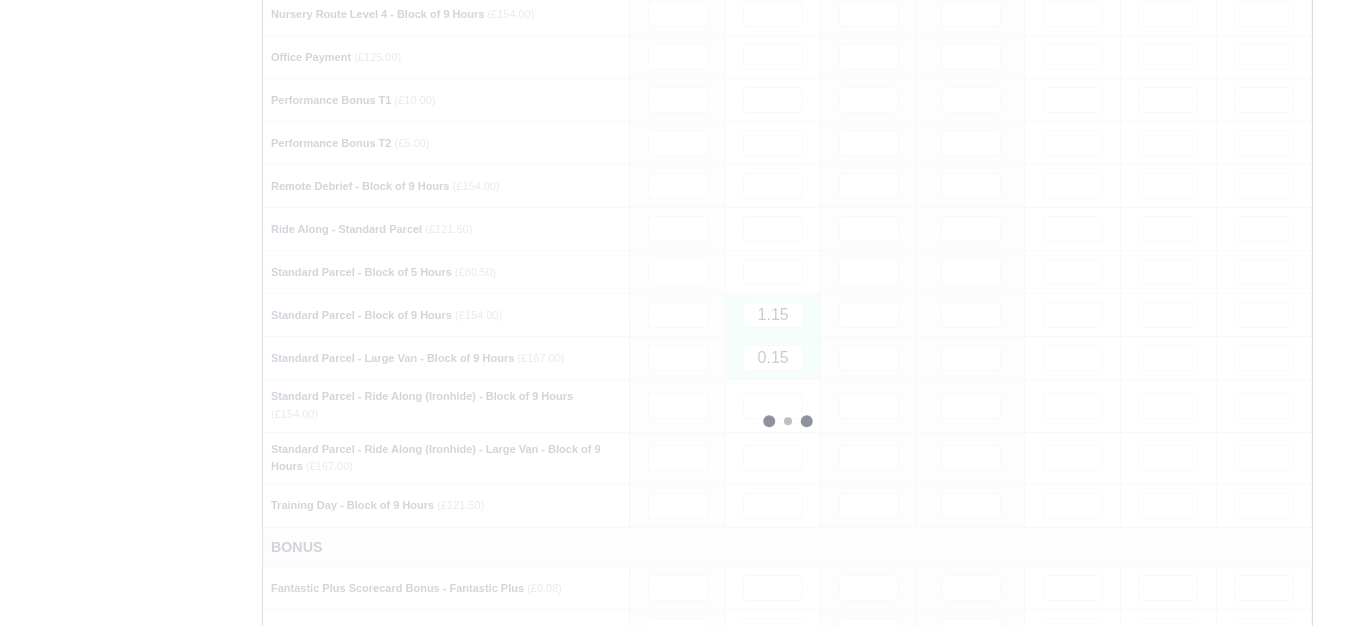 type 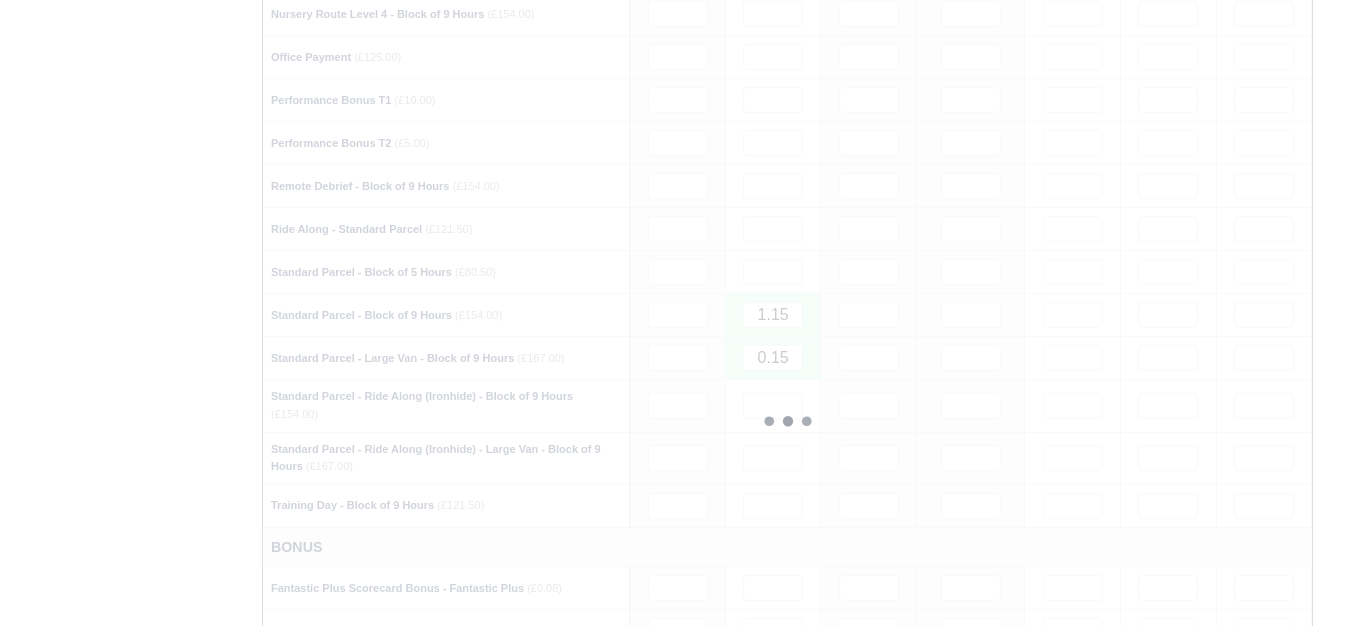 type 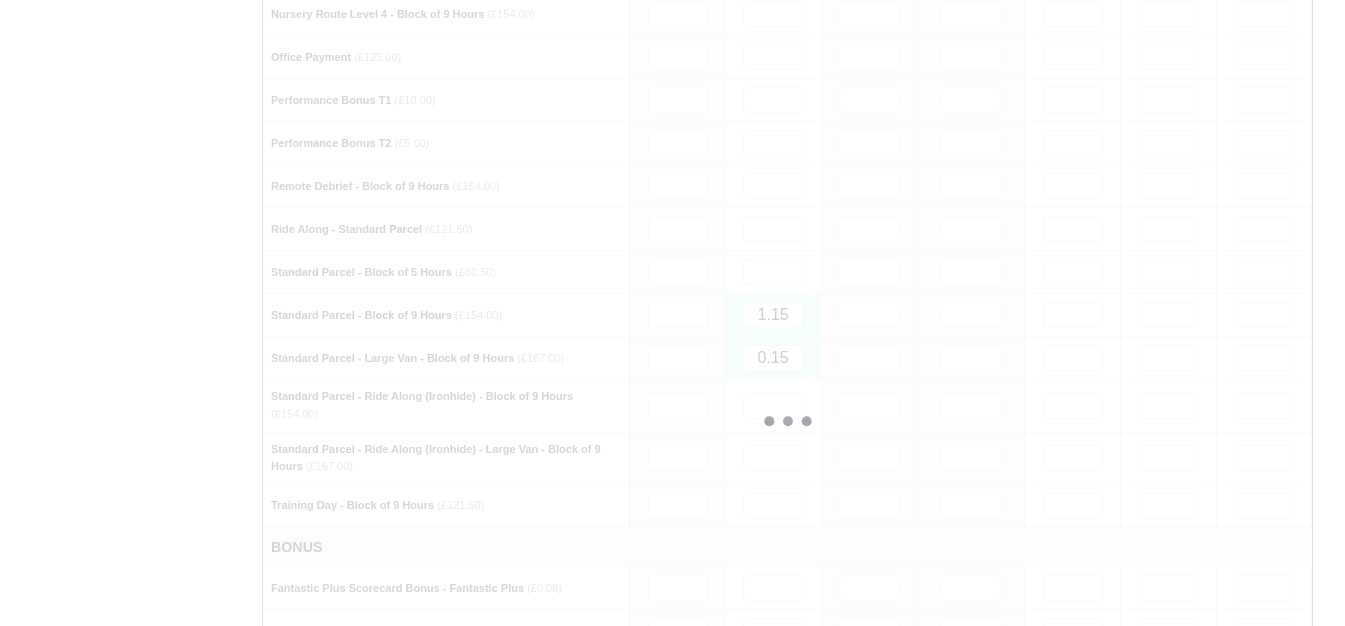 type 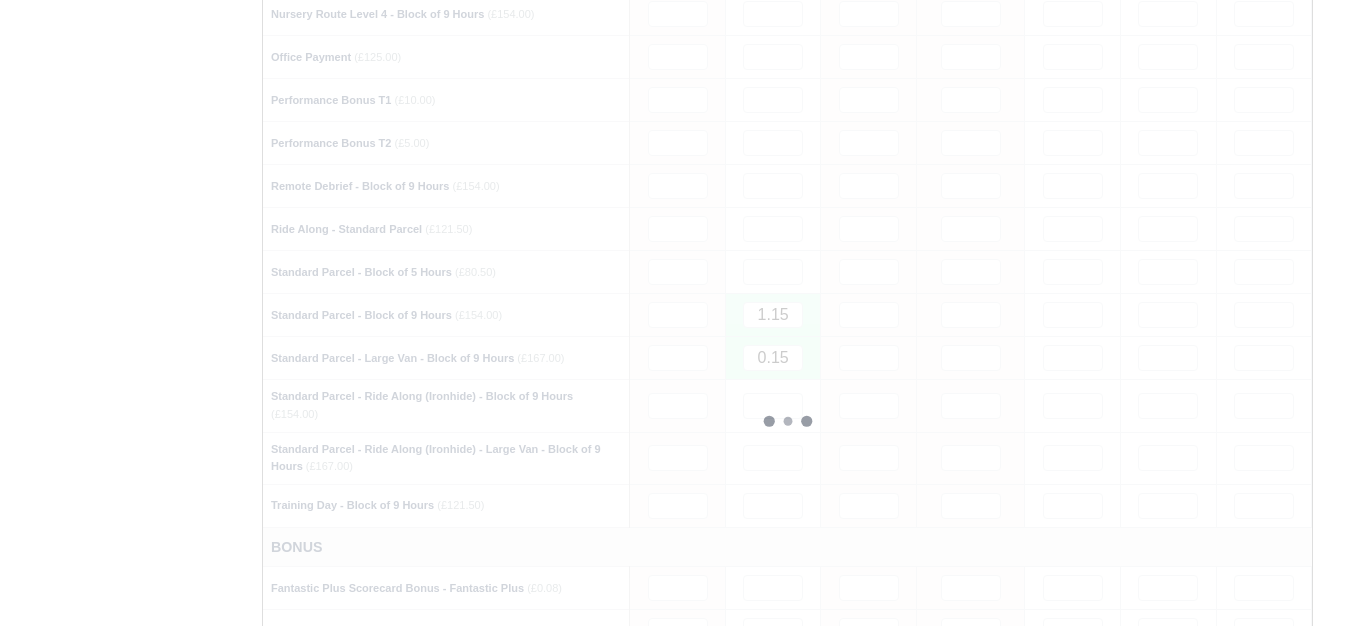 type 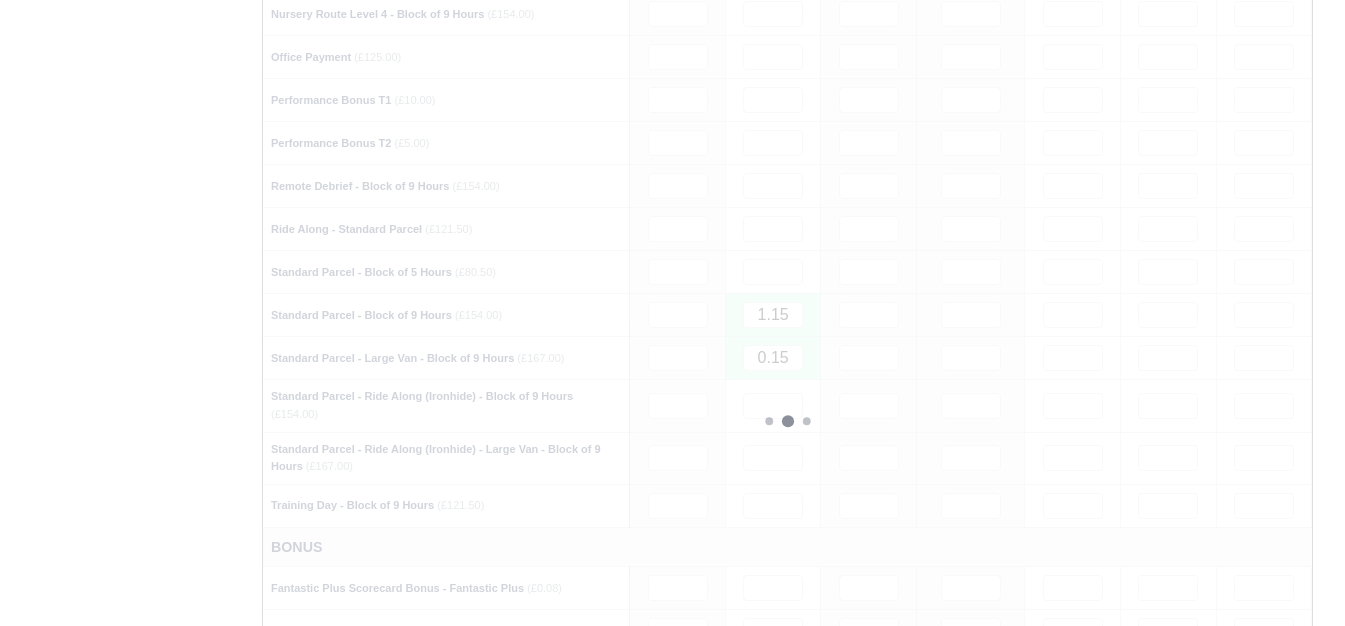 type 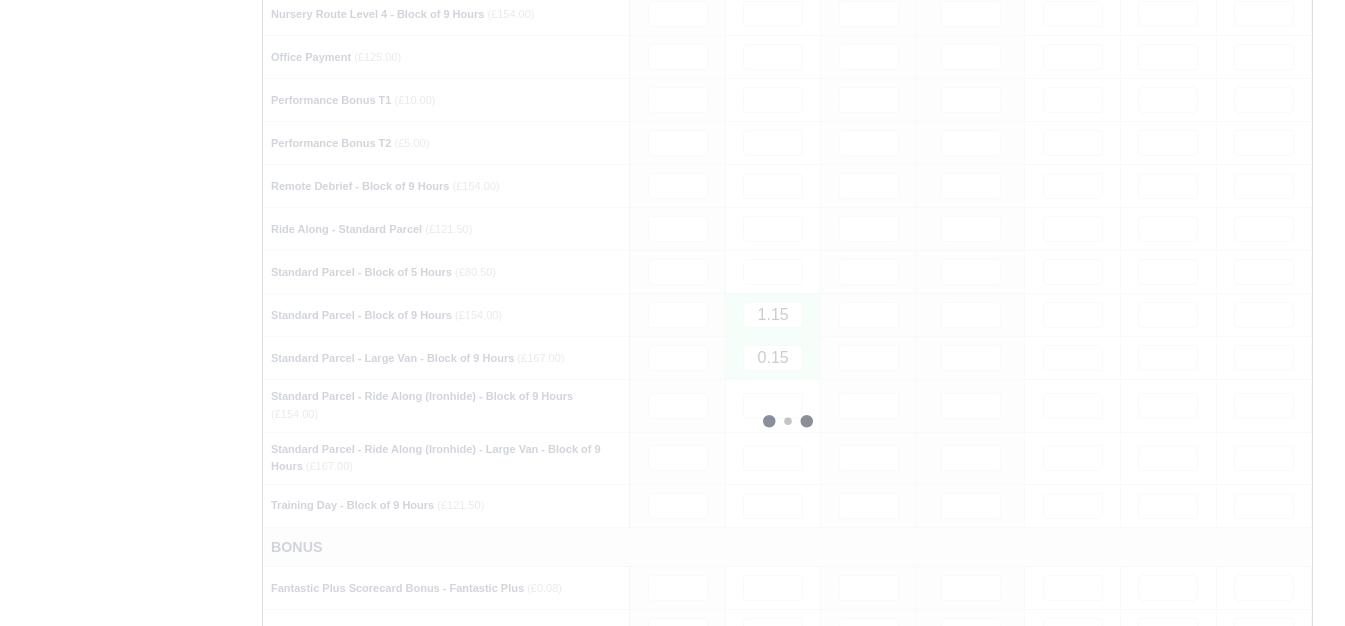 type 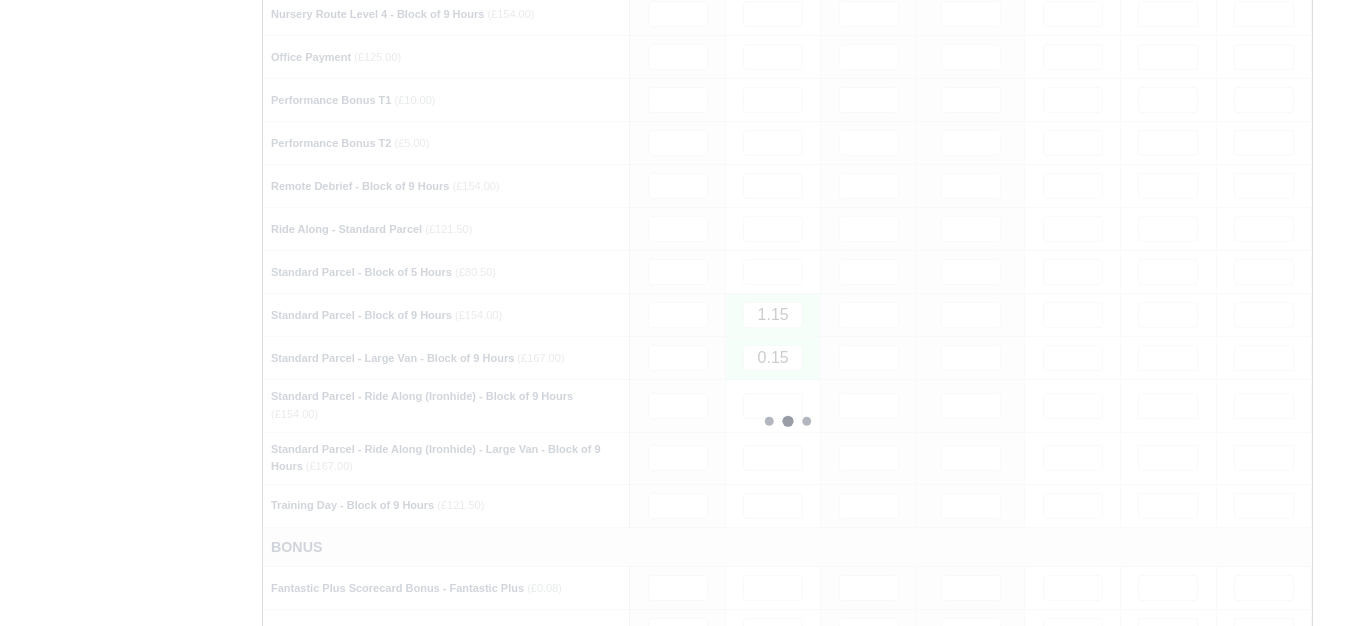 type 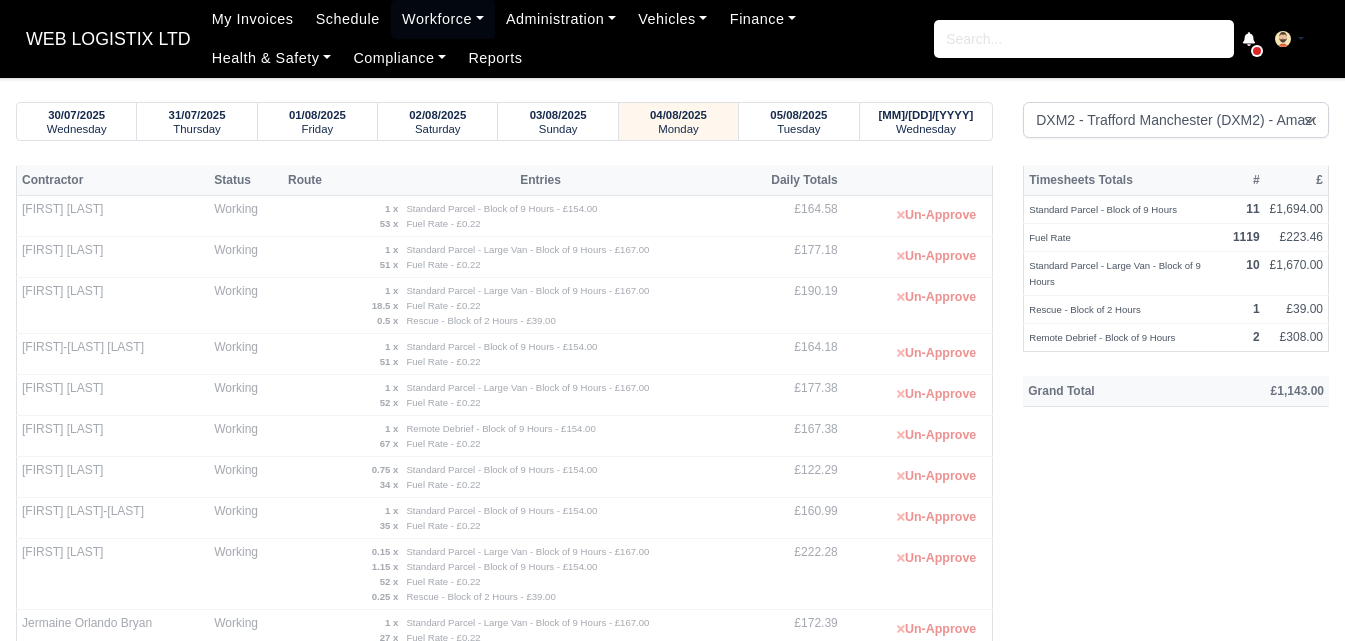select on "1" 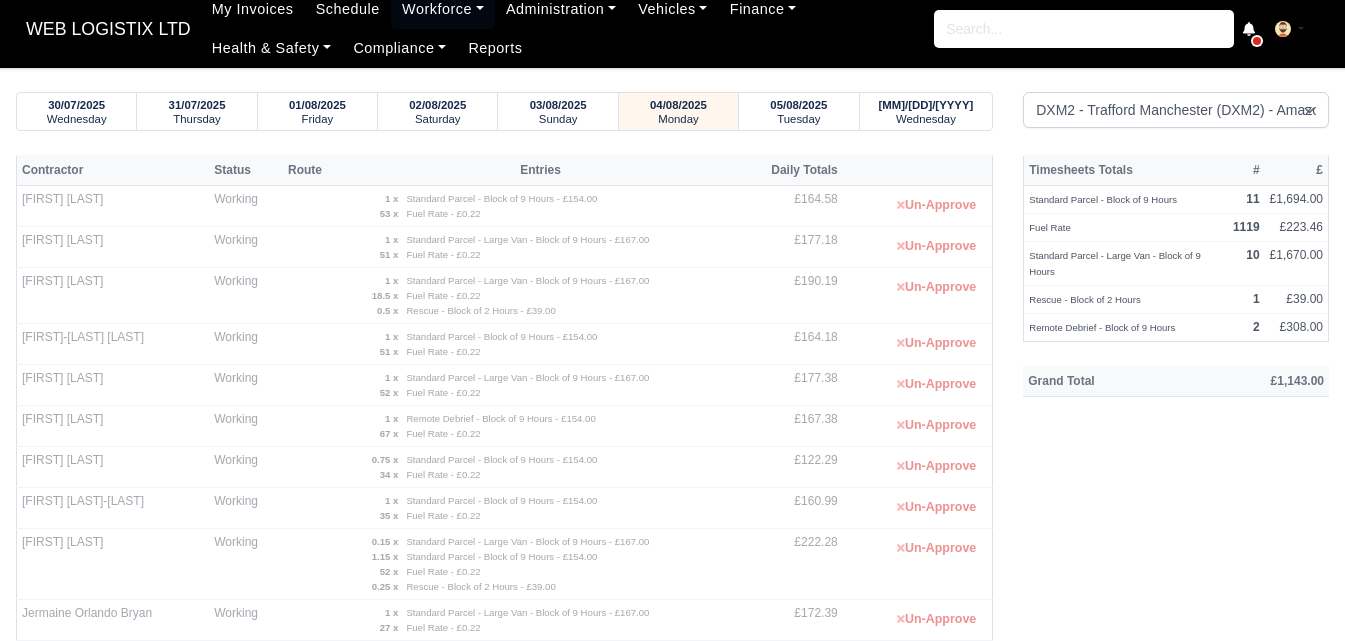 scroll, scrollTop: 10, scrollLeft: 0, axis: vertical 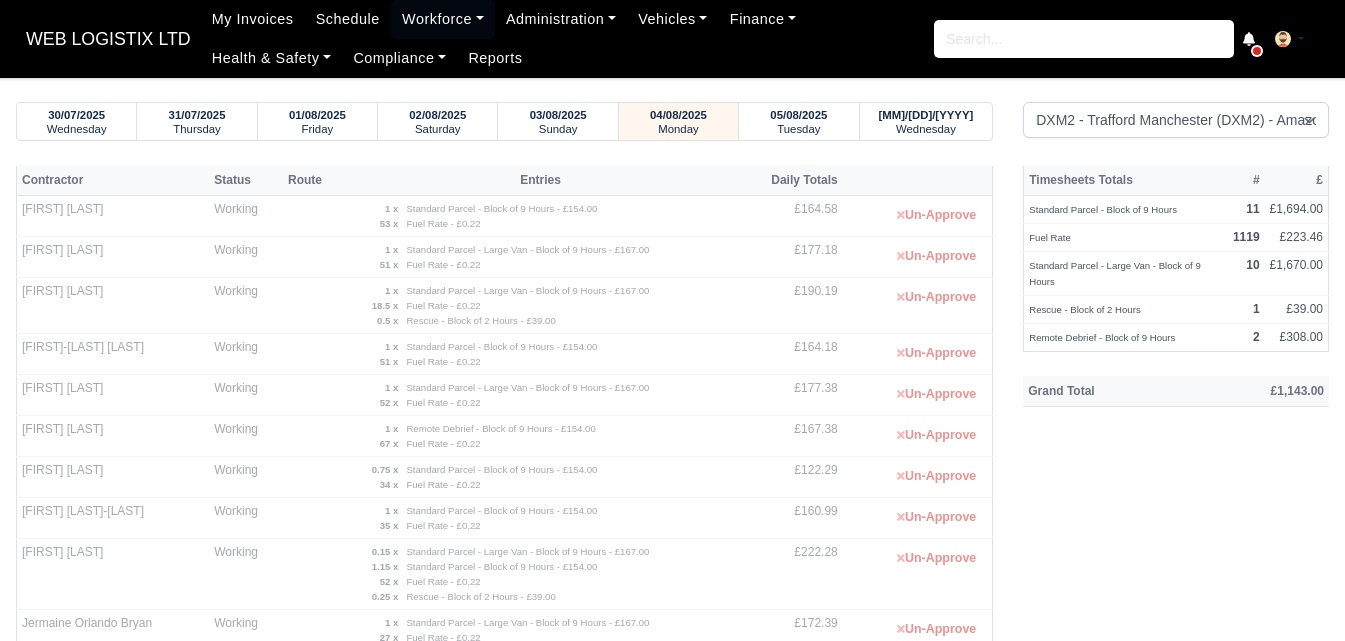 click on "30/07/2025
Wednesday
31/07/2025
Thursday
01/08/2025
Friday" at bounding box center (504, 121) 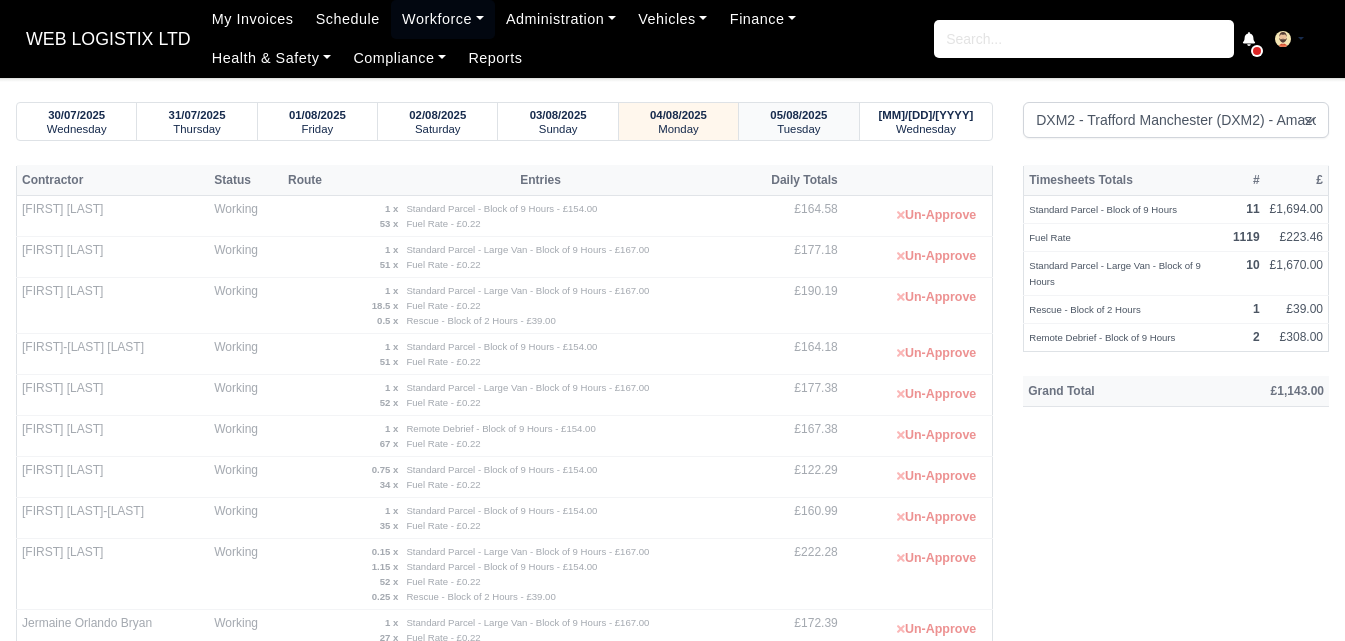 click on "Tuesday" at bounding box center [798, 129] 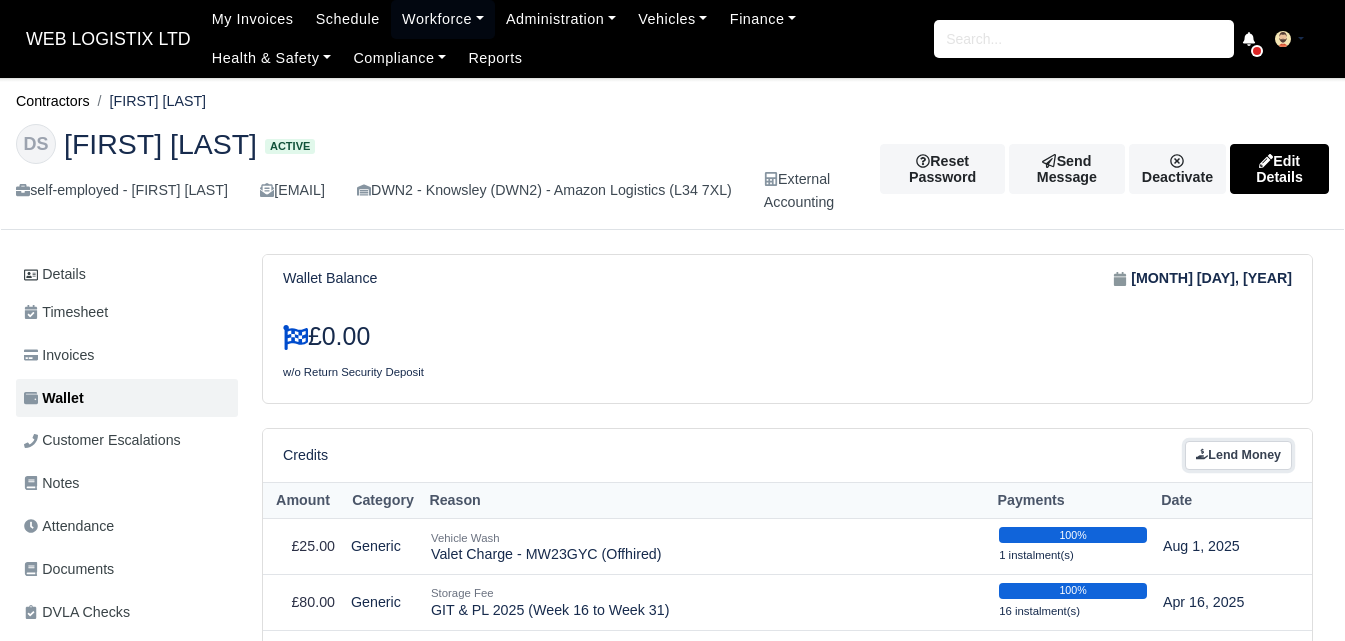 click on "Lend Money" at bounding box center [1238, 455] 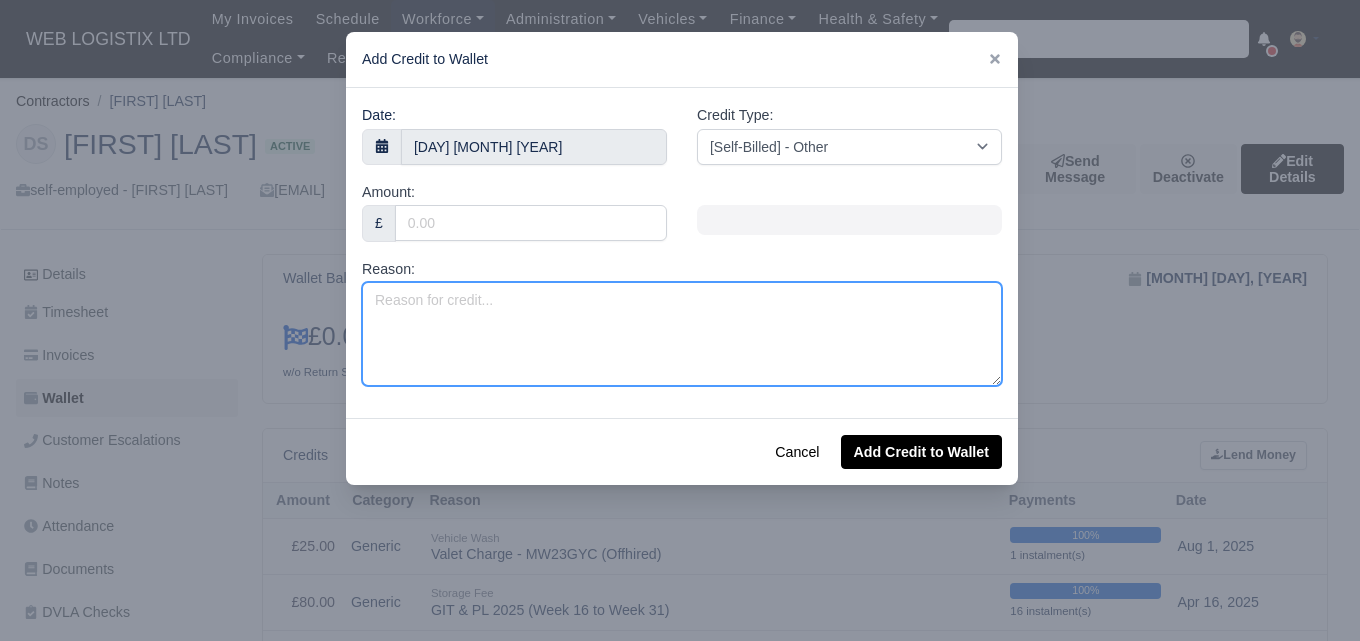click on "Reason:" at bounding box center (682, 334) 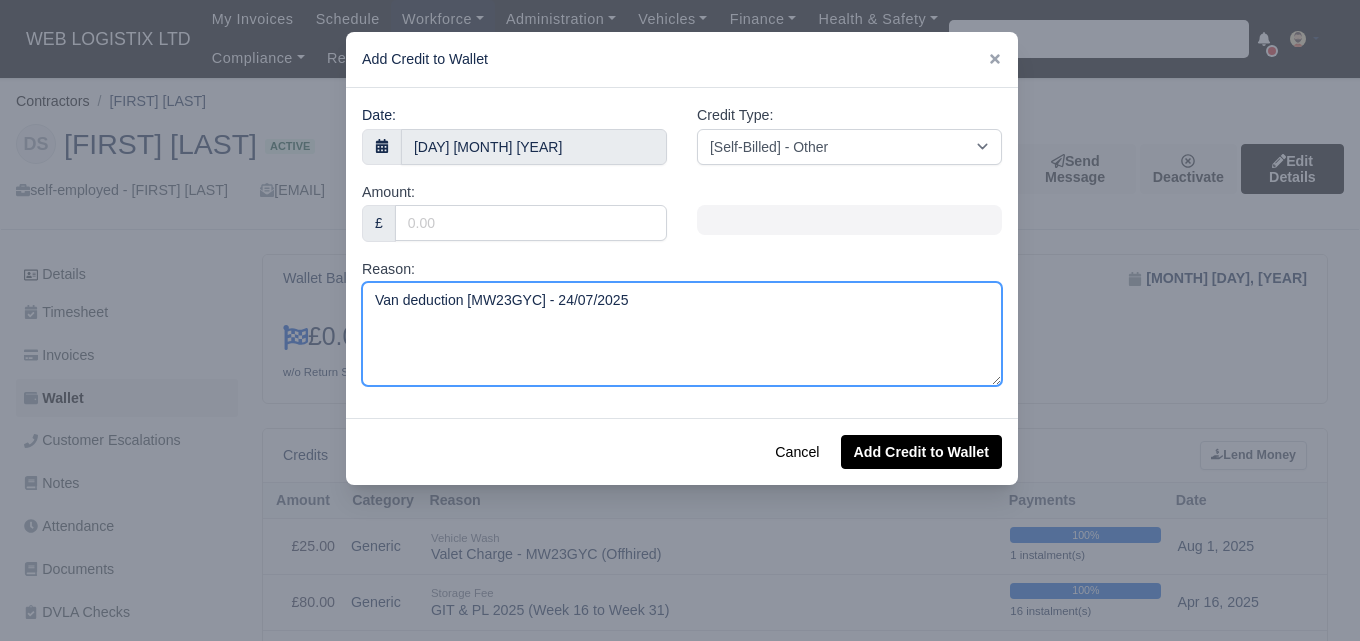 click on "Van deduction [MW23GYC] - 24/07/2025" at bounding box center [682, 334] 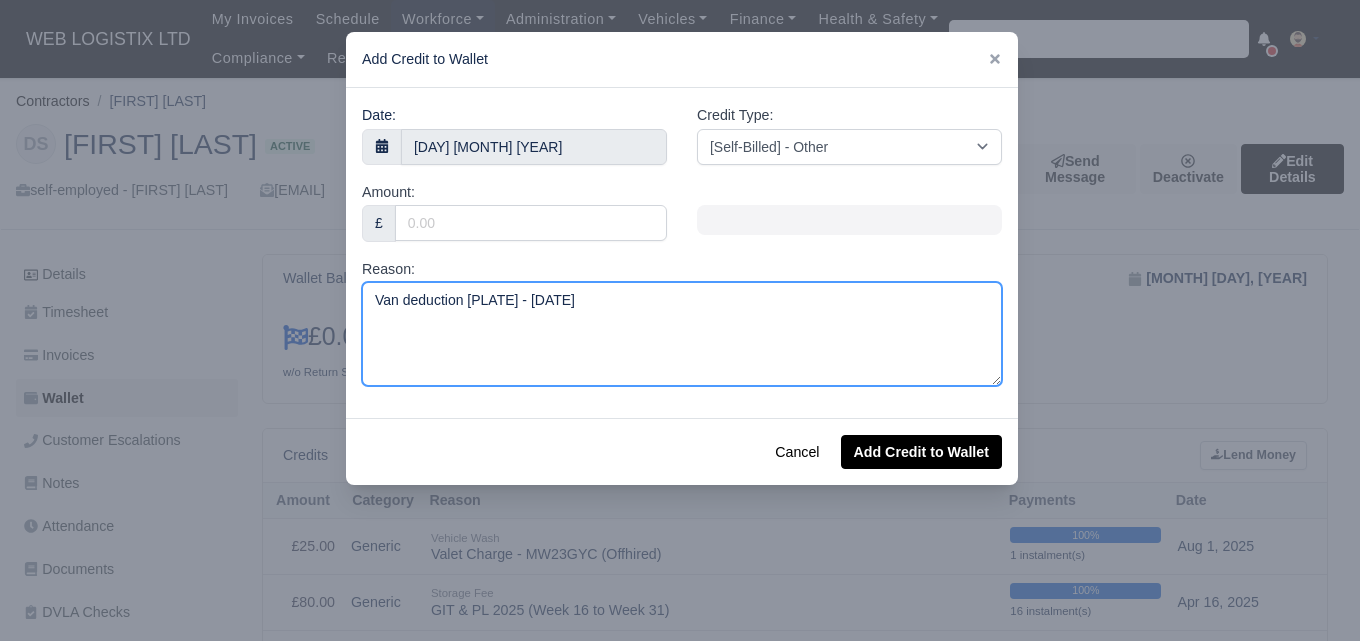 type on "Van deduction [MW23GYC] - 23/07/2025" 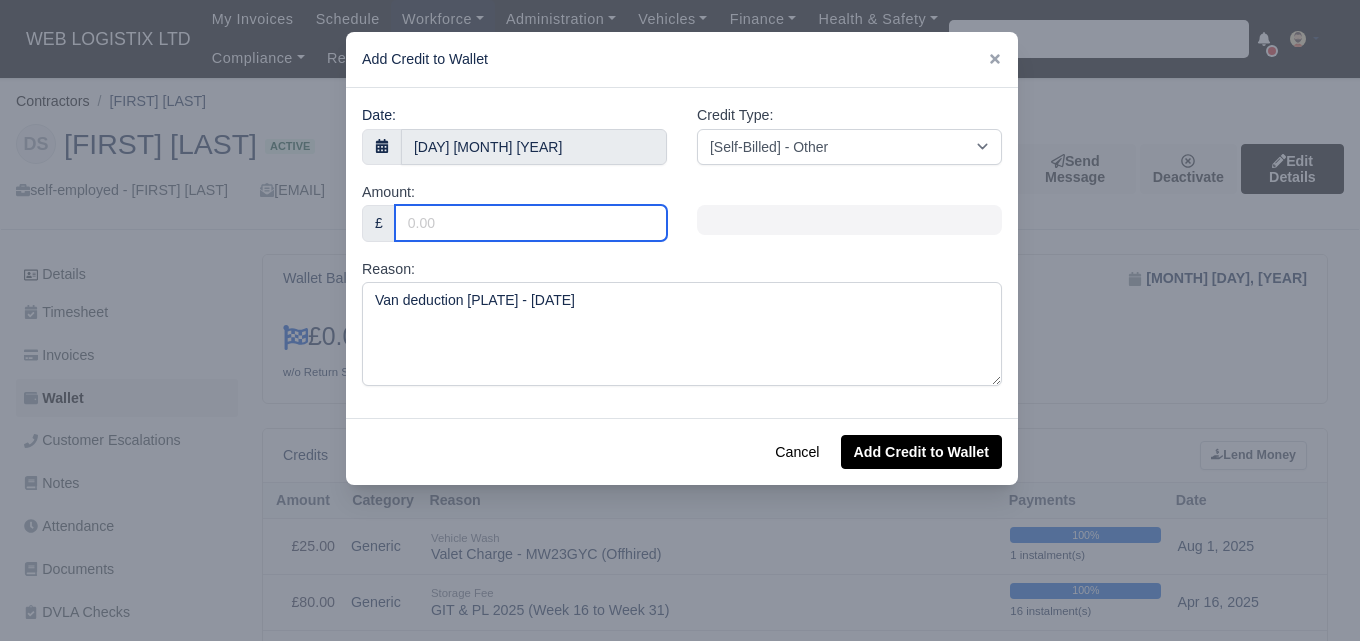 click on "Amount:" at bounding box center [531, 223] 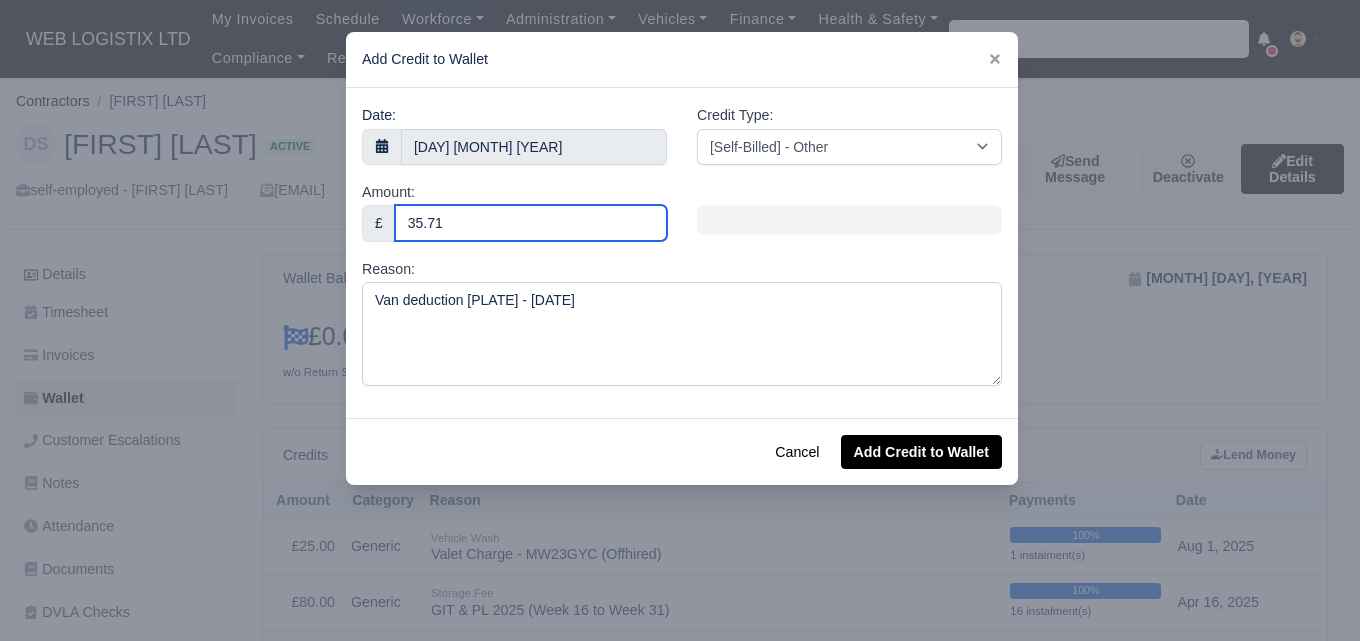 type on "35.71" 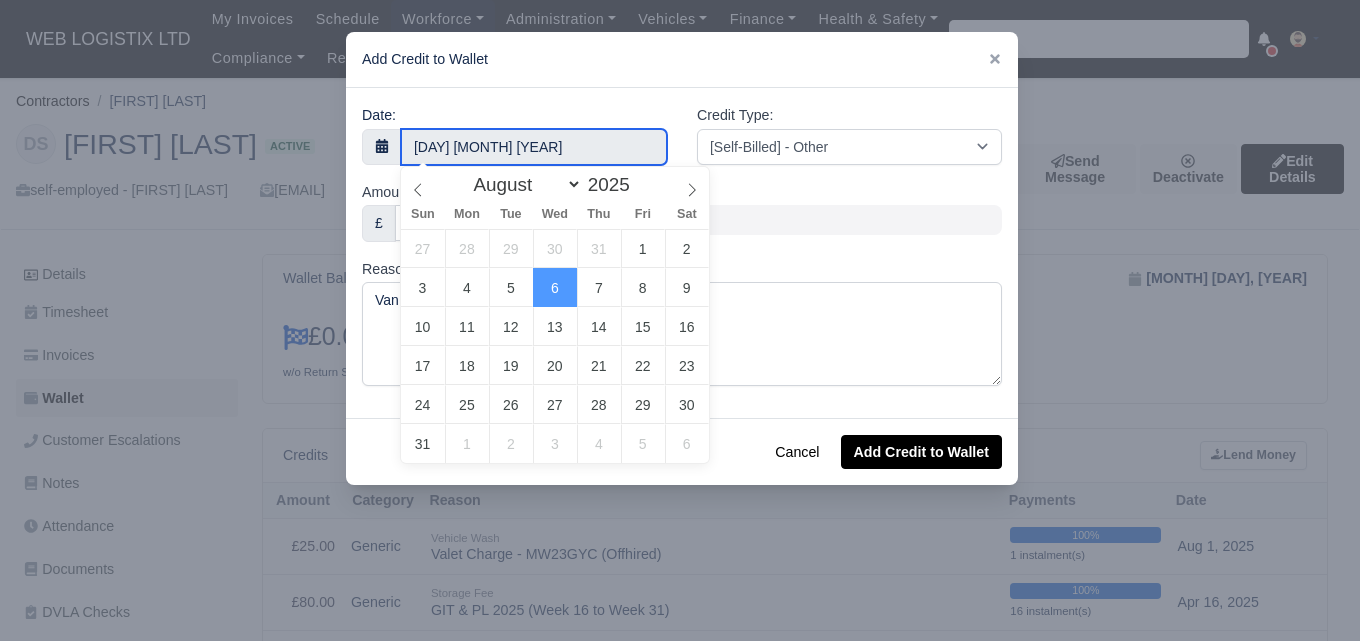 click on "6 August 2025" at bounding box center (534, 147) 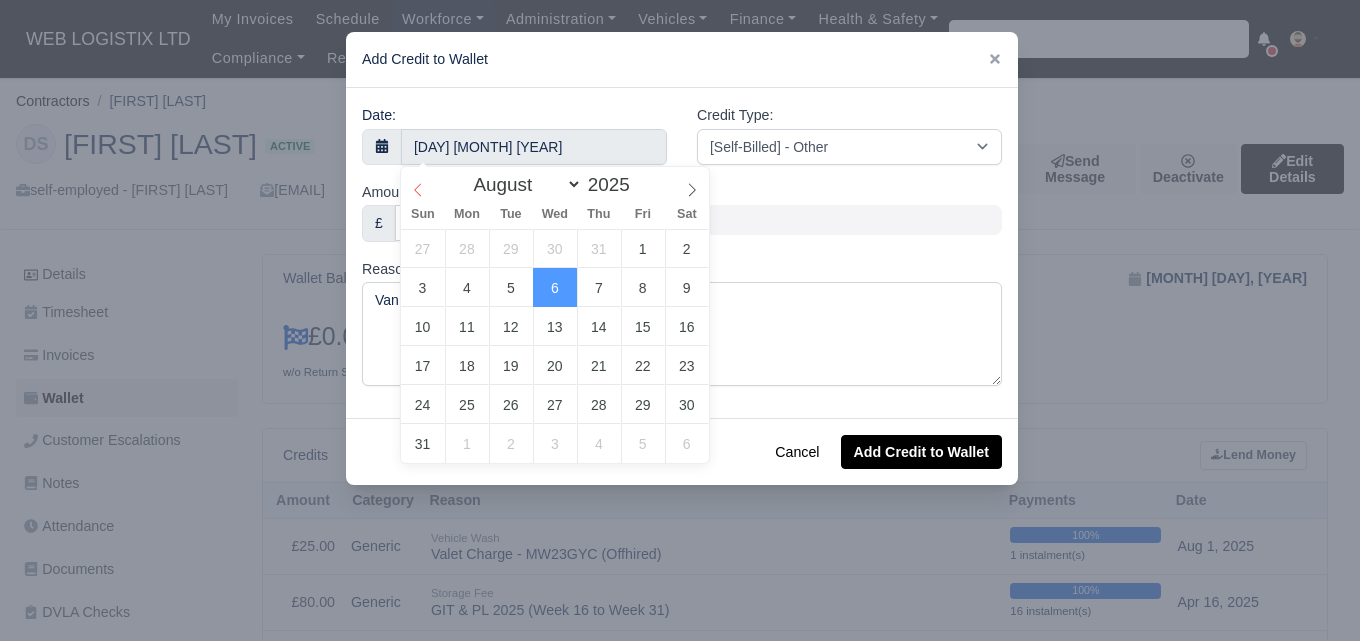 select on "6" 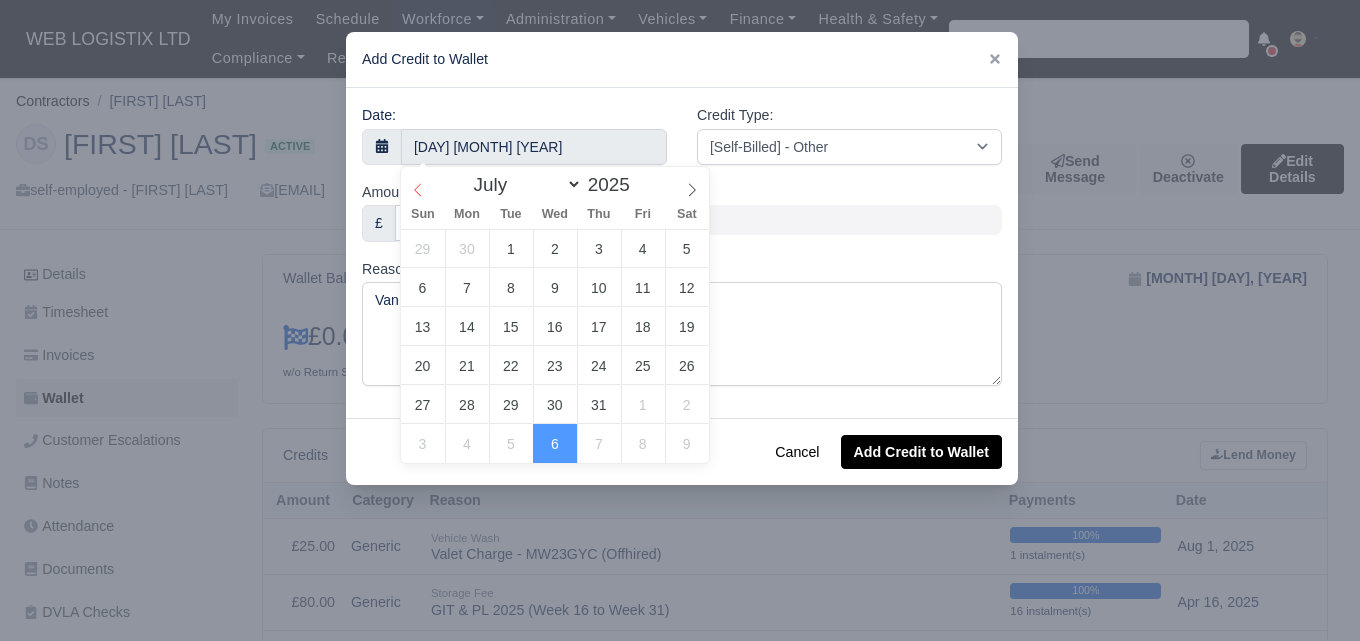 click 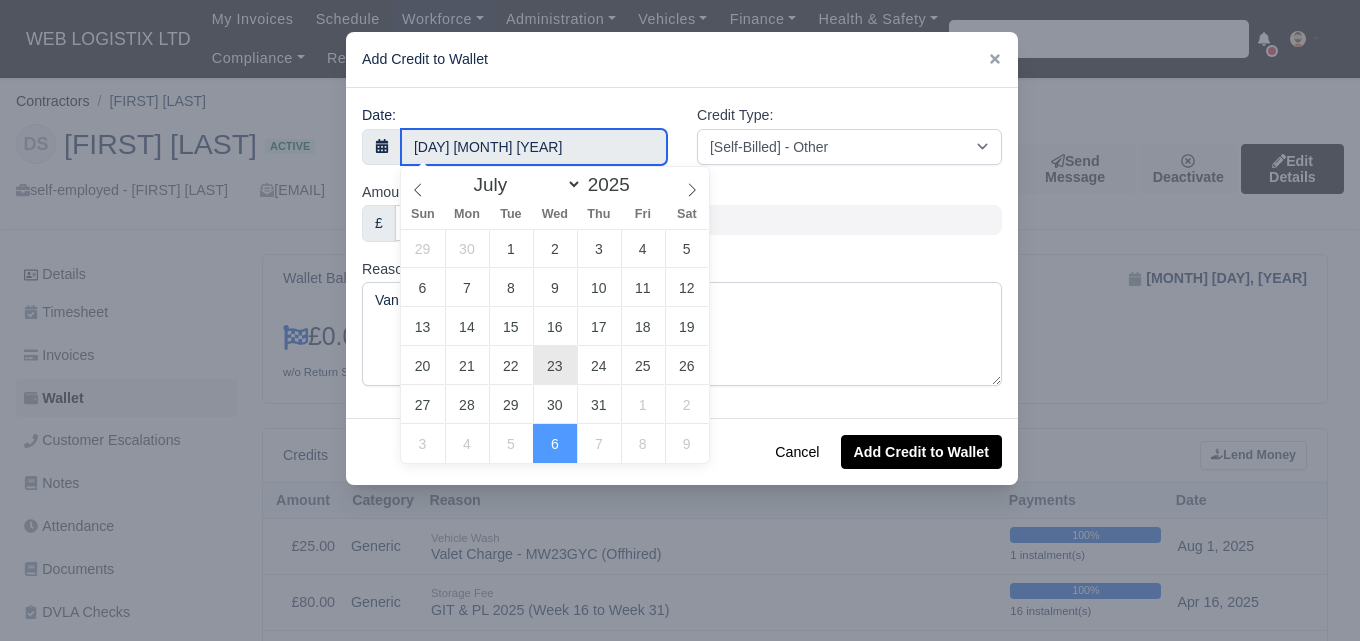 type on "23 July 2025" 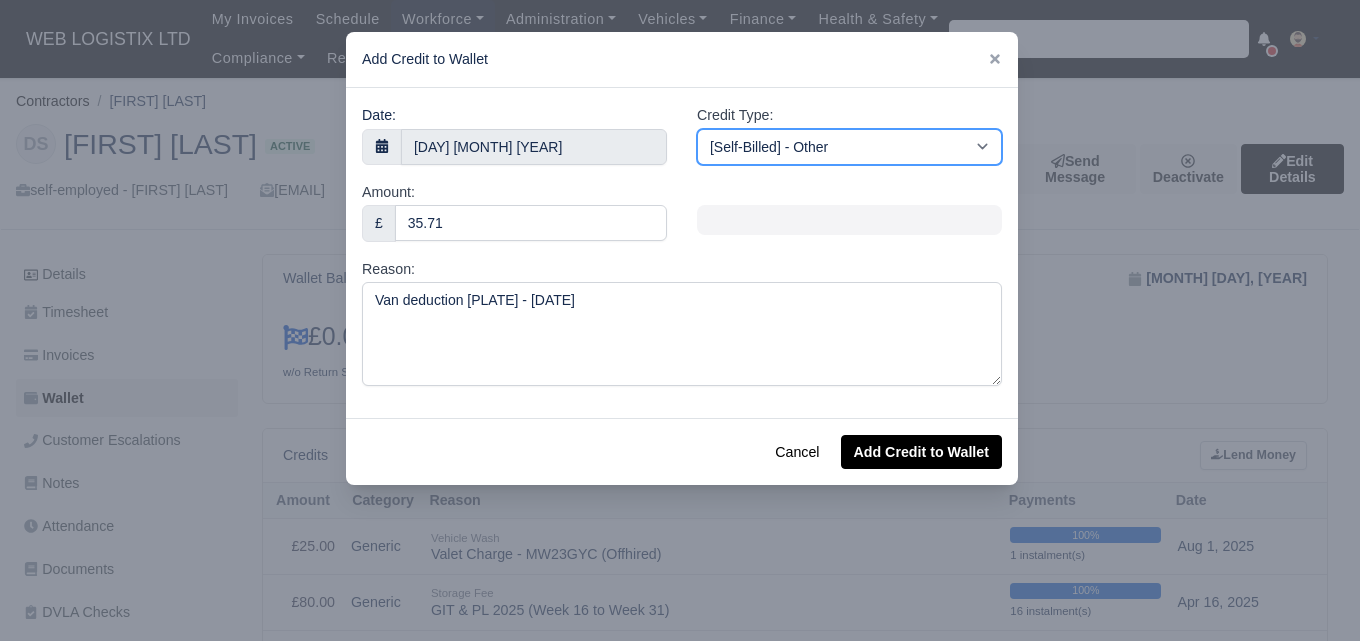 click on "[Self-Billed] - Other
[Self-Billed] - Negative Invoice
[Self-Billed] - Keychain
[Self-Billed] - Background Check
[Self-Billed] - Fuel Advance Payment
[Self-Billed] - Prepayment for Upcoming Work
[Rental] - Other
[Rental] - Vehicle Wash
[Rental] - Repayment in respect of vehicle damage
[Rental] - Vehicle Recovery Charge
[Rental] - Vehicle Pound Recovery
[Rental] - Vehicle Key Replacement
[Rental] - Vehicle Fuel Out
[Rental] - Van Fuel out/Adblue/Keychain/Van Wash/Sticker
[Rental] - Security Deposit to a maximum of £500
[Rental] - Advance payment in respect of rental vehicle deposit
[Rental] - Vehicle Violation
[Rental] - Violation Fee" at bounding box center [849, 147] 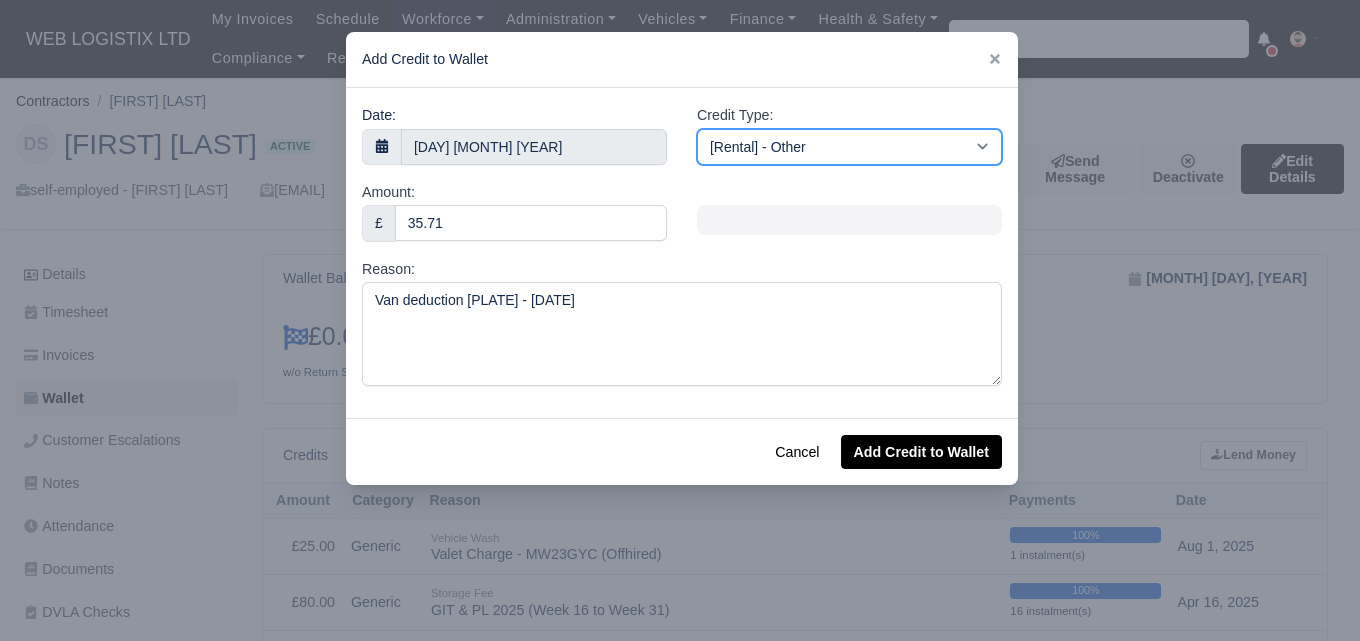 click on "[Self-Billed] - Other
[Self-Billed] - Negative Invoice
[Self-Billed] - Keychain
[Self-Billed] - Background Check
[Self-Billed] - Fuel Advance Payment
[Self-Billed] - Prepayment for Upcoming Work
[Rental] - Other
[Rental] - Vehicle Wash
[Rental] - Repayment in respect of vehicle damage
[Rental] - Vehicle Recovery Charge
[Rental] - Vehicle Pound Recovery
[Rental] - Vehicle Key Replacement
[Rental] - Vehicle Fuel Out
[Rental] - Van Fuel out/Adblue/Keychain/Van Wash/Sticker
[Rental] - Security Deposit to a maximum of £500
[Rental] - Advance payment in respect of rental vehicle deposit
[Rental] - Vehicle Violation
[Rental] - Violation Fee" at bounding box center [849, 147] 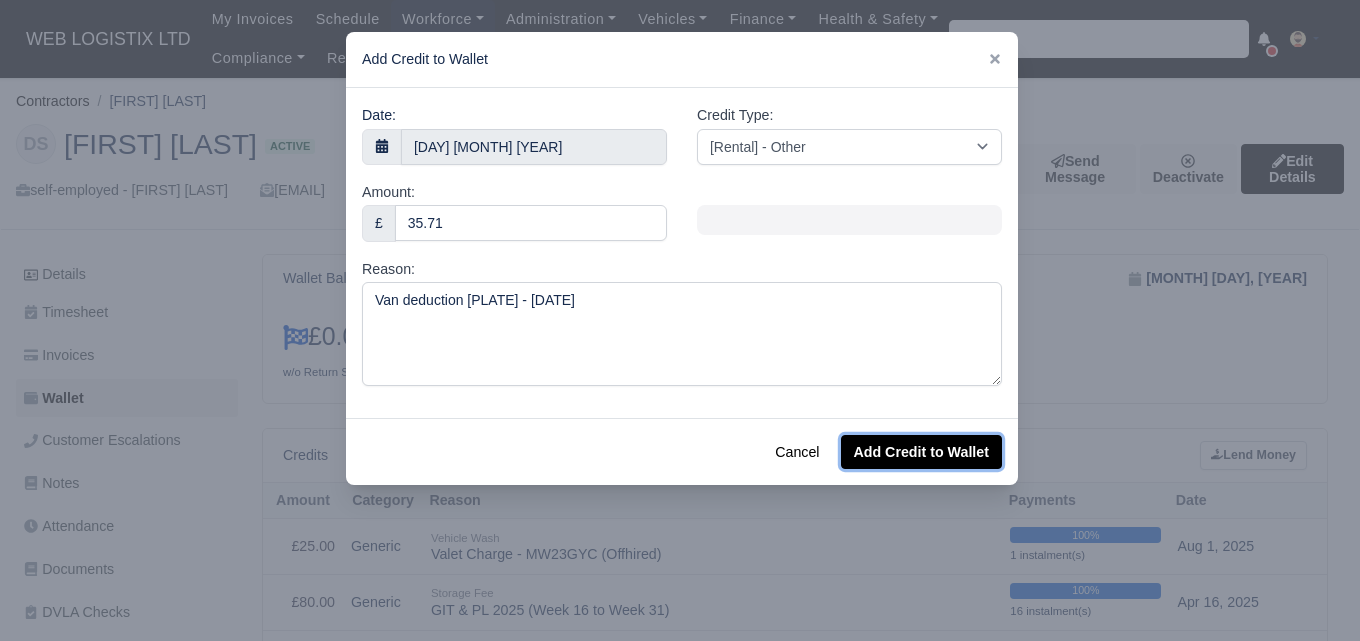 click on "Add Credit to Wallet" at bounding box center [921, 452] 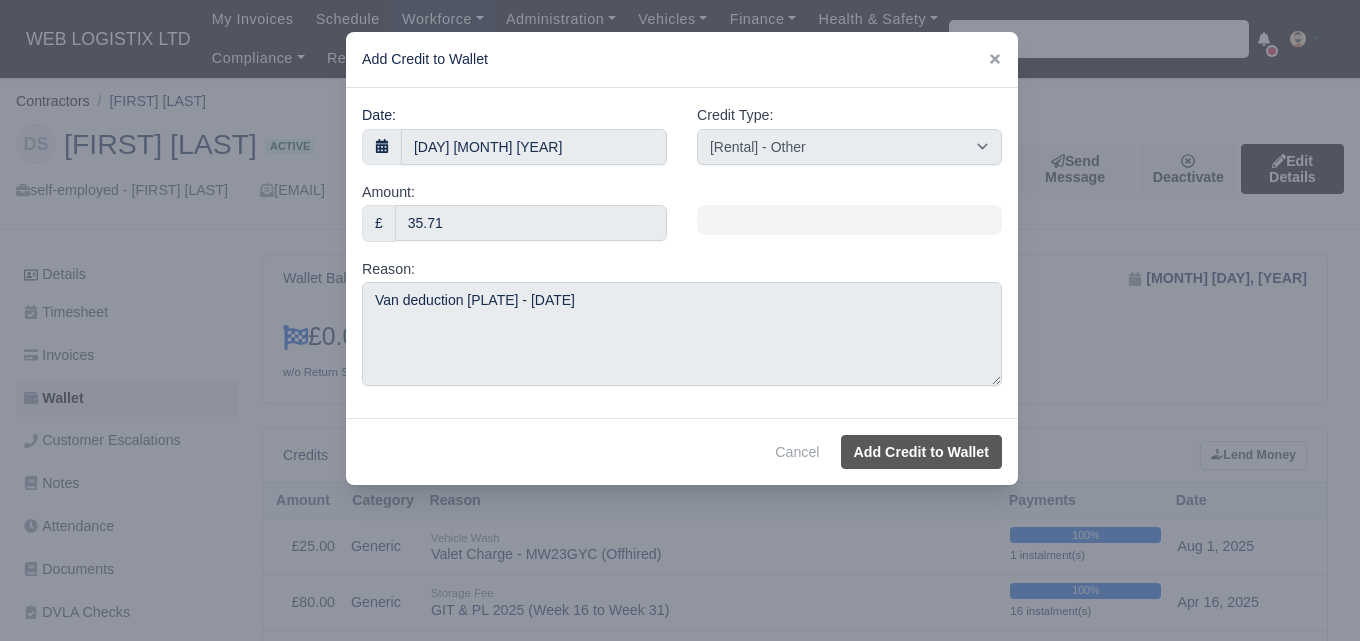 select on "other" 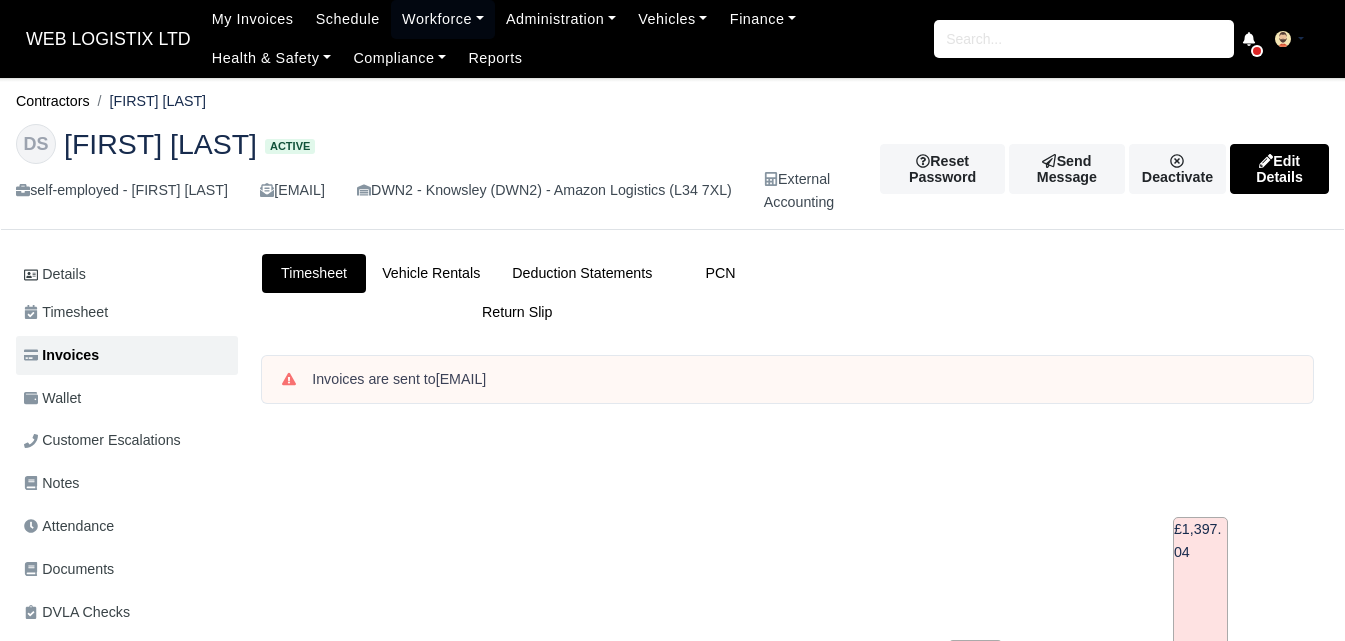 scroll, scrollTop: 619, scrollLeft: 0, axis: vertical 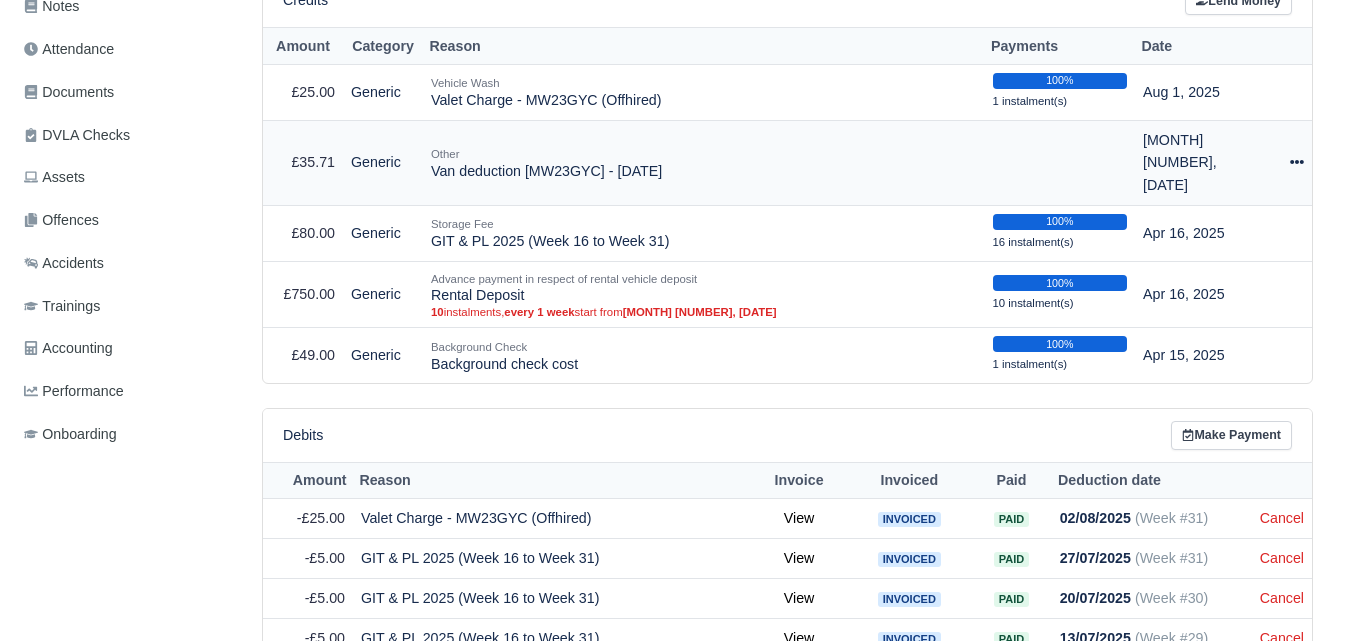 click at bounding box center [1288, 162] 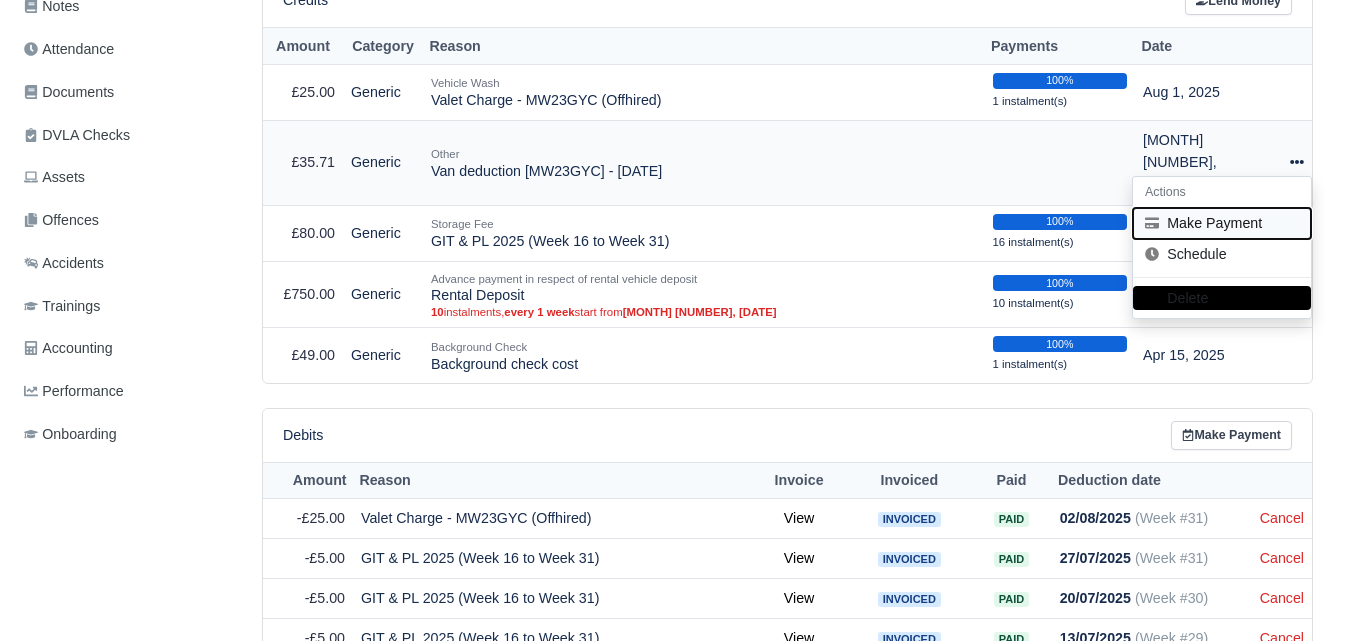 click on "Make Payment" at bounding box center (1222, 223) 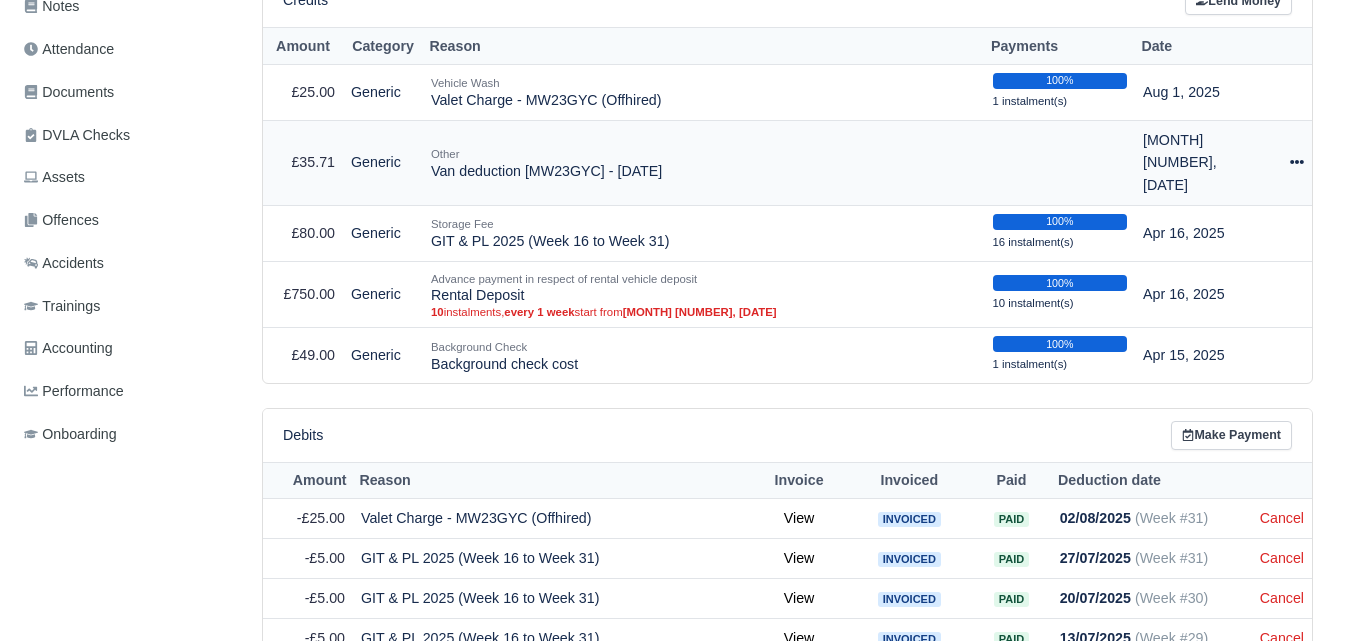 select on "[NUMBER]" 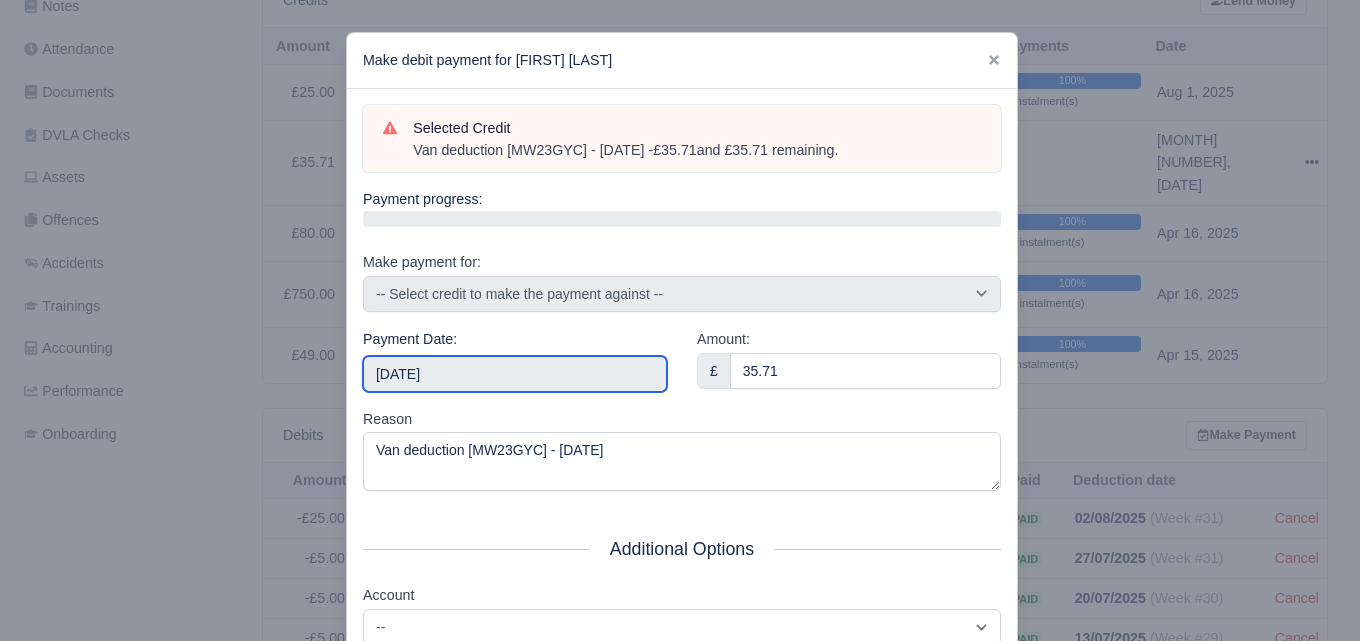 click on "WEB LOGISTIX LTD
My Invoices Schedule Workforce Manpower Expiring Documents Leave Requests Daily Attendance Daily Timesheet Onboardings Feedback Administration Depots Operating Centres Management Schedule Tasks Tasks Metrics Vehicles Fleet Schedule Rental Agreements Today's Inspections Forms Customers Offences Incidents Service Entries Renewal Dates Vehicle Groups Fleet Insurance B2B Contractors Finance Invoices Disputes Payment Types Service Types Assets Credit Instalments Bulk Payment Custom Invoices Health & Safety Vehicle Inspections Support Portal Incidents Compliance Compliance Dashboard E-Sign Documents Communication Center Trainings Reports
×" at bounding box center [680, -157] 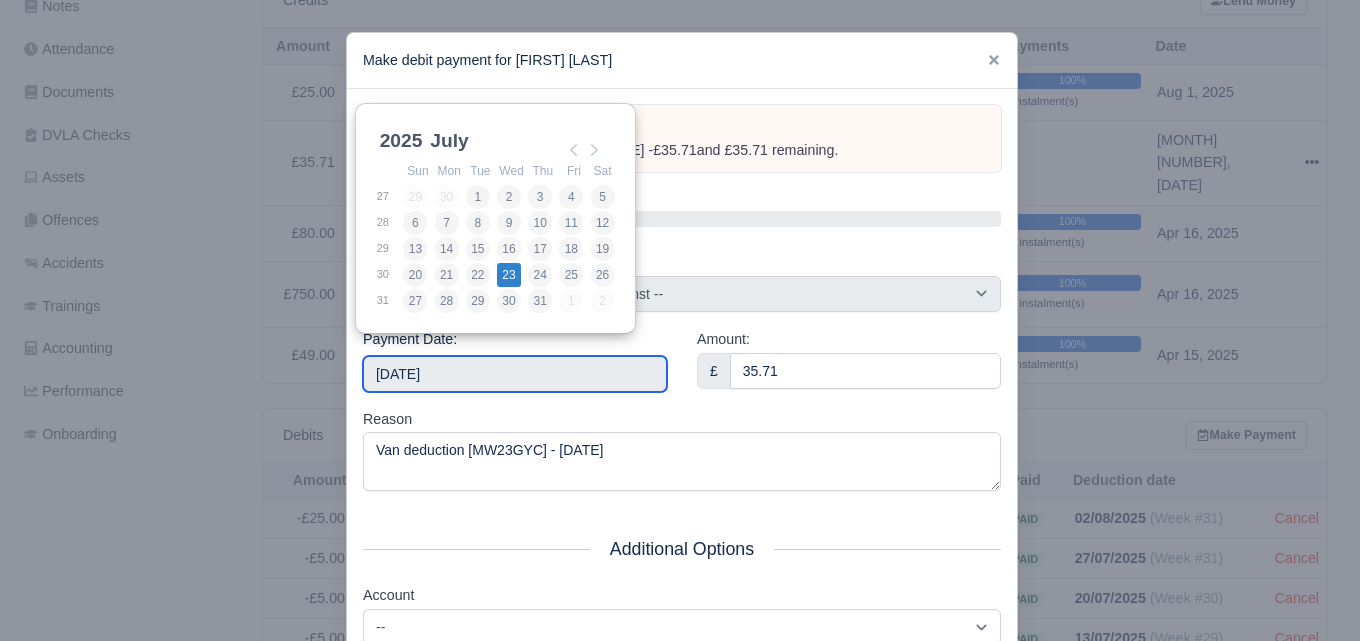 type on "2025-07-23" 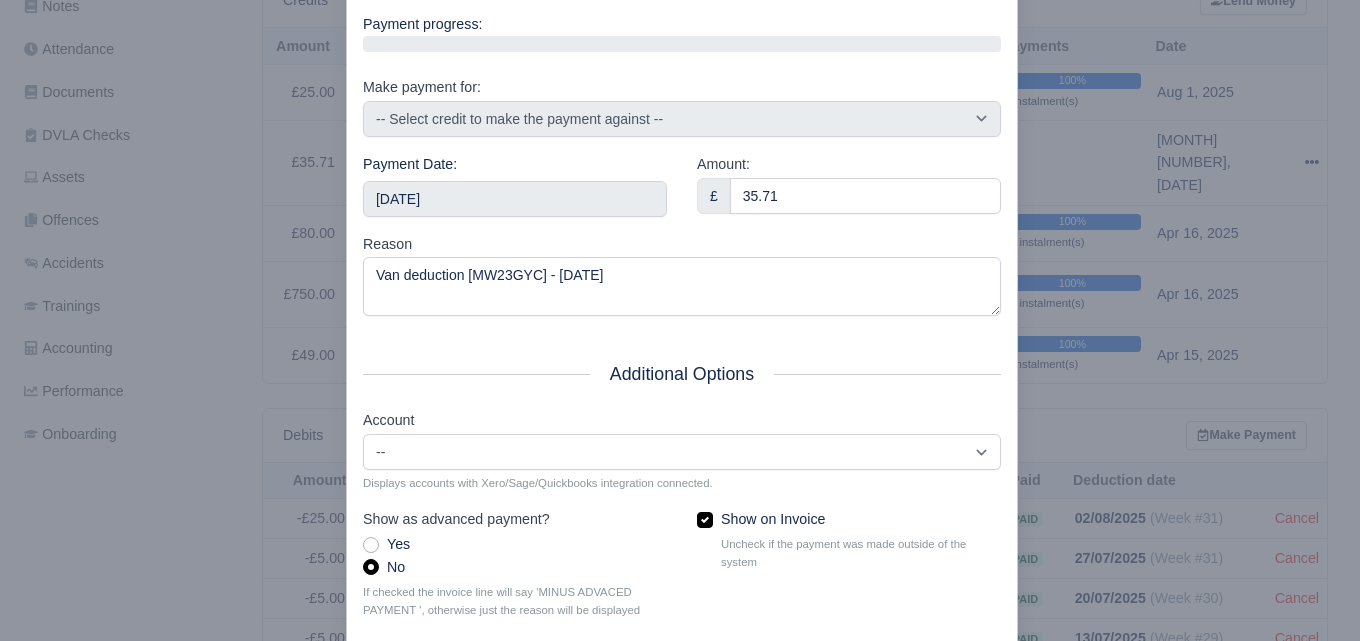 scroll, scrollTop: 287, scrollLeft: 0, axis: vertical 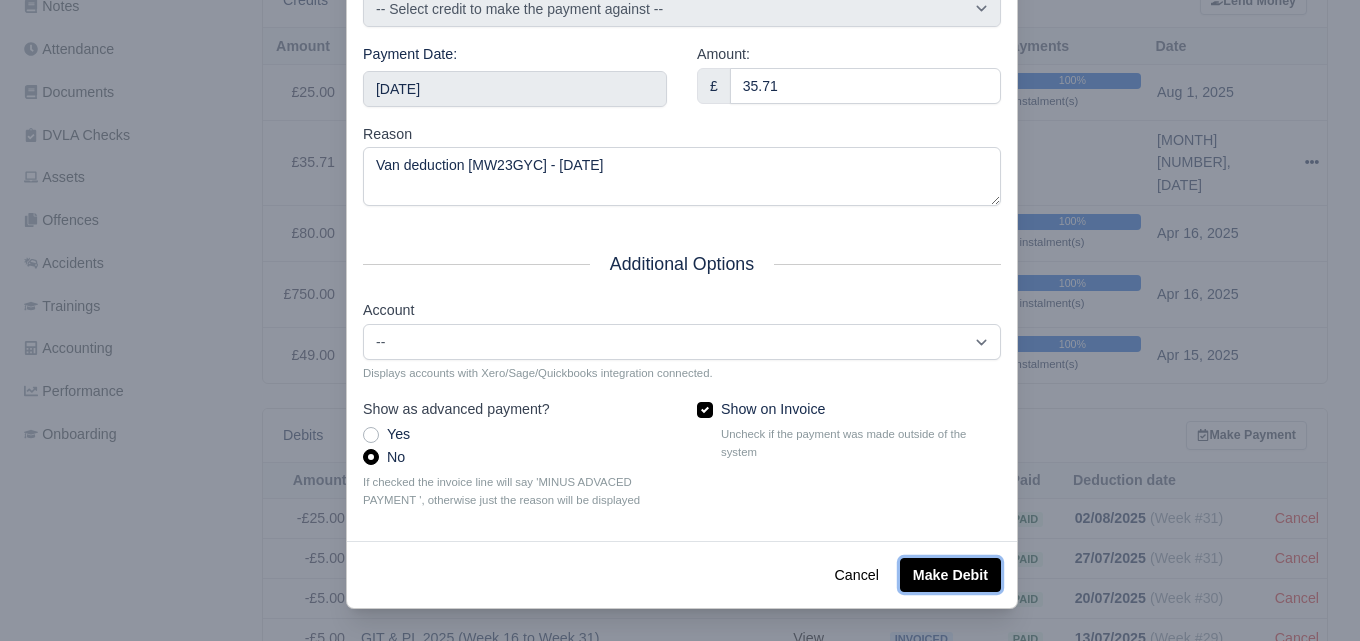 click on "Make Debit" at bounding box center [950, 575] 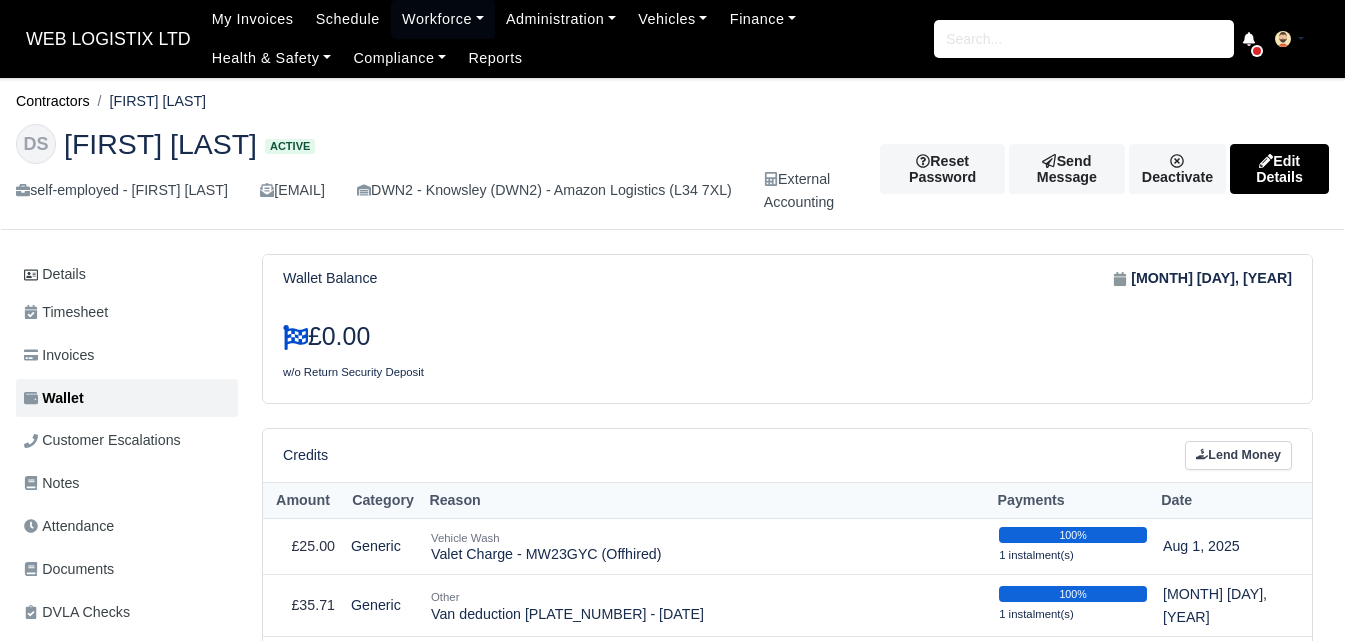 scroll, scrollTop: 0, scrollLeft: 0, axis: both 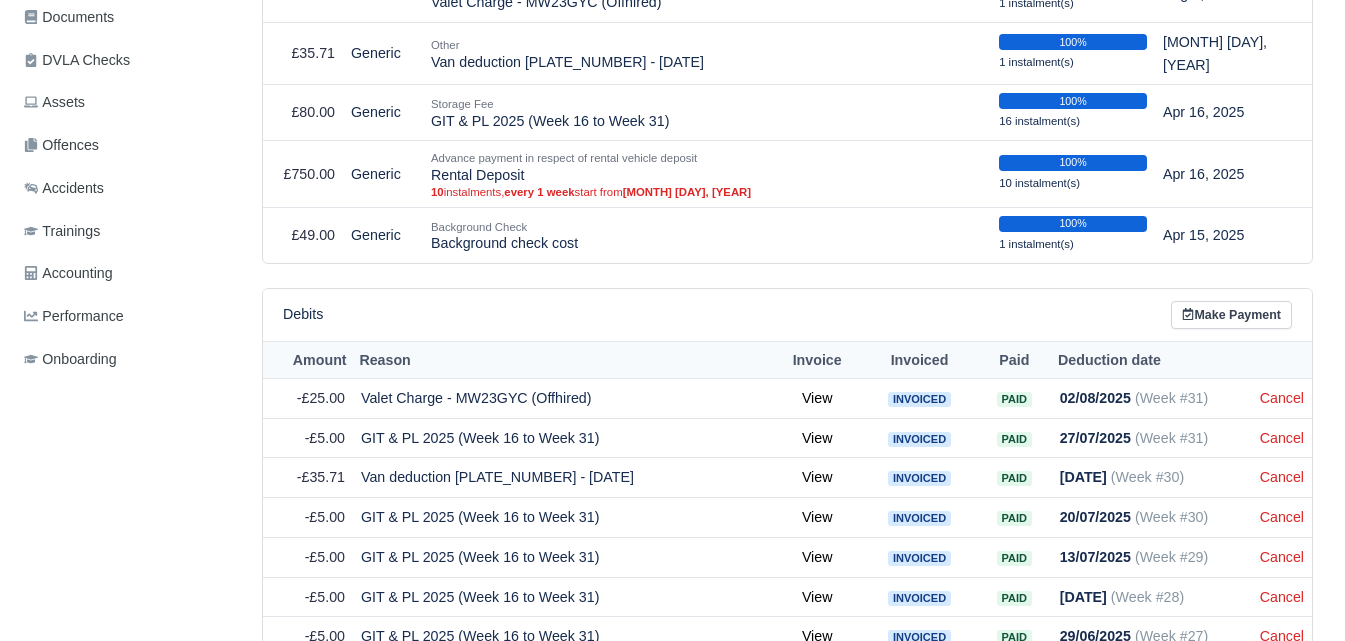 drag, startPoint x: 1344, startPoint y: 317, endPoint x: 1359, endPoint y: 240, distance: 78.44743 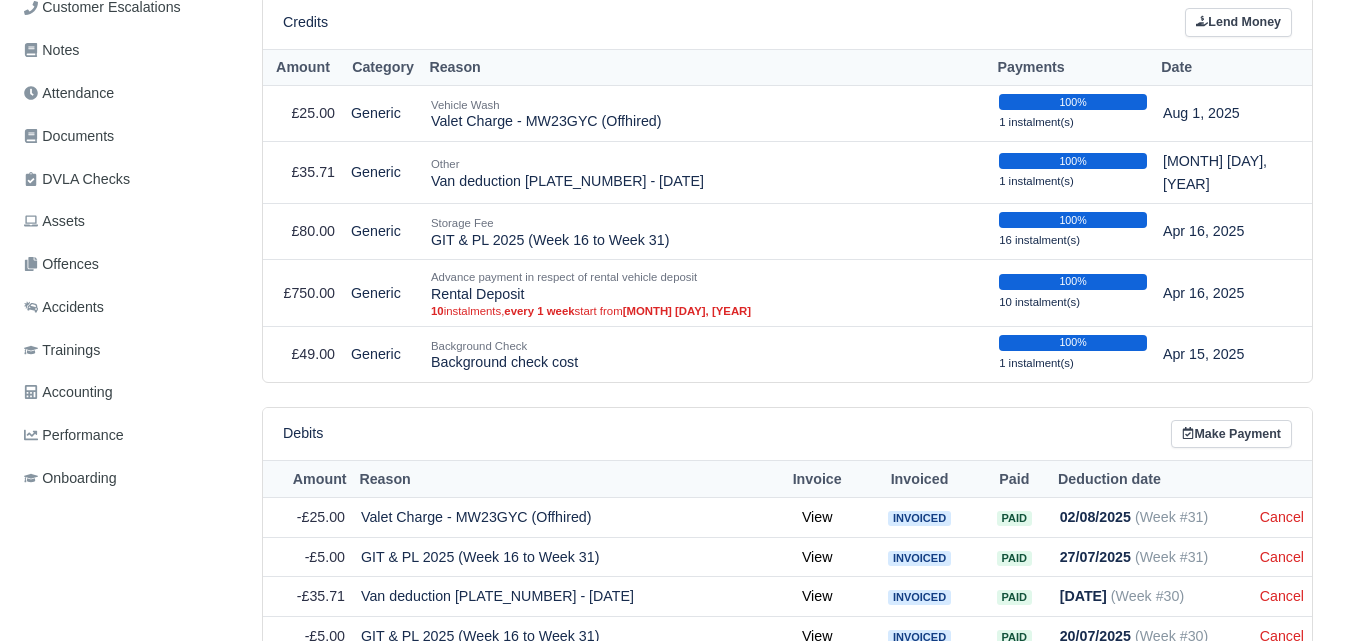 scroll, scrollTop: 356, scrollLeft: 0, axis: vertical 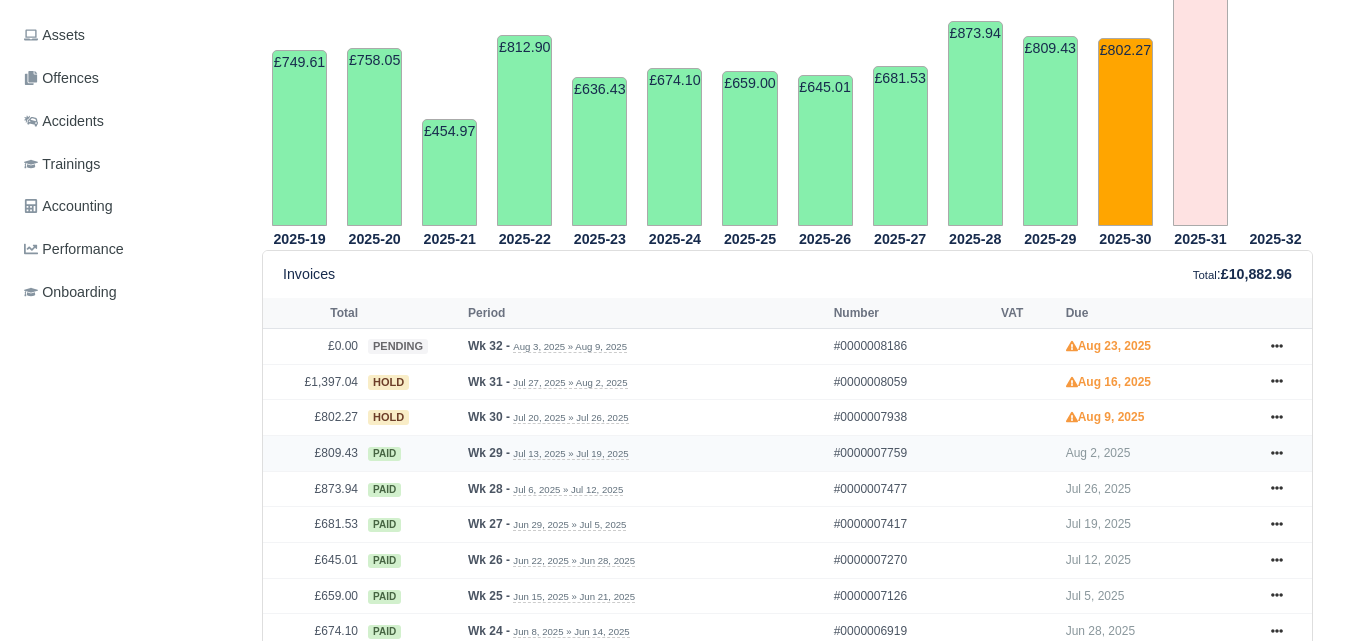 drag, startPoint x: 1282, startPoint y: 431, endPoint x: 1228, endPoint y: 452, distance: 57.939625 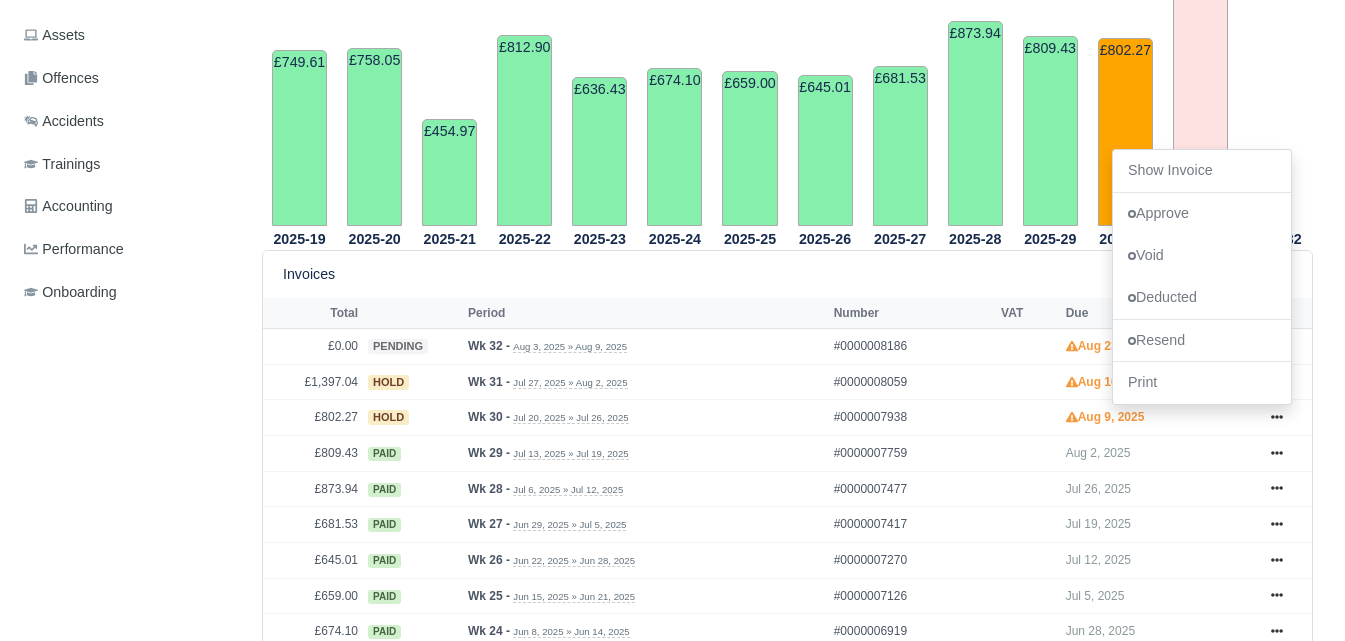 click on "Invoices
Total :  £10,882.96" at bounding box center (787, 274) 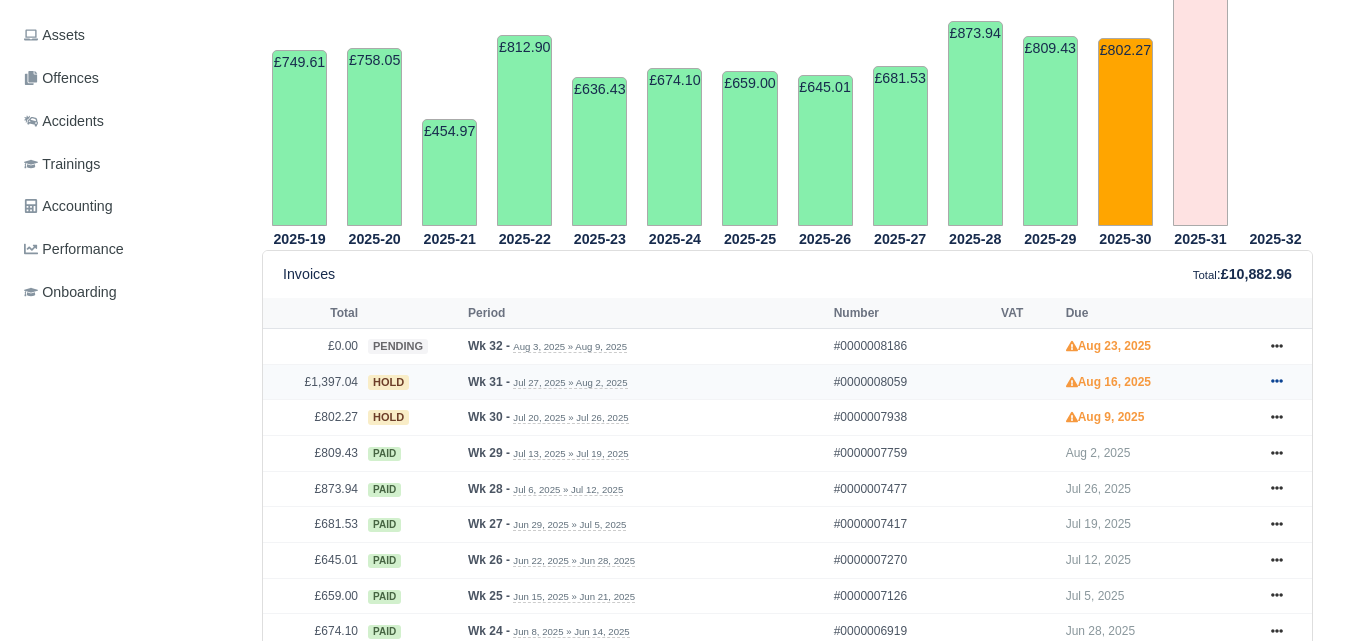 click 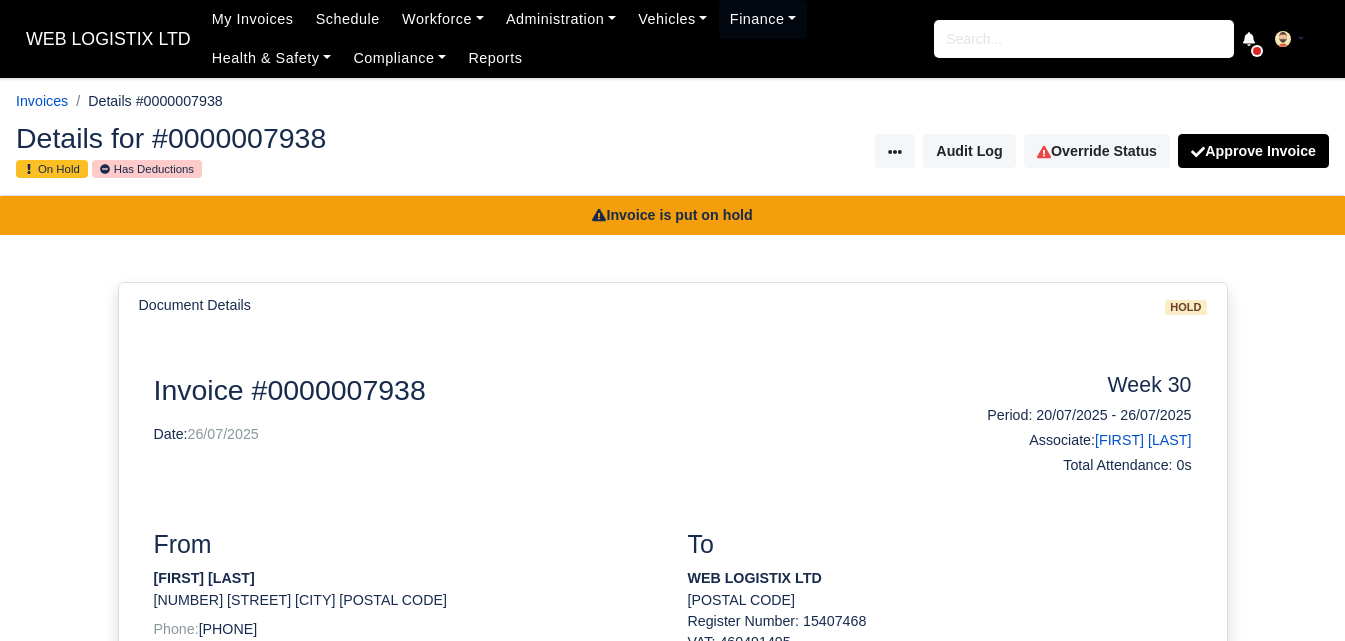 scroll, scrollTop: 0, scrollLeft: 0, axis: both 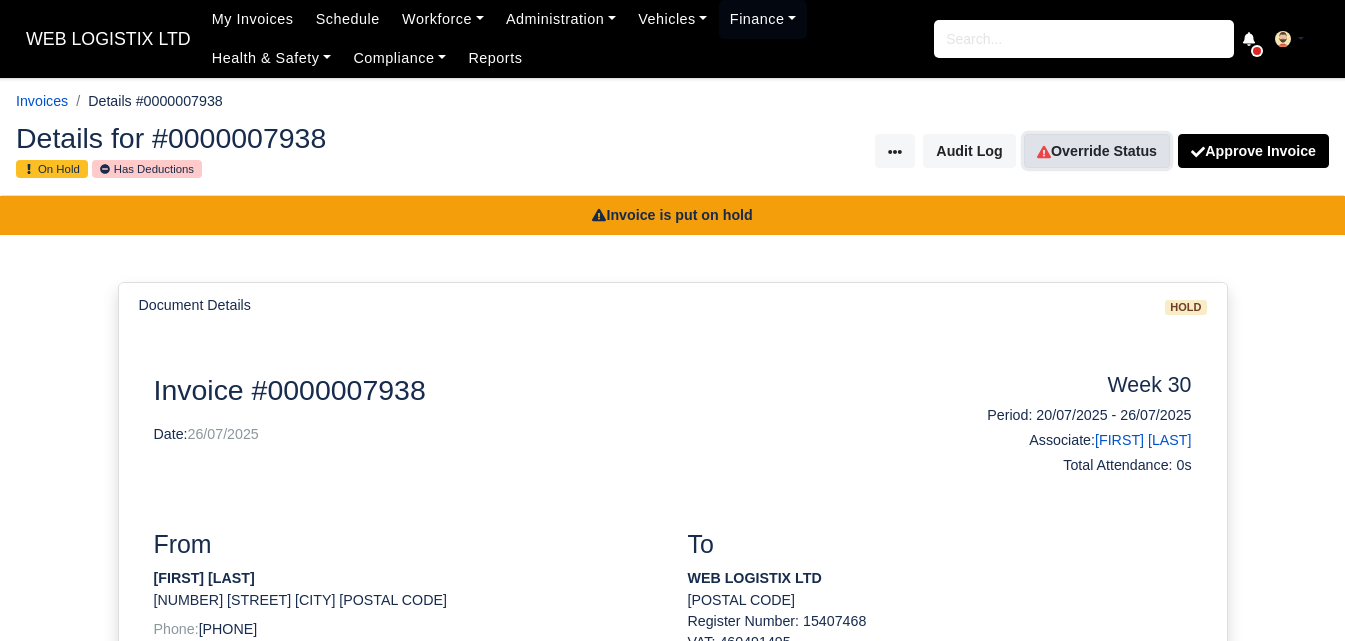 click on "Override Status" at bounding box center (1097, 151) 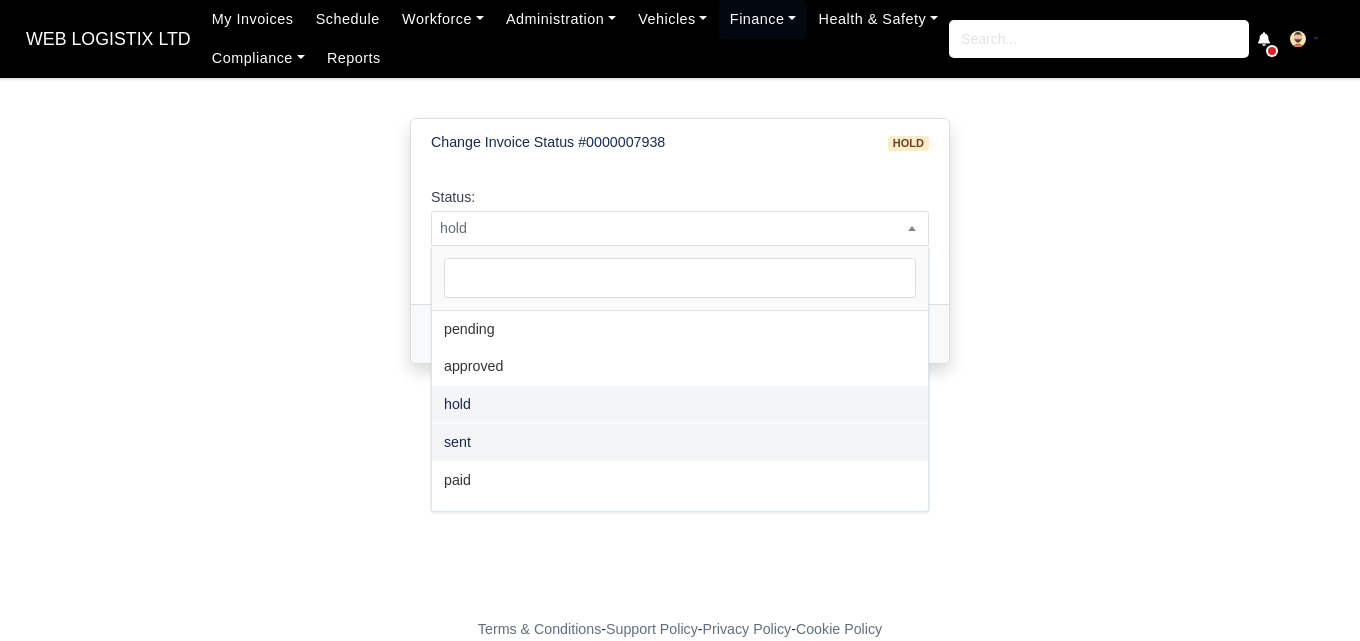 scroll, scrollTop: 0, scrollLeft: 0, axis: both 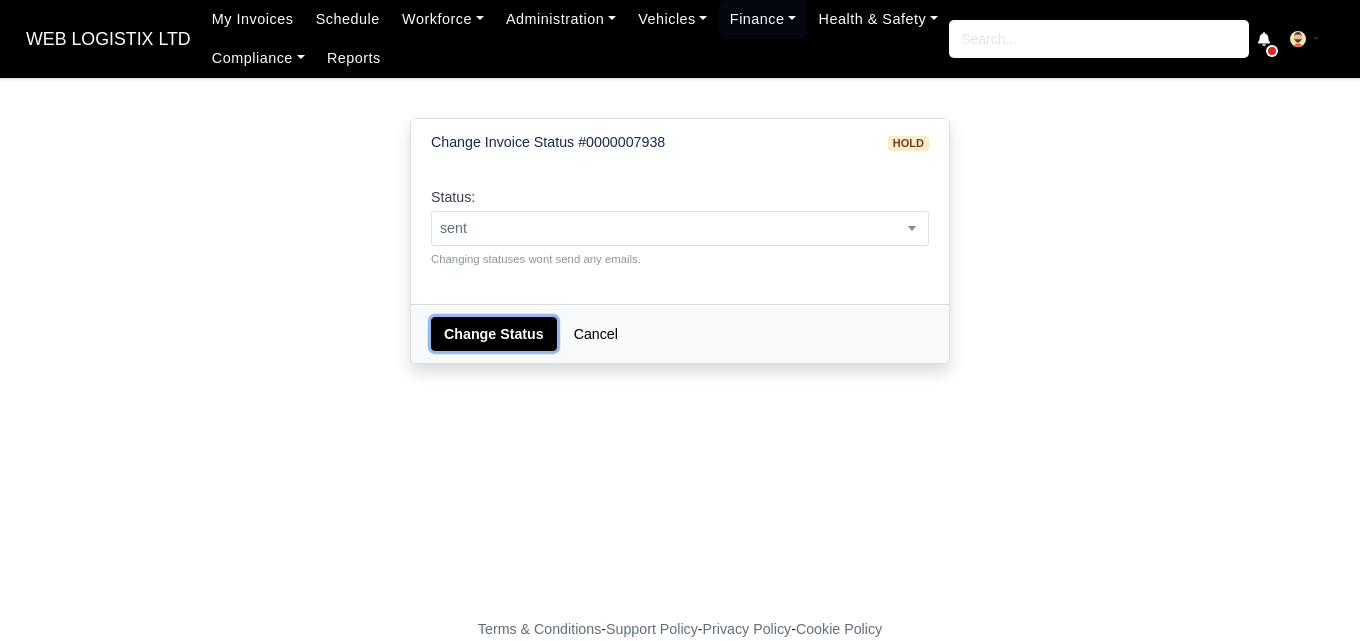 click on "Change Status" at bounding box center (494, 334) 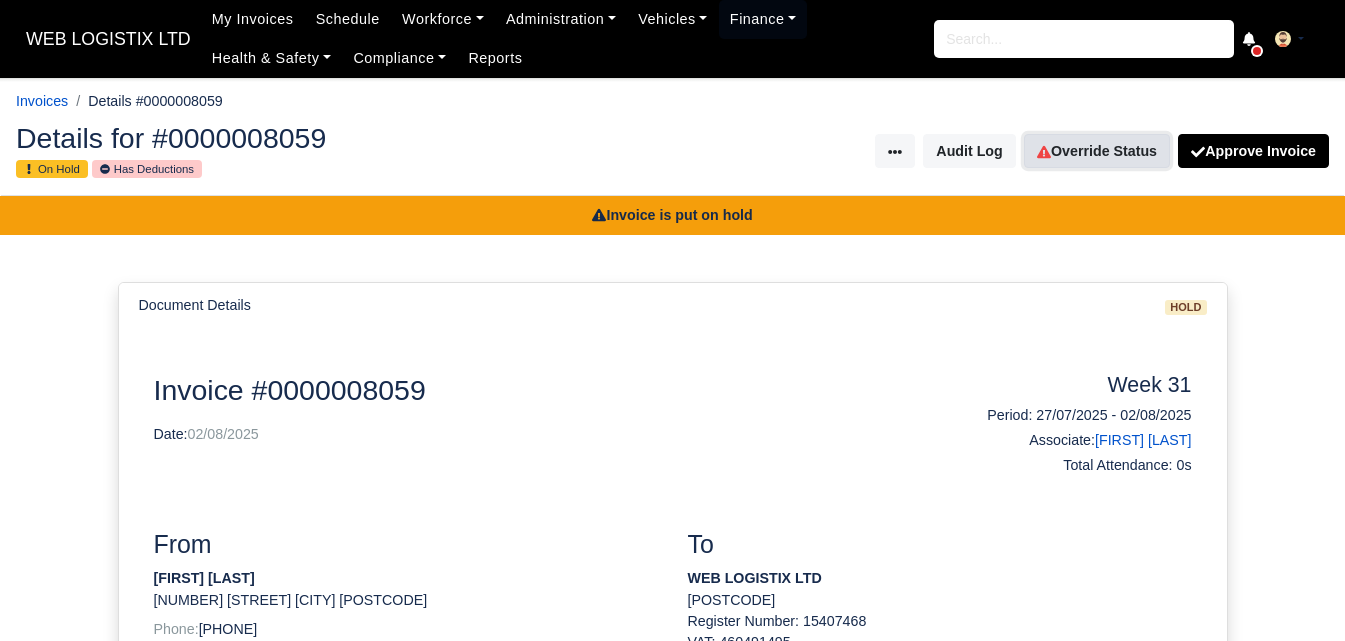 click 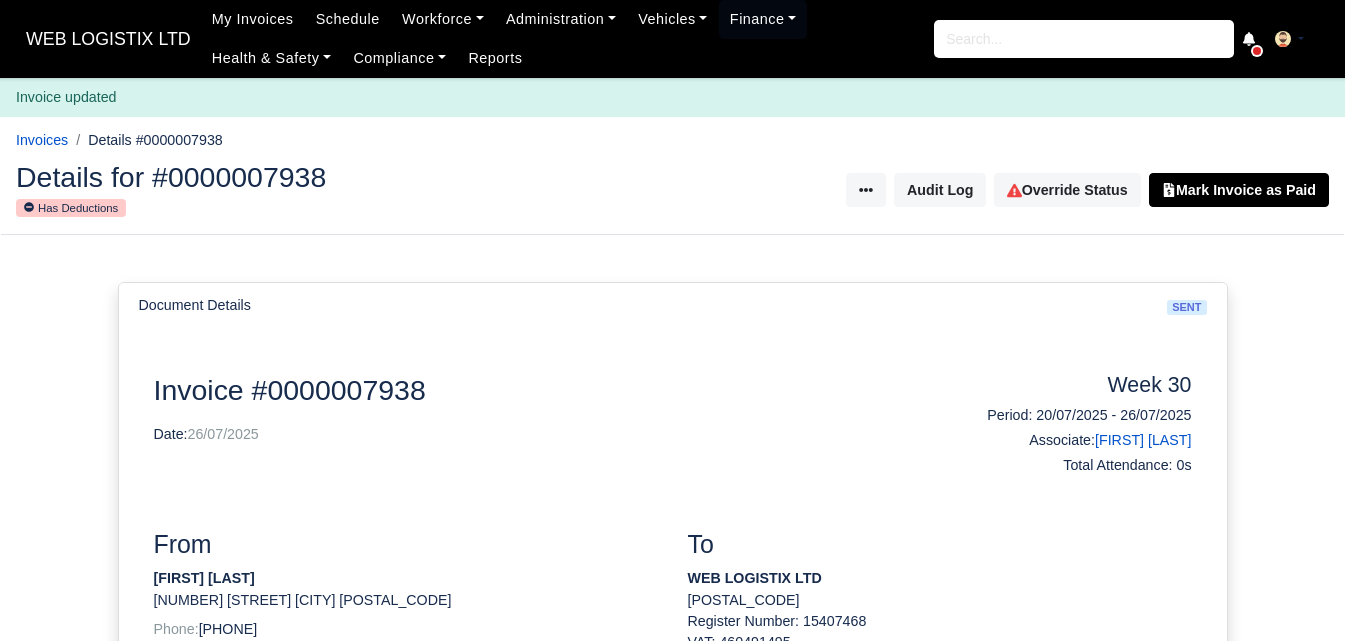 scroll, scrollTop: 0, scrollLeft: 0, axis: both 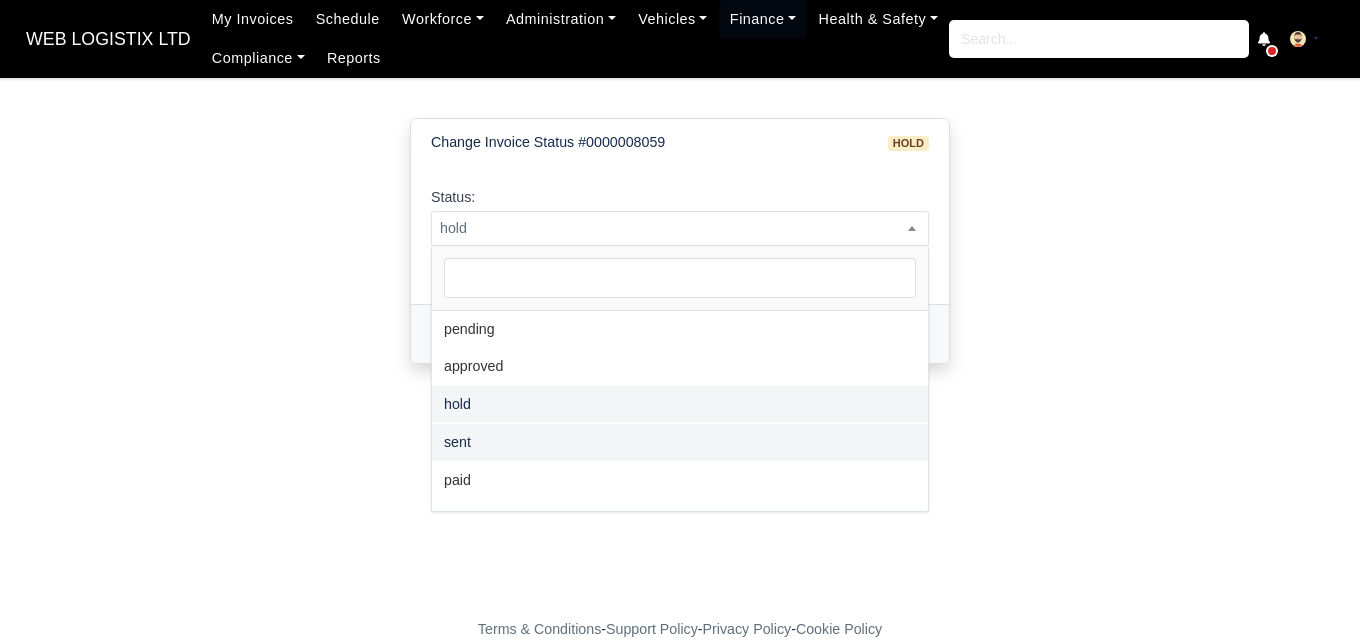 select on "sent" 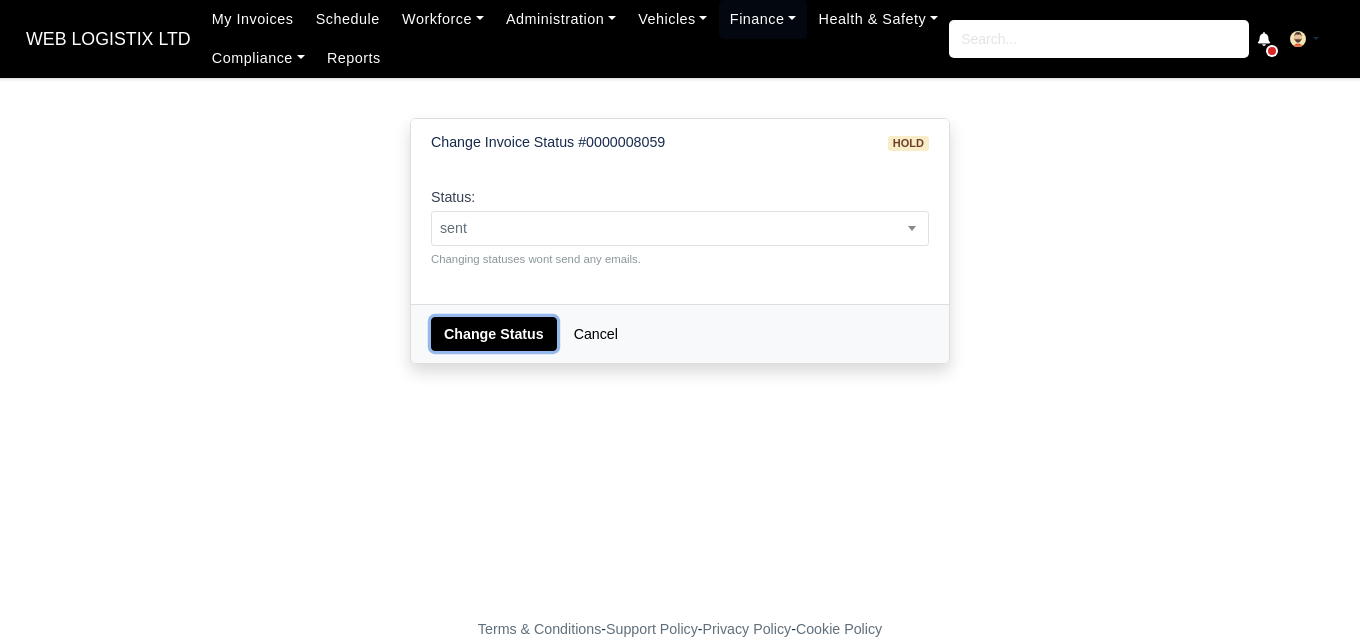 click on "Change Status" at bounding box center (494, 334) 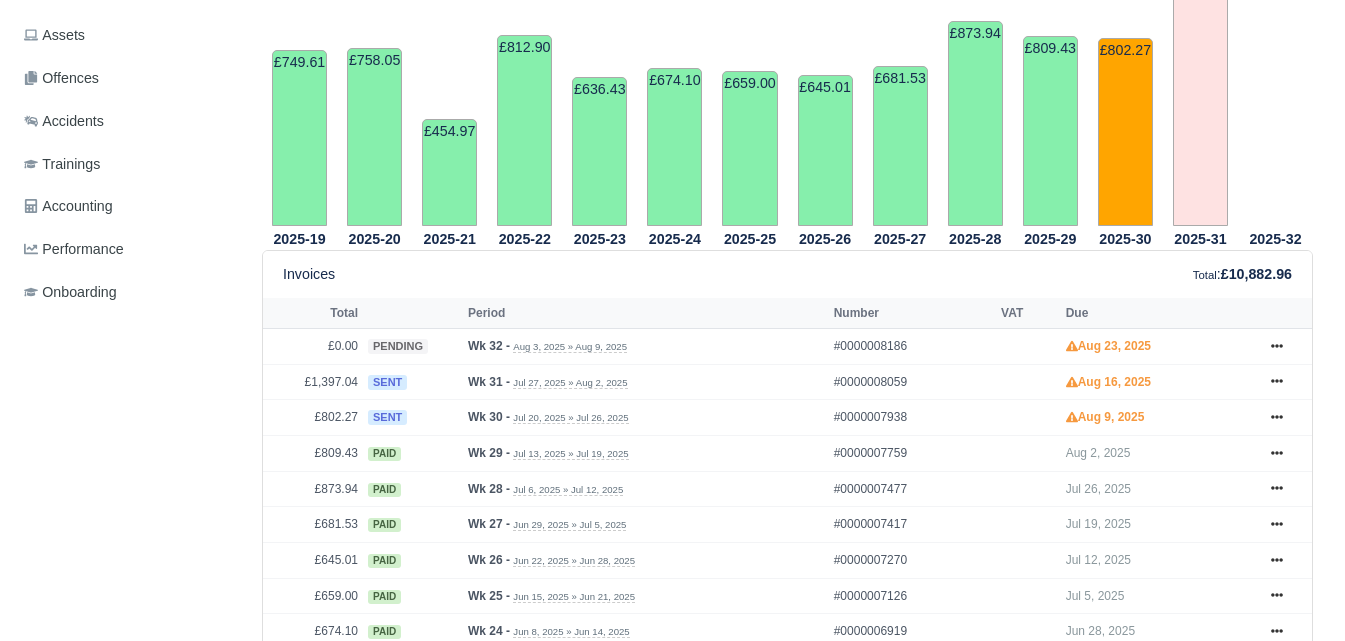 scroll, scrollTop: 619, scrollLeft: 0, axis: vertical 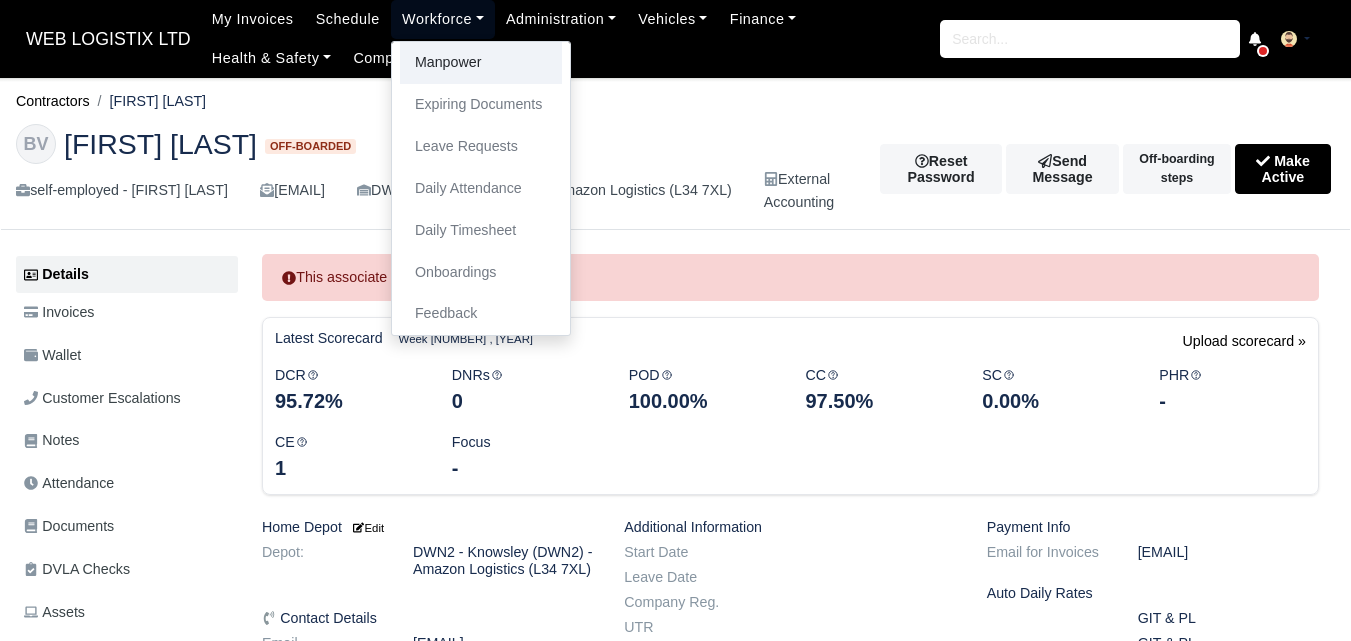 click on "Manpower" at bounding box center [481, 63] 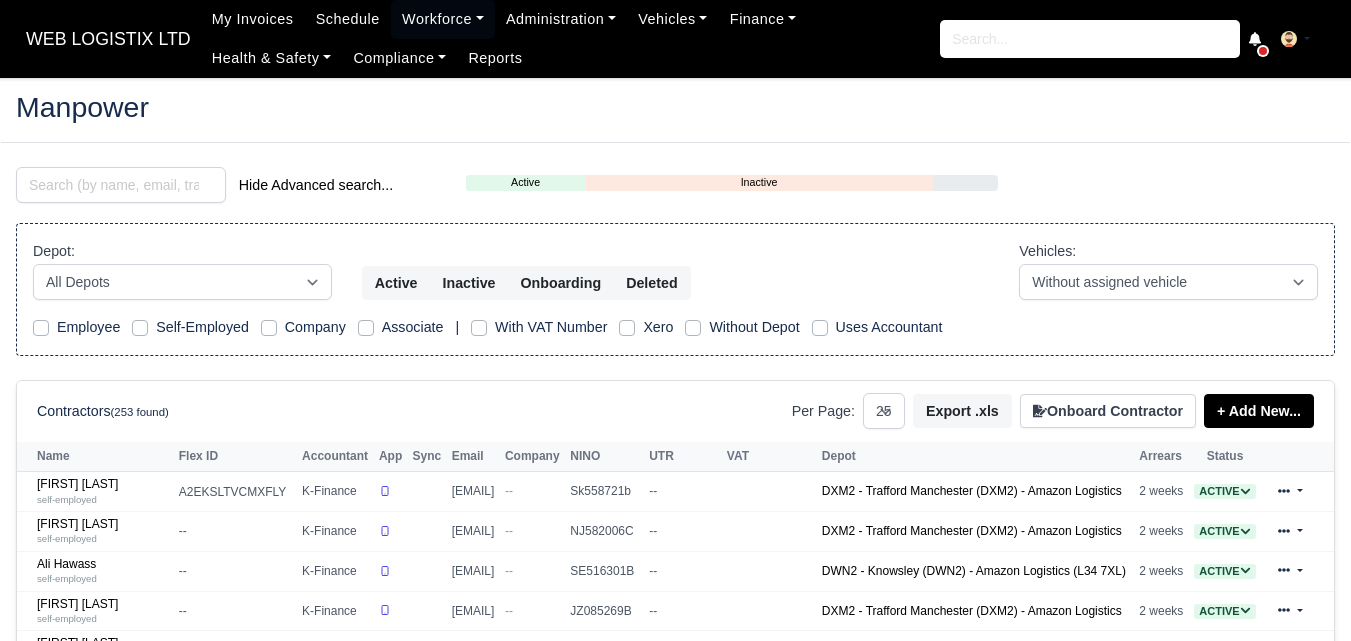 select on "25" 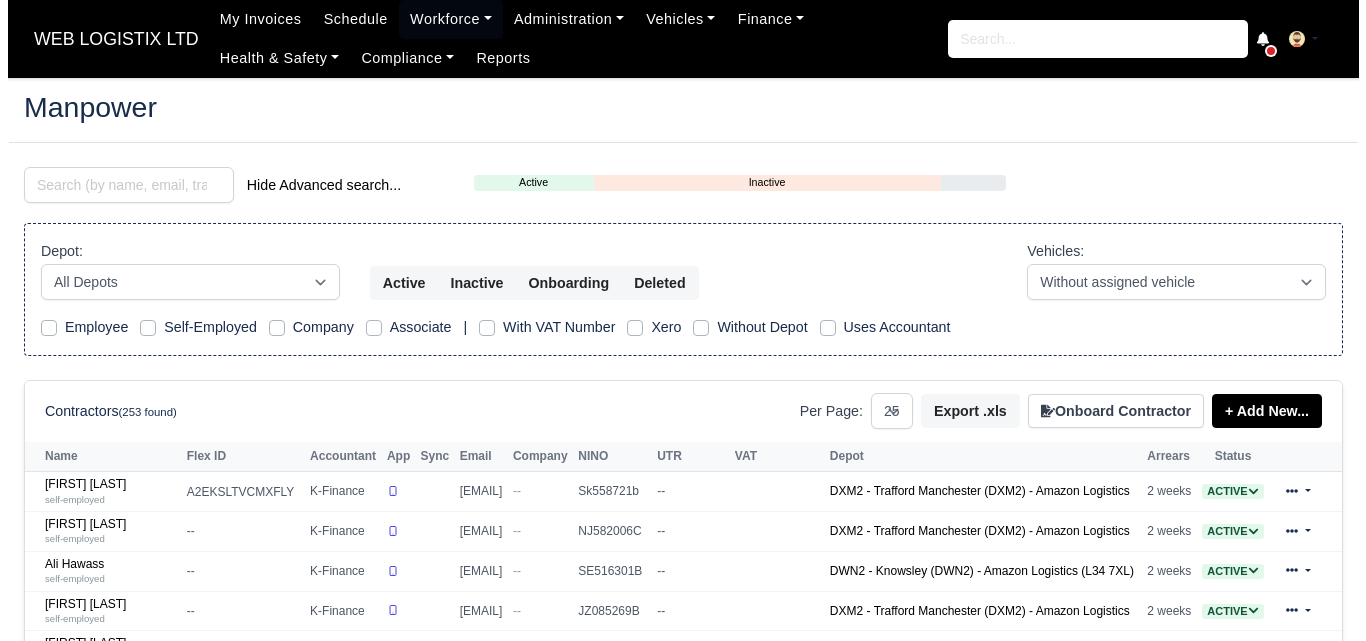 scroll, scrollTop: 0, scrollLeft: 0, axis: both 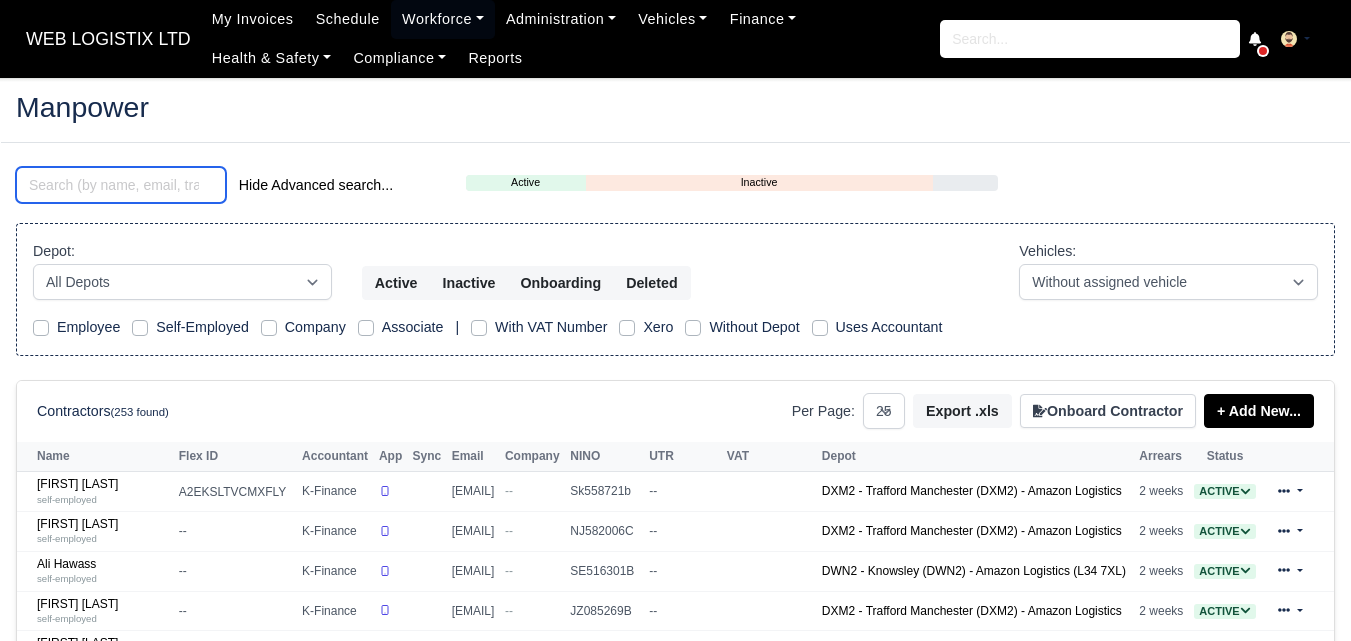 click at bounding box center (121, 185) 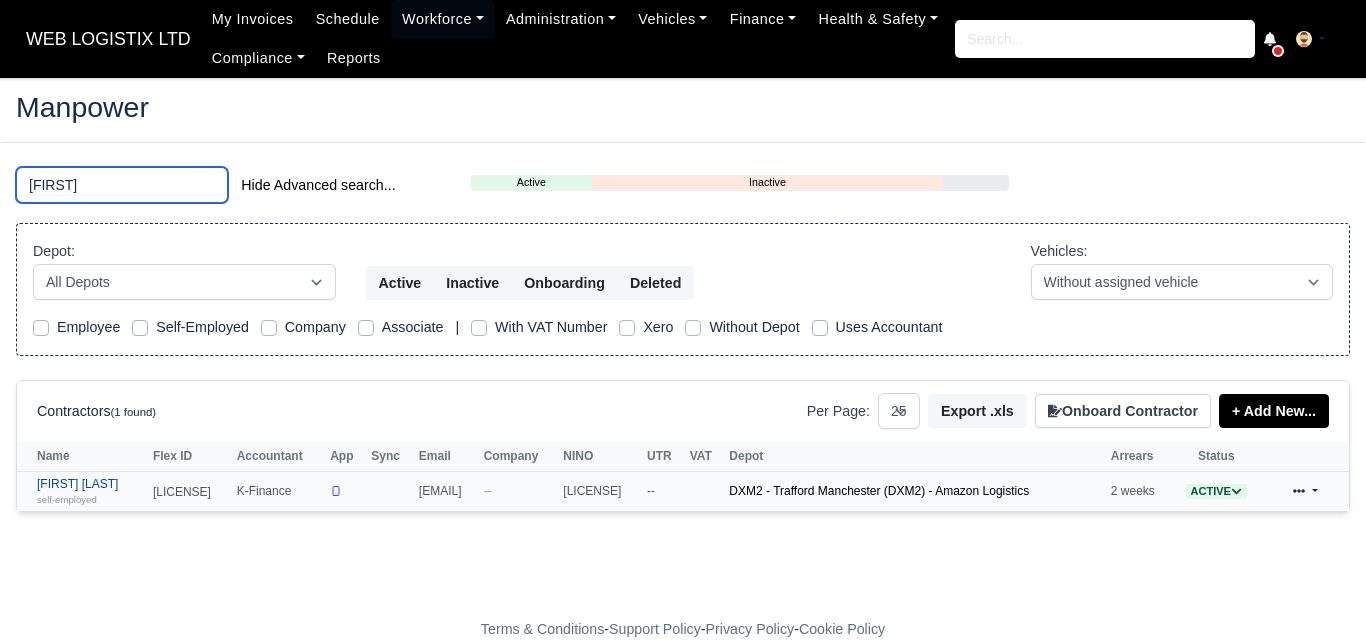 type on "ousmane" 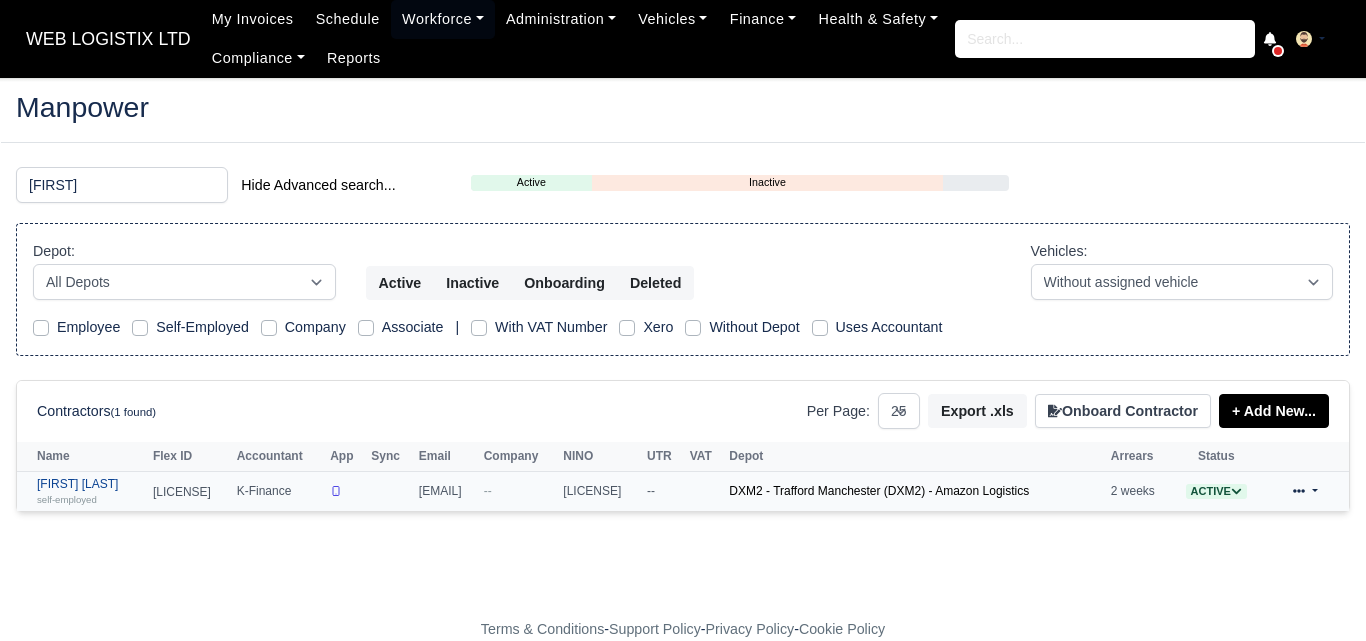 click on "self-employed" at bounding box center [67, 499] 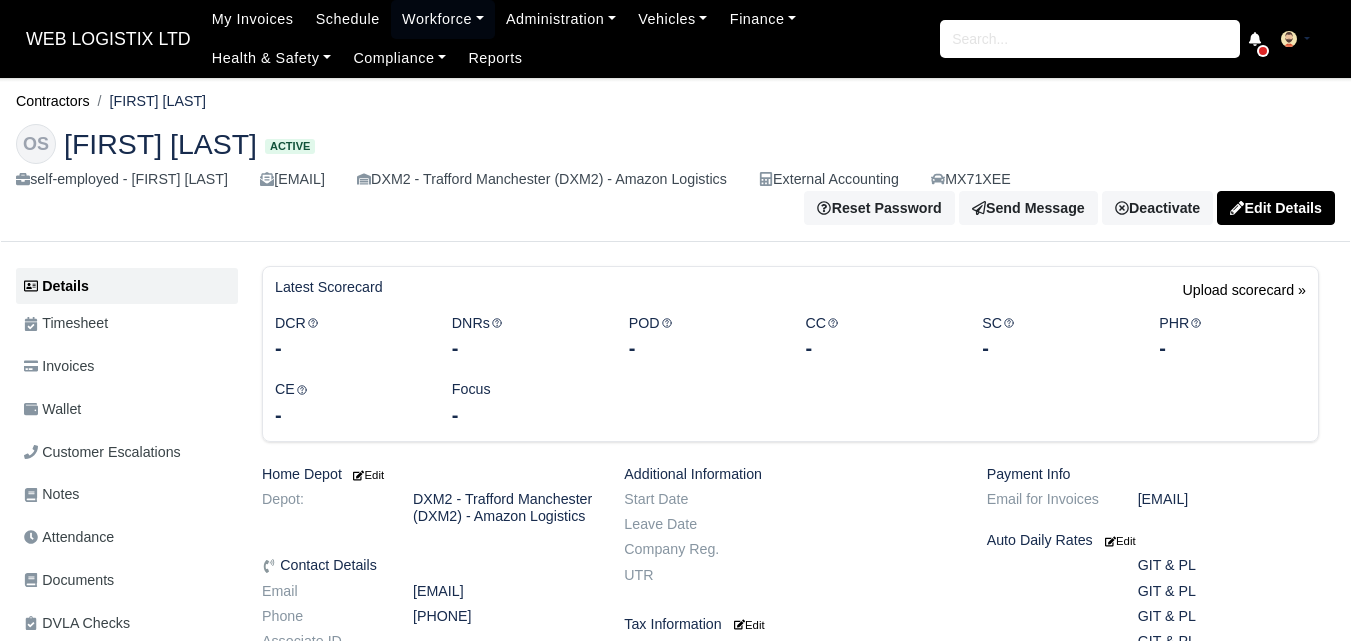 scroll, scrollTop: 0, scrollLeft: 0, axis: both 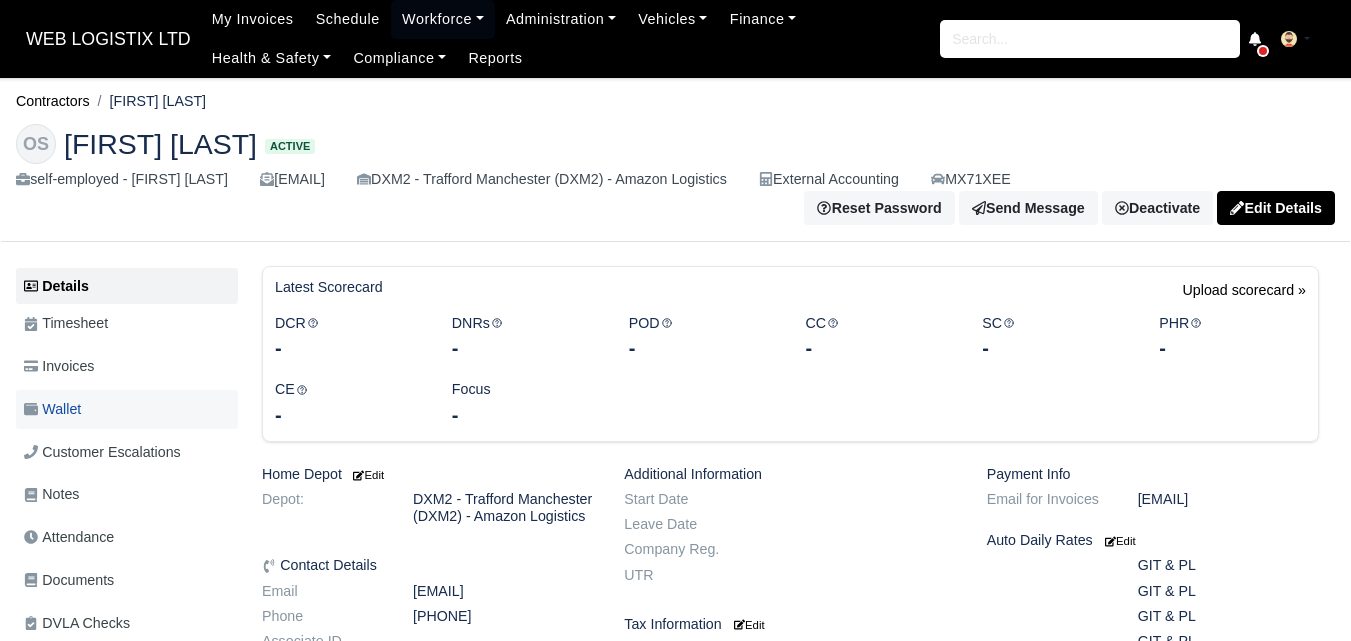 click on "Wallet" at bounding box center [52, 409] 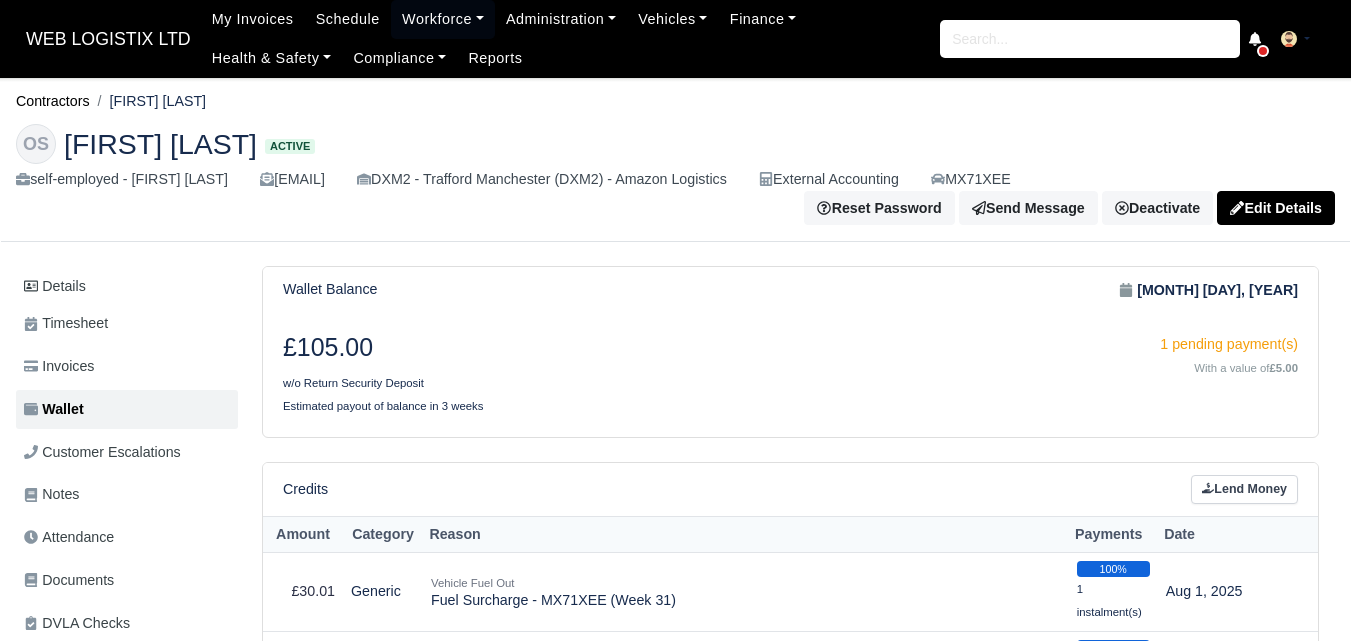 scroll, scrollTop: 0, scrollLeft: 0, axis: both 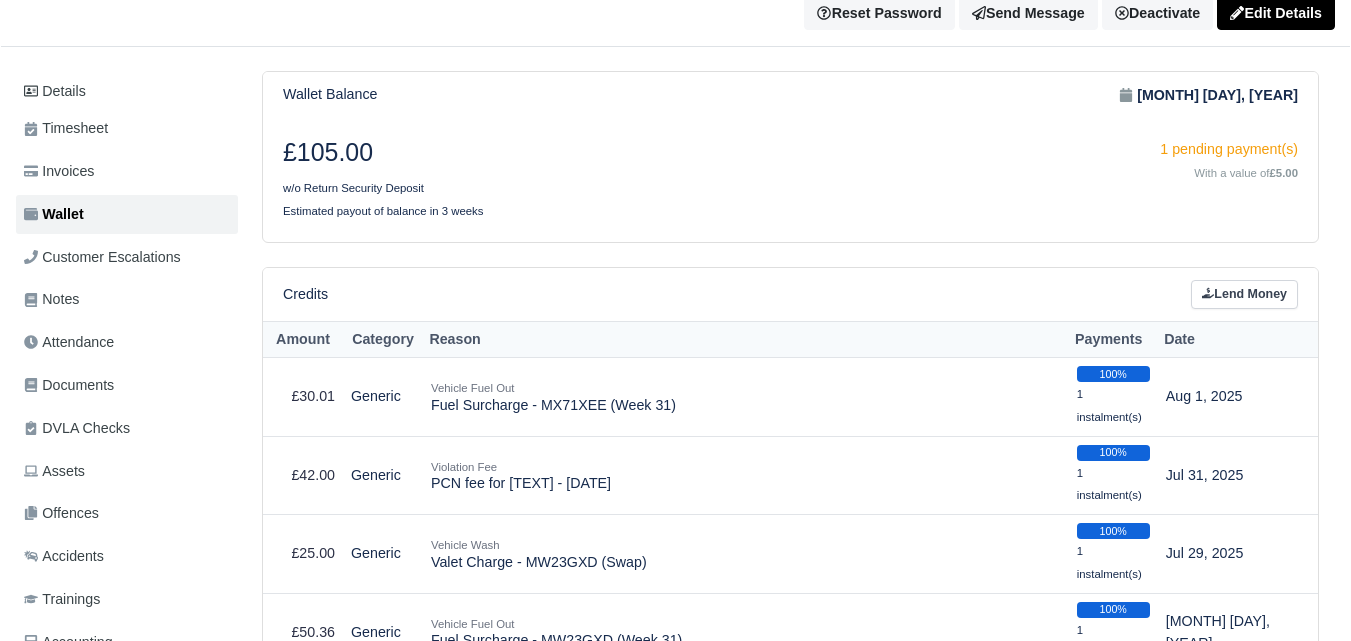 drag, startPoint x: 1358, startPoint y: 38, endPoint x: 1414, endPoint y: 52, distance: 57.72348 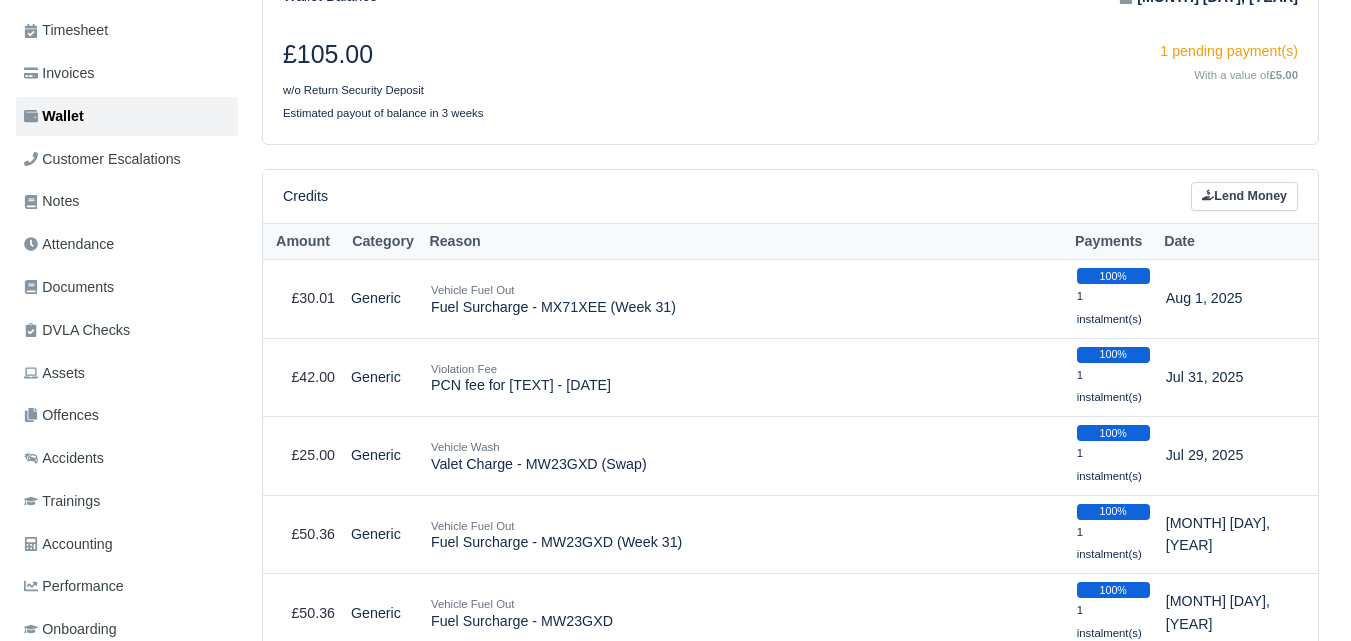 scroll, scrollTop: 265, scrollLeft: 0, axis: vertical 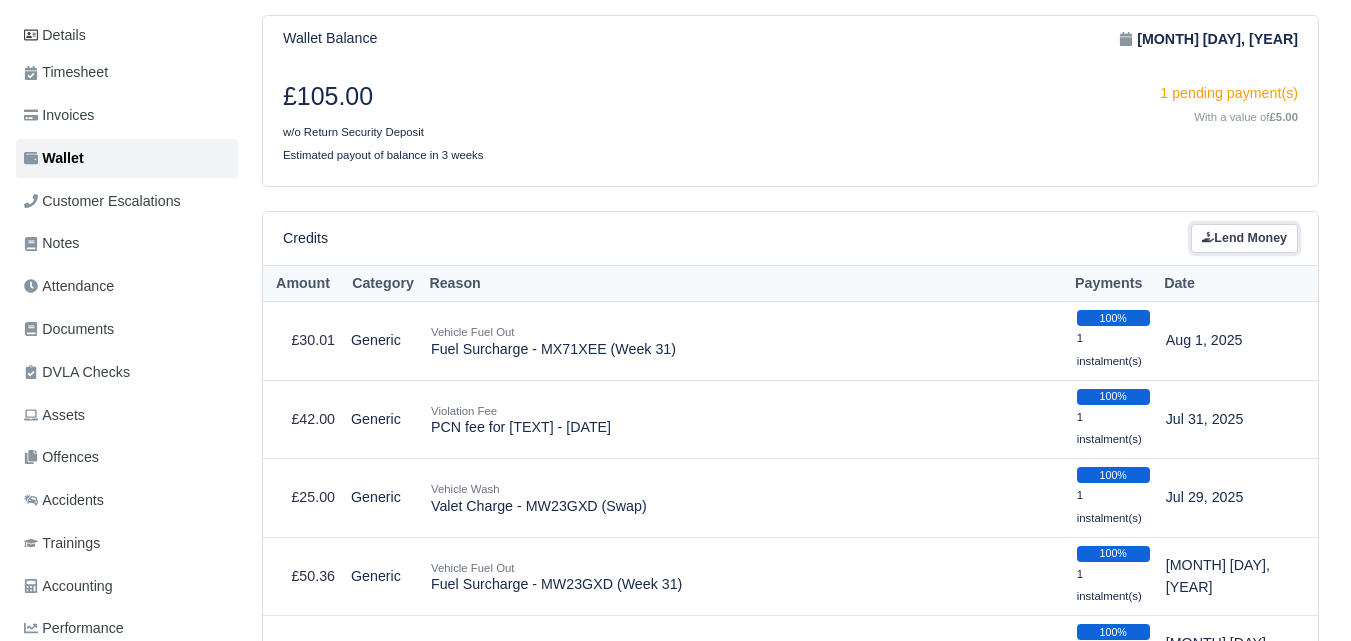 click on "Lend Money" at bounding box center (1244, 238) 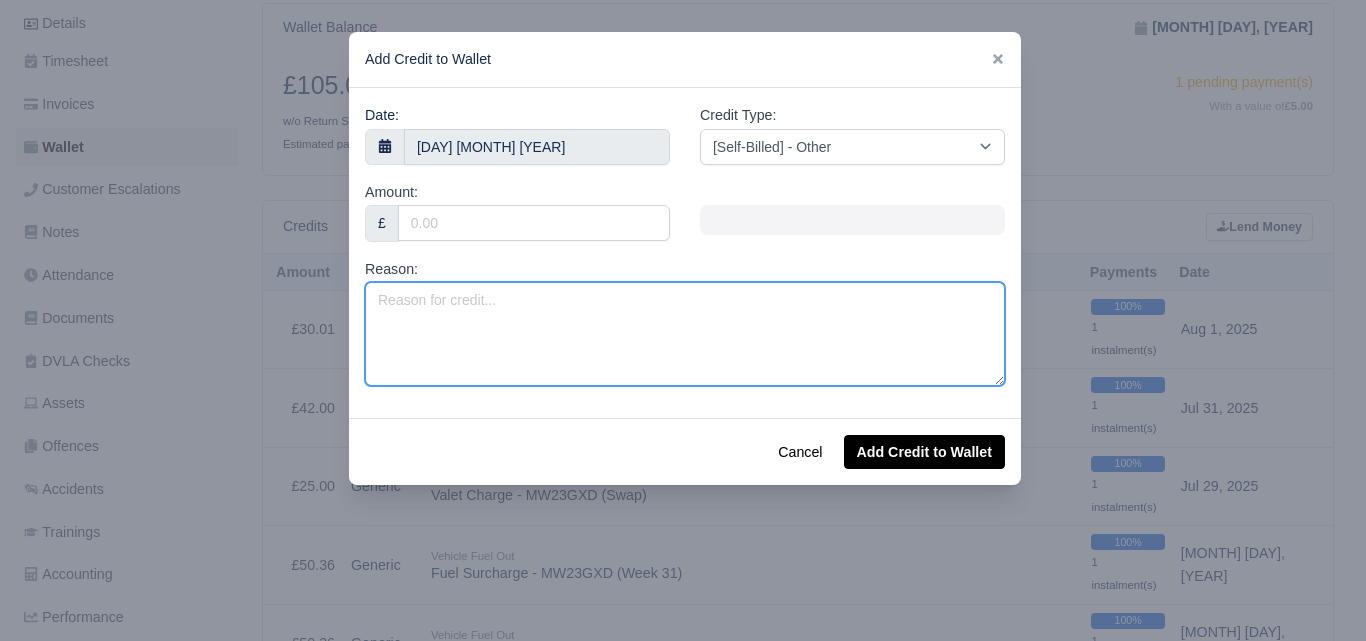 click on "Reason:" at bounding box center (685, 334) 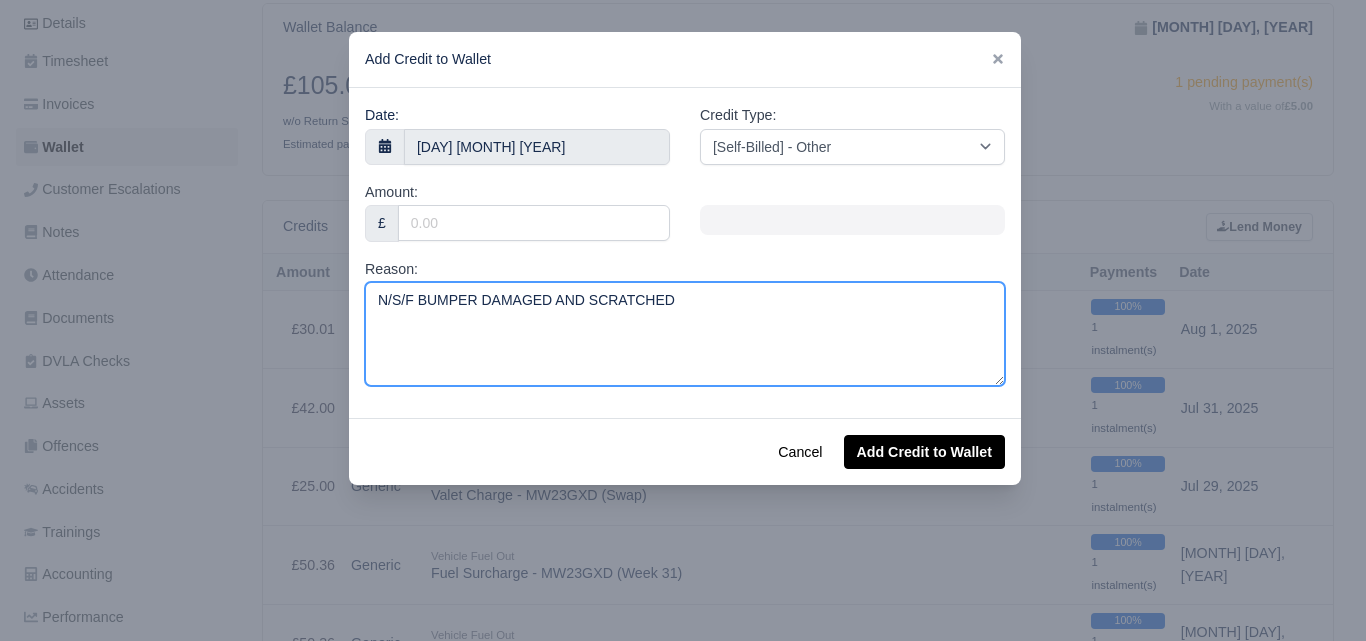 click on "N/S/F BUMPER DAMAGED AND SCRATCHED" at bounding box center [685, 334] 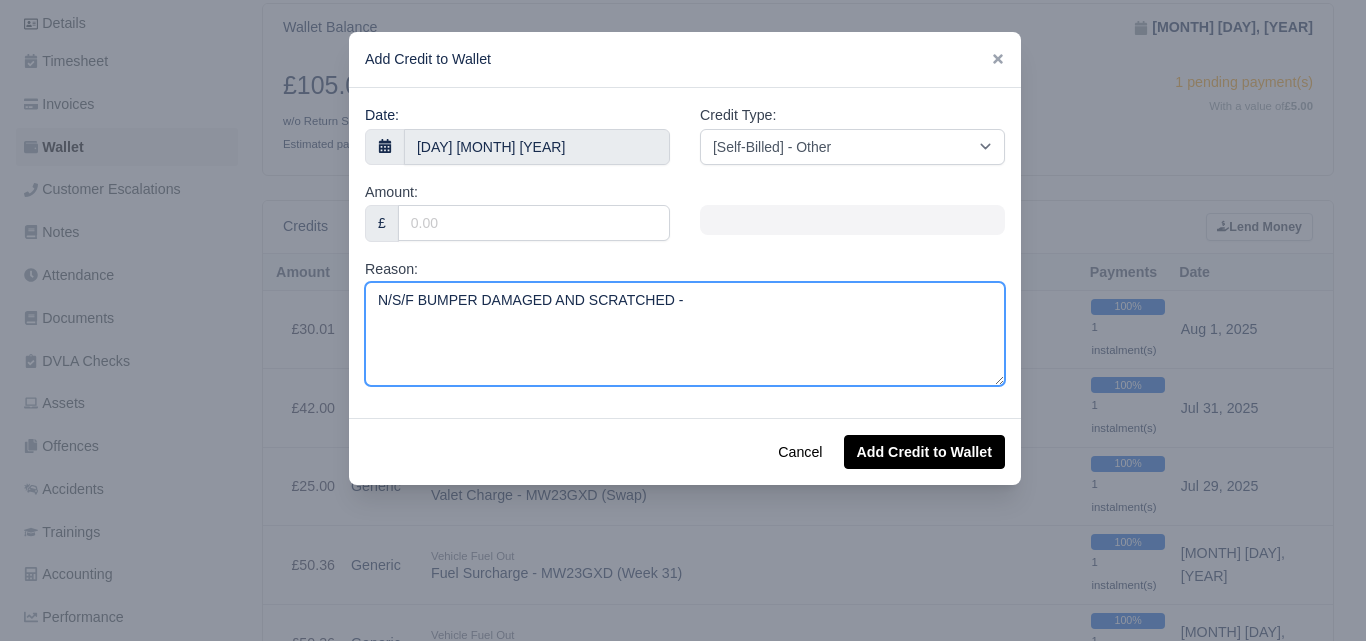 click on "N/S/F BUMPER DAMAGED AND SCRATCHED -" at bounding box center [685, 334] 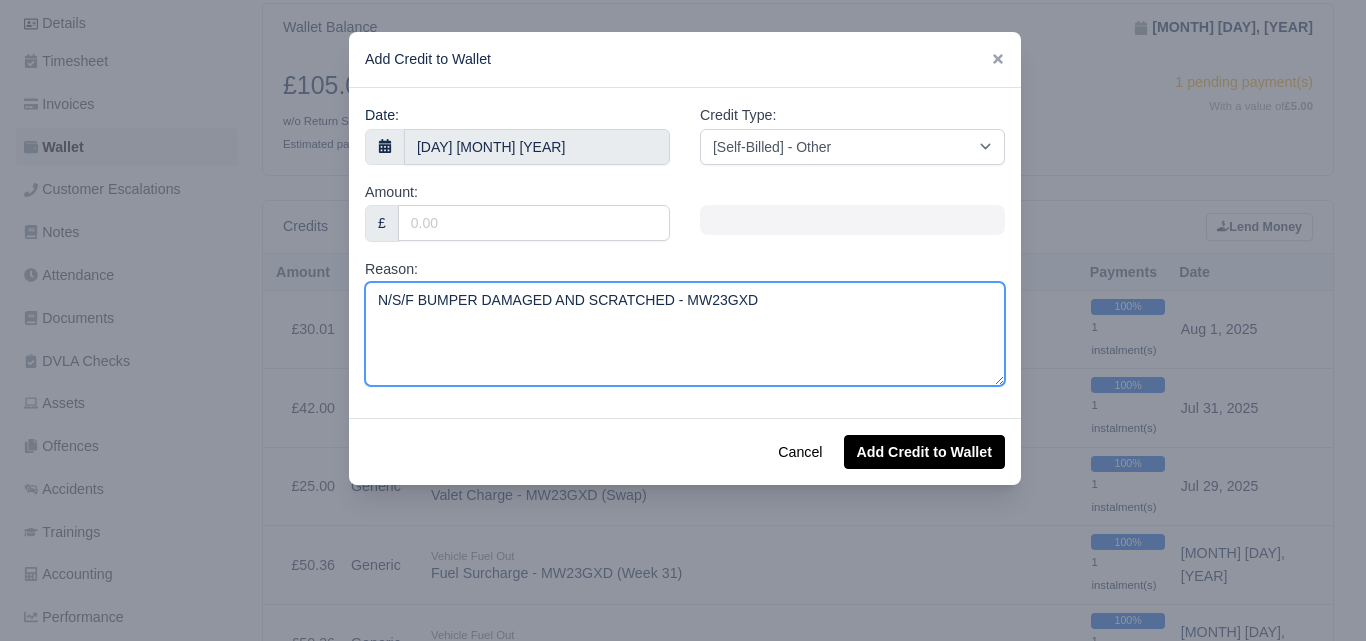 type on "N/S/F BUMPER DAMAGED AND SCRATCHED - MW23GXD" 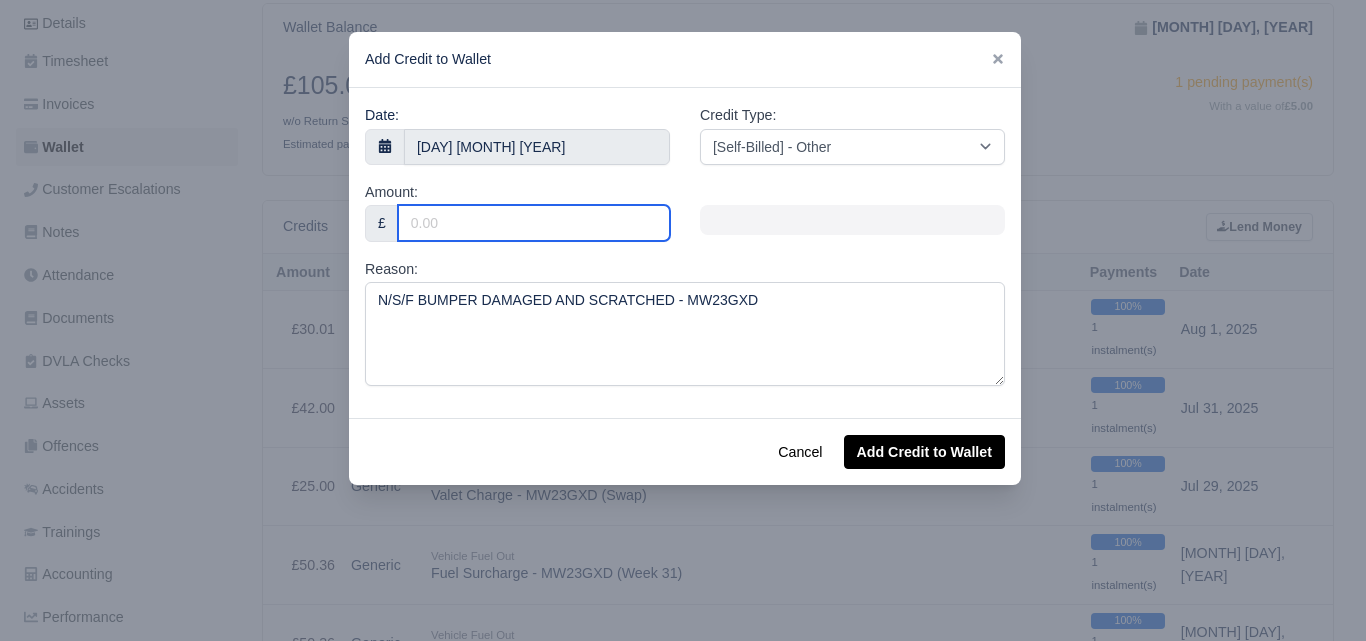 click on "Amount:" at bounding box center [534, 223] 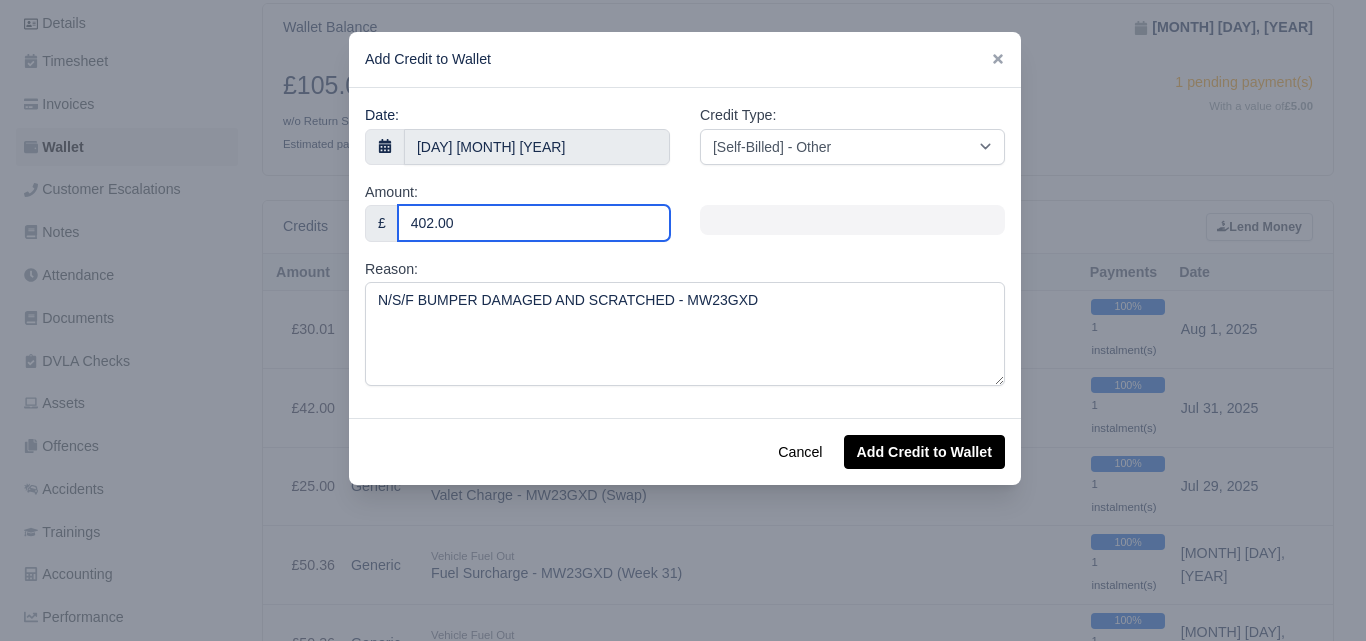 type on "402.00" 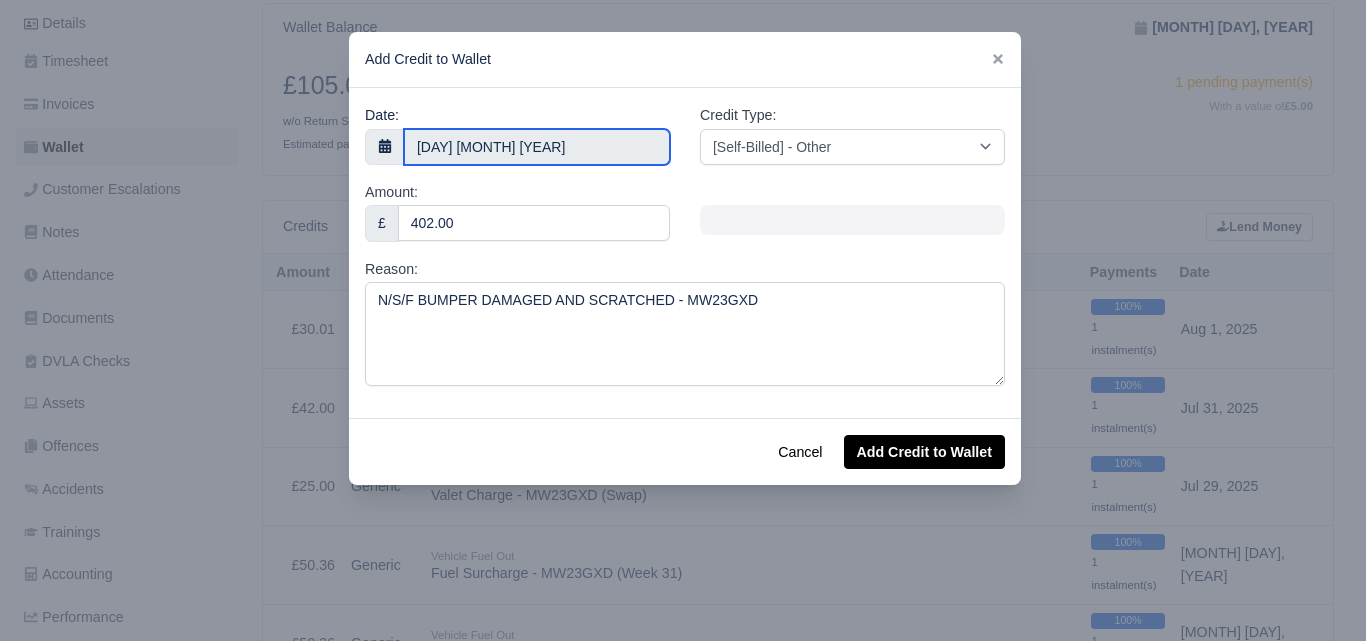 click on "WEB LOGISTIX LTD
My Invoices Schedule Workforce Manpower Expiring Documents Leave Requests Daily Attendance Daily Timesheet Onboardings Feedback Administration Depots Operating Centres Management Schedule Tasks Tasks Metrics Vehicles Fleet Schedule Rental Agreements Today's Inspections Forms Customers Offences Incidents Service Entries Renewal Dates Vehicle Groups Fleet Insurance B2B Contractors Finance Invoices Disputes Payment Types Service Types Assets Credit Instalments Bulk Payment Custom Invoices Health & Safety Vehicle Inspections Support Portal Incidents Compliance Compliance Dashboard E-Sign Documents Communication Center Trainings Reports
×" at bounding box center (683, 69) 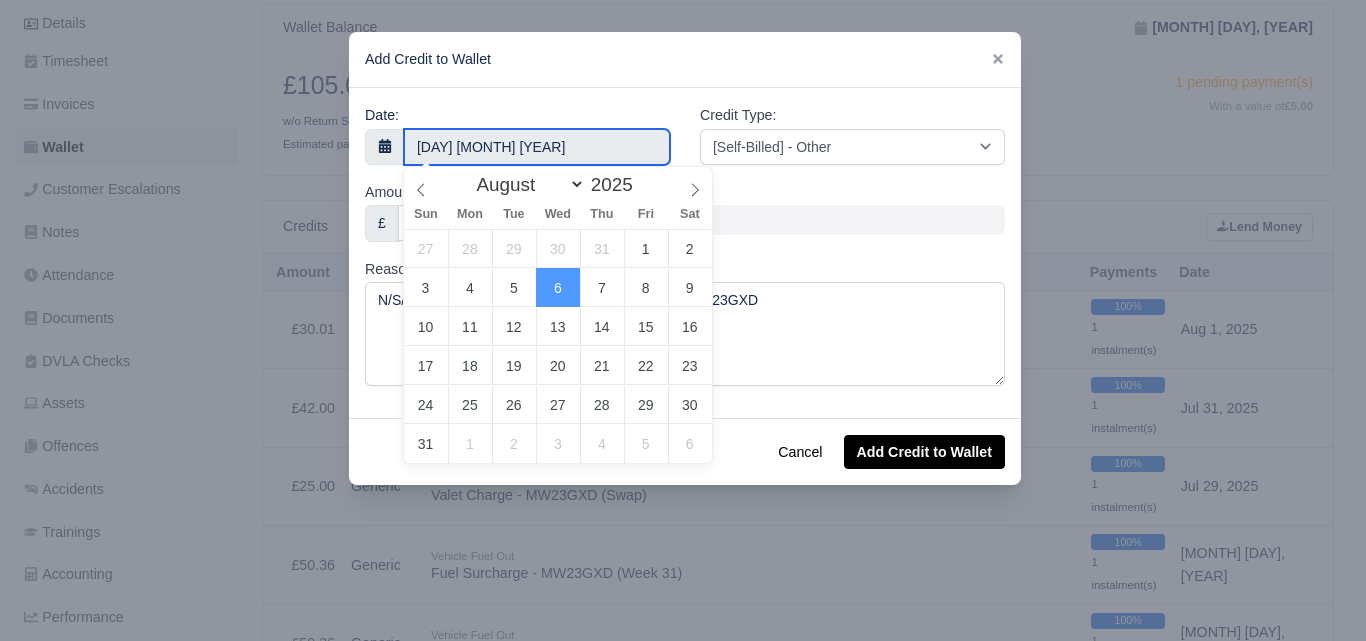 type on "5 August 2025" 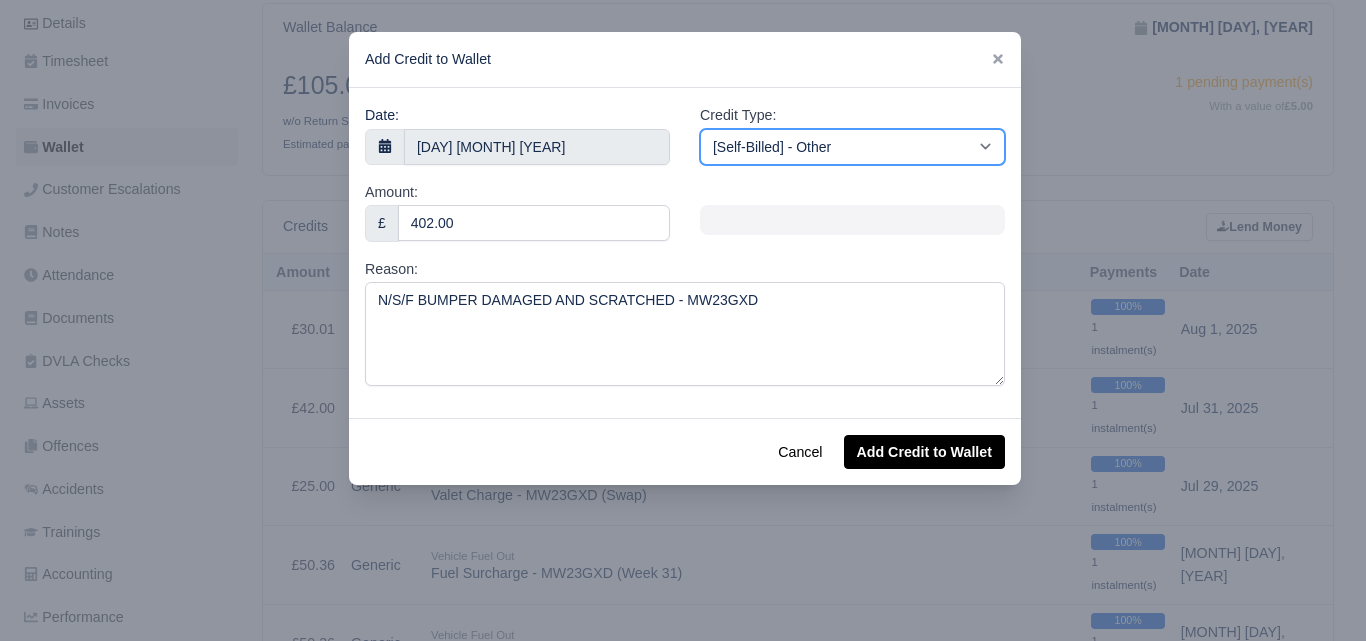 click on "[Self-Billed] - Other
[Self-Billed] - Negative Invoice
[Self-Billed] - Keychain
[Self-Billed] - Background Check
[Self-Billed] - Fuel Advance Payment
[Self-Billed] - Prepayment for Upcoming Work
[Rental] - Other
[Rental] - Vehicle Wash
[Rental] - Repayment in respect of vehicle damage
[Rental] - Vehicle Recovery Charge
[Rental] - Vehicle Pound Recovery
[Rental] - Vehicle Key Replacement
[Rental] - Vehicle Fuel Out
[Rental] - Van Fuel out/Adblue/Keychain/Van Wash/Sticker
[Rental] - Security Deposit to a maximum of £500
[Rental] - Advance payment in respect of rental vehicle deposit
[Rental] - Vehicle Violation
[Rental] - Violation Fee" at bounding box center [852, 147] 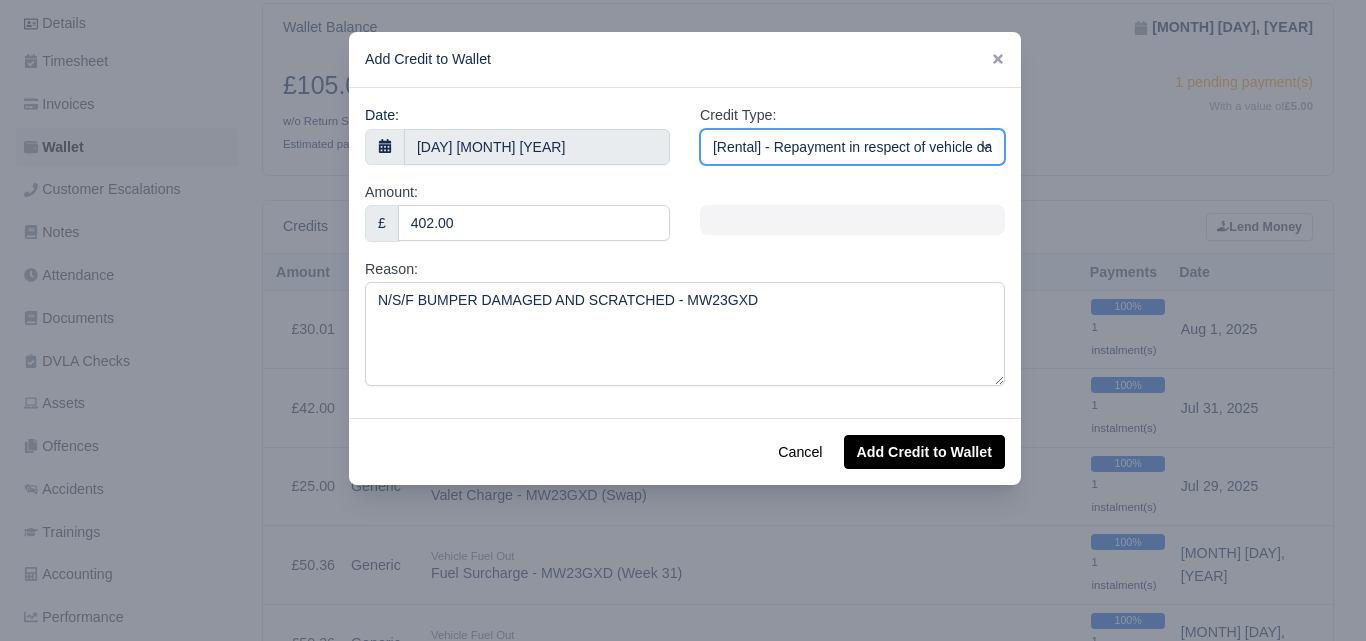 click on "[Self-Billed] - Other
[Self-Billed] - Negative Invoice
[Self-Billed] - Keychain
[Self-Billed] - Background Check
[Self-Billed] - Fuel Advance Payment
[Self-Billed] - Prepayment for Upcoming Work
[Rental] - Other
[Rental] - Vehicle Wash
[Rental] - Repayment in respect of vehicle damage
[Rental] - Vehicle Recovery Charge
[Rental] - Vehicle Pound Recovery
[Rental] - Vehicle Key Replacement
[Rental] - Vehicle Fuel Out
[Rental] - Van Fuel out/Adblue/Keychain/Van Wash/Sticker
[Rental] - Security Deposit to a maximum of £500
[Rental] - Advance payment in respect of rental vehicle deposit
[Rental] - Vehicle Violation
[Rental] - Violation Fee" at bounding box center [852, 147] 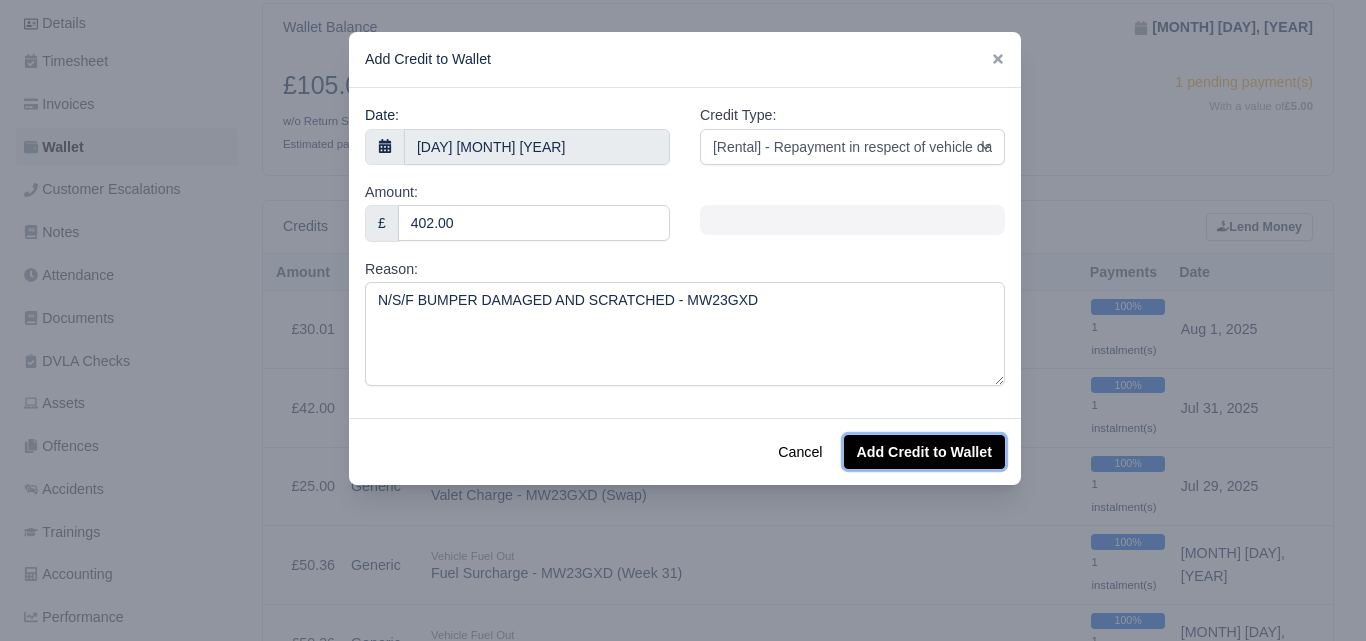 click on "Add Credit to Wallet" at bounding box center (924, 452) 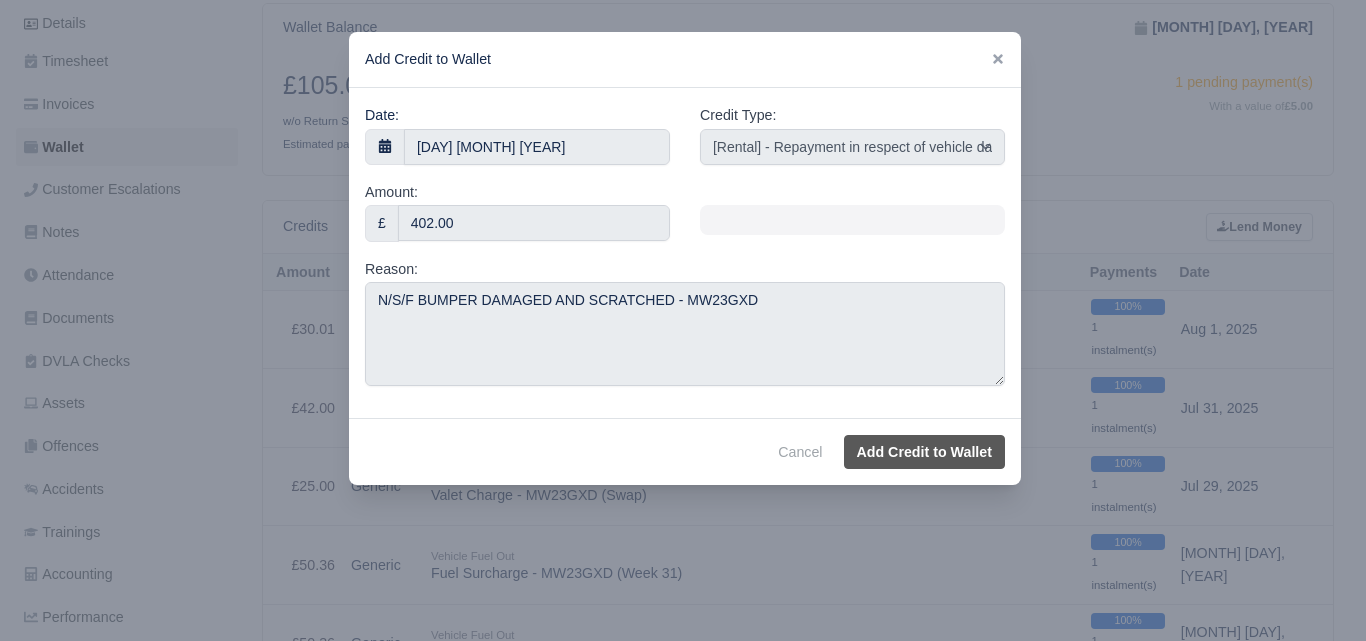 select on "other" 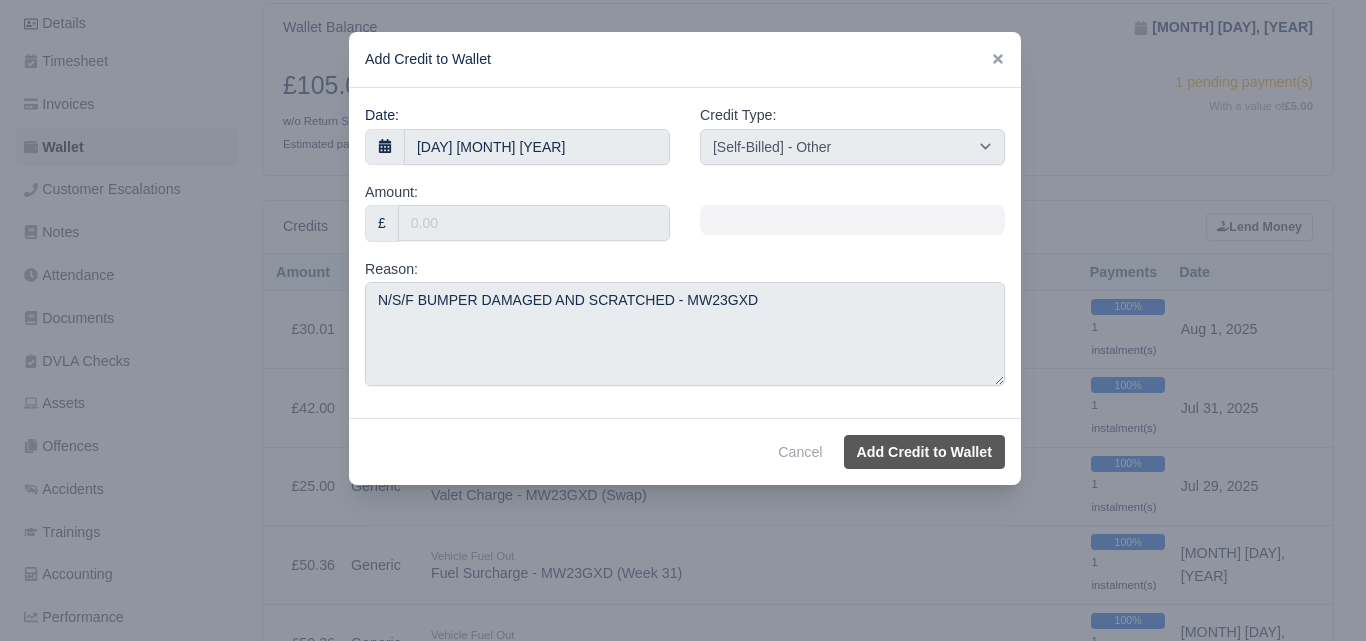type 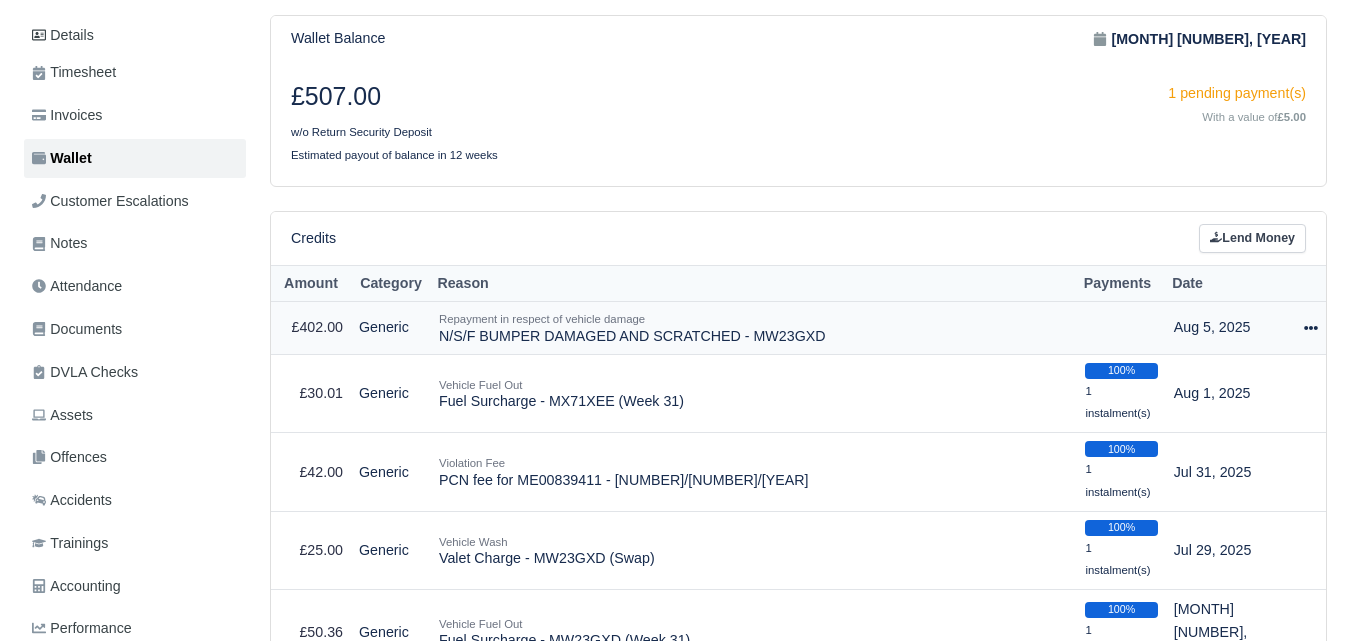 scroll, scrollTop: 251, scrollLeft: 0, axis: vertical 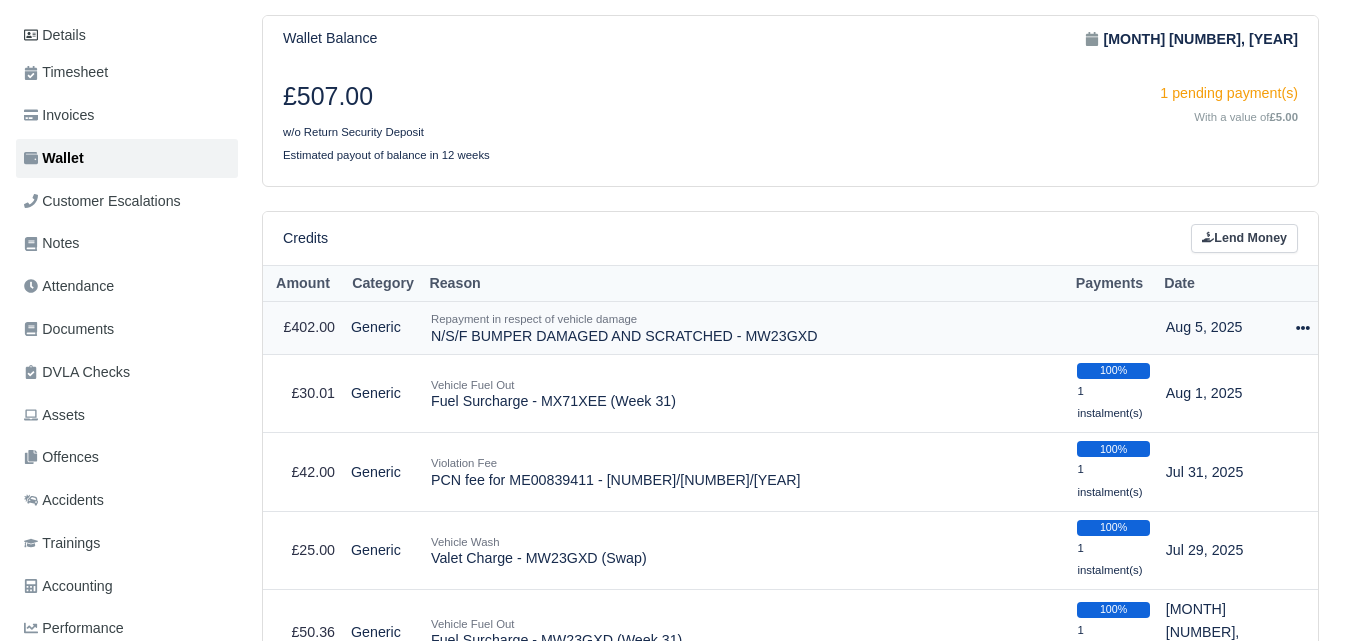 click 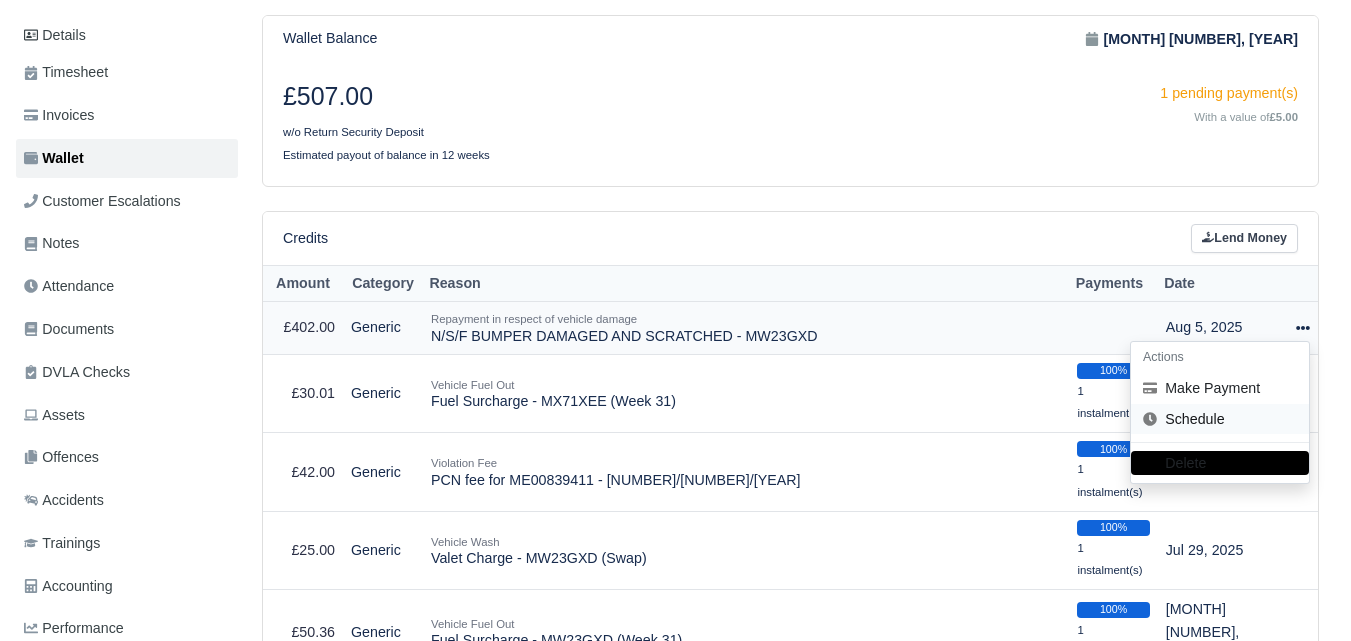 click on "Schedule" at bounding box center (1220, 419) 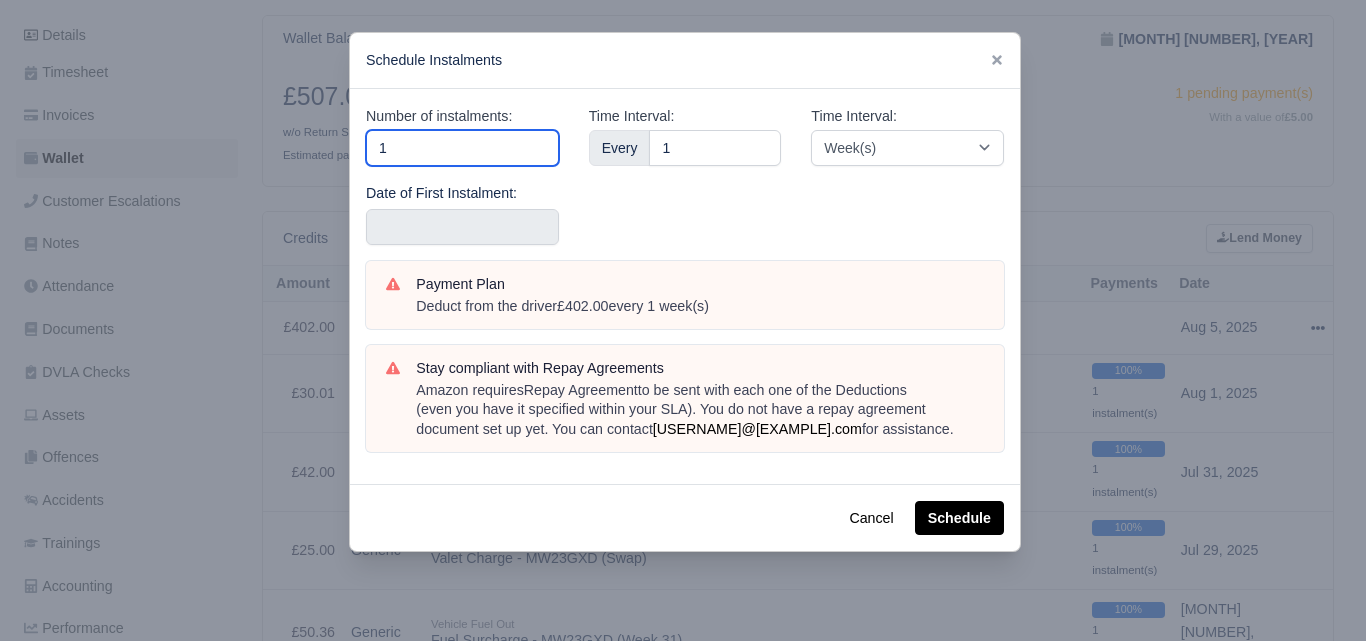 click on "1" at bounding box center (462, 148) 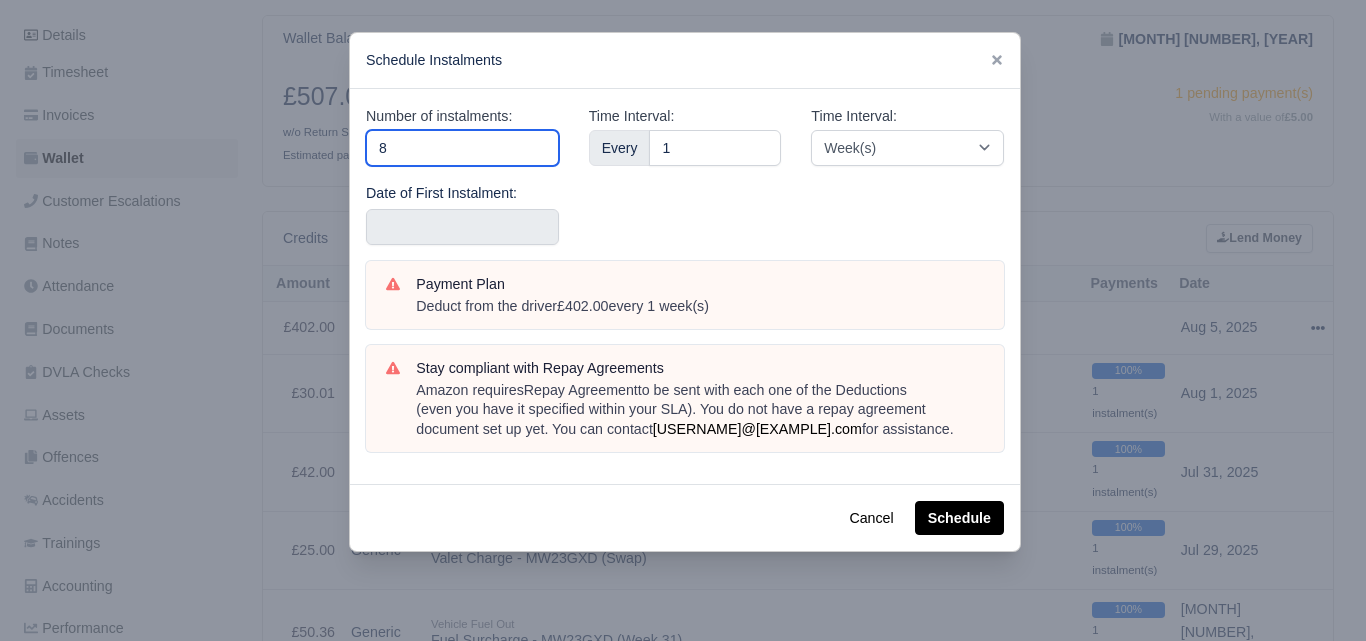 type 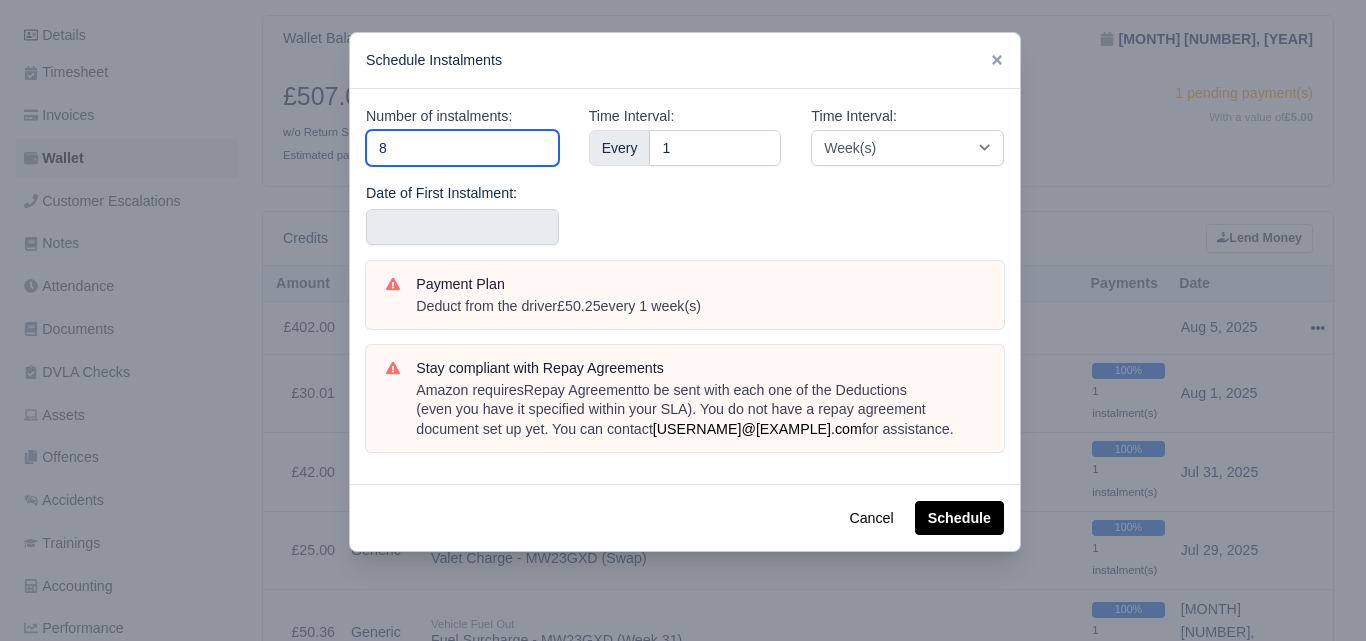 type on "8" 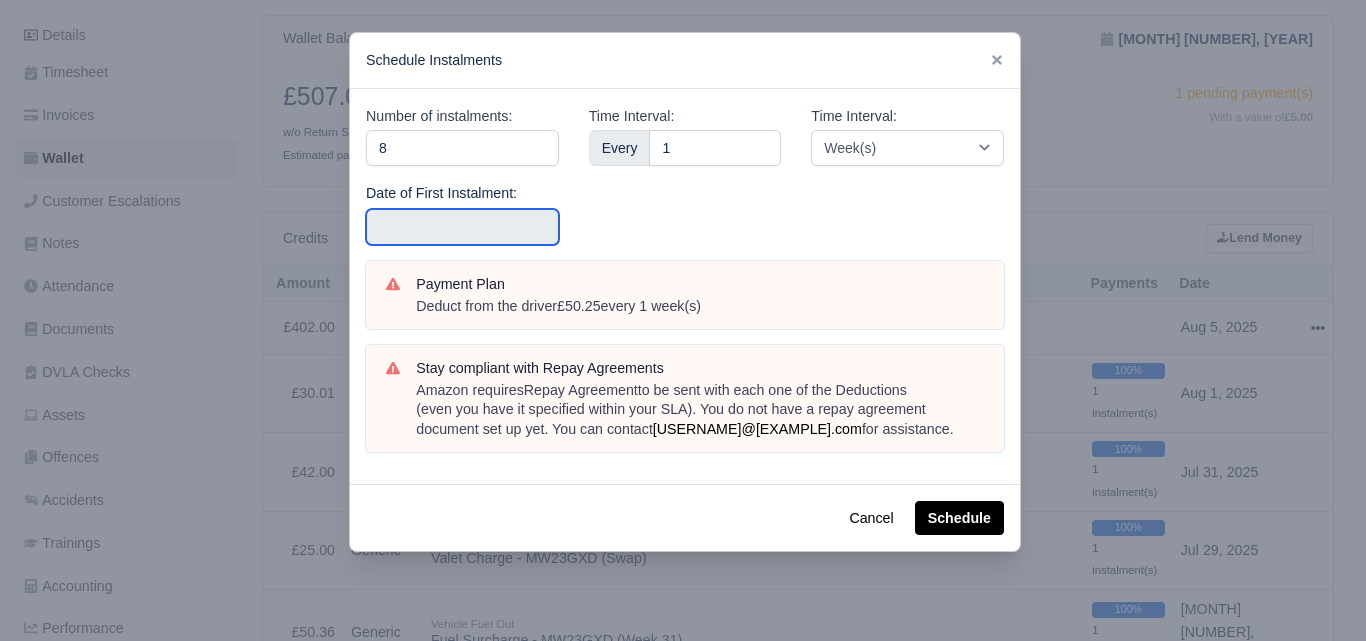 click at bounding box center (462, 227) 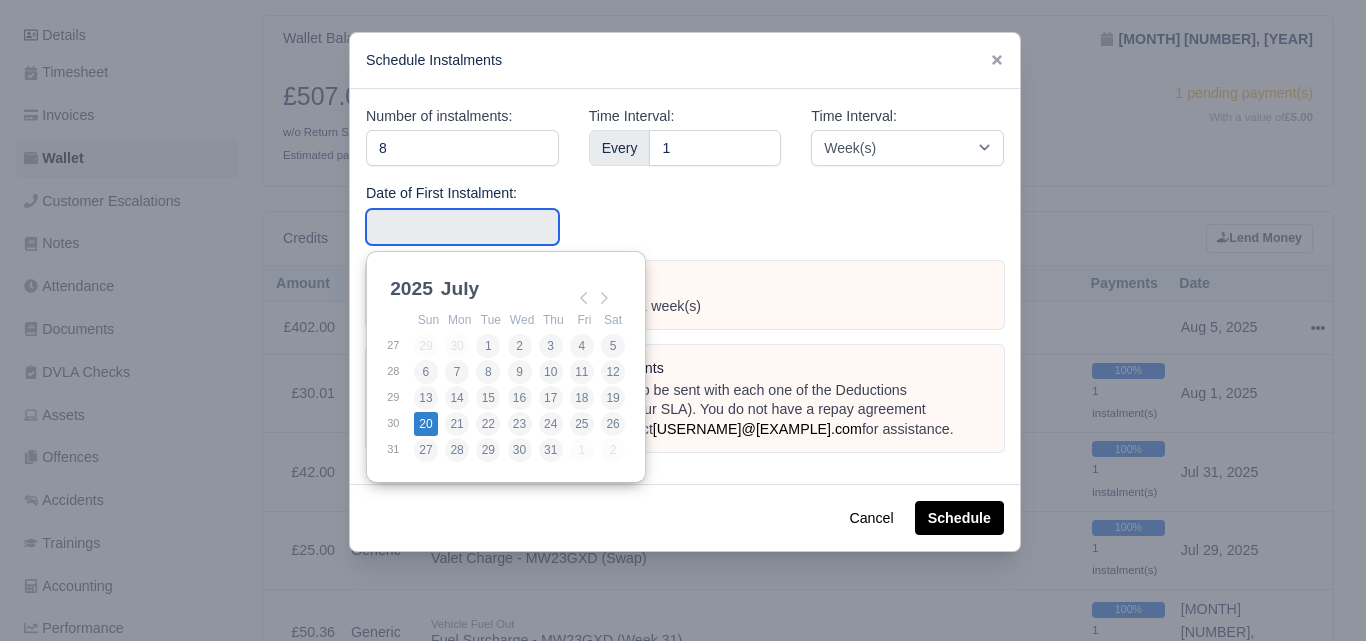 type on "2025-07-20" 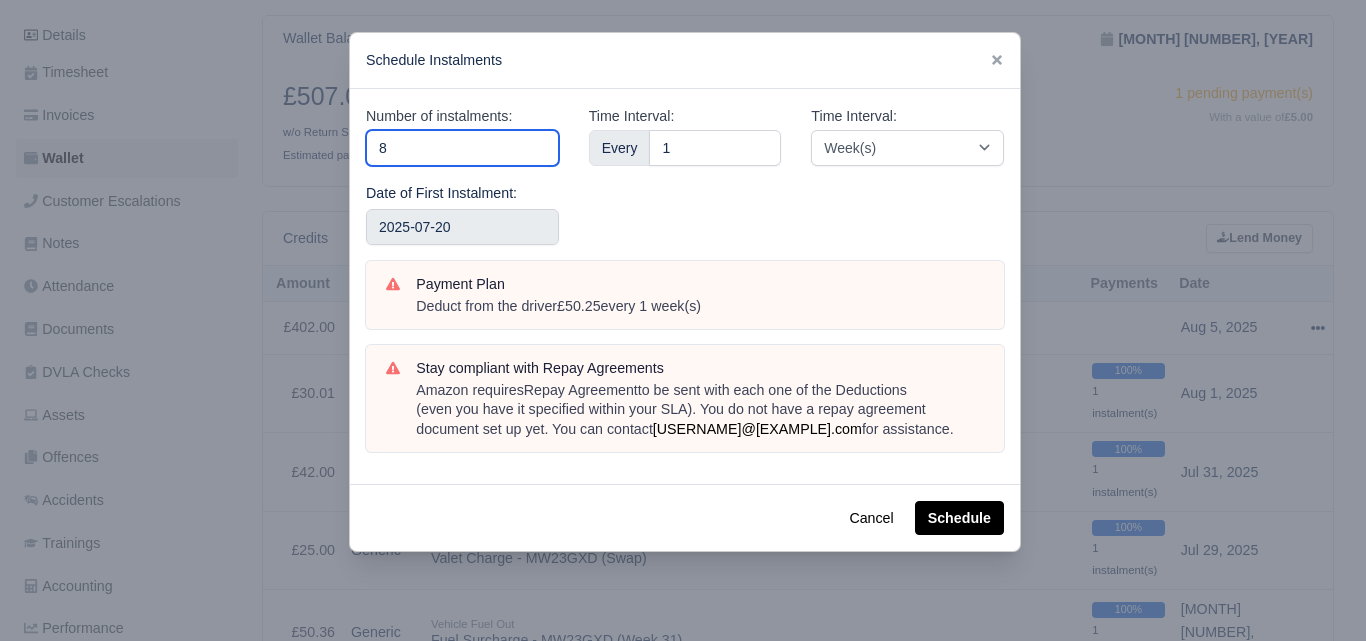 click on "8" at bounding box center (462, 148) 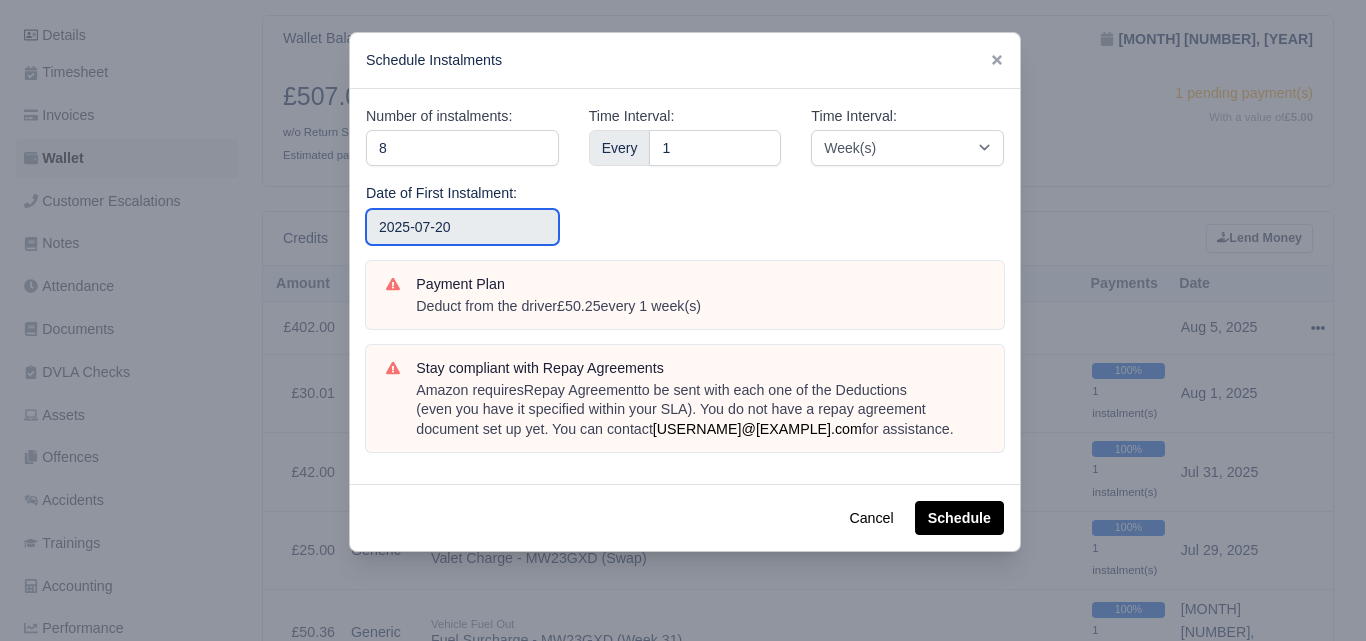 click on "2025-07-20" at bounding box center [462, 227] 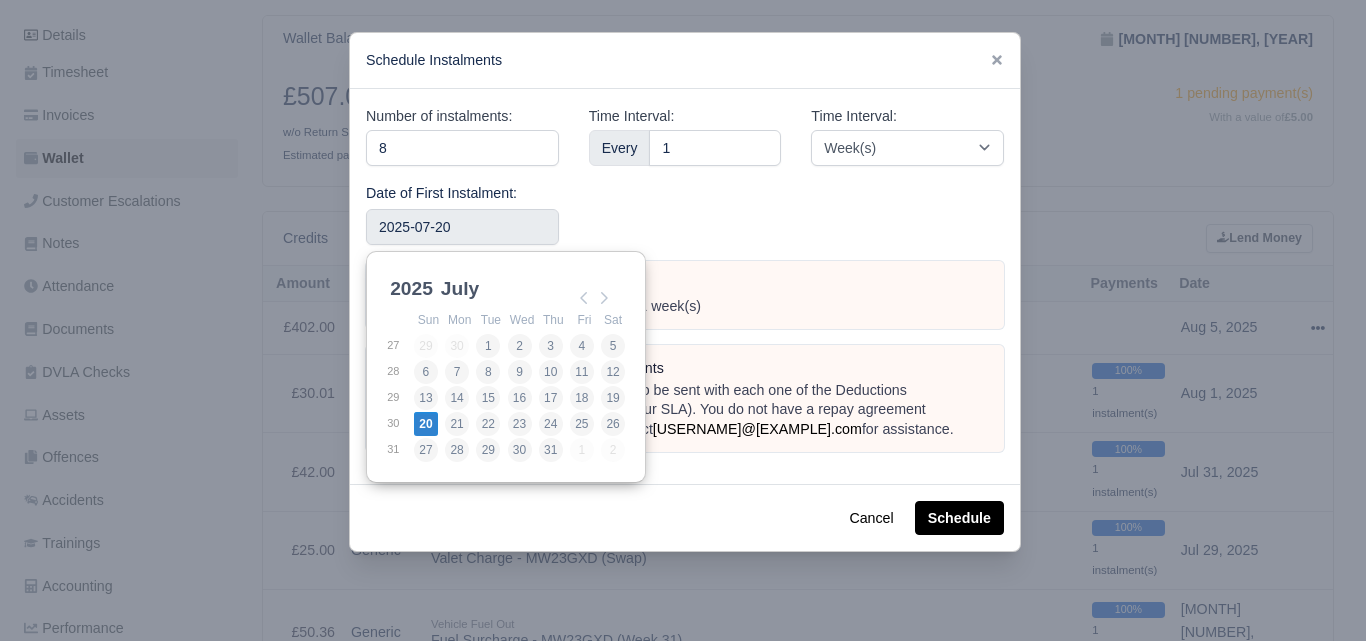 click on "Time Interval:
Every
1" at bounding box center (685, 183) 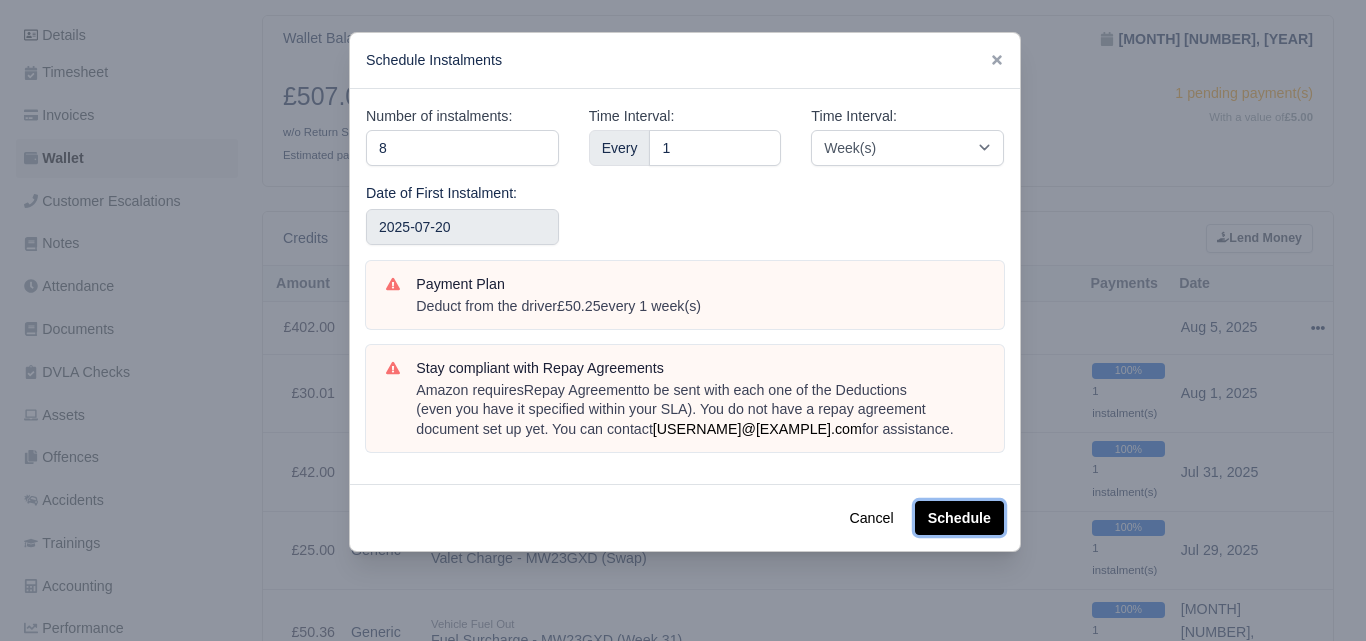 click on "Schedule" at bounding box center [959, 518] 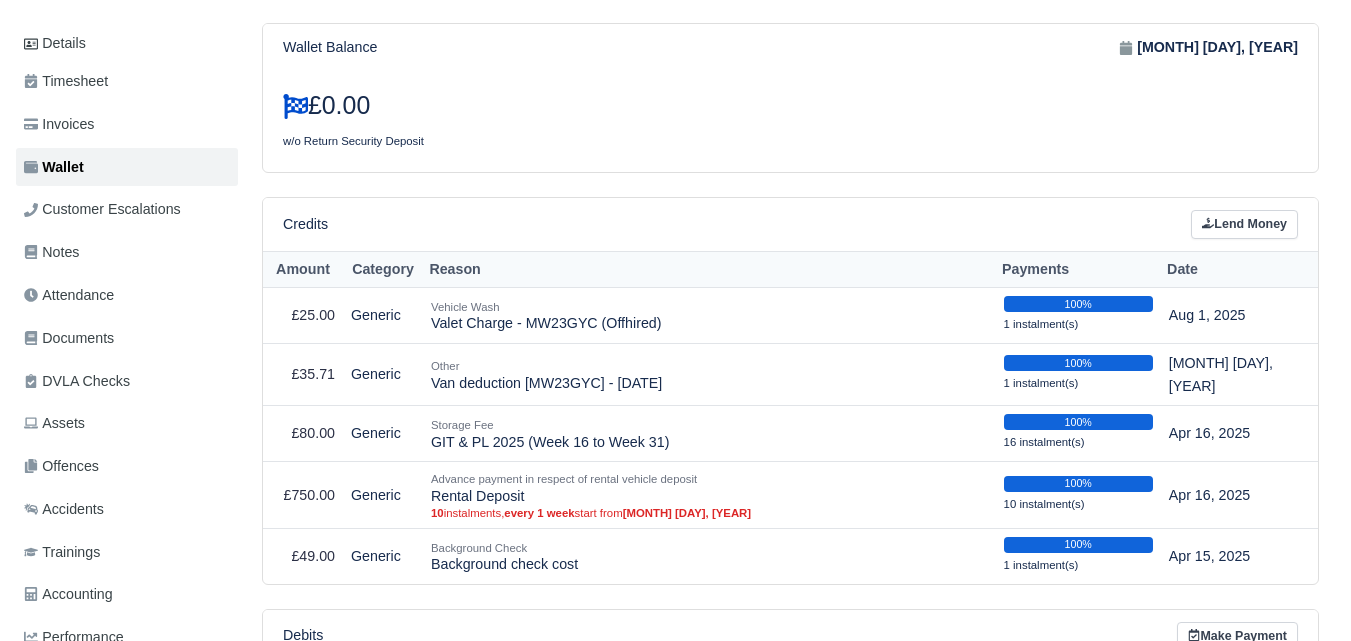 scroll, scrollTop: 272, scrollLeft: 0, axis: vertical 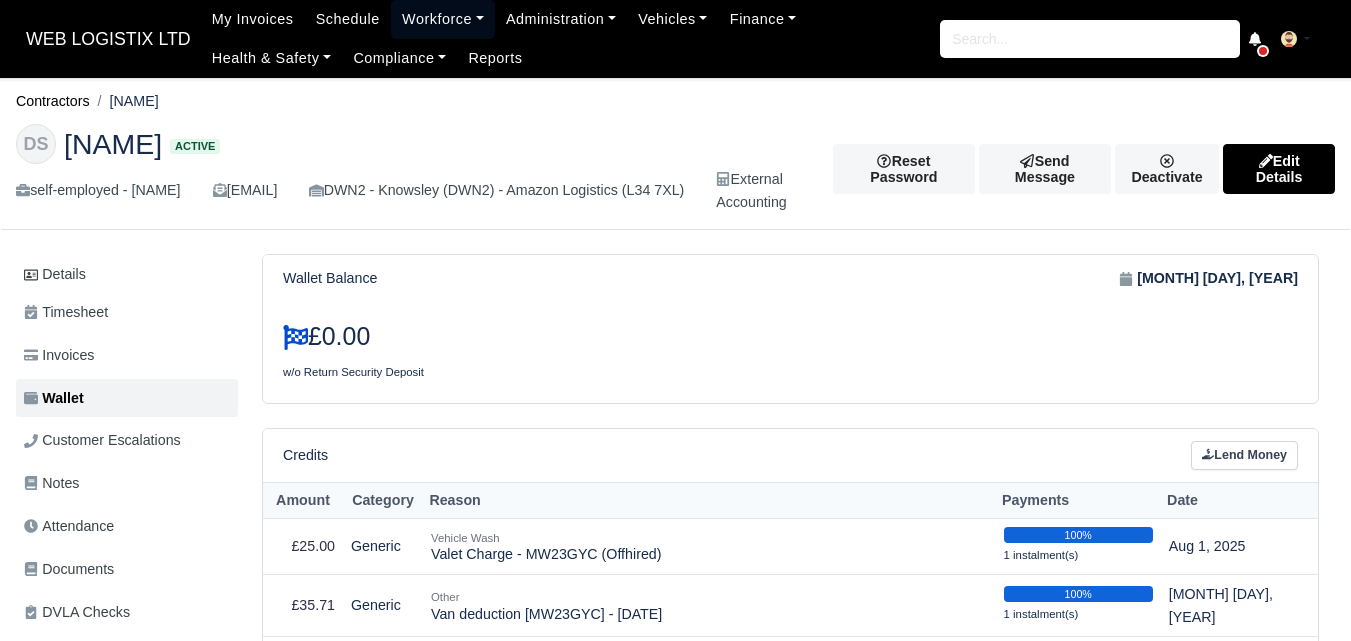 click on "Workforce" at bounding box center [443, 19] 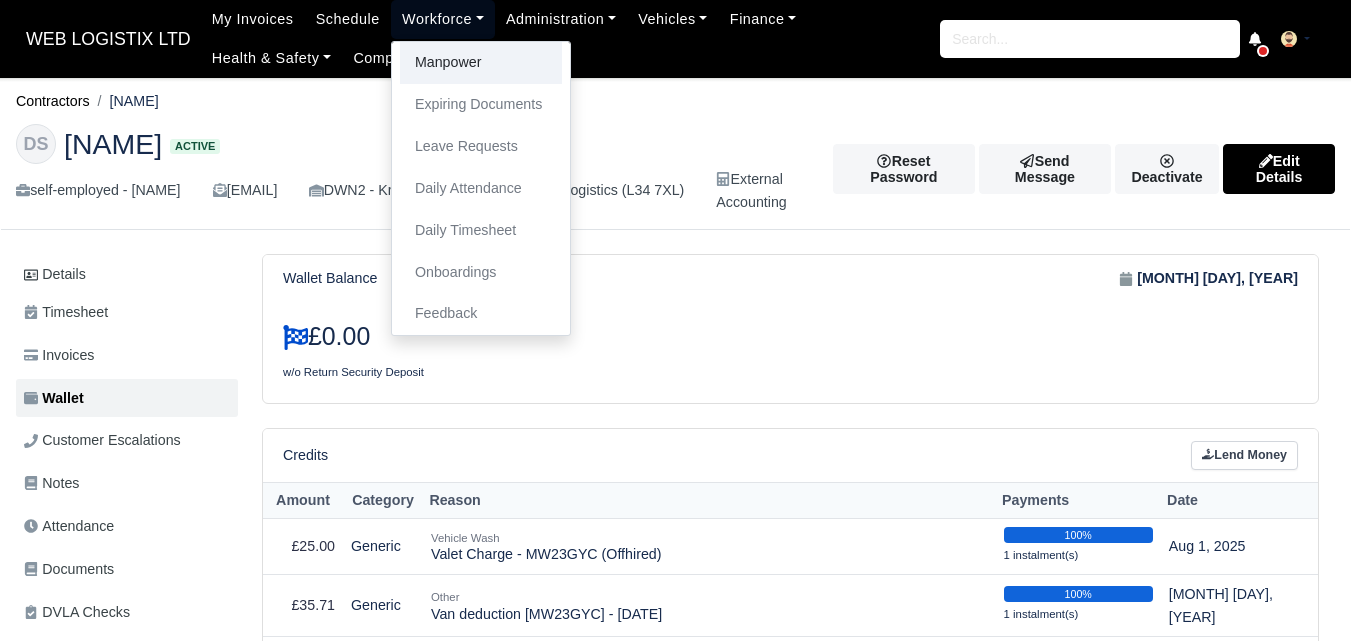 click on "Manpower" at bounding box center (481, 63) 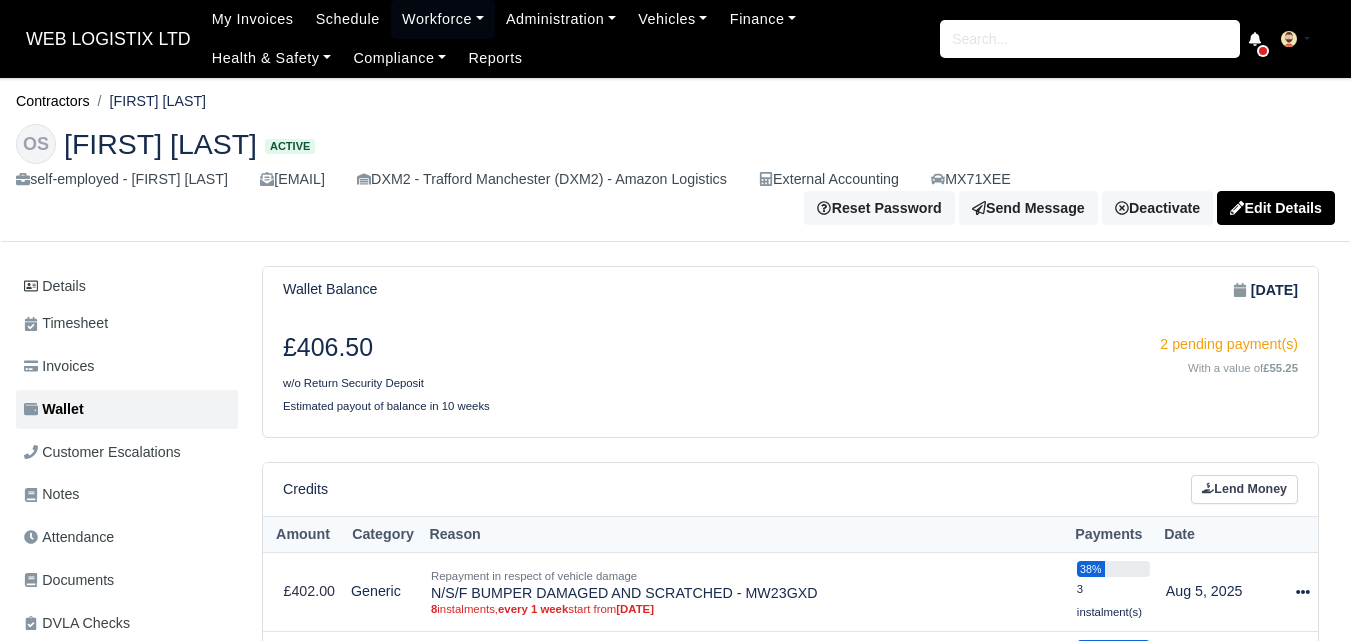 scroll, scrollTop: 0, scrollLeft: 0, axis: both 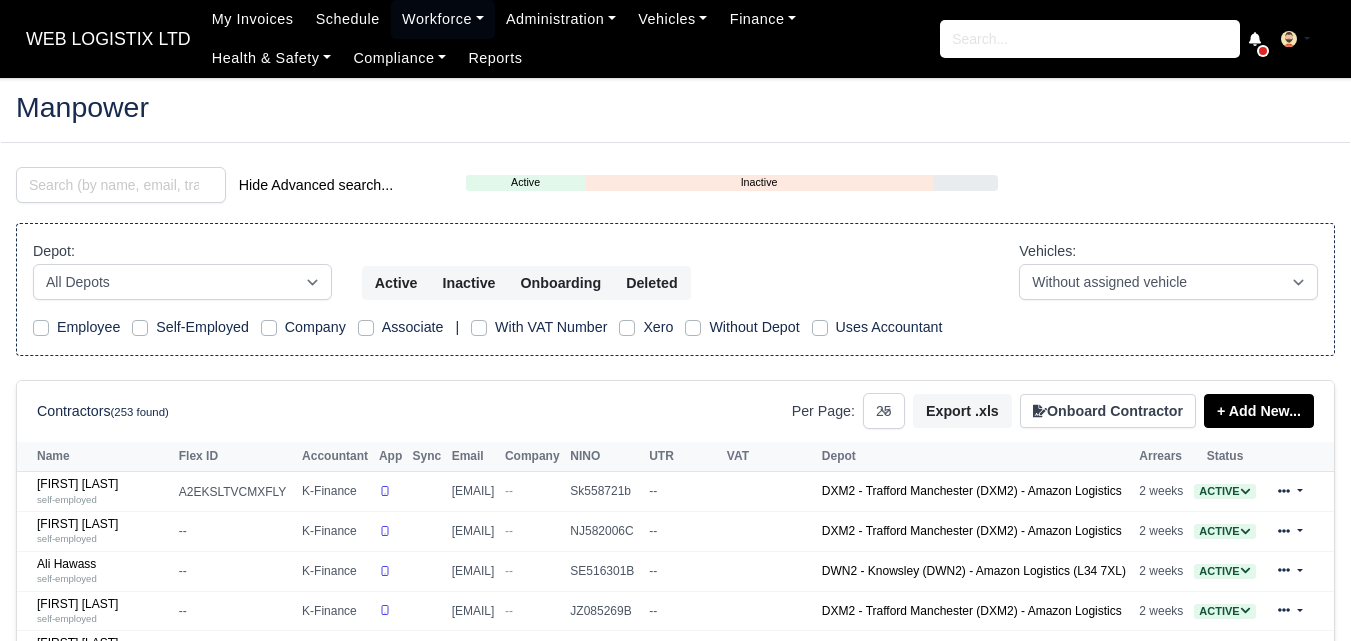 select on "25" 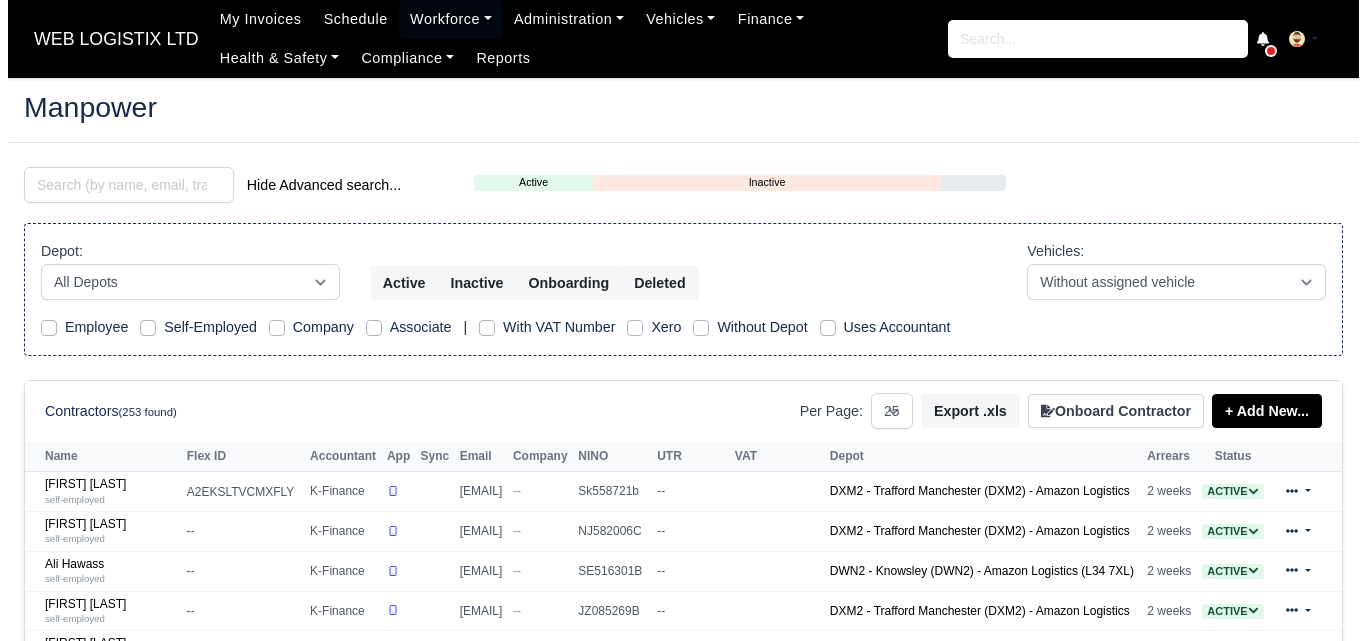 scroll, scrollTop: 0, scrollLeft: 0, axis: both 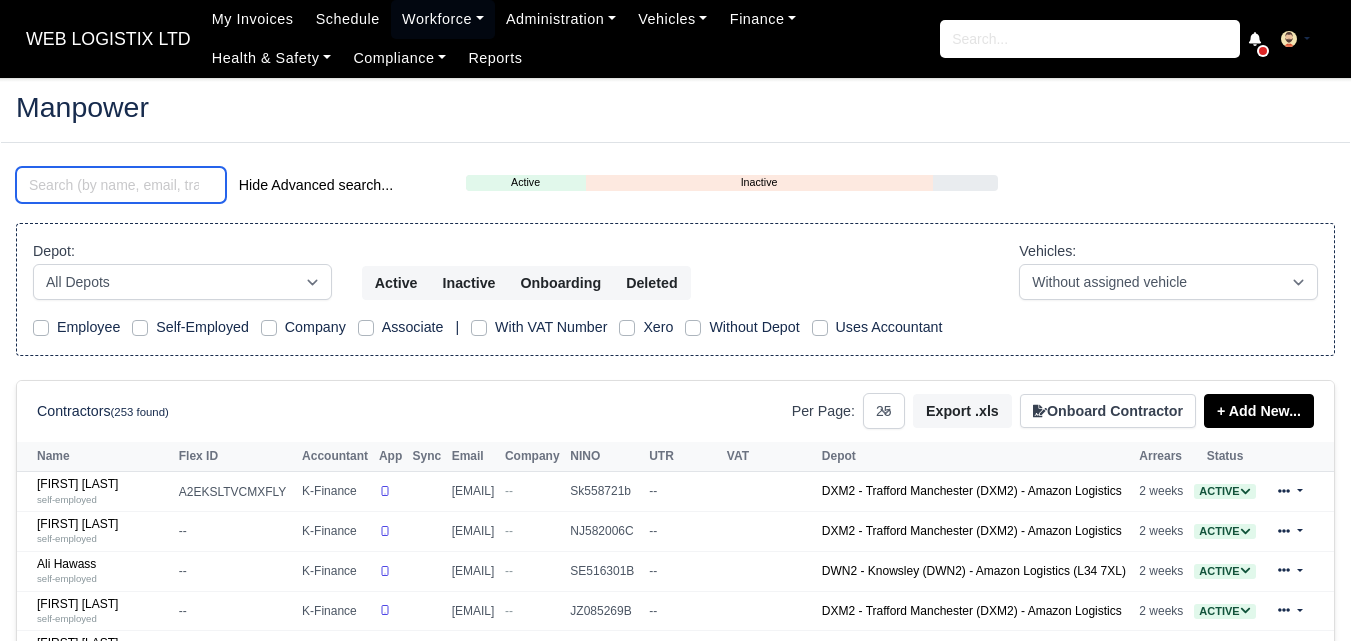 click at bounding box center [121, 185] 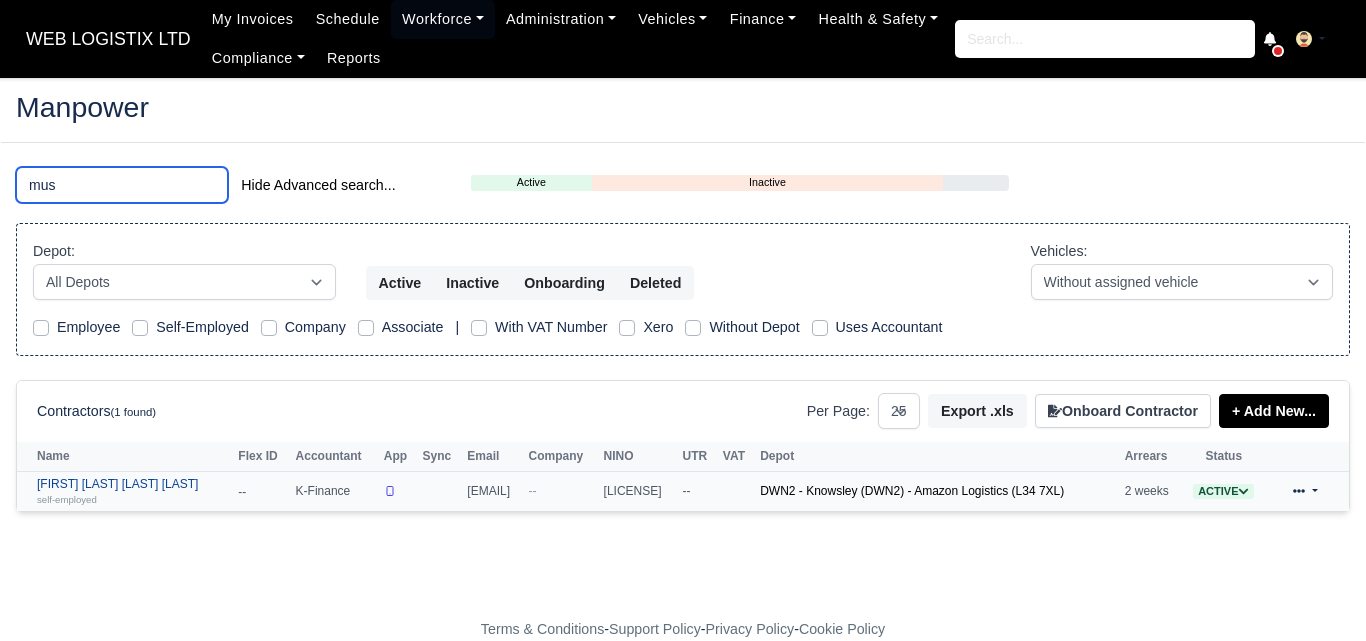 type on "mus" 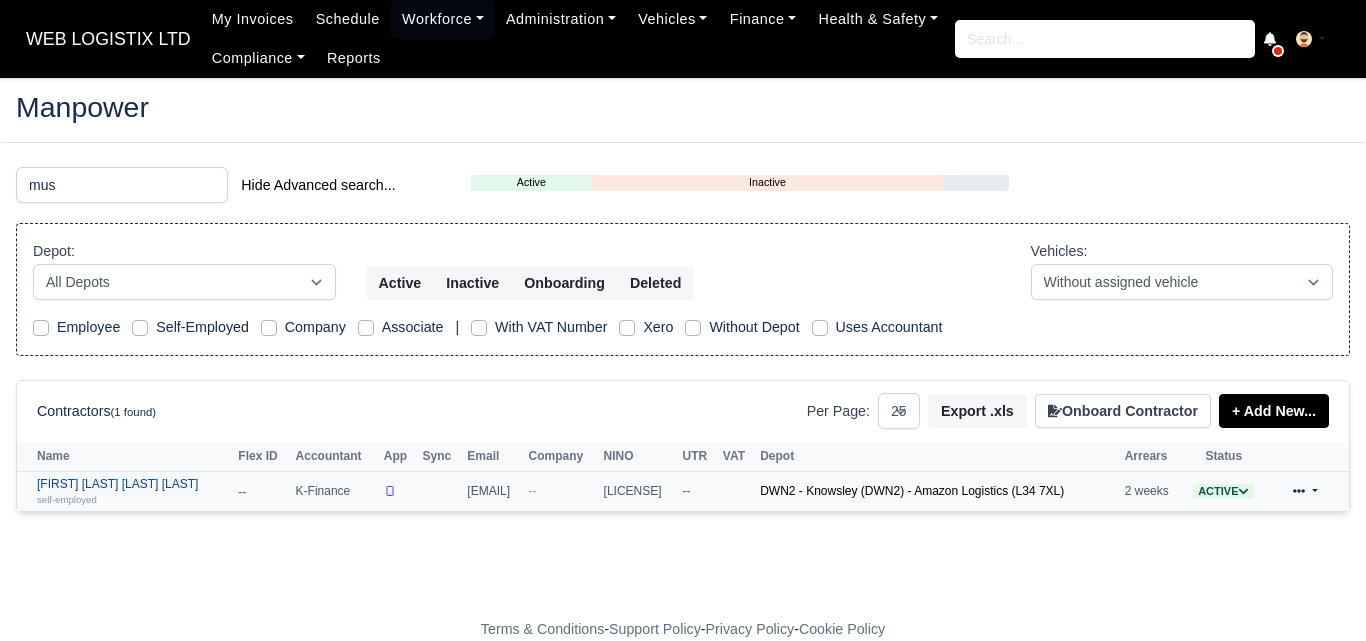 click on "self-employed" at bounding box center [132, 499] 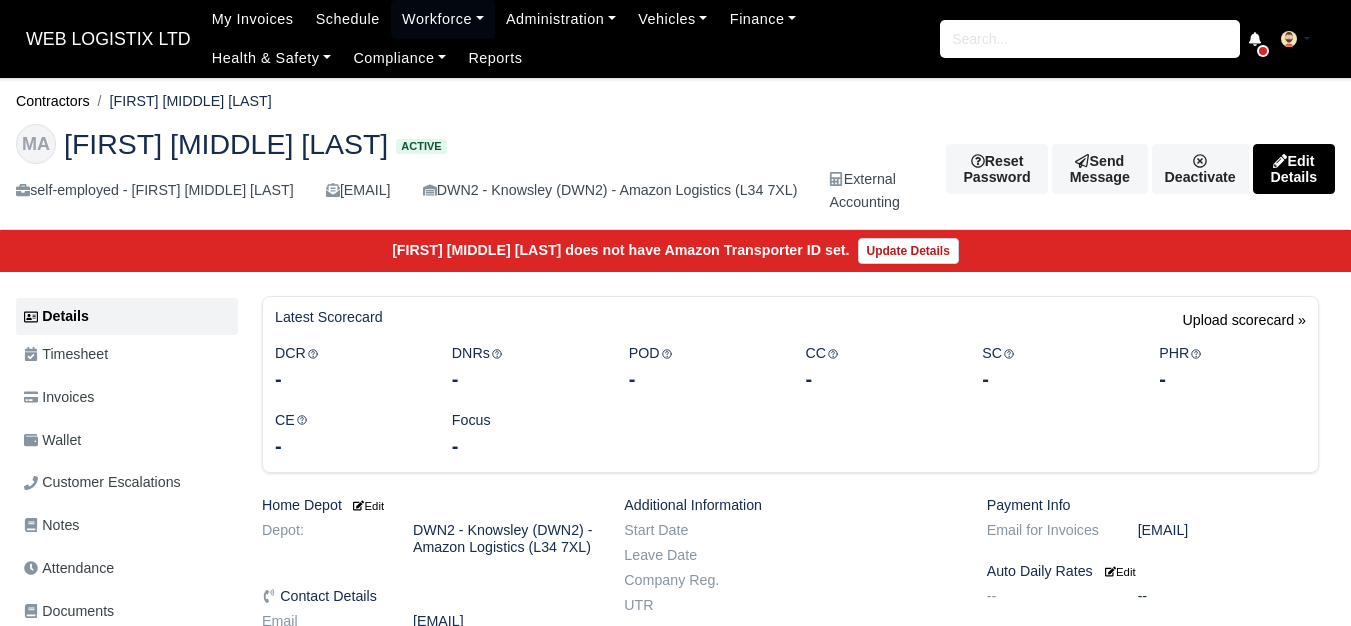 scroll, scrollTop: 0, scrollLeft: 0, axis: both 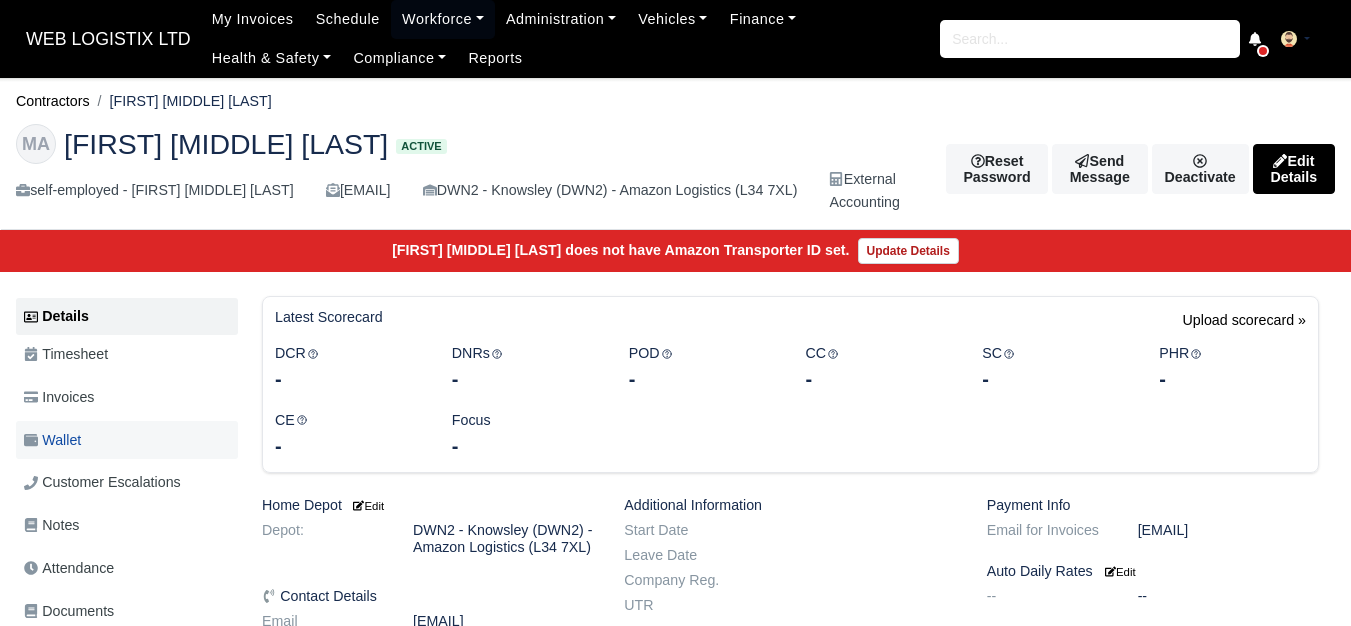 click on "Wallet" at bounding box center (52, 440) 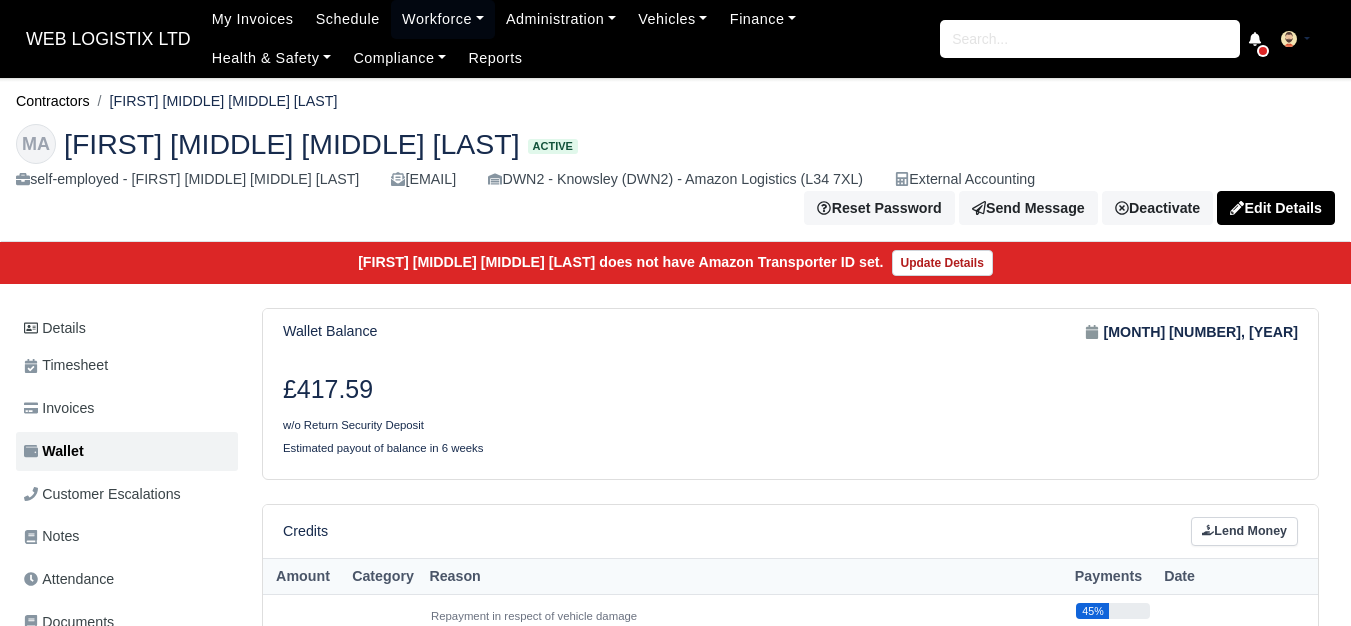 scroll, scrollTop: 0, scrollLeft: 0, axis: both 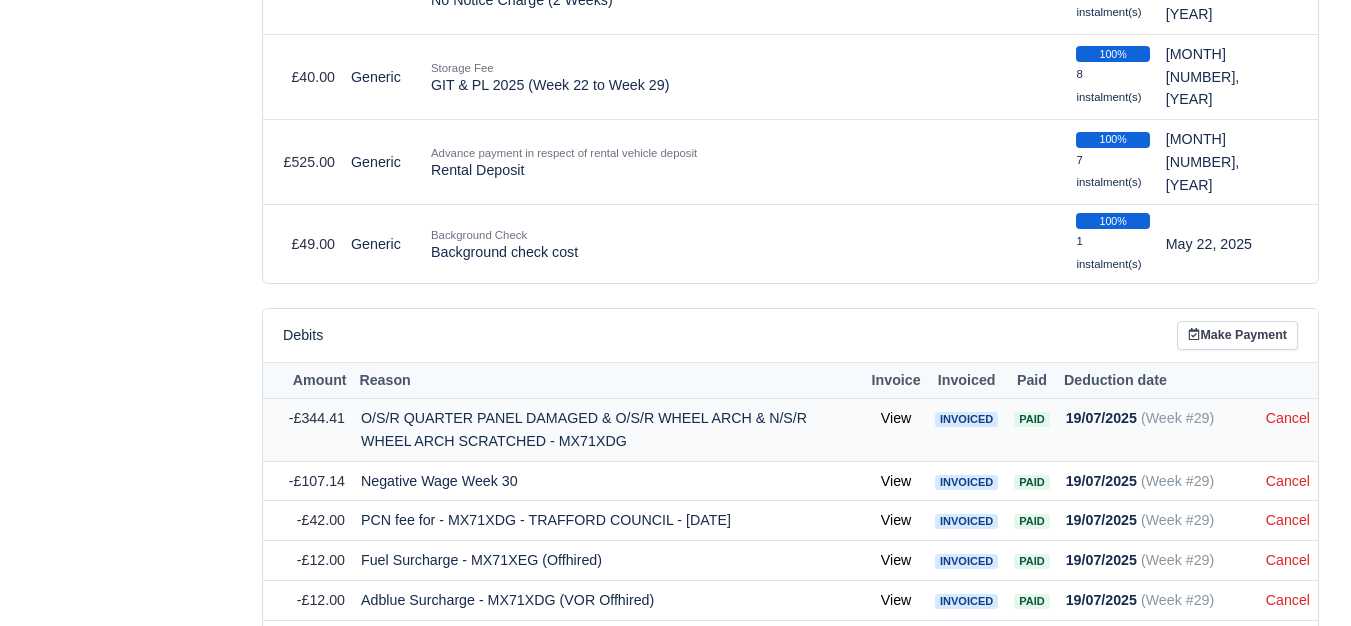 drag, startPoint x: 303, startPoint y: 380, endPoint x: 346, endPoint y: 381, distance: 43.011627 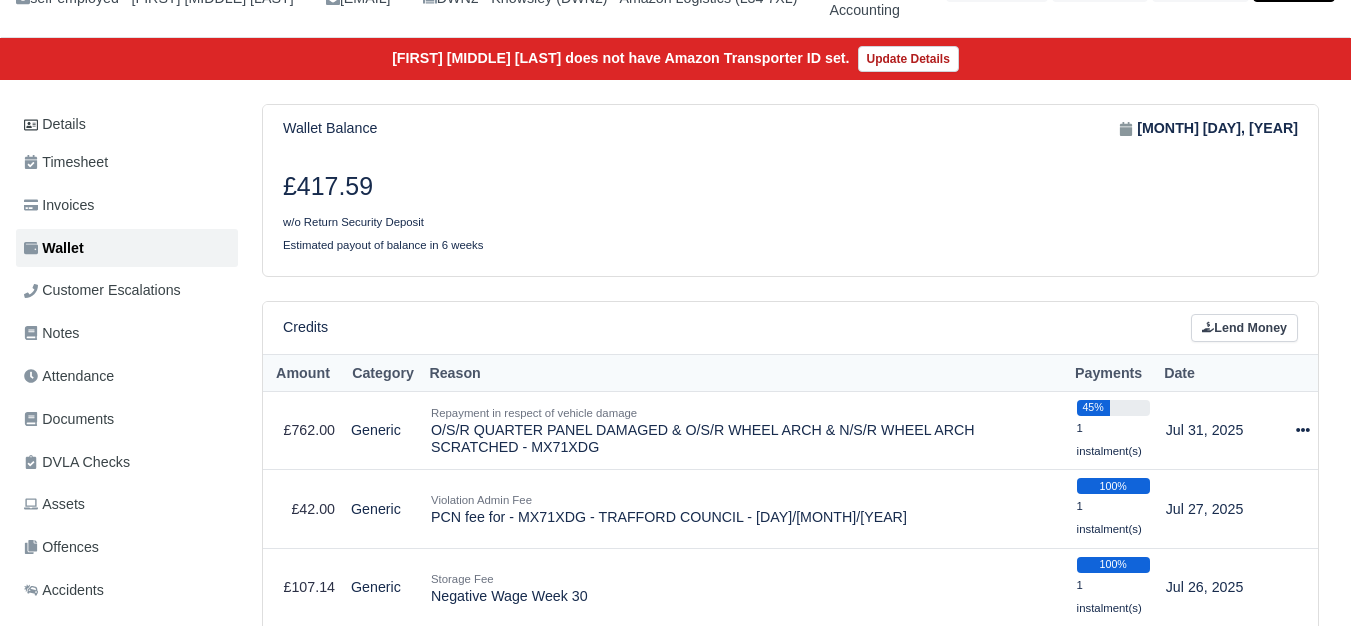 scroll, scrollTop: 0, scrollLeft: 0, axis: both 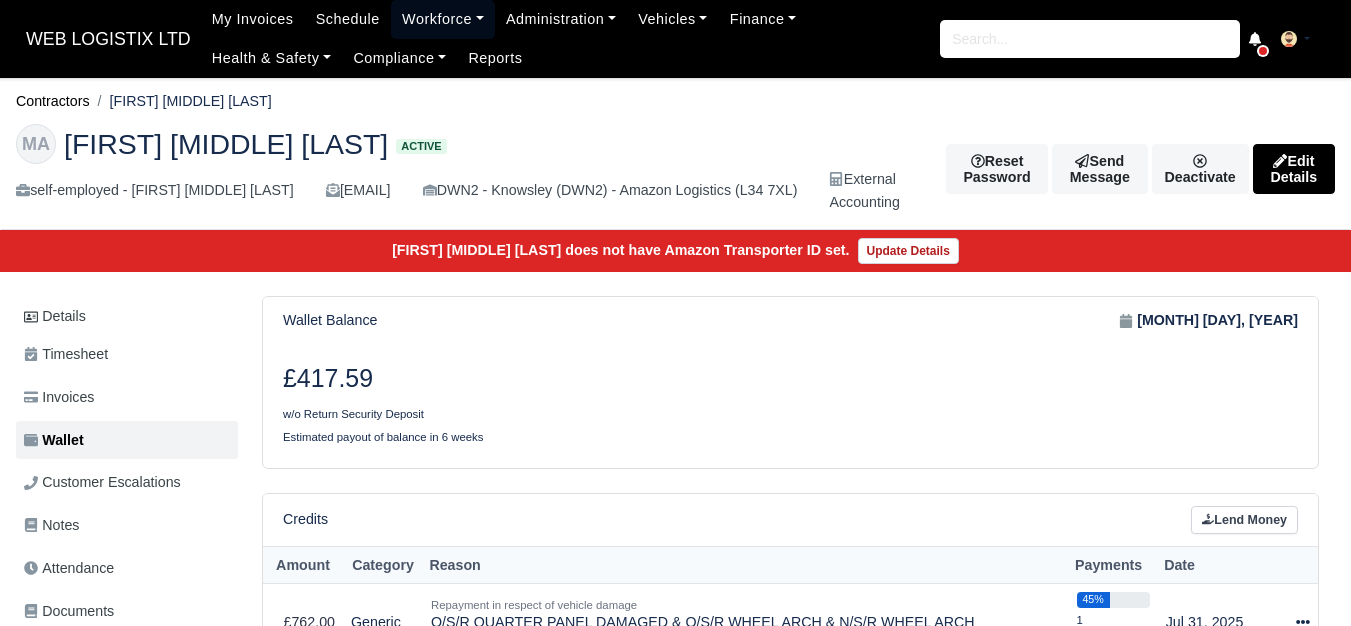 click on "Workforce" 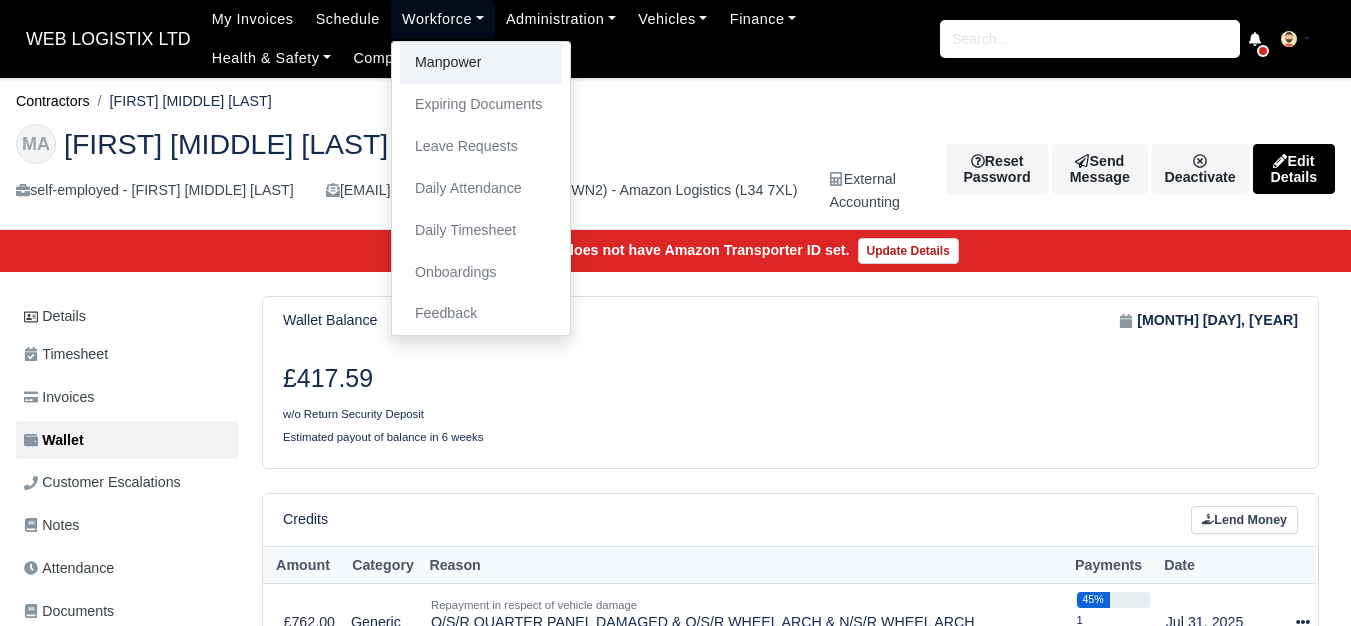 click on "Manpower" 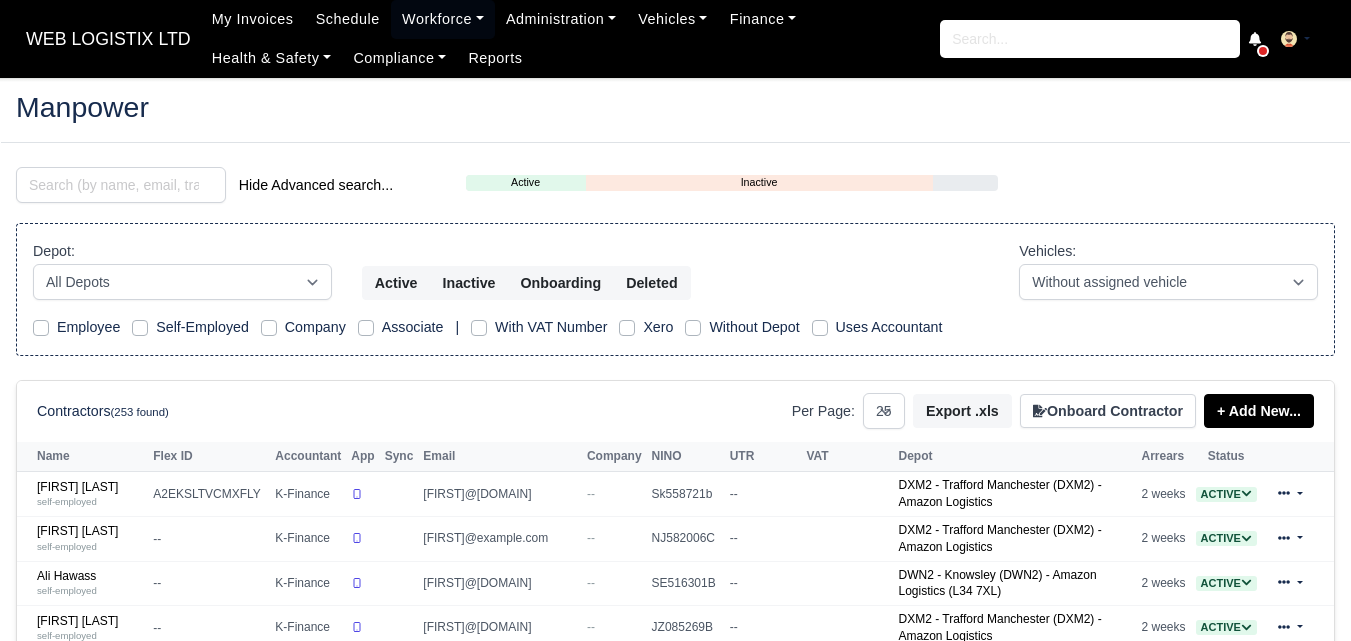 select on "25" 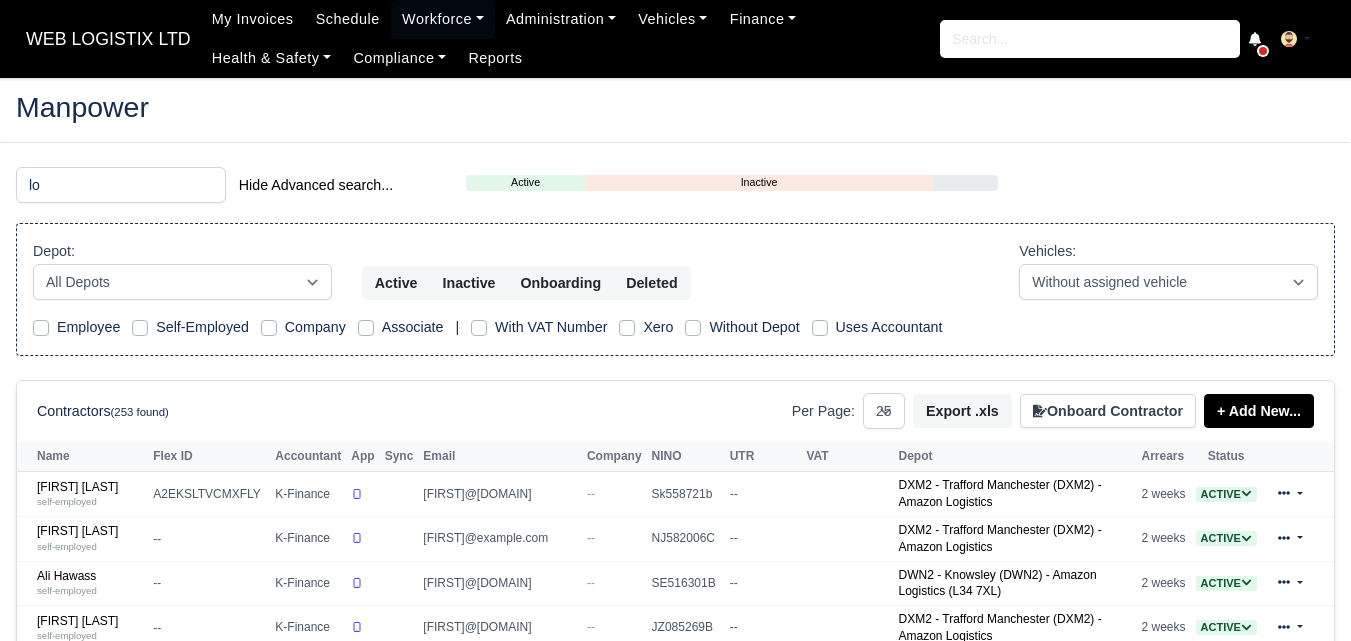click on "lo" at bounding box center (121, 185) 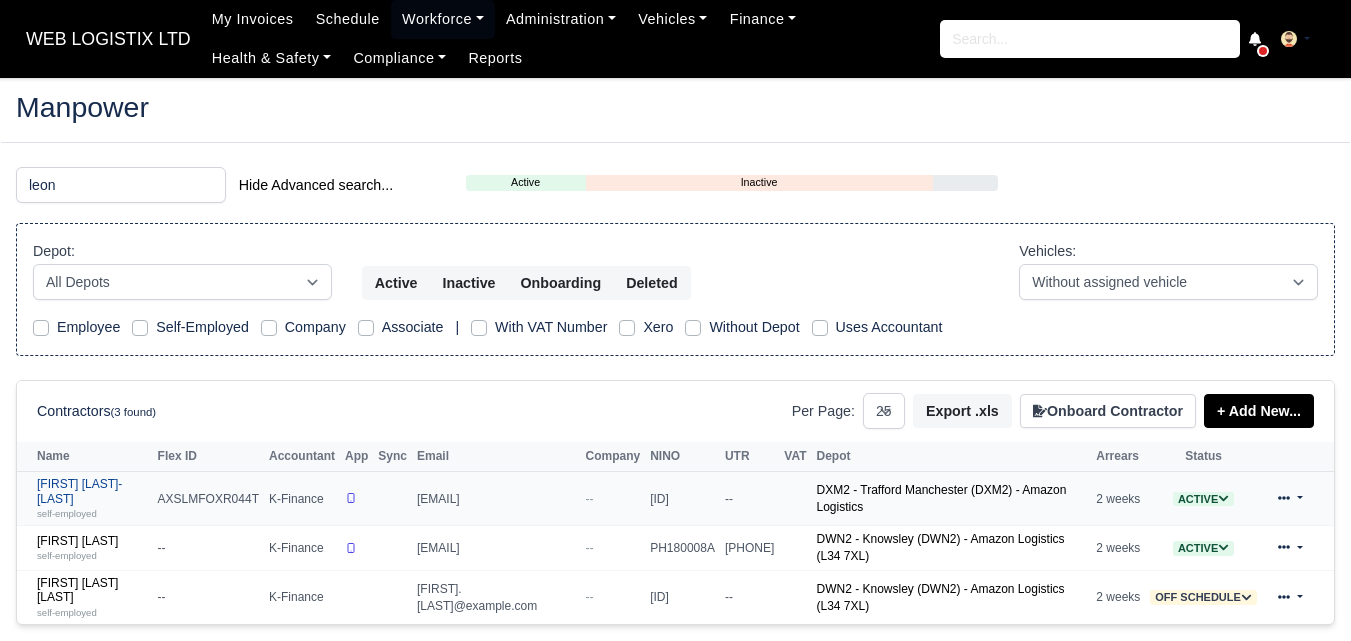 type on "leon" 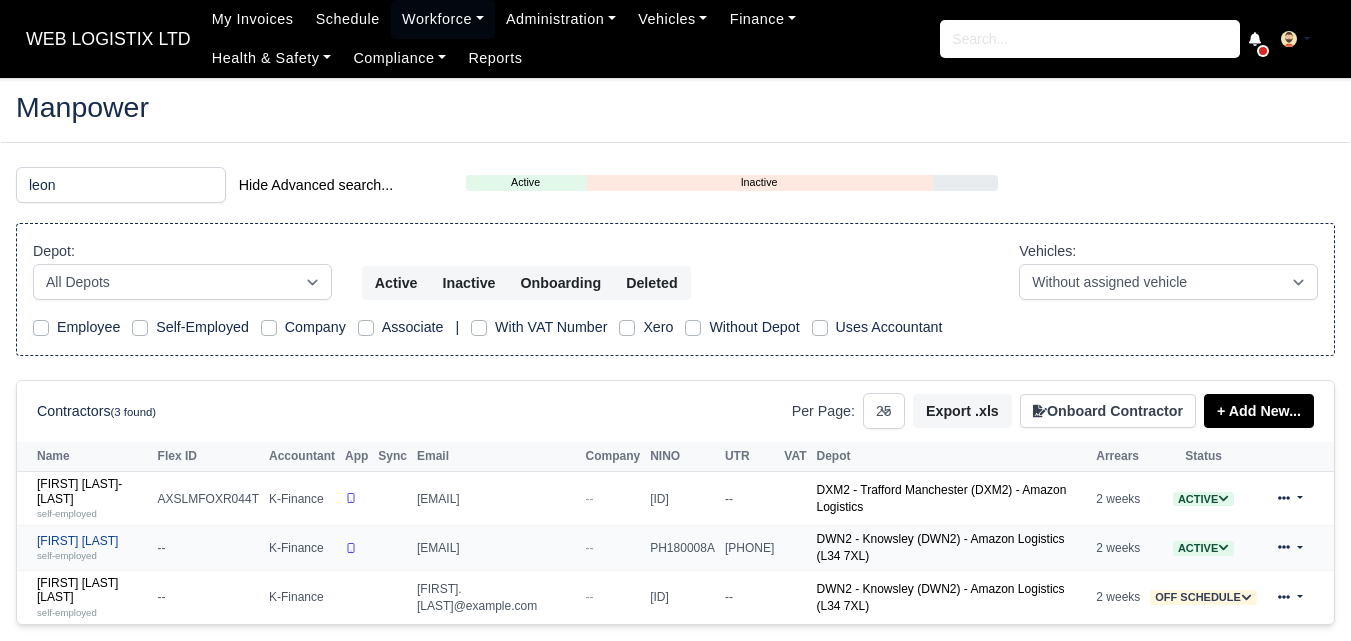 click on "Leon Durnley
self-employed" at bounding box center (92, 548) 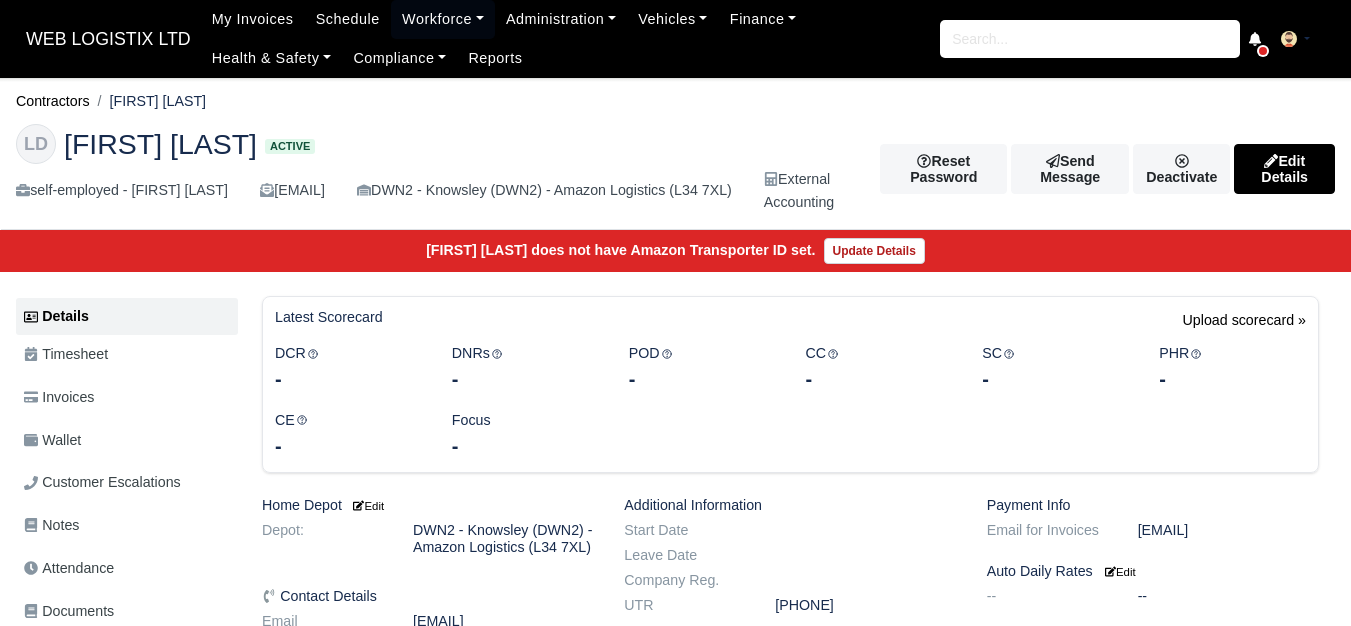 scroll, scrollTop: 0, scrollLeft: 0, axis: both 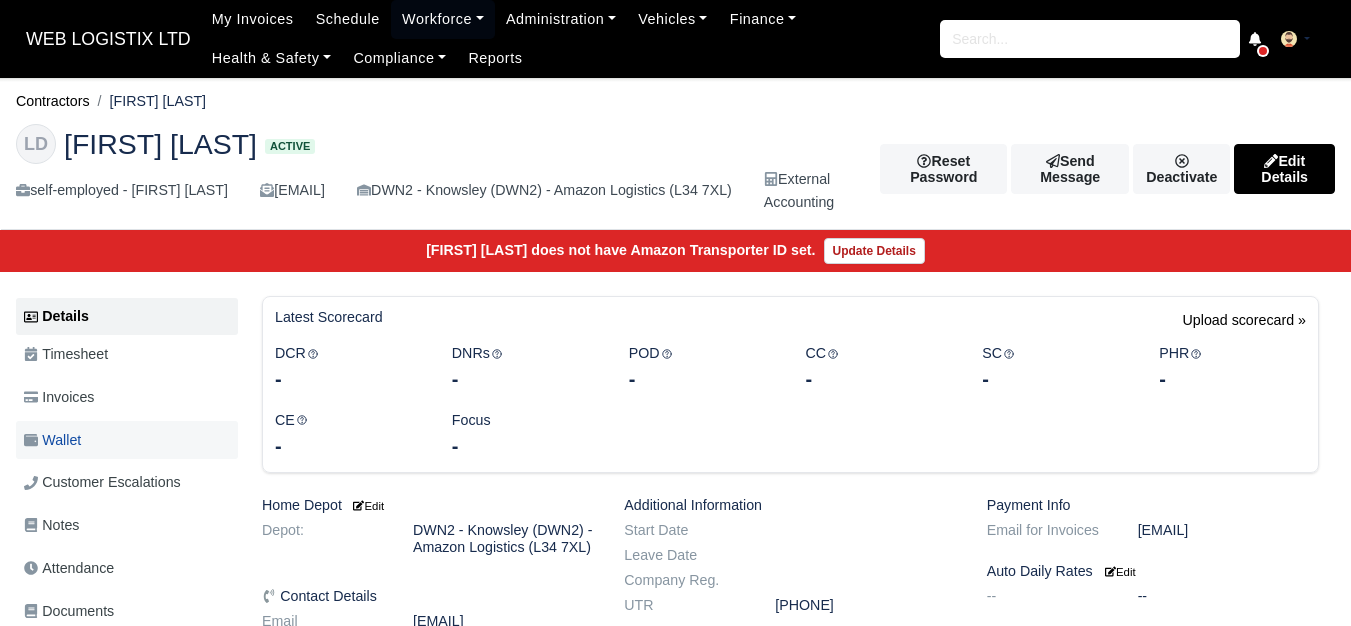 click on "Wallet" at bounding box center [127, 440] 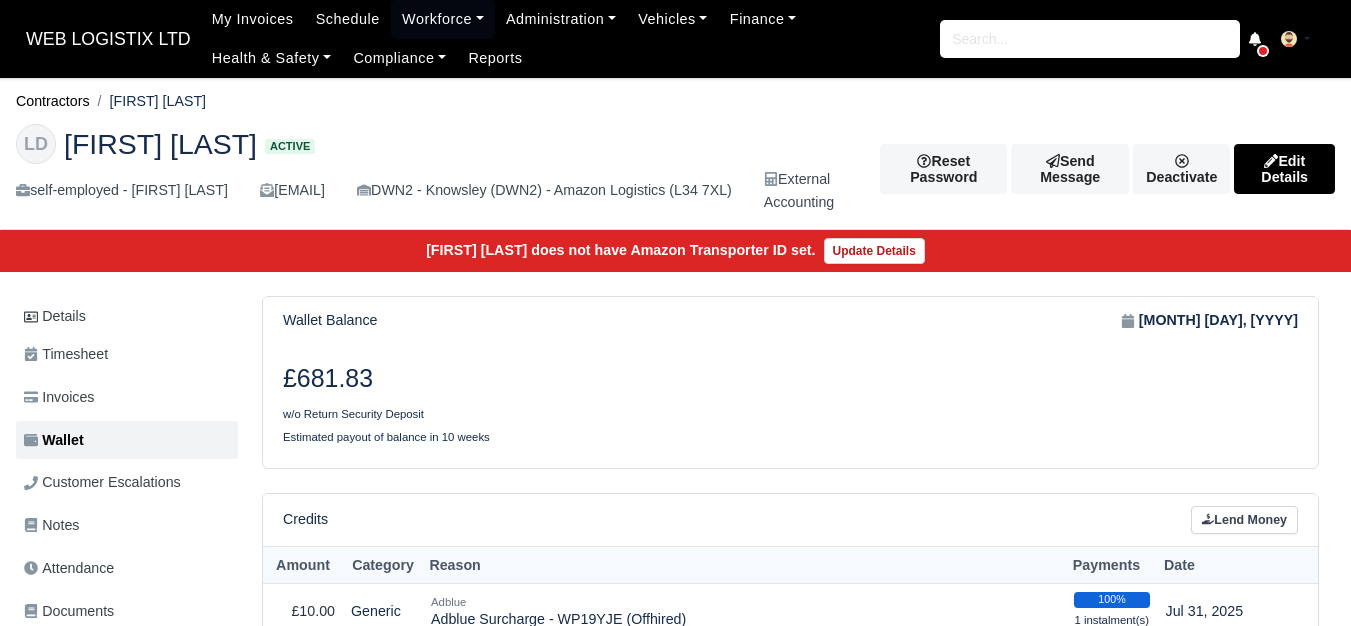 scroll, scrollTop: 0, scrollLeft: 0, axis: both 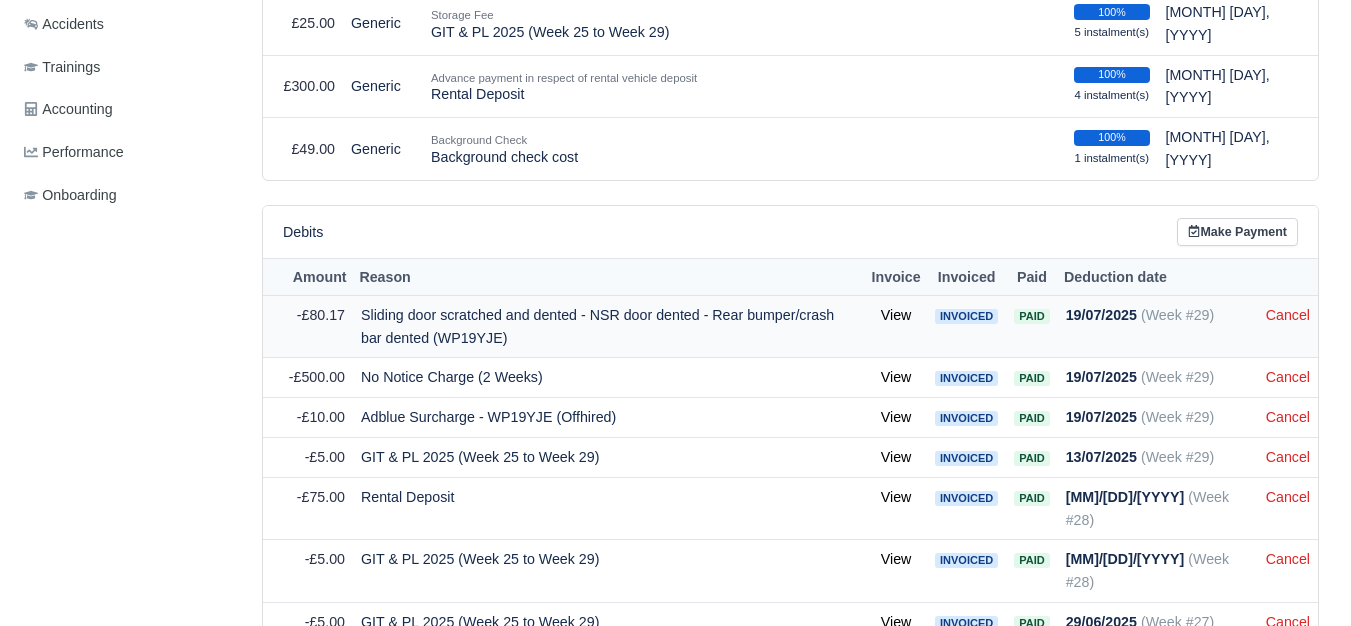drag, startPoint x: 313, startPoint y: 309, endPoint x: 345, endPoint y: 310, distance: 32.01562 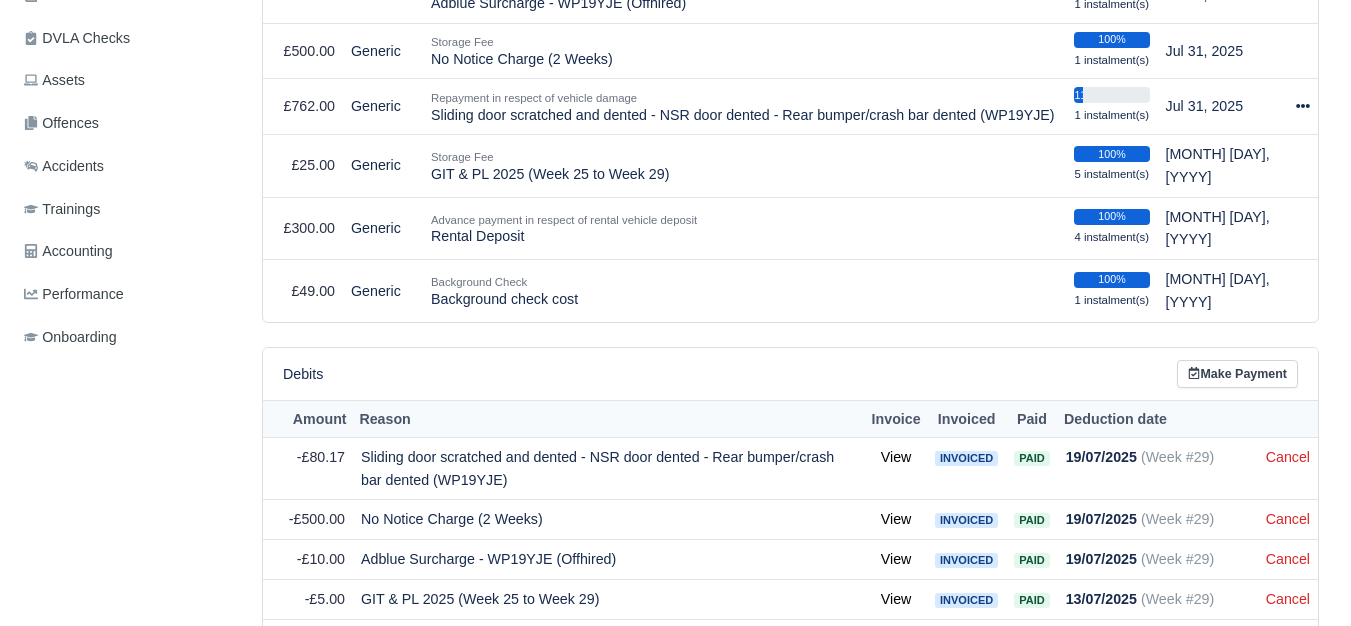scroll, scrollTop: 613, scrollLeft: 0, axis: vertical 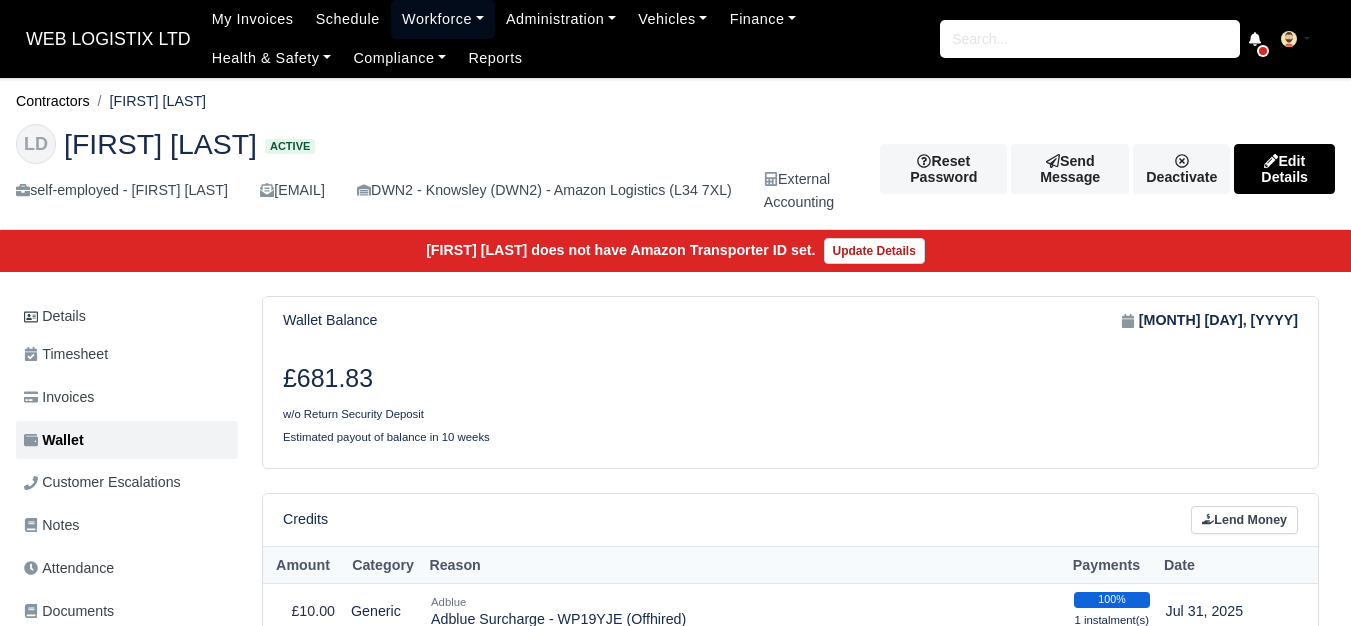 click on "Workforce" at bounding box center (443, 19) 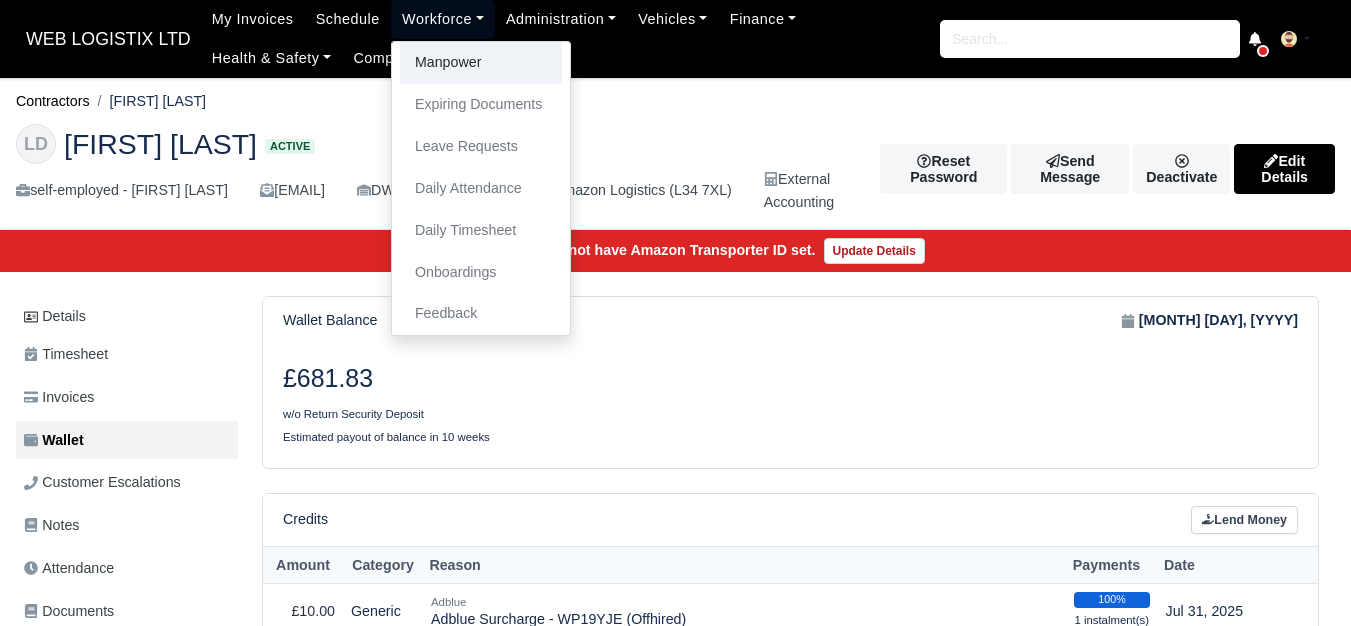 click on "Manpower" at bounding box center (481, 63) 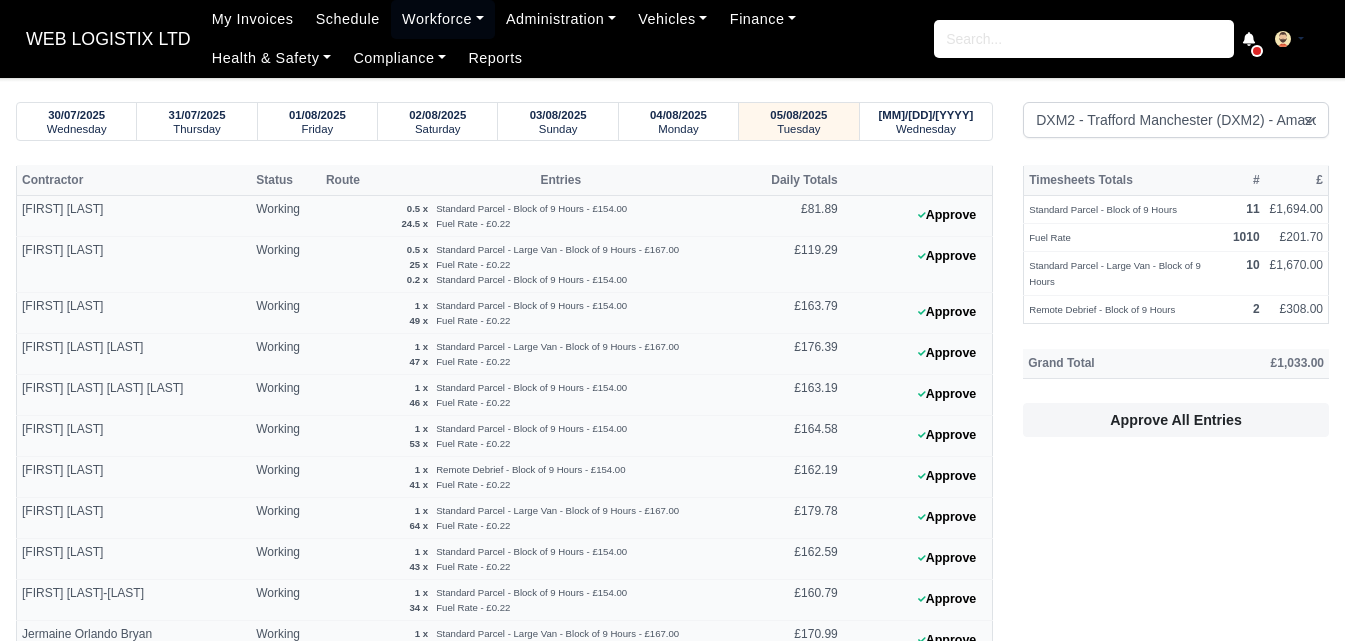 select on "1" 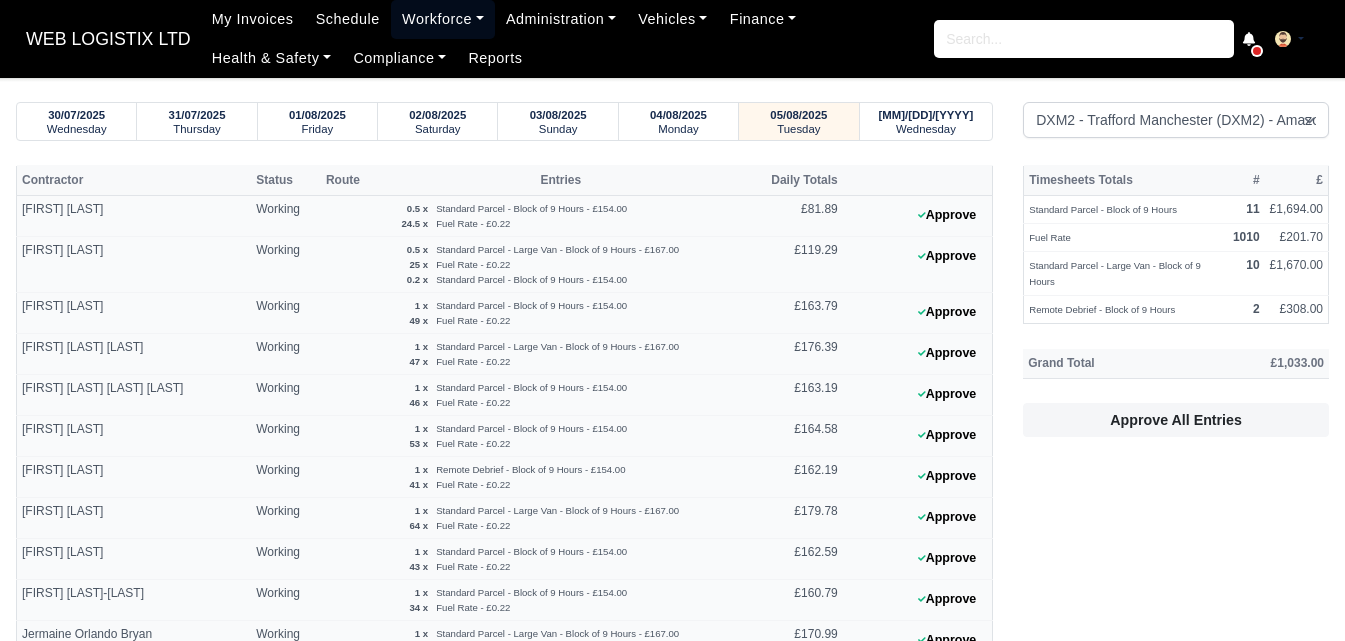 scroll, scrollTop: 0, scrollLeft: 0, axis: both 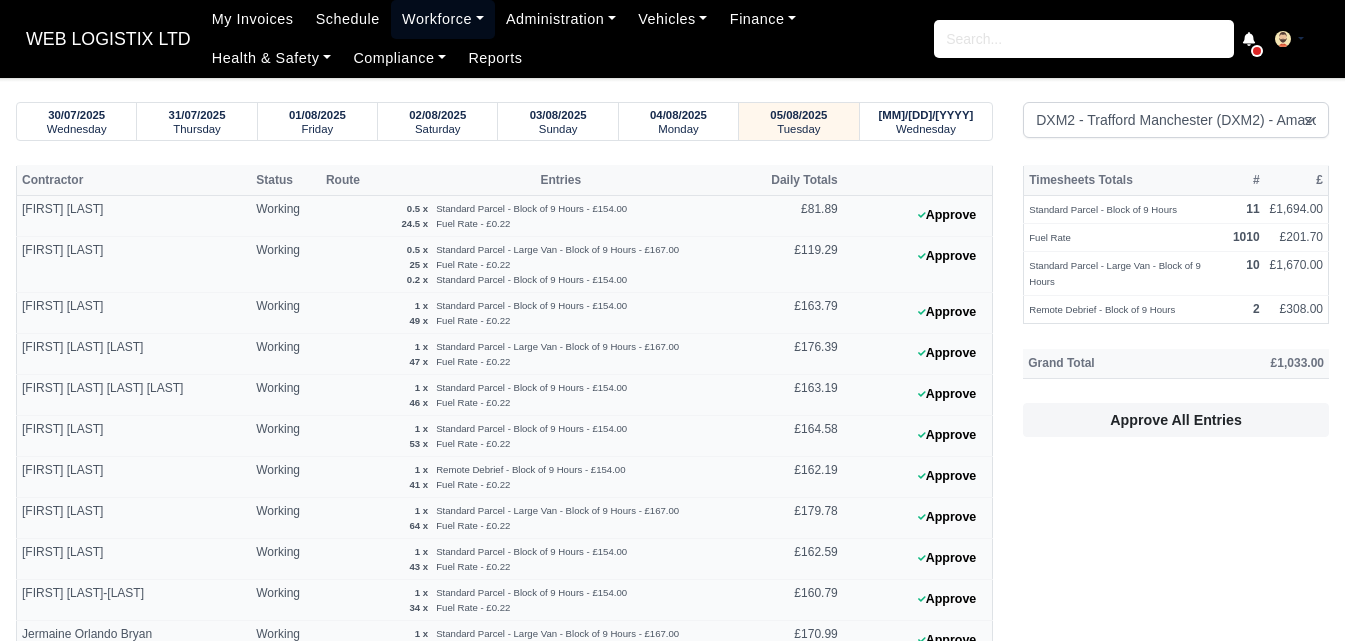 click on "Workforce" at bounding box center [443, 19] 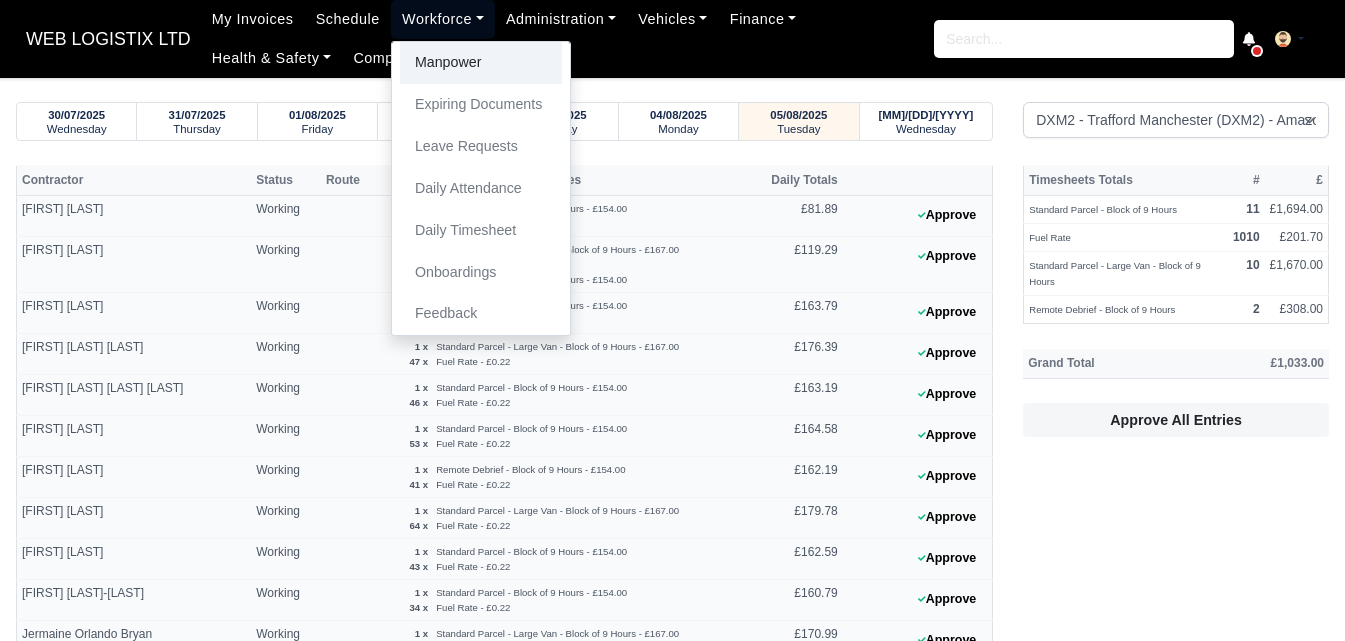 click on "Manpower" at bounding box center [481, 63] 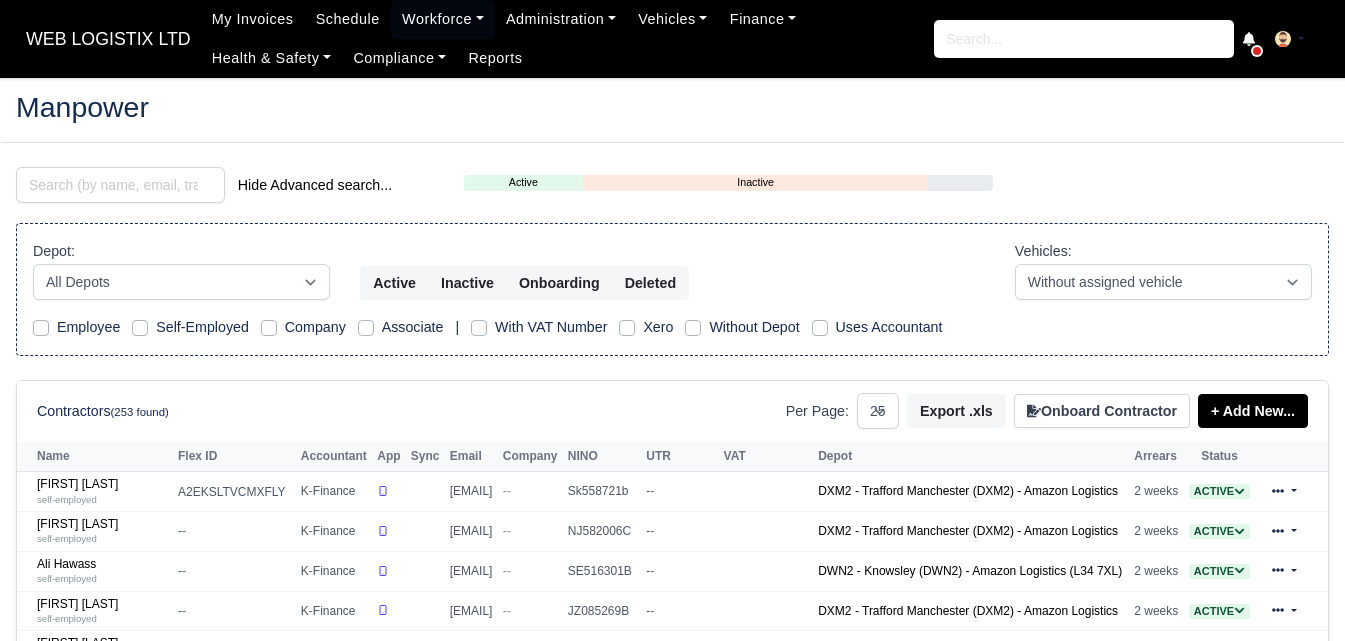 select on "25" 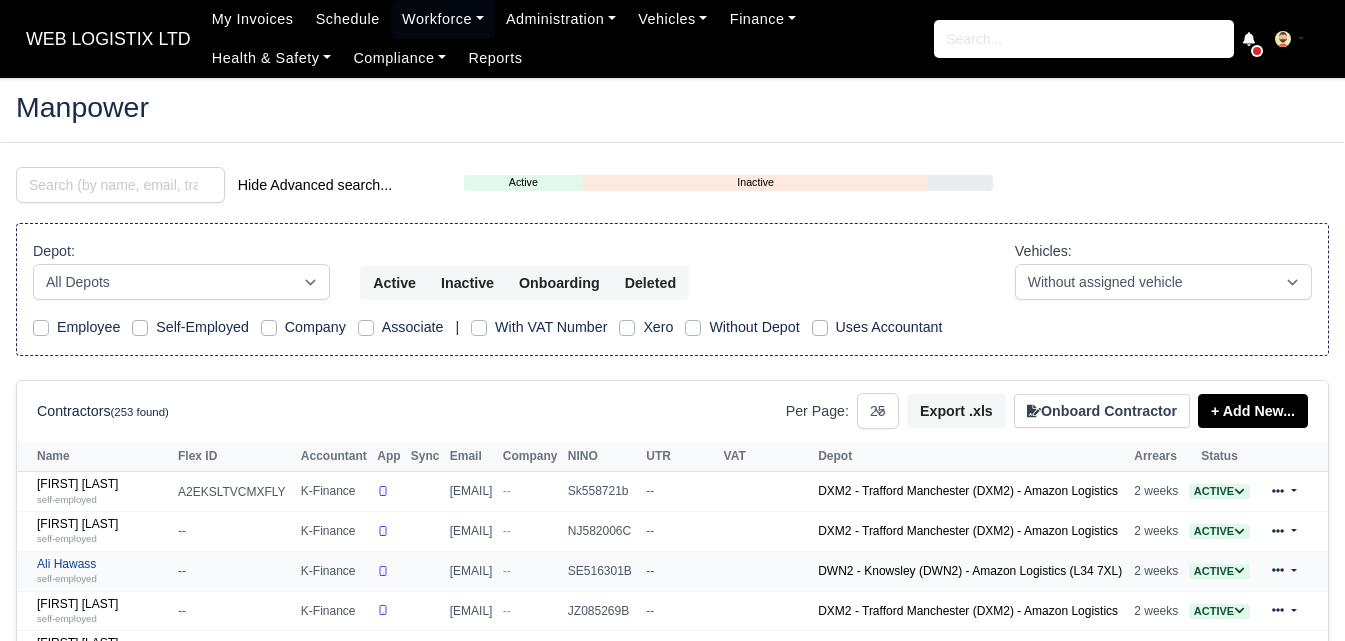 scroll, scrollTop: 0, scrollLeft: 0, axis: both 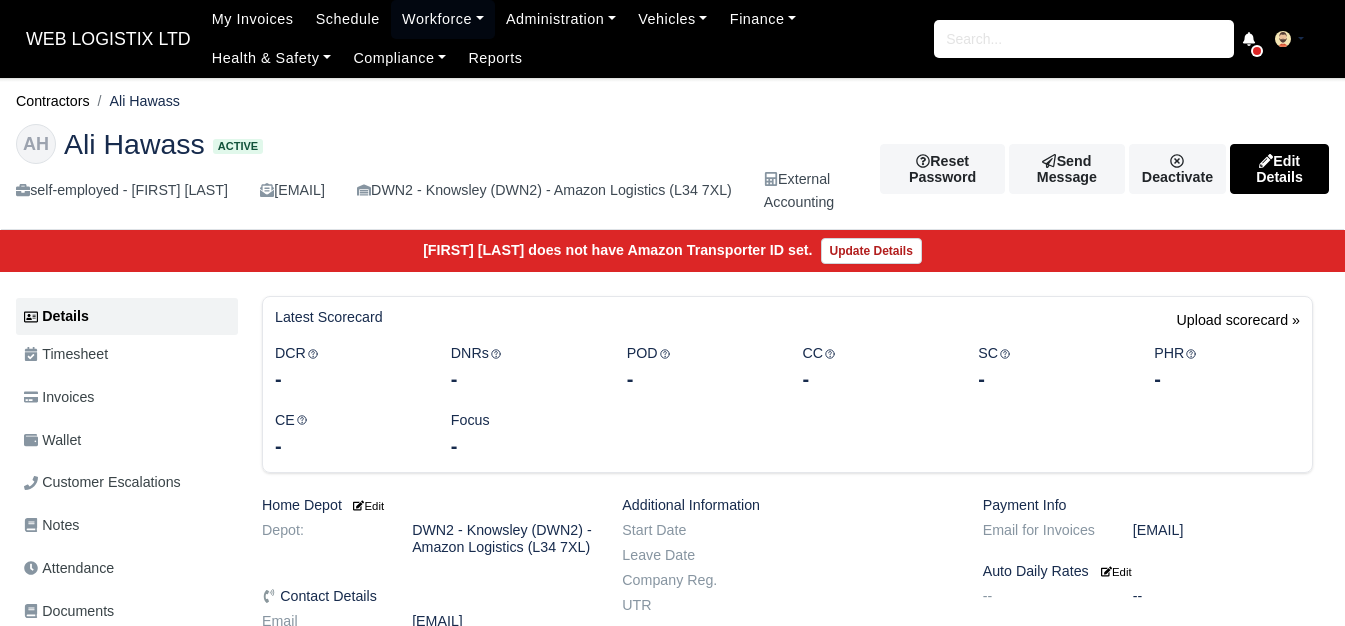 click on "Wallet" at bounding box center (127, 440) 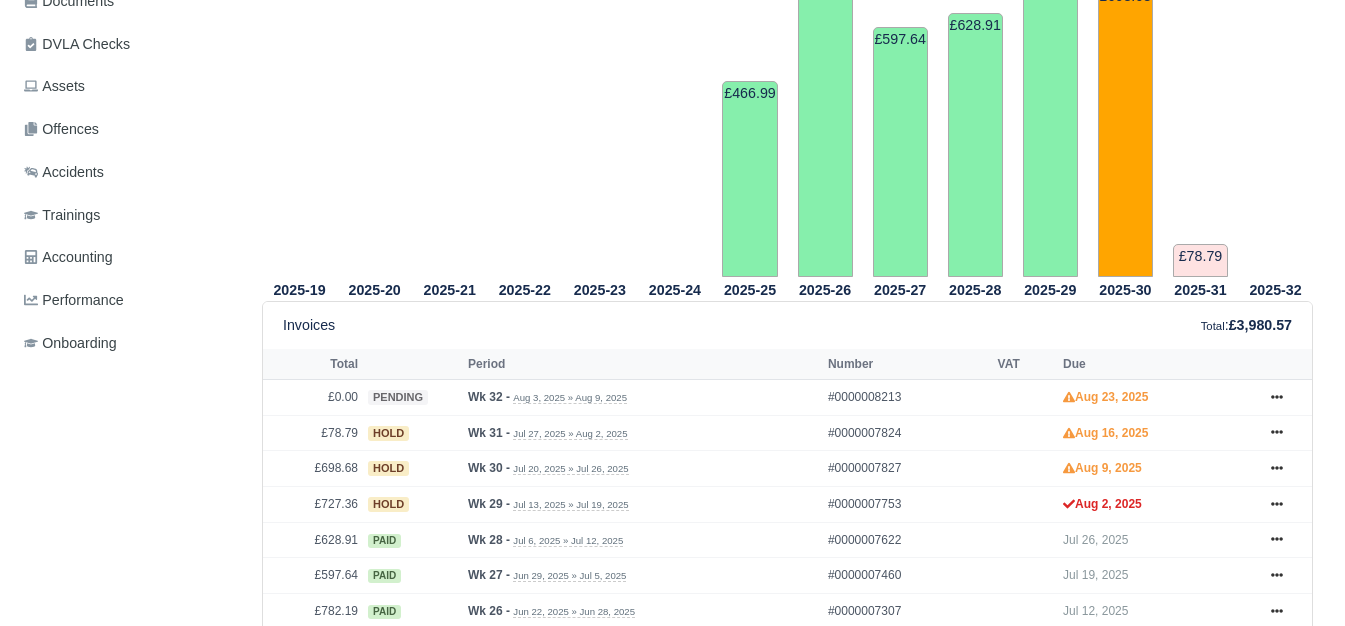 scroll, scrollTop: 617, scrollLeft: 0, axis: vertical 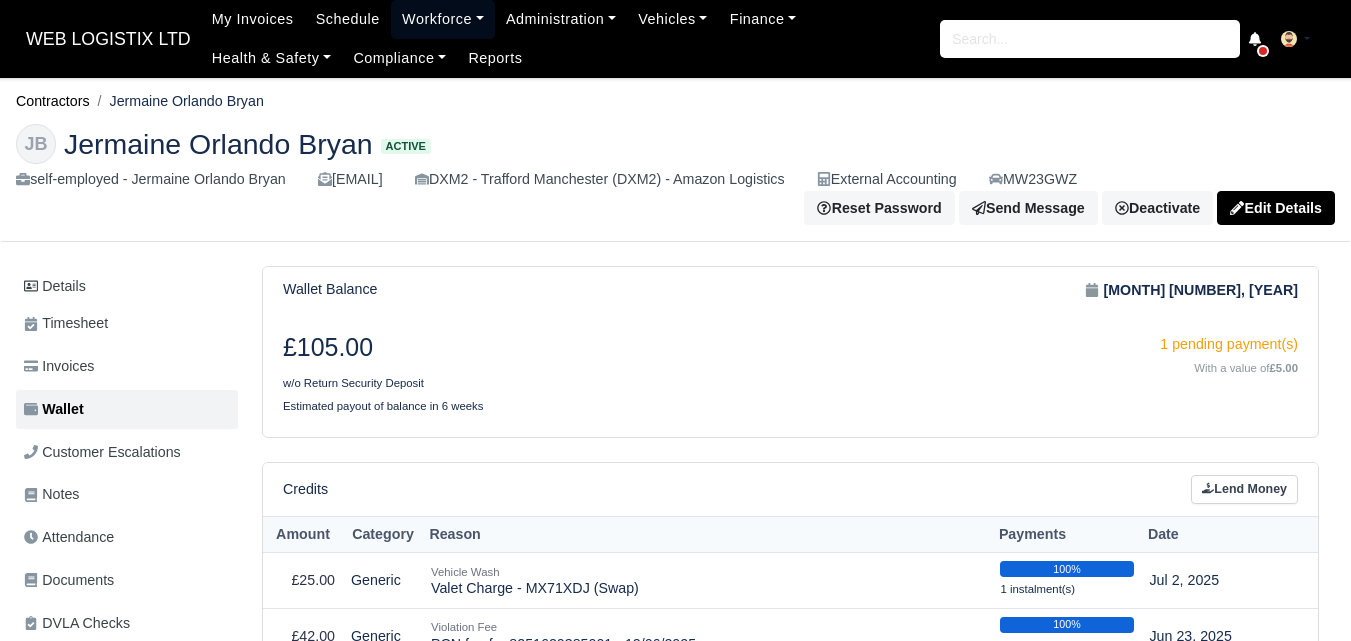 click on "Workforce" at bounding box center [443, 19] 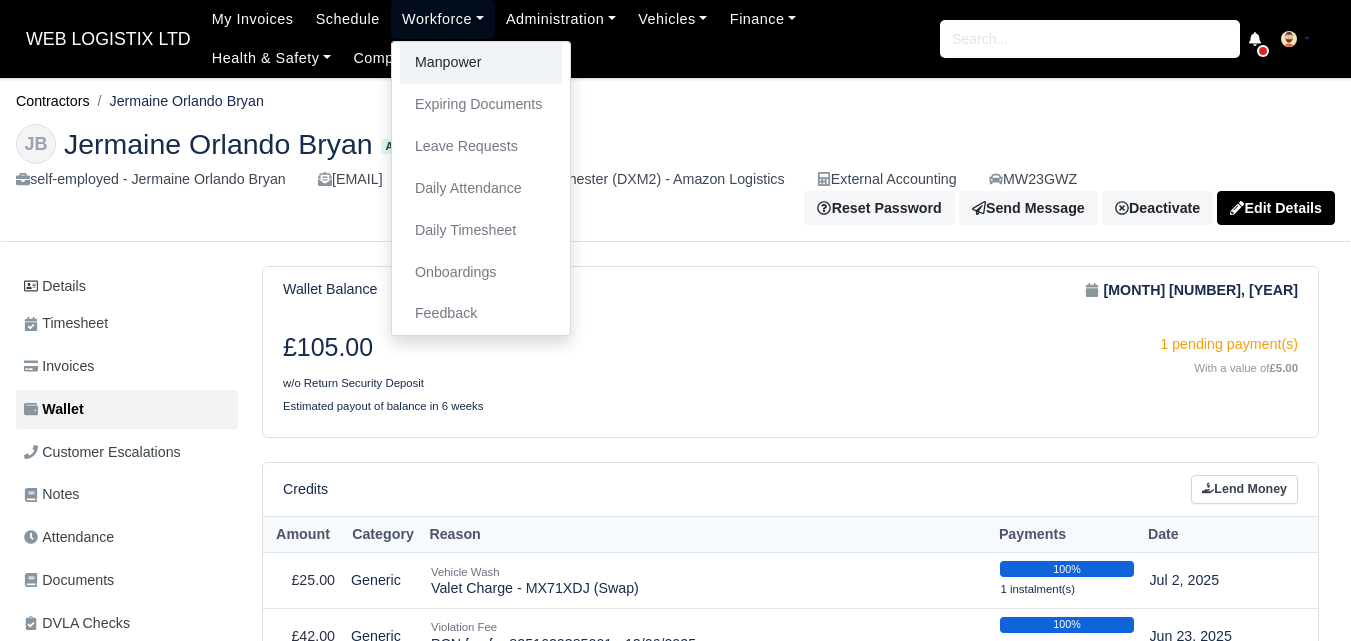 click on "Manpower" at bounding box center [481, 63] 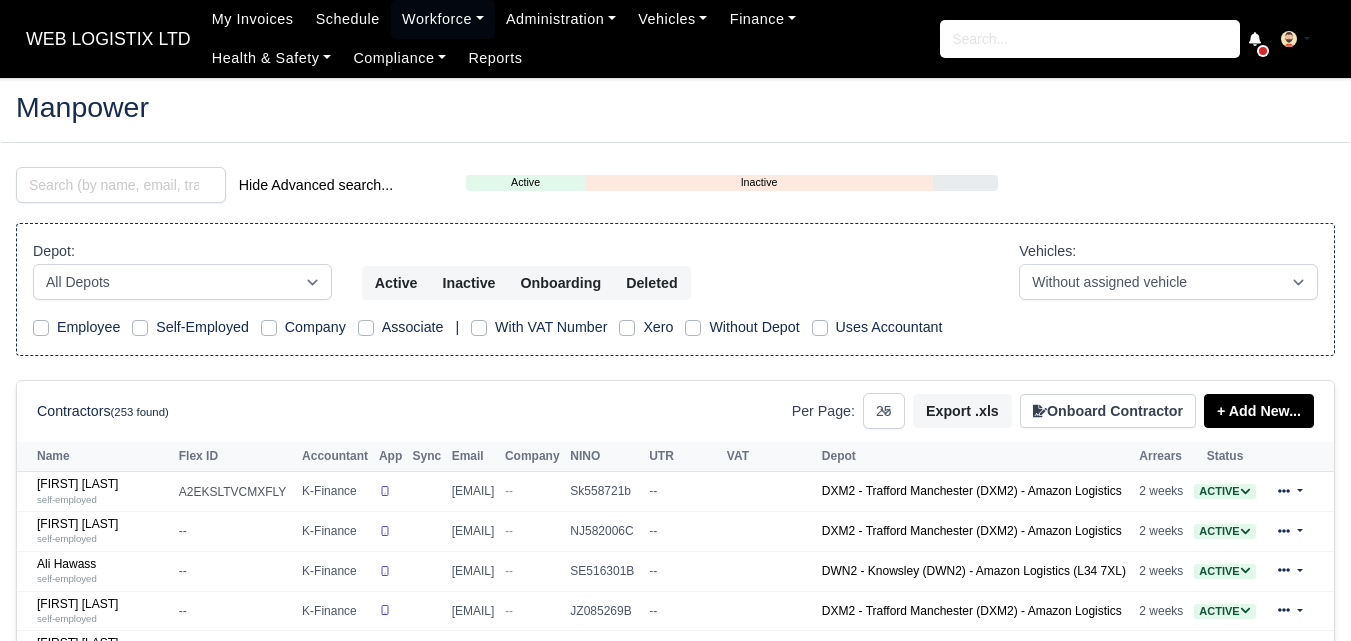select on "25" 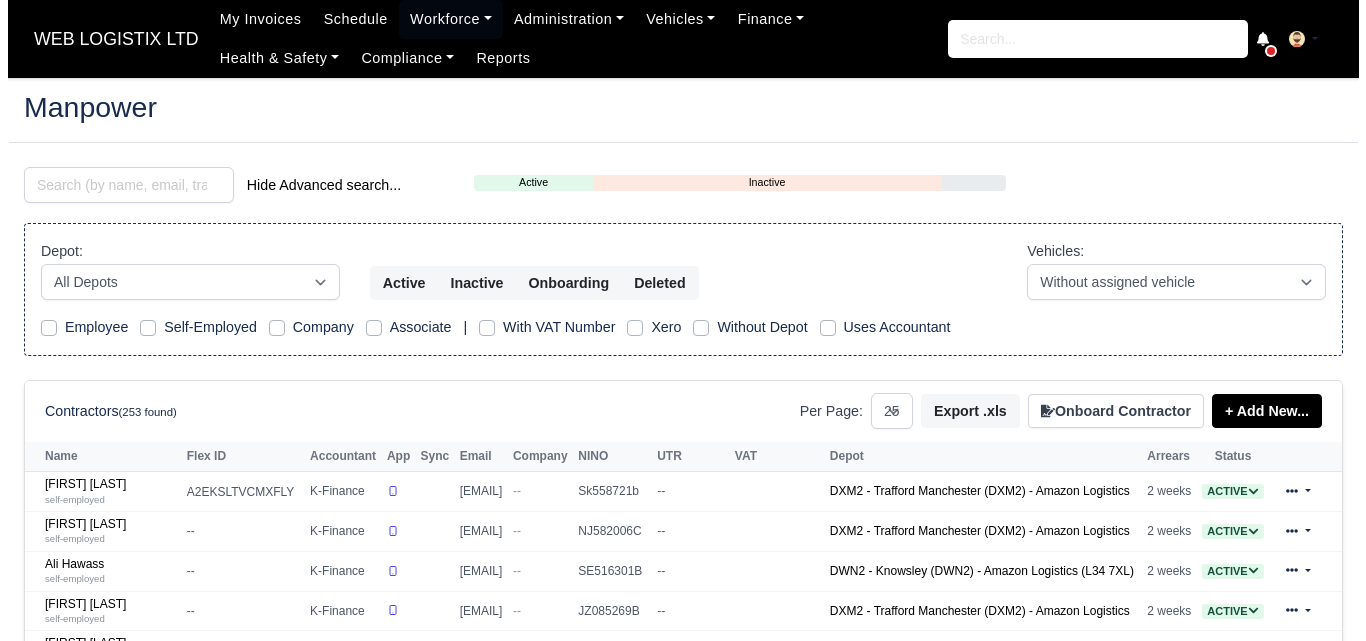 scroll, scrollTop: 0, scrollLeft: 0, axis: both 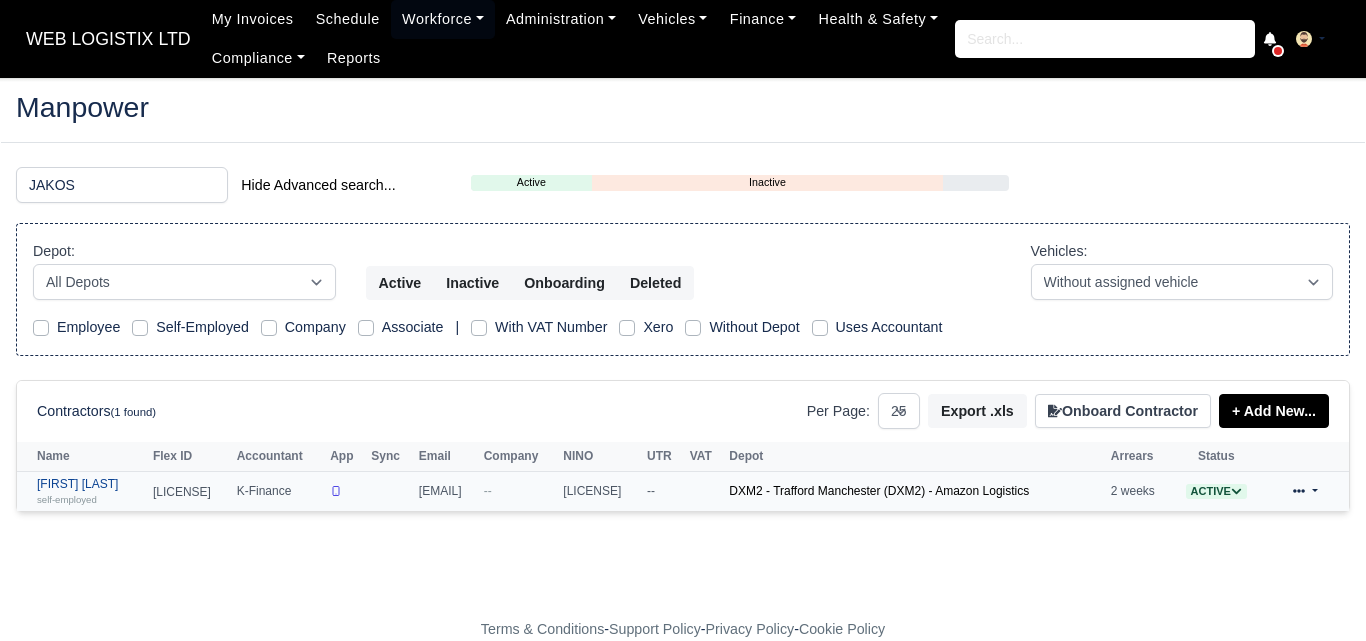 type on "JAKOS" 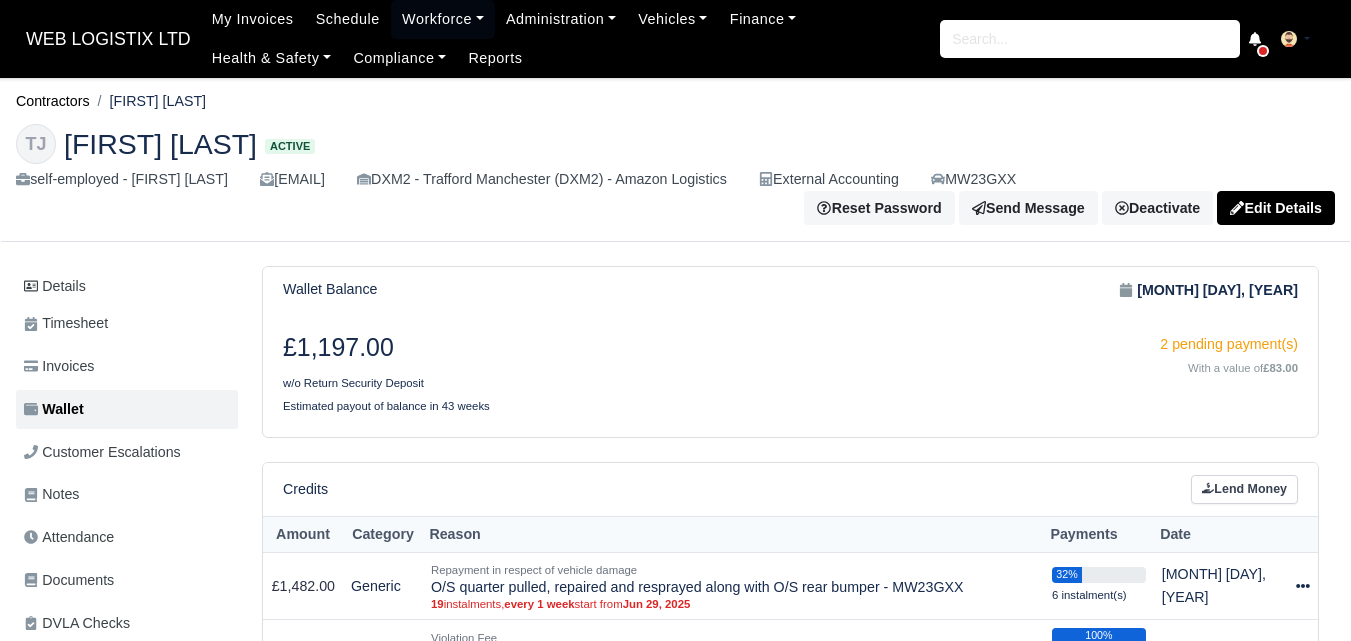 scroll, scrollTop: 0, scrollLeft: 0, axis: both 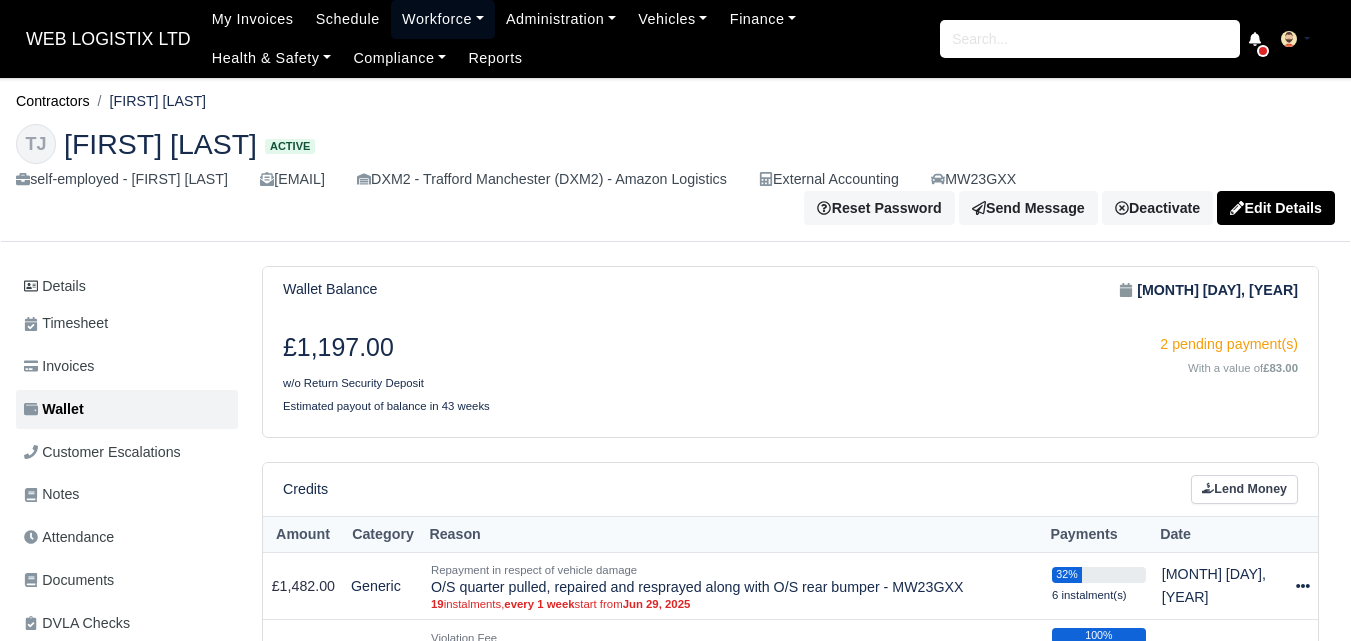 click on "Workforce" at bounding box center [443, 19] 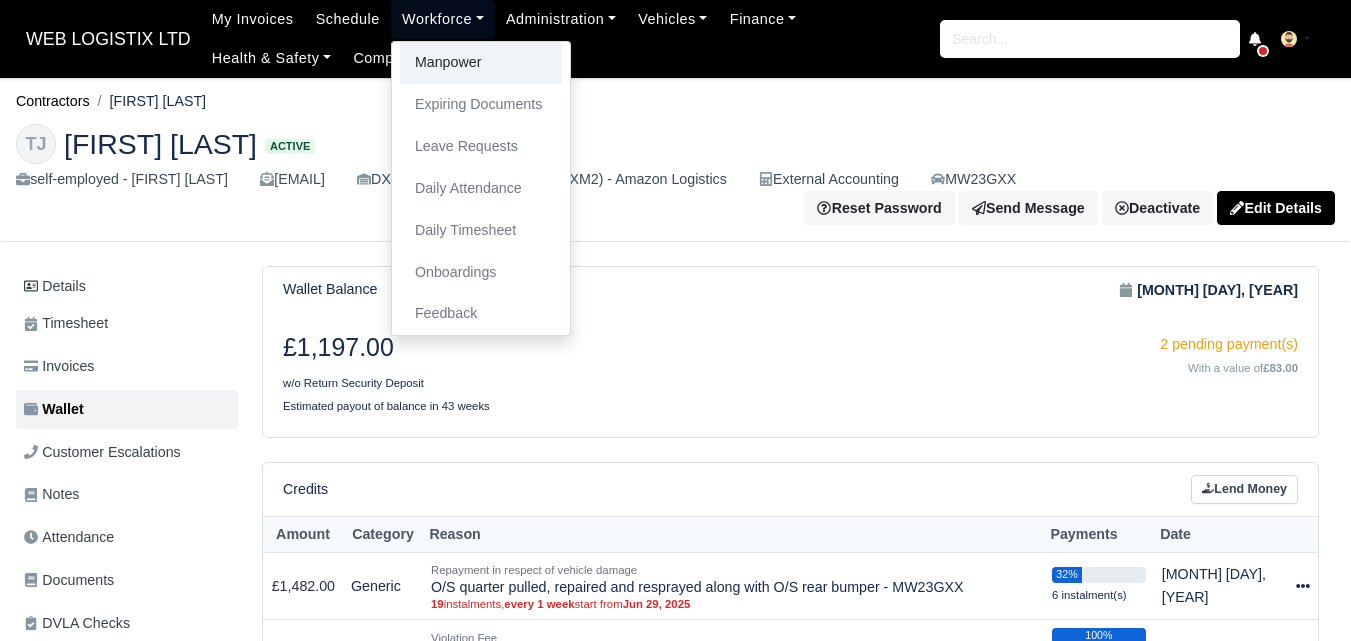 click on "Manpower" at bounding box center [481, 63] 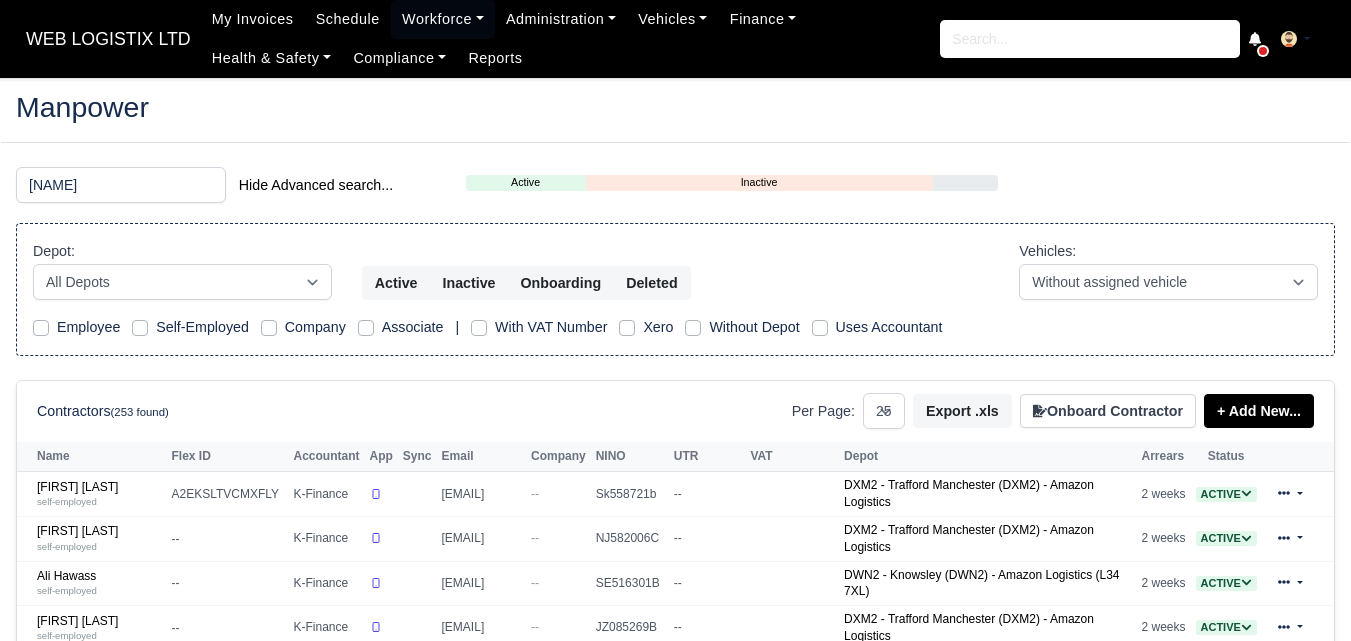 select on "25" 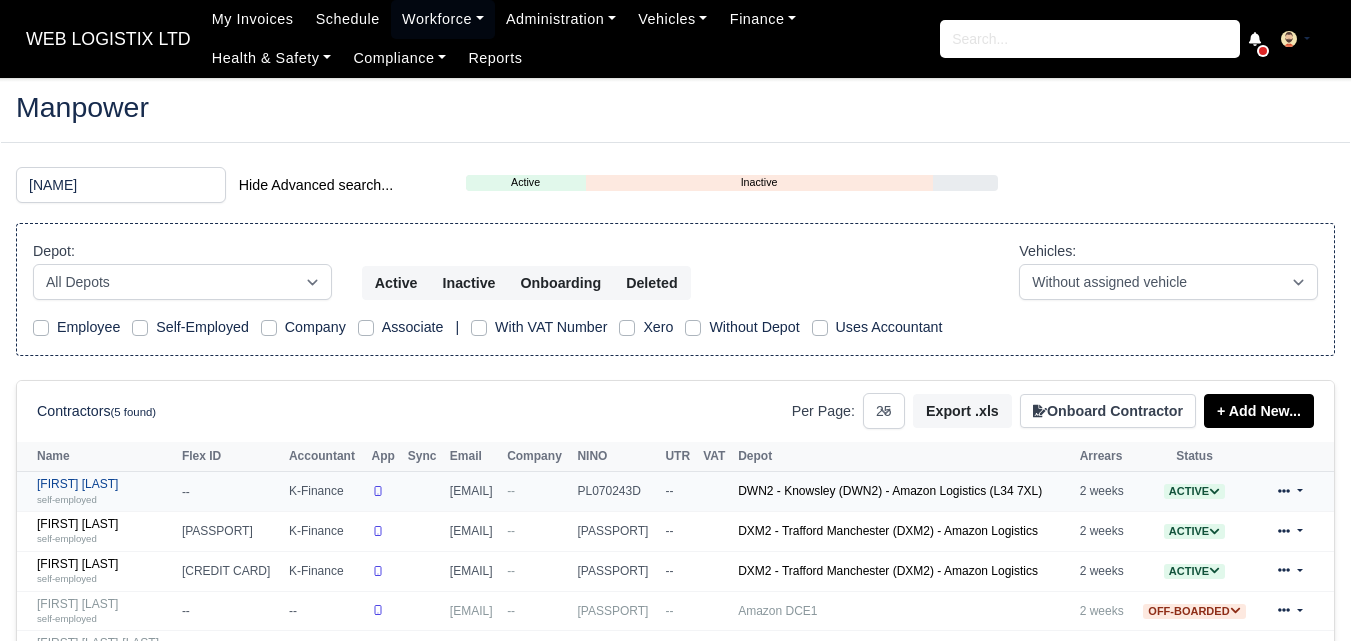 type on "[NAME]" 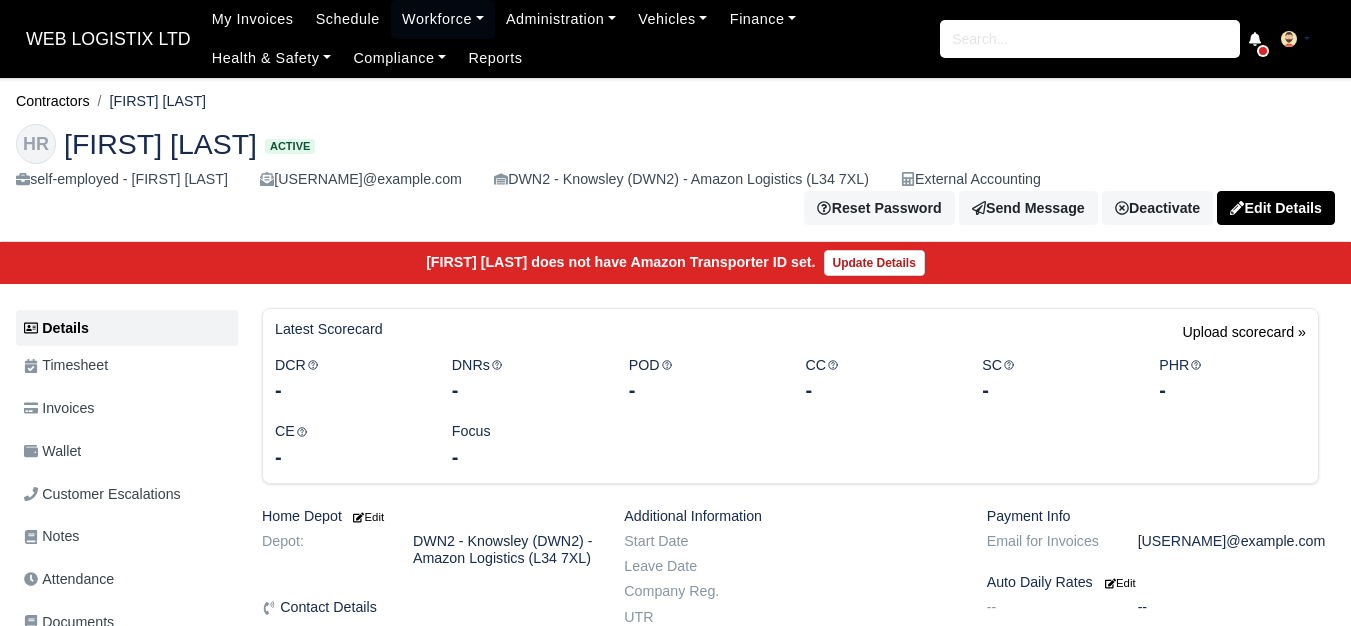 scroll, scrollTop: 0, scrollLeft: 0, axis: both 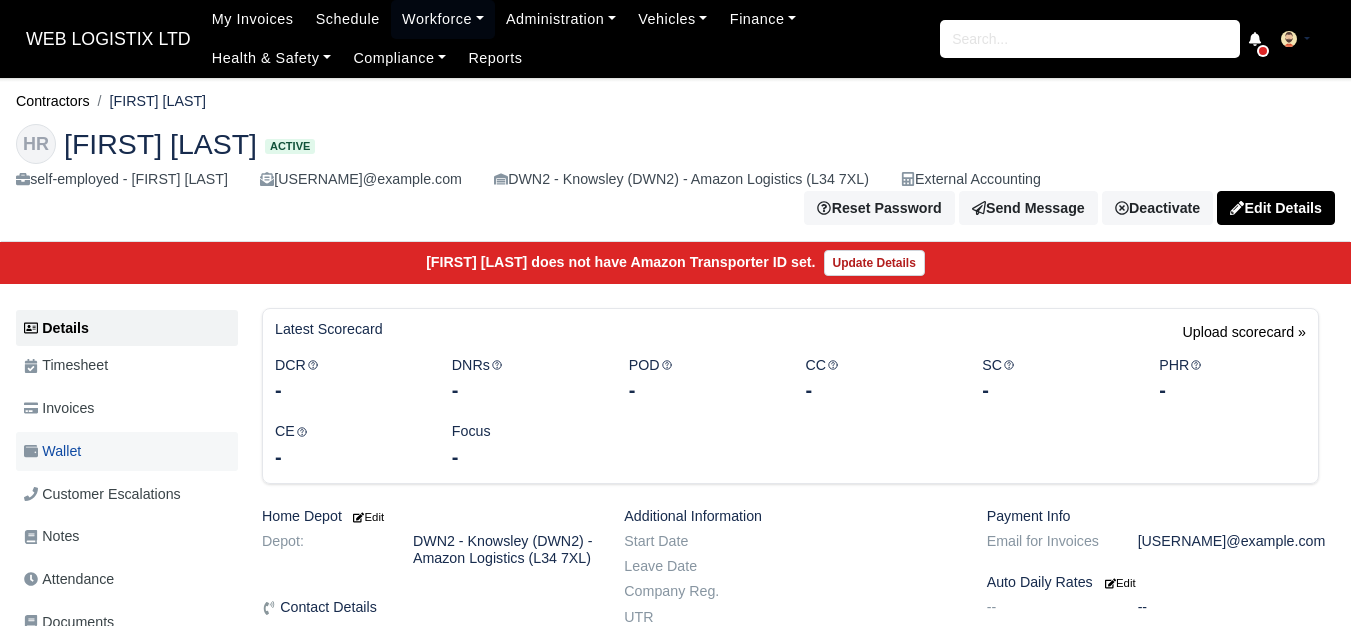 click on "Wallet" at bounding box center [127, 451] 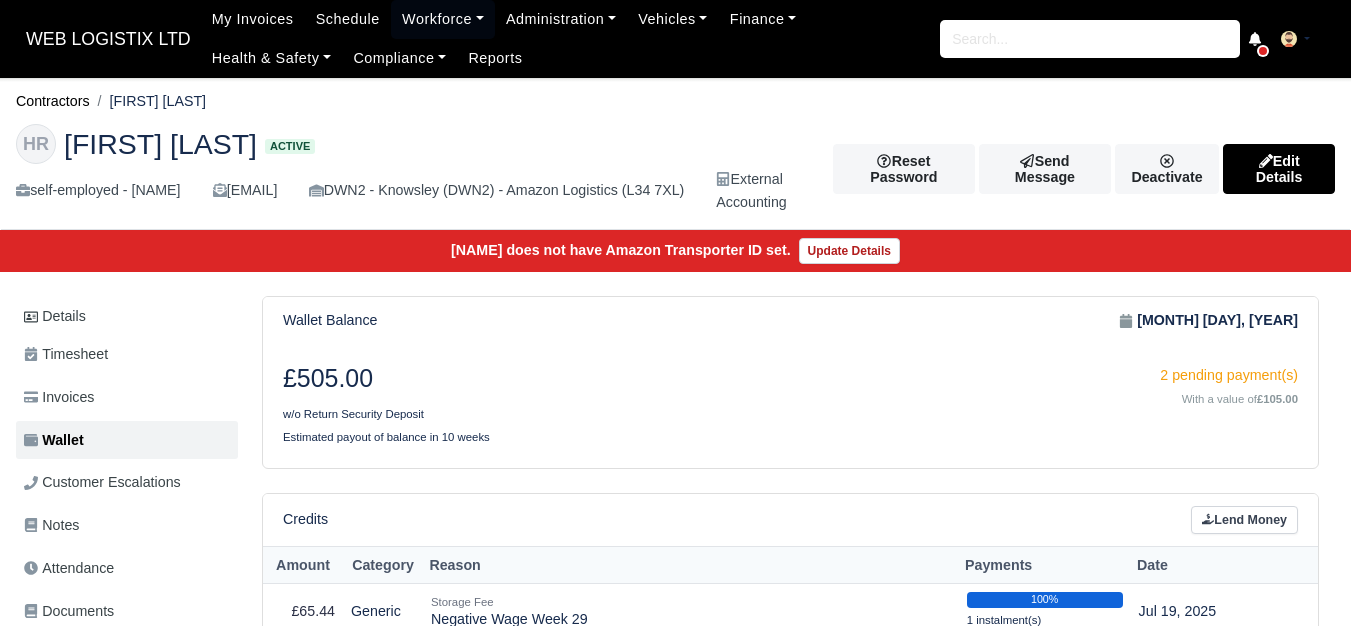 scroll, scrollTop: 0, scrollLeft: 0, axis: both 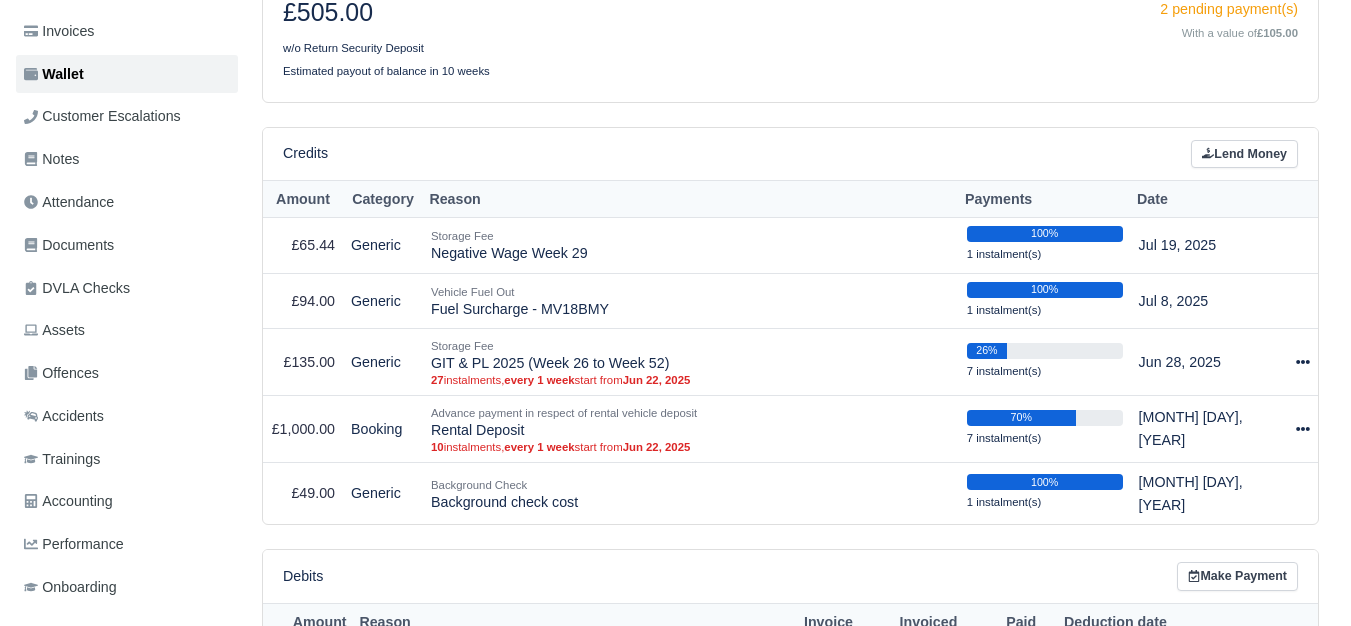 drag, startPoint x: 1358, startPoint y: 210, endPoint x: 1356, endPoint y: 336, distance: 126.01587 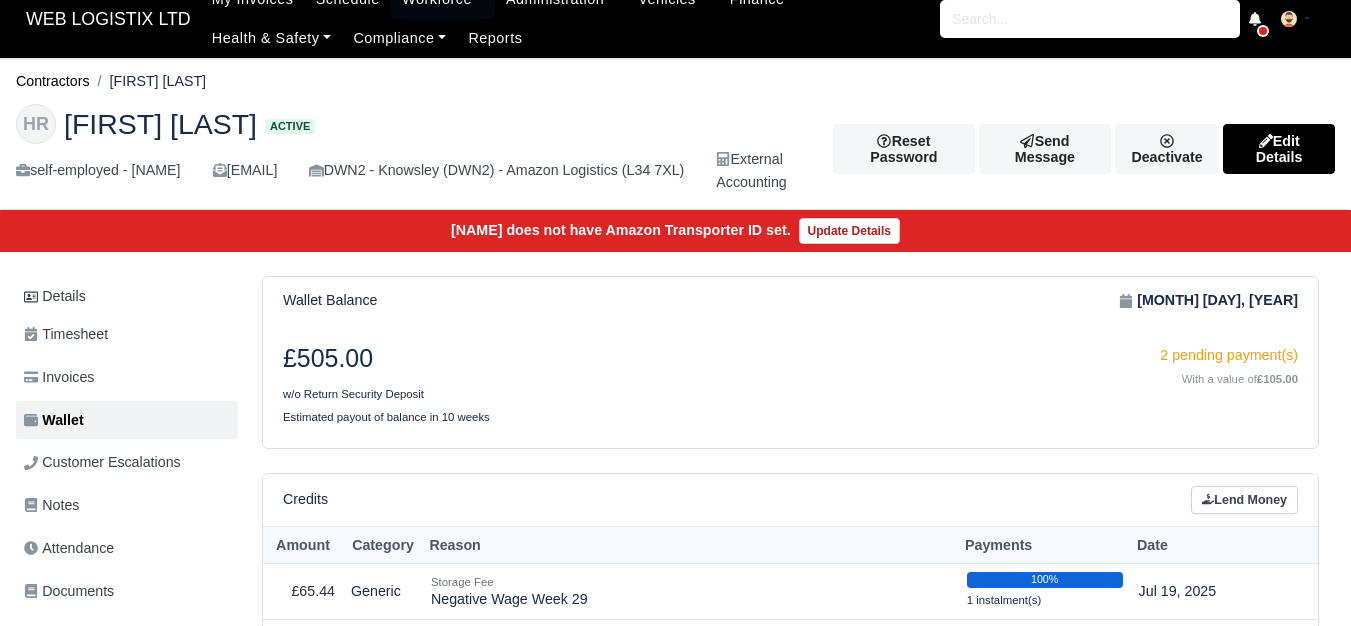 scroll, scrollTop: 0, scrollLeft: 0, axis: both 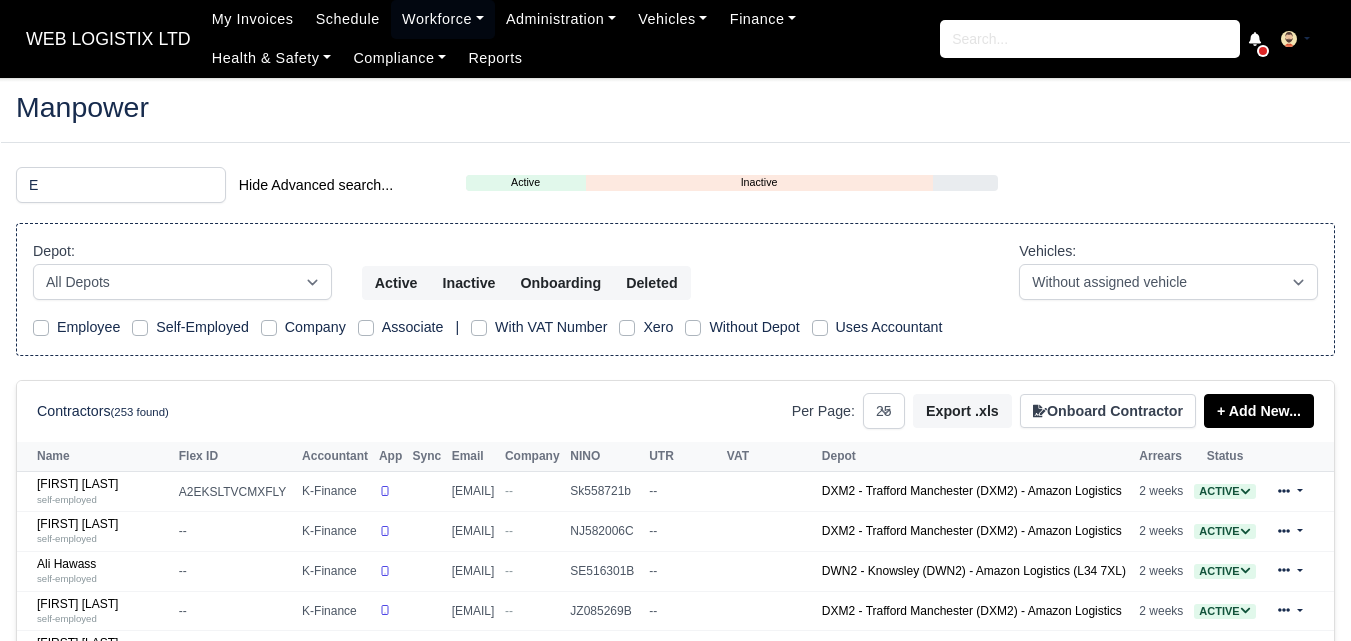 select on "25" 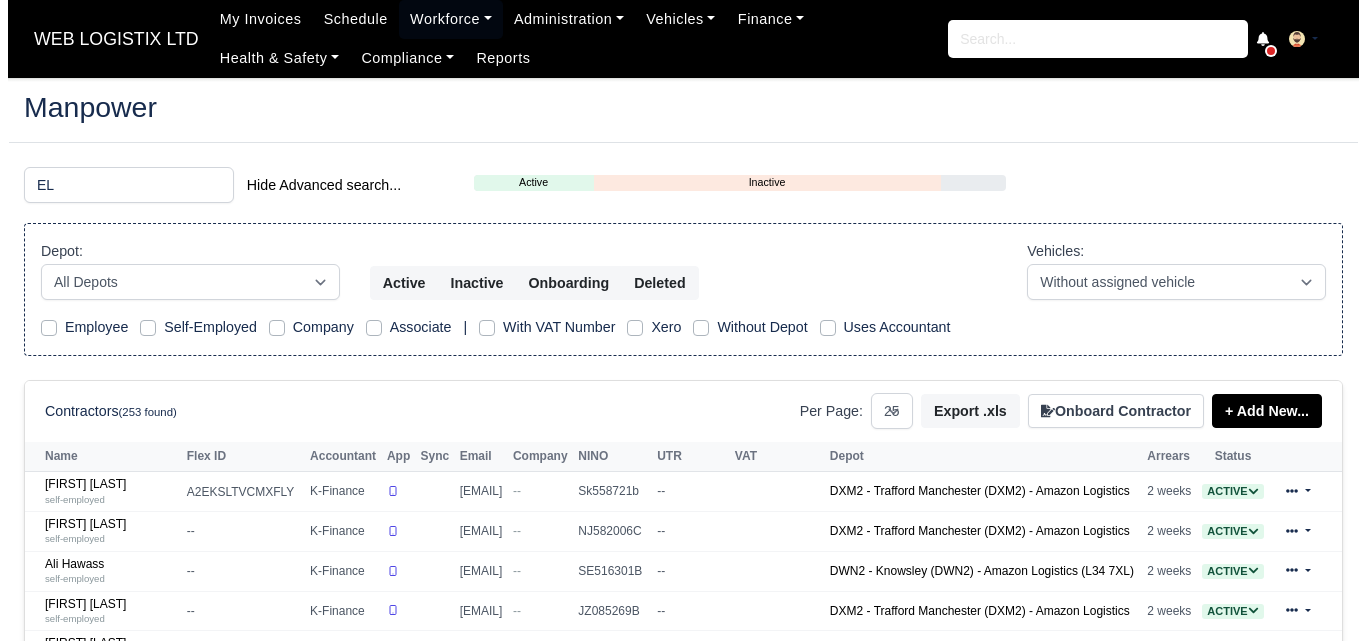 scroll, scrollTop: 0, scrollLeft: 0, axis: both 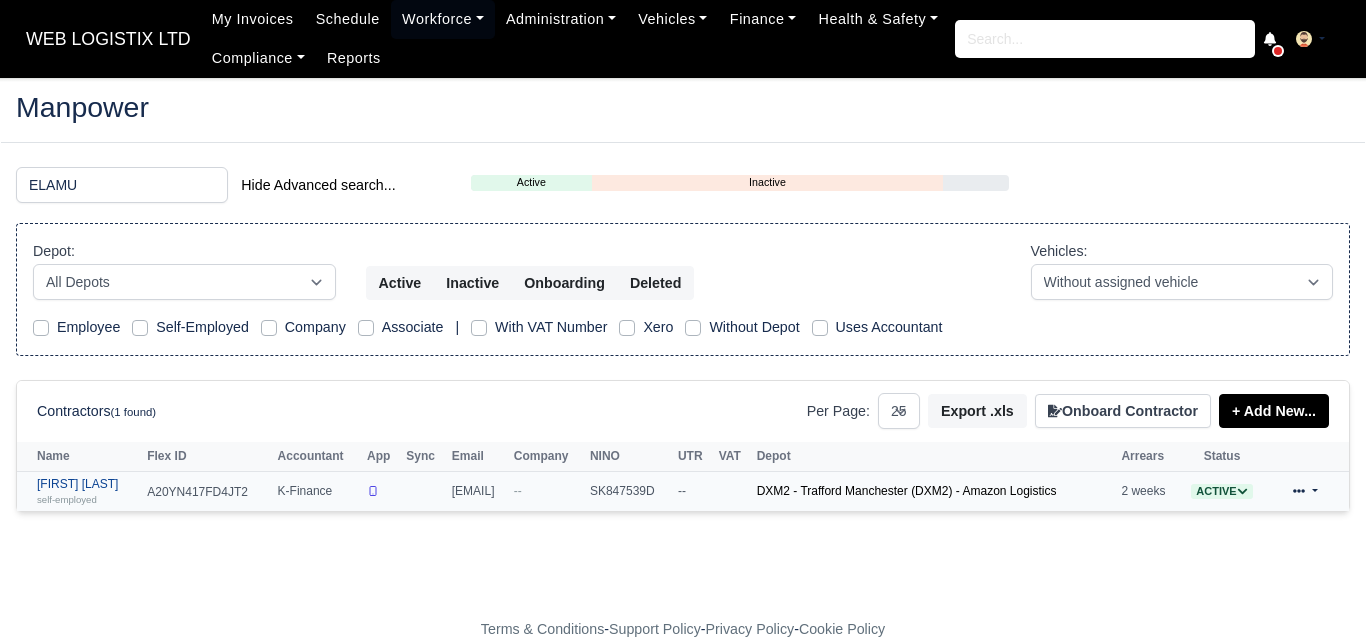 type on "ELAMU" 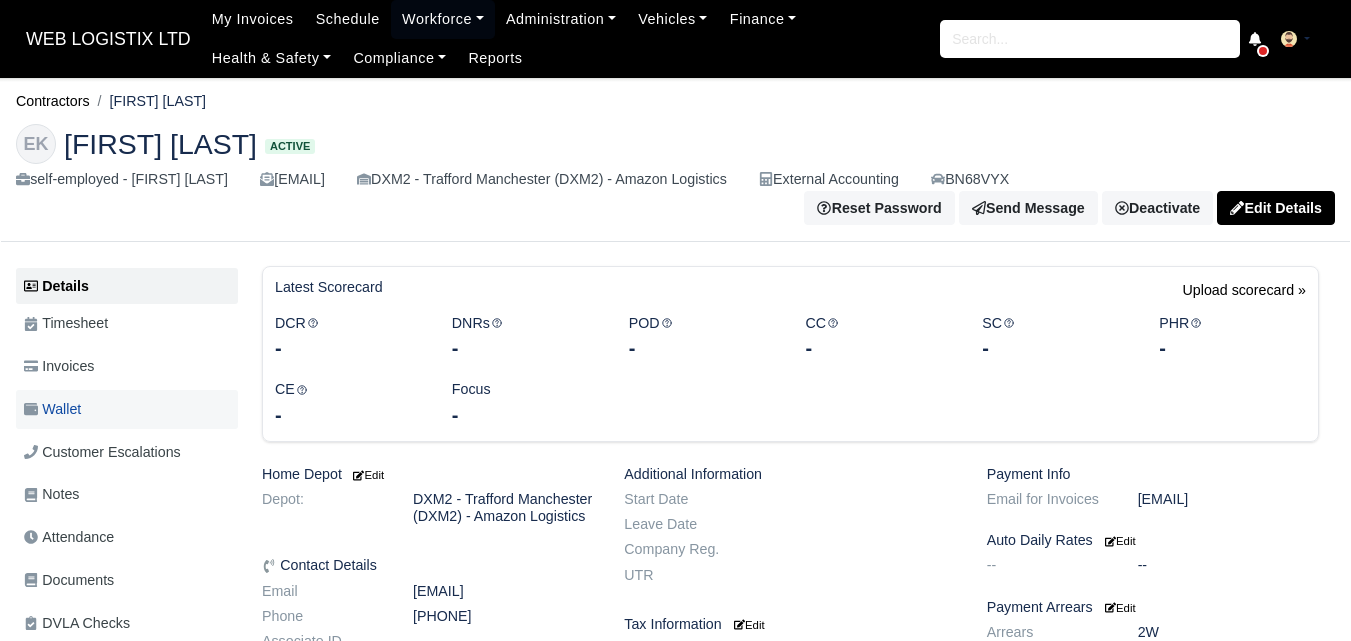 scroll, scrollTop: 0, scrollLeft: 0, axis: both 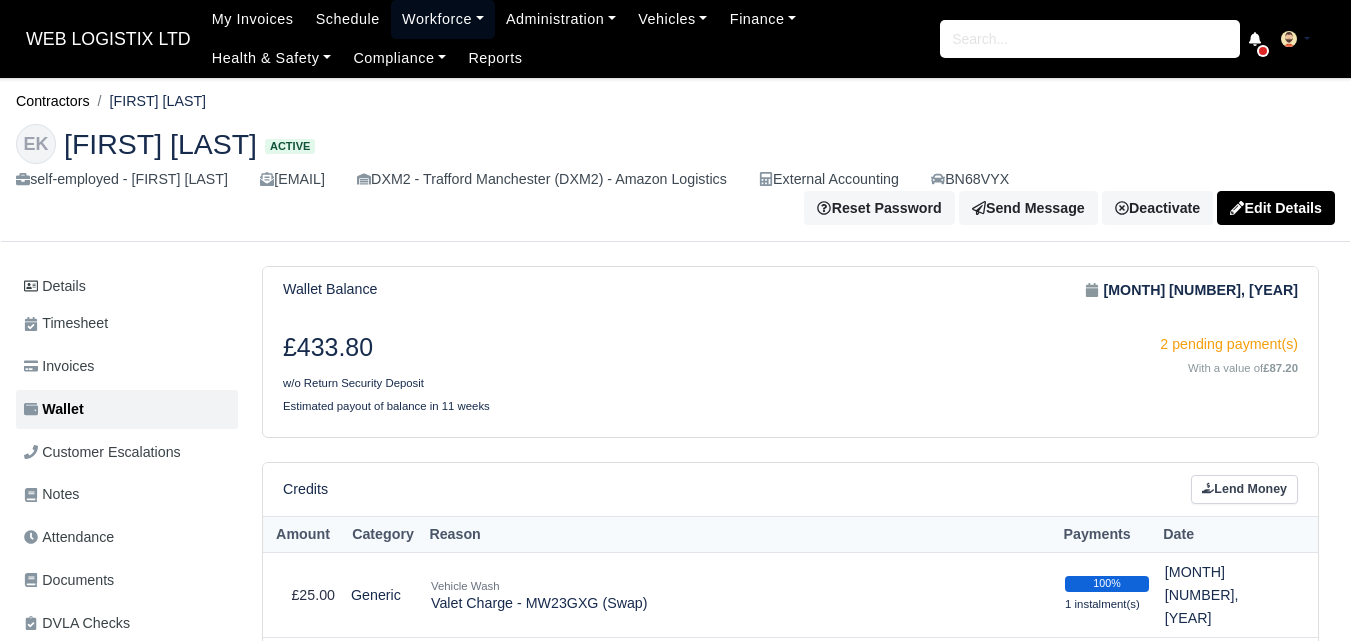 click on "Workforce" at bounding box center (443, 19) 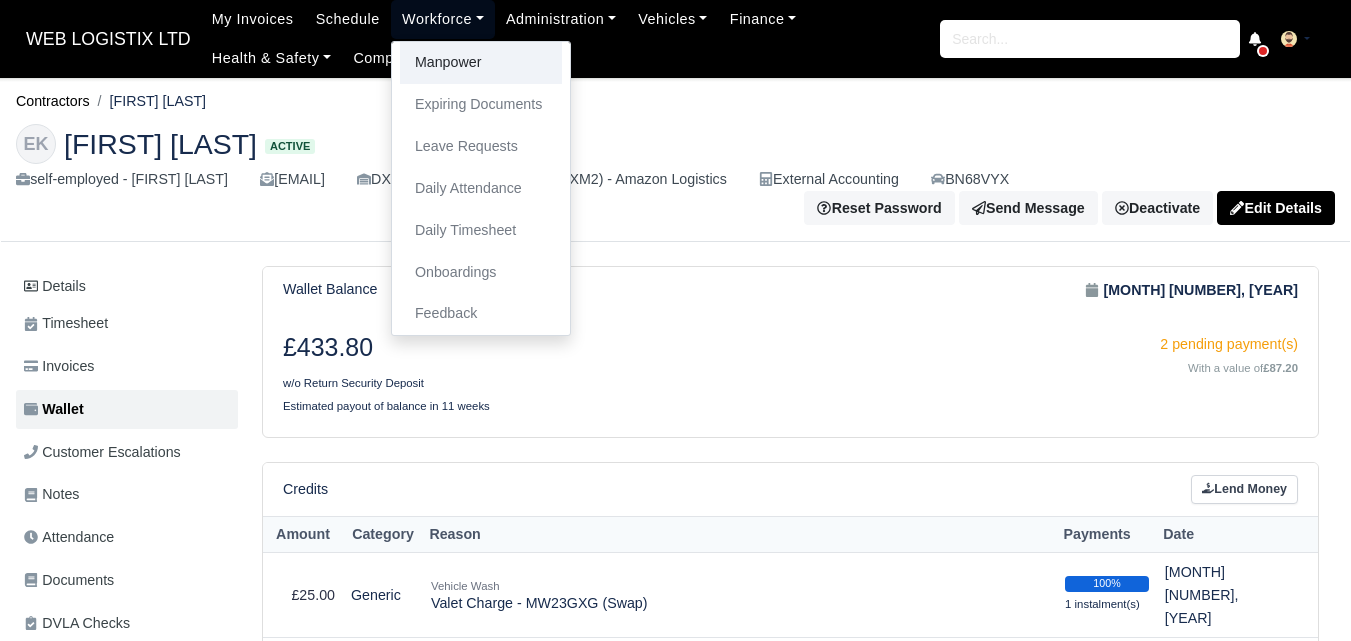 click on "Manpower" at bounding box center (481, 63) 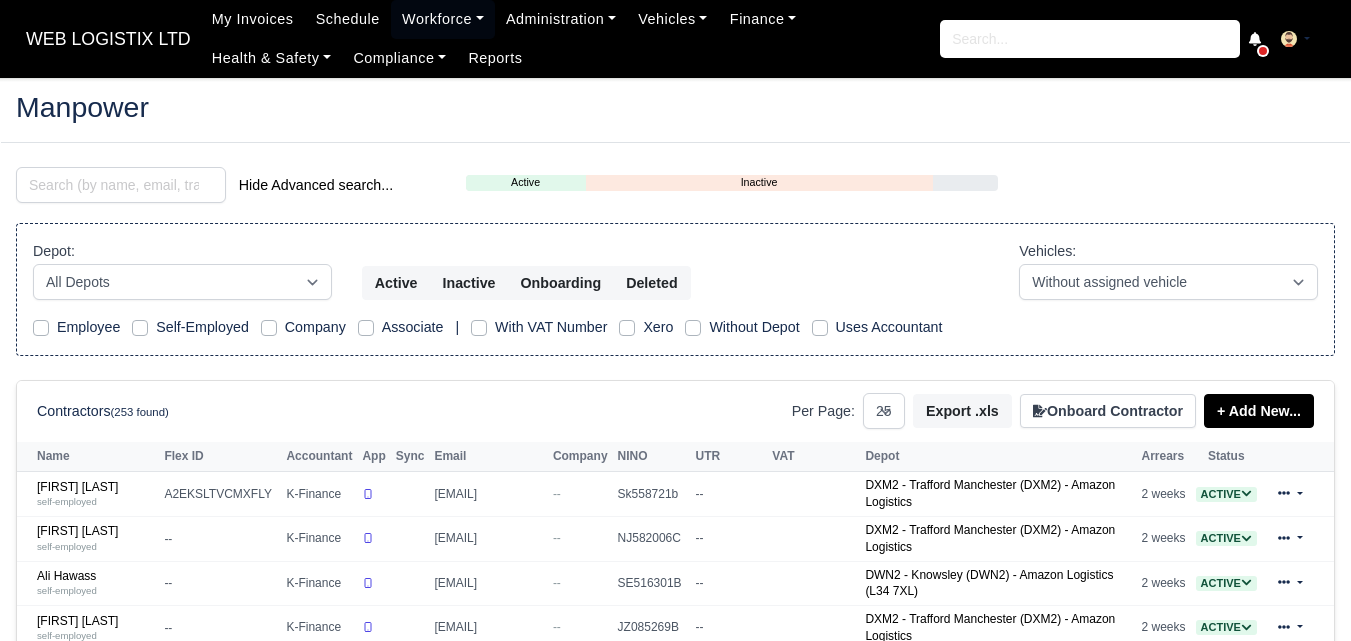 select on "25" 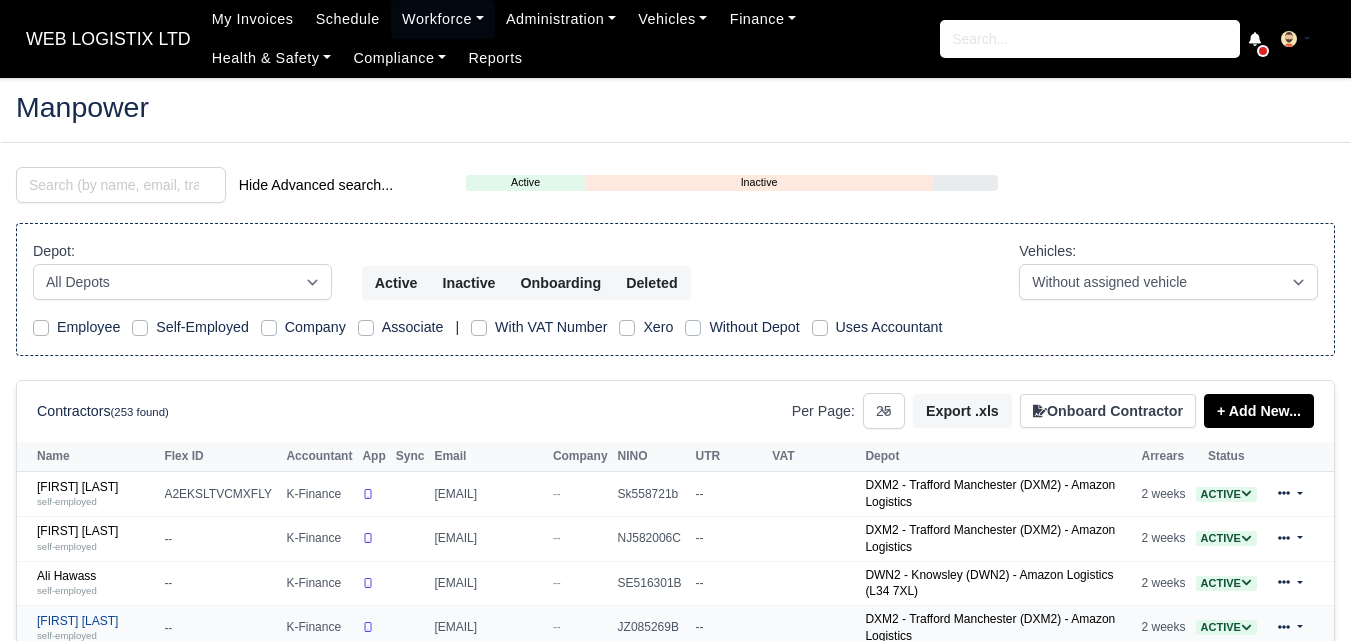 click on "self-employed" at bounding box center [67, 635] 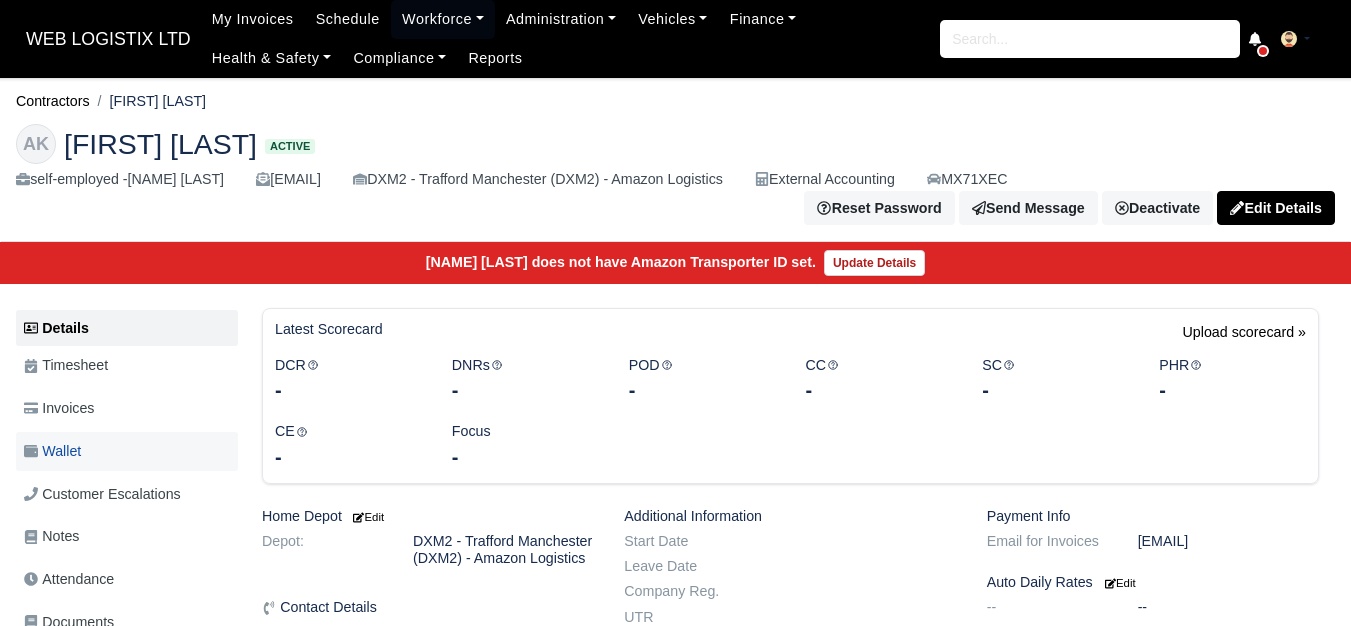 scroll, scrollTop: 0, scrollLeft: 0, axis: both 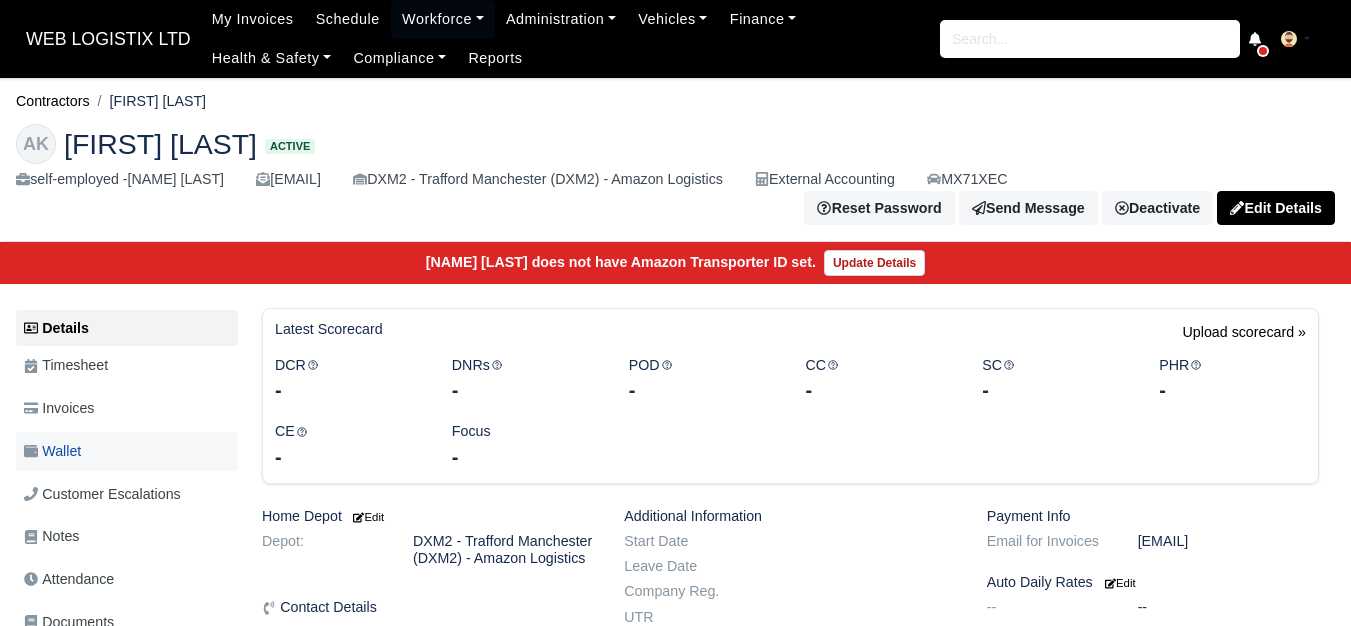 click on "Wallet" at bounding box center (52, 451) 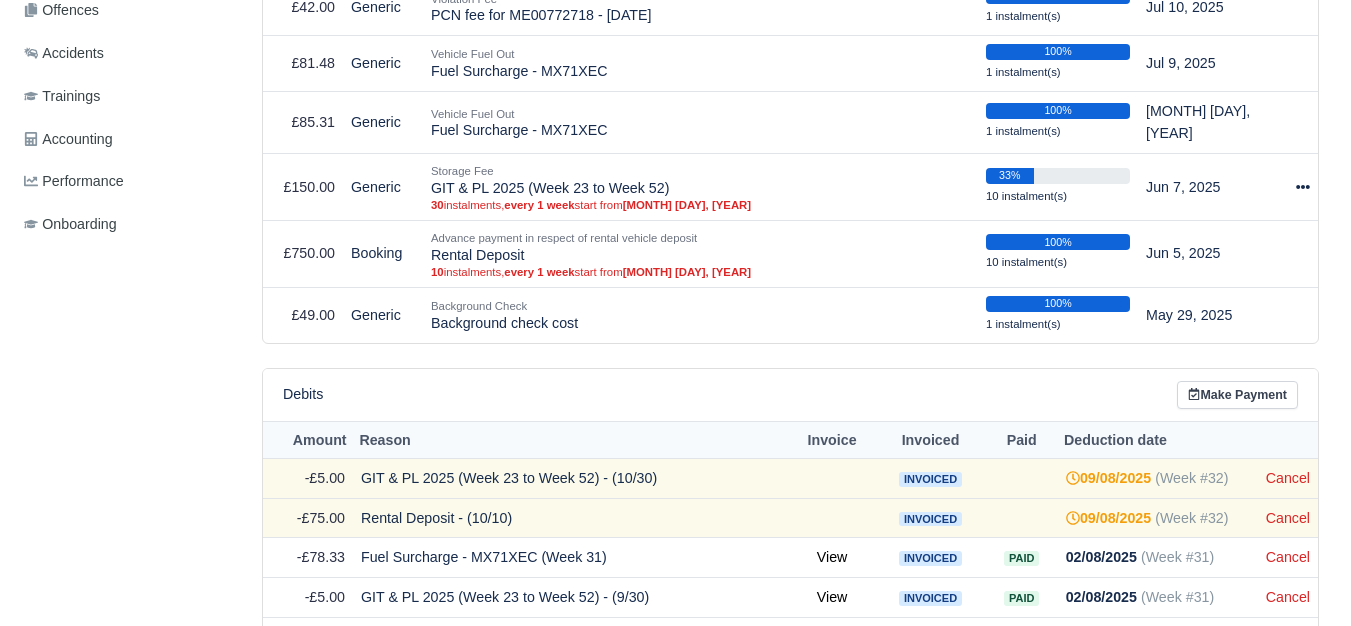 scroll, scrollTop: 888, scrollLeft: 0, axis: vertical 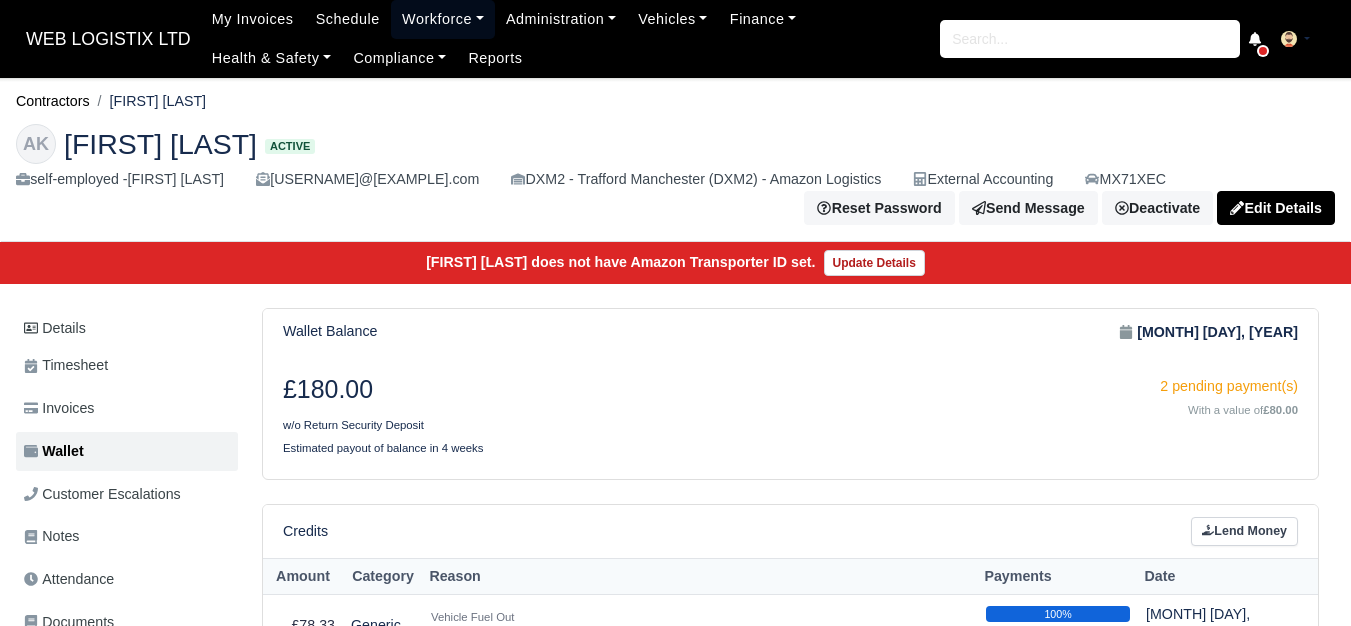 click on "Workforce" at bounding box center [443, 19] 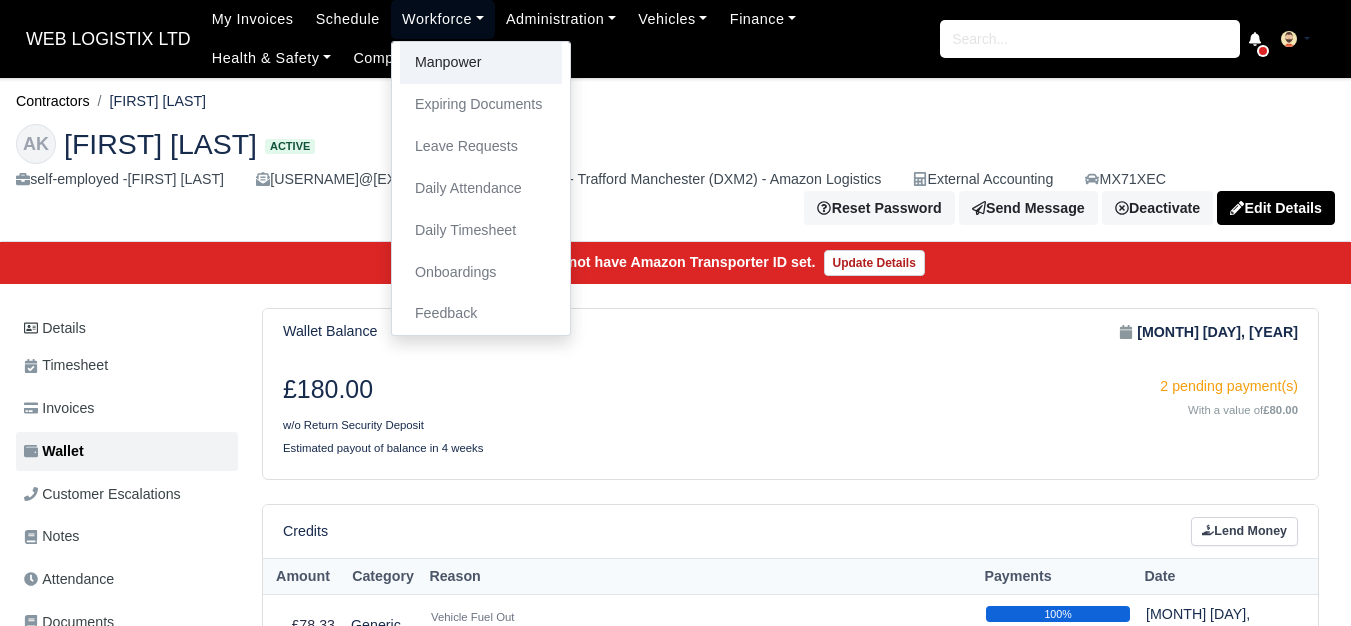 click on "Manpower" at bounding box center (481, 63) 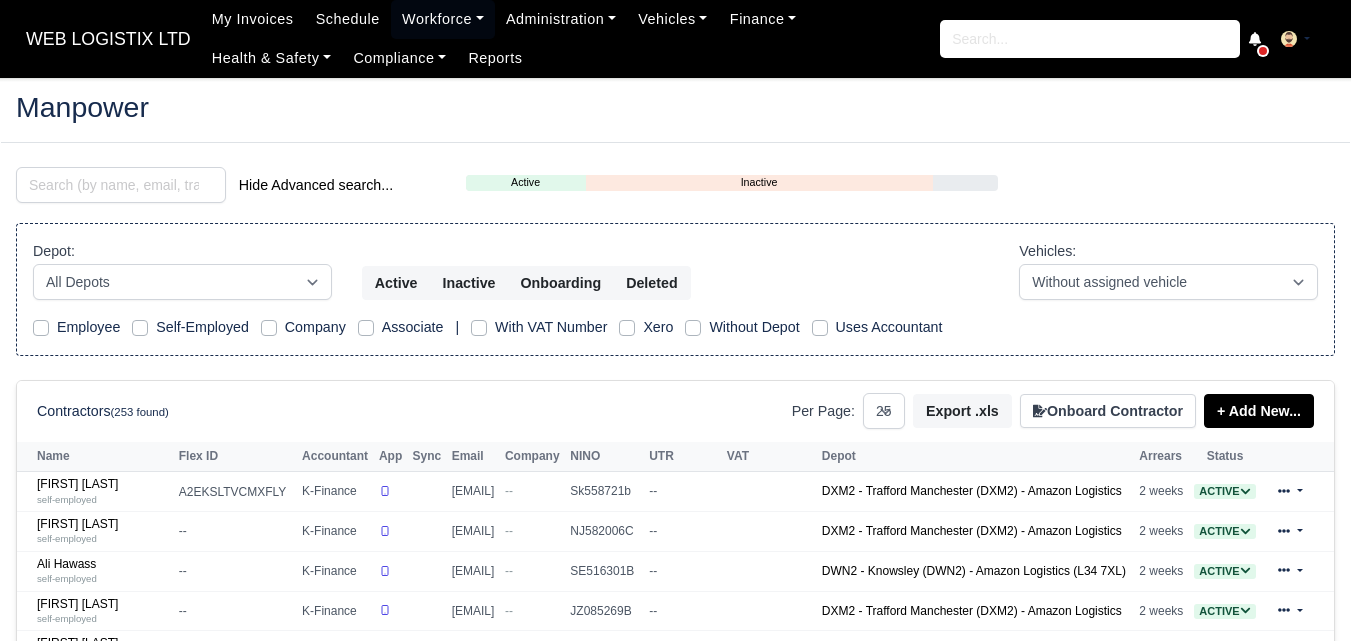 select on "25" 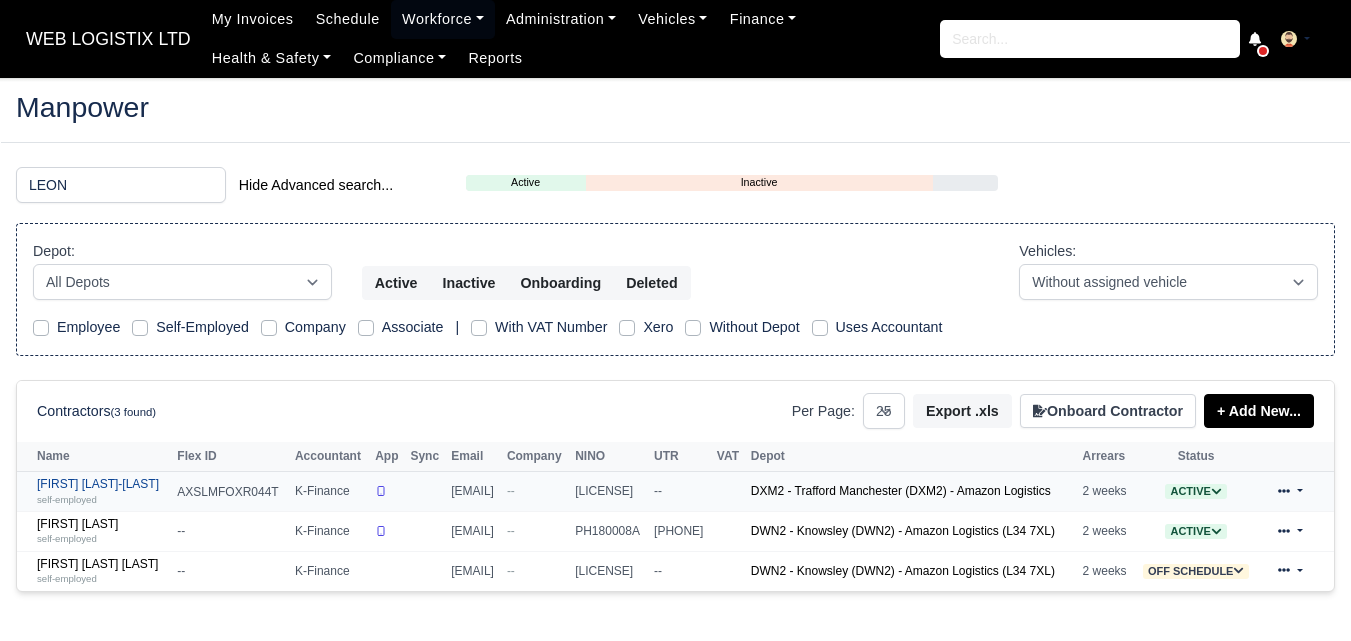 type on "LEON" 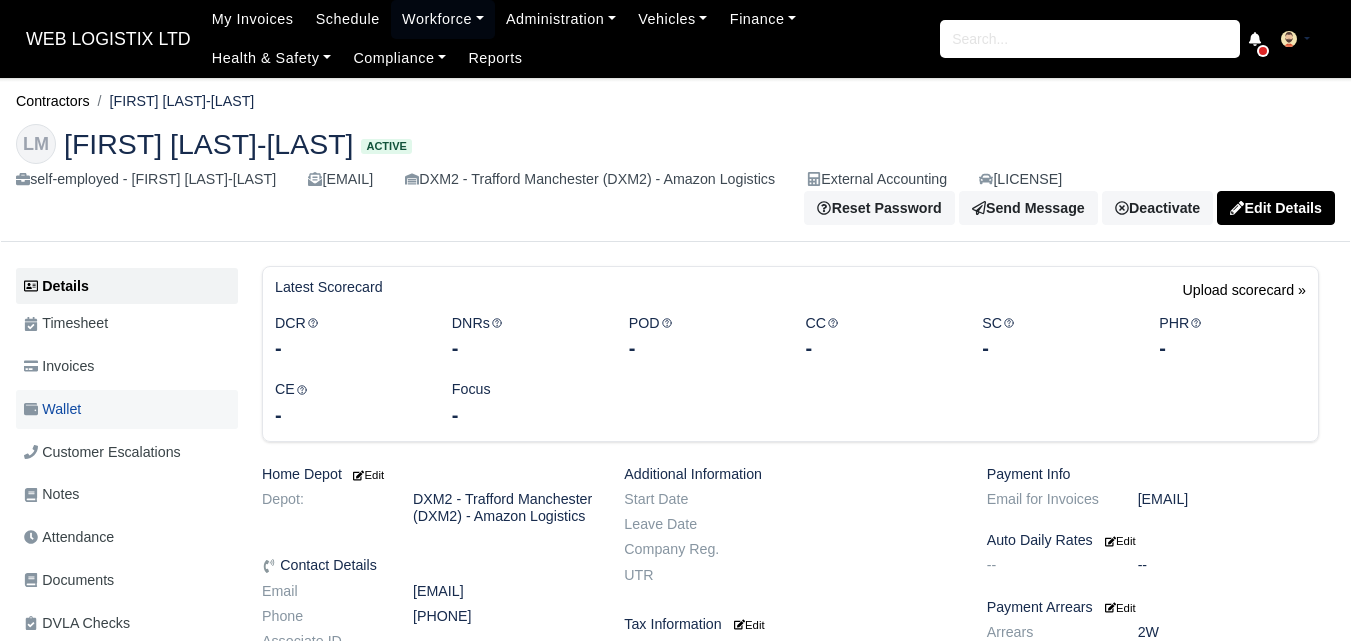 scroll, scrollTop: 0, scrollLeft: 0, axis: both 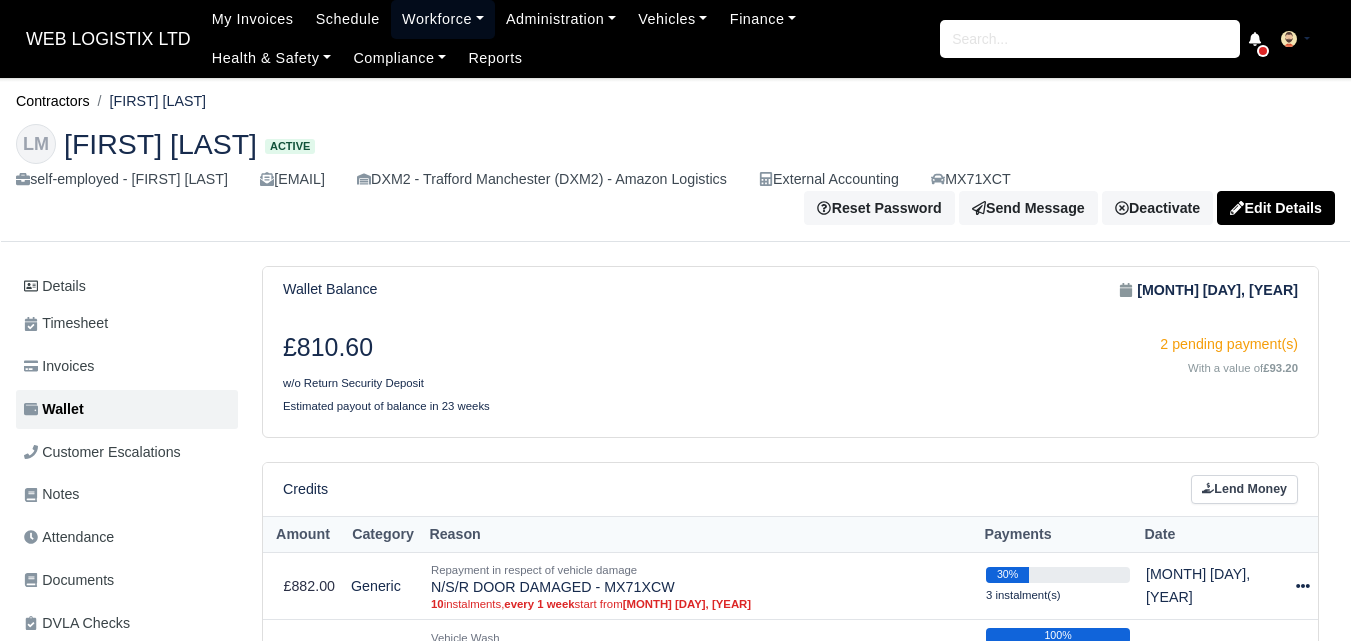 click on "Workforce" at bounding box center (443, 19) 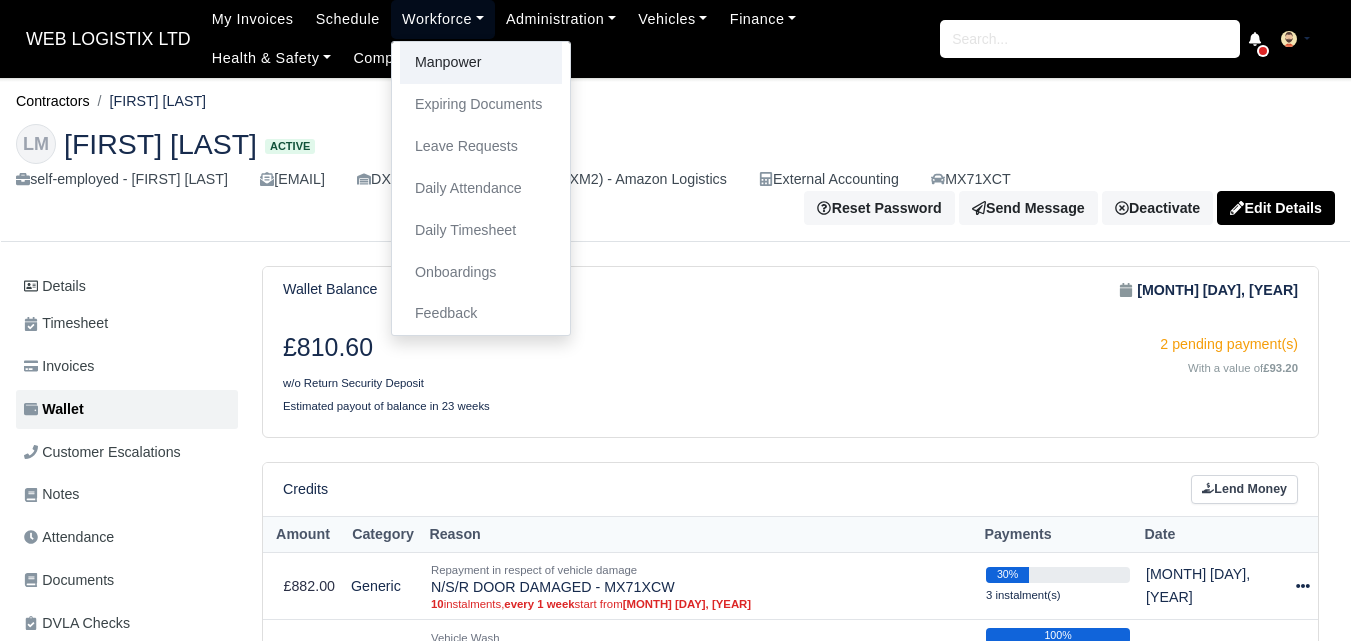click on "Manpower" at bounding box center (481, 63) 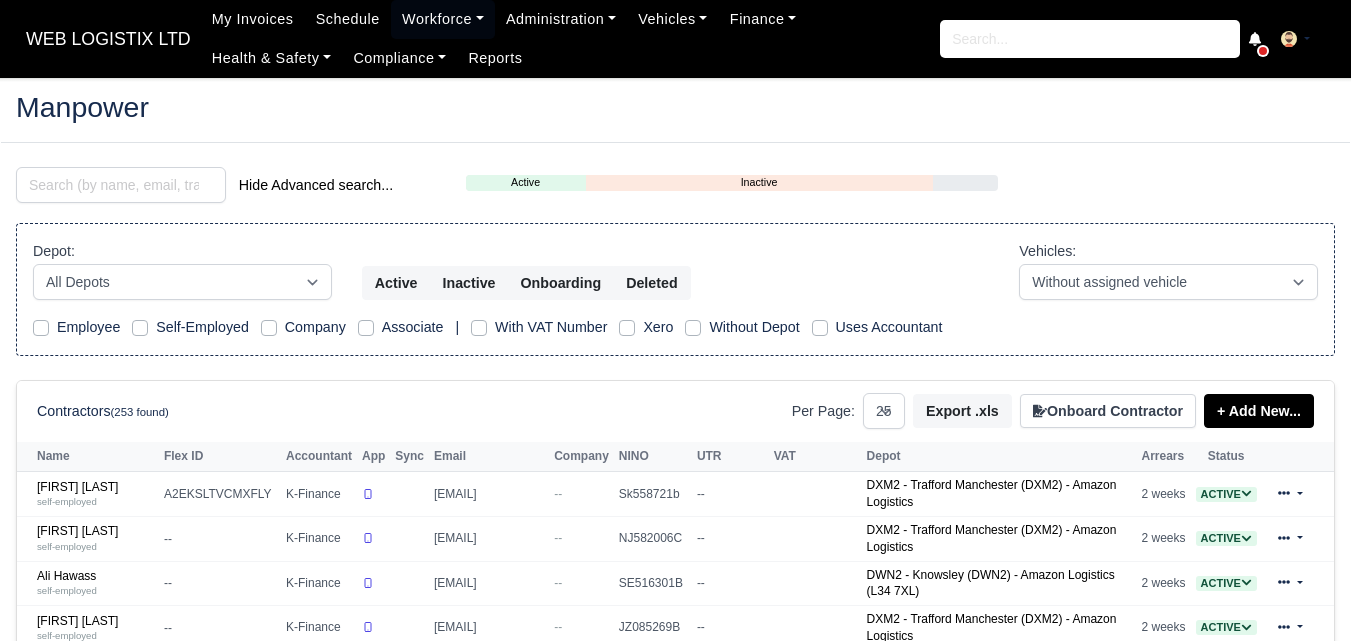 select on "25" 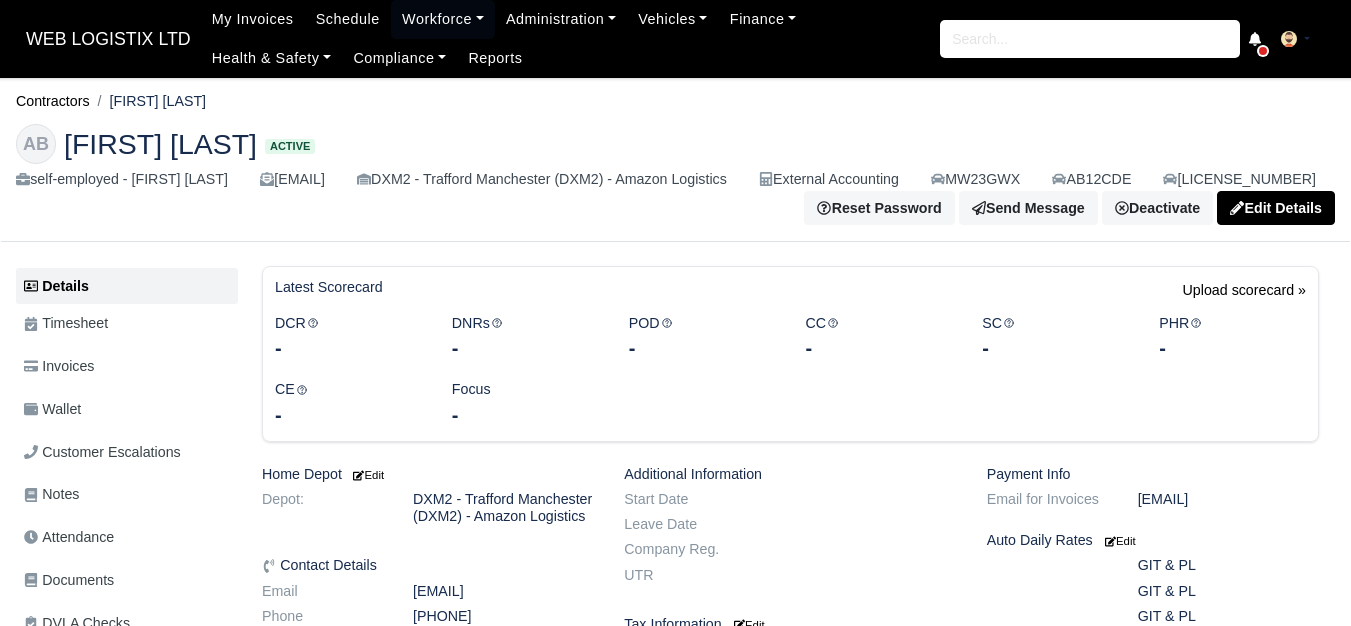 scroll, scrollTop: 0, scrollLeft: 0, axis: both 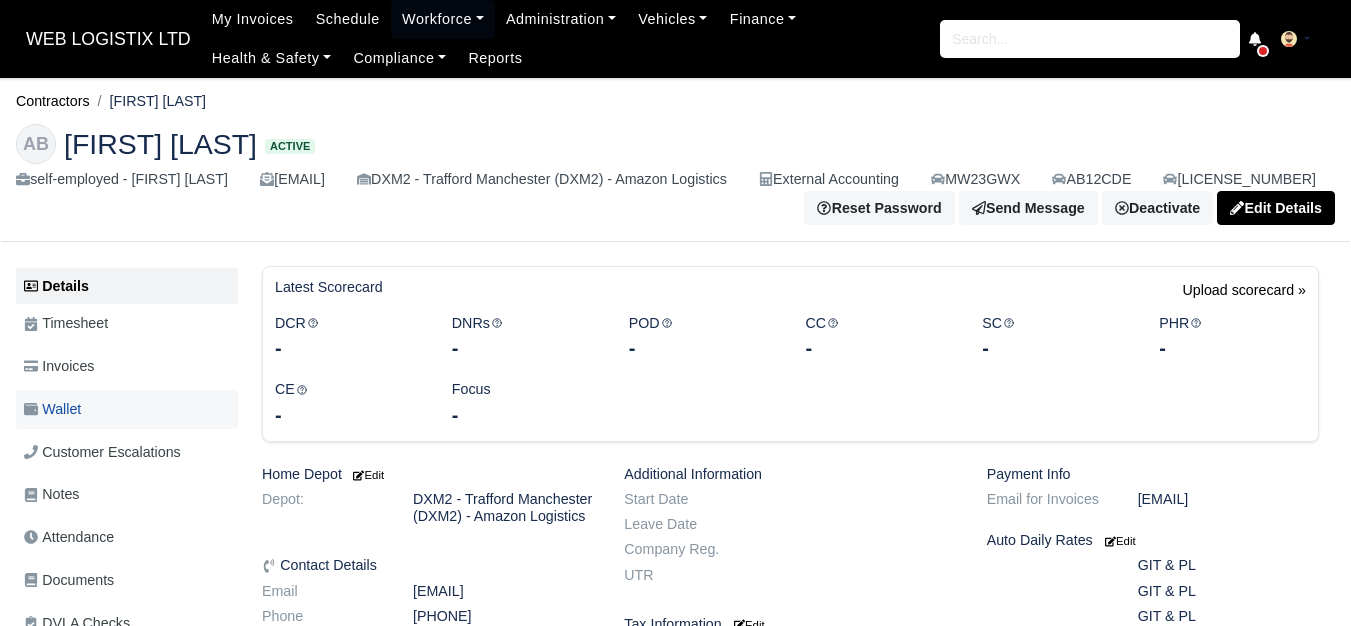 click on "Wallet" at bounding box center [127, 409] 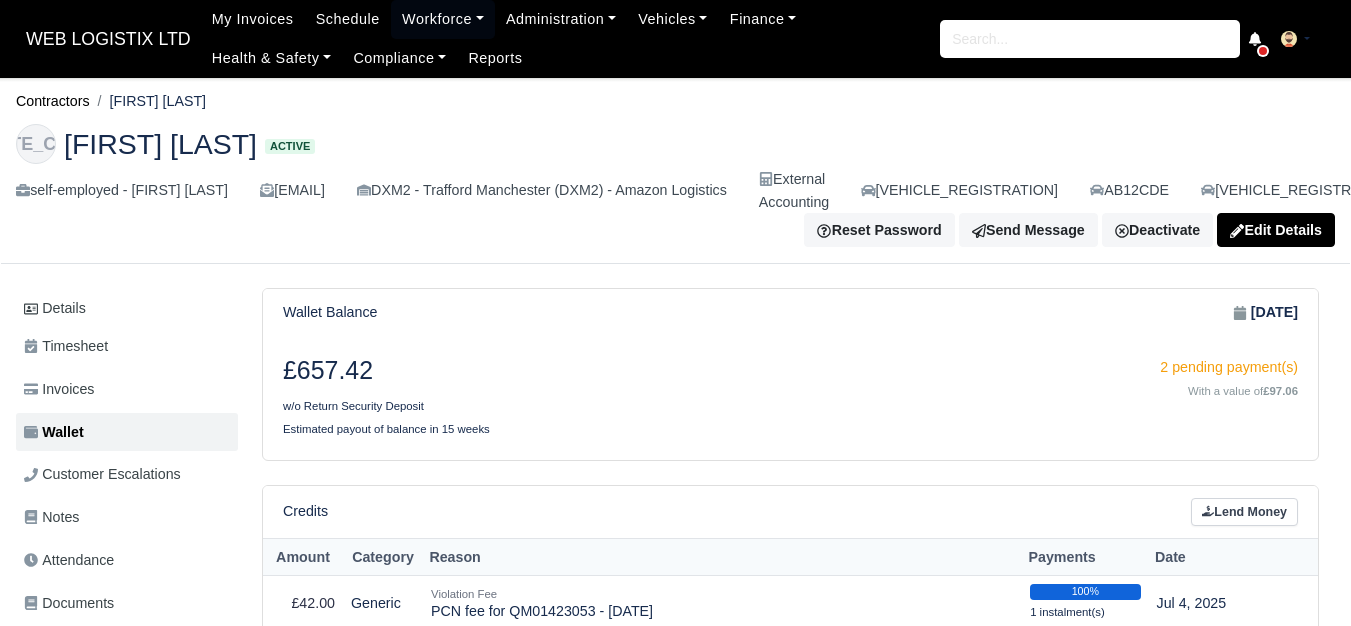 scroll, scrollTop: 0, scrollLeft: 0, axis: both 